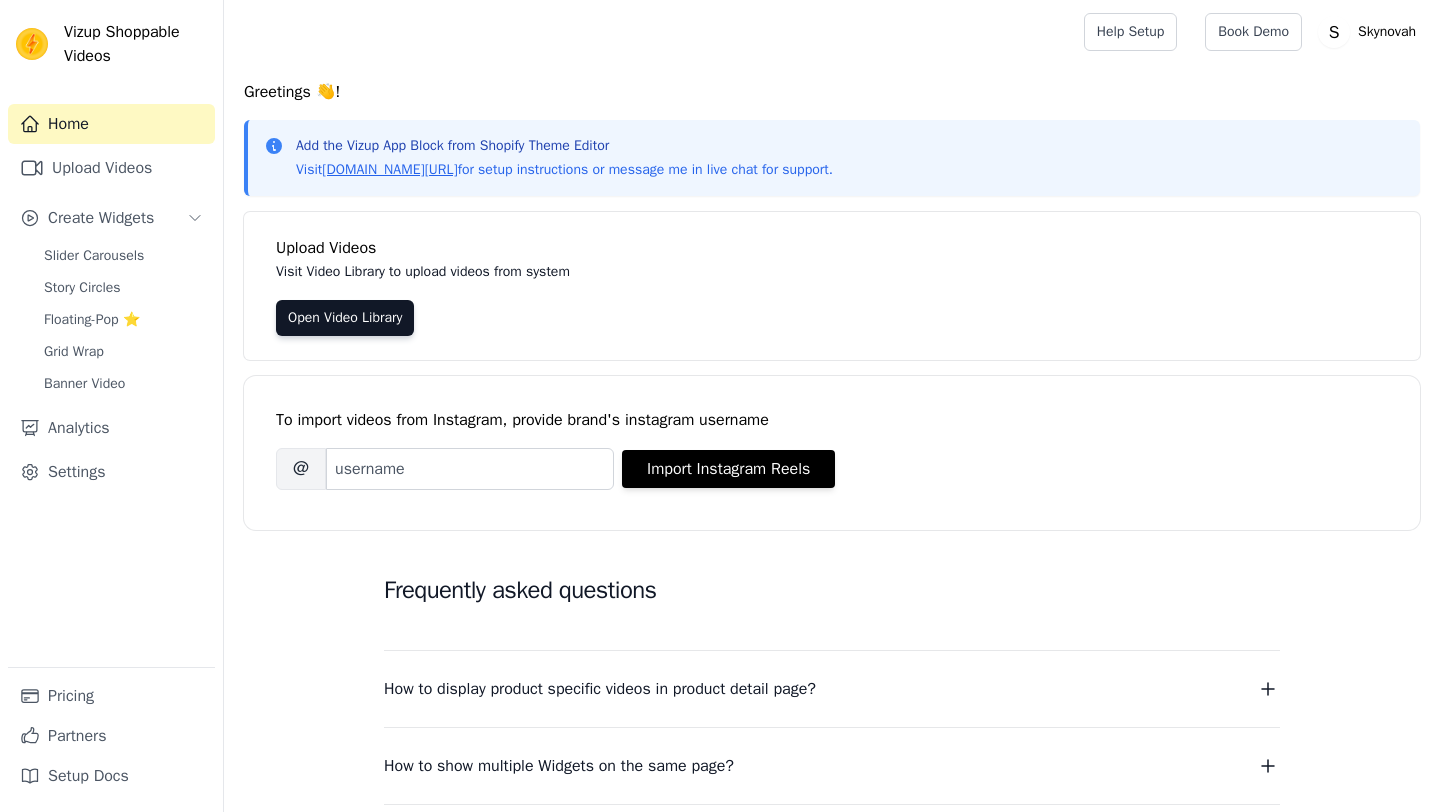 scroll, scrollTop: 0, scrollLeft: 0, axis: both 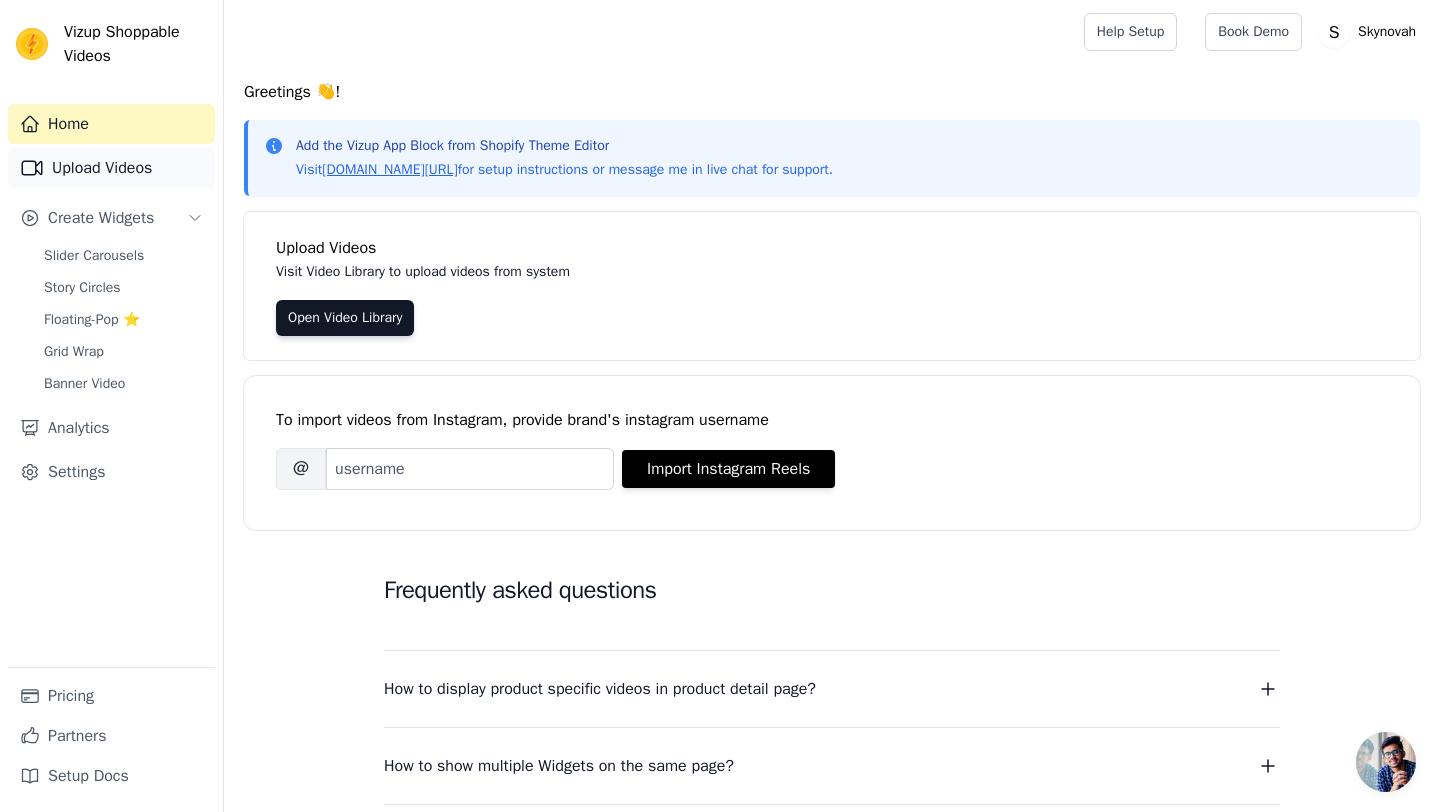 click on "Upload Videos" at bounding box center (111, 168) 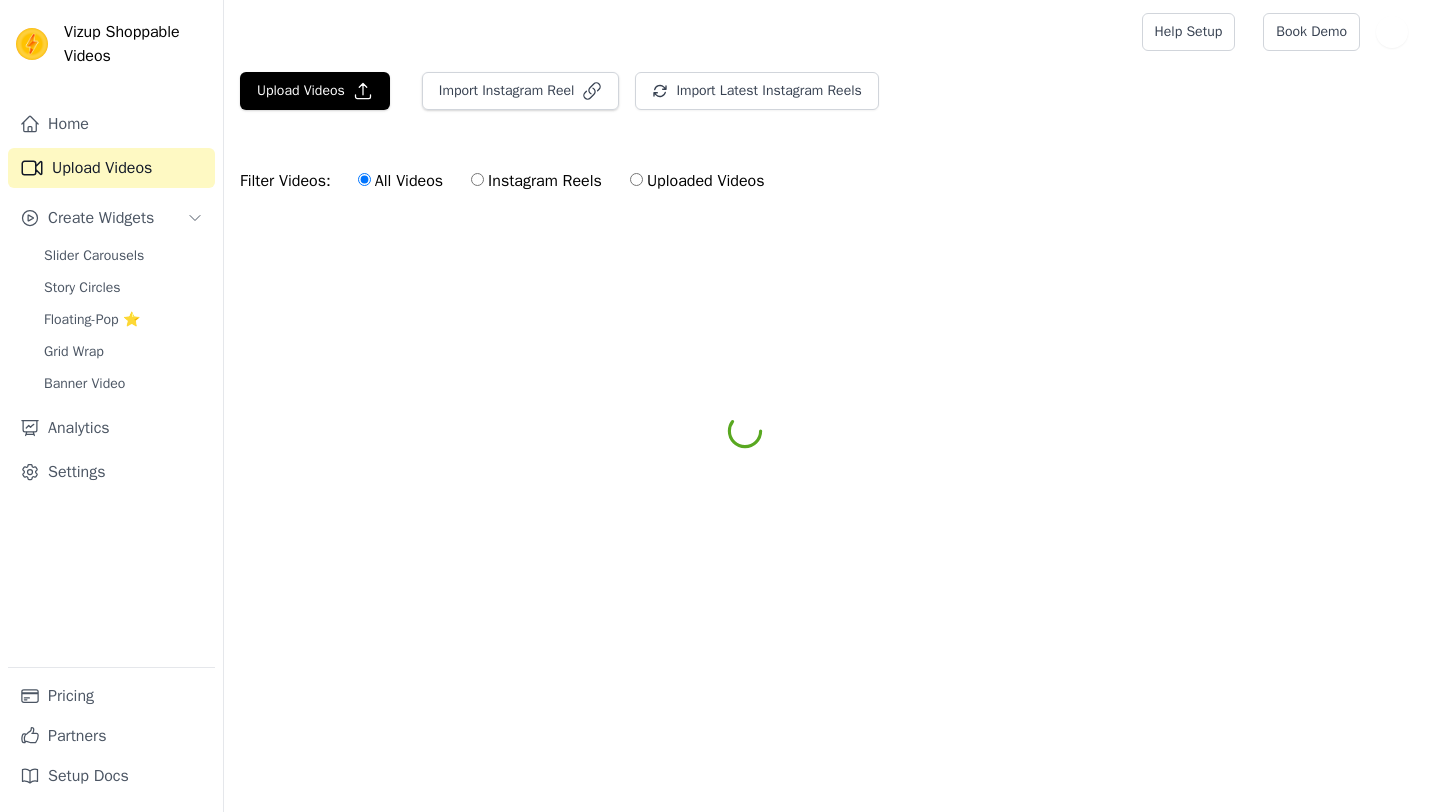 scroll, scrollTop: 0, scrollLeft: 0, axis: both 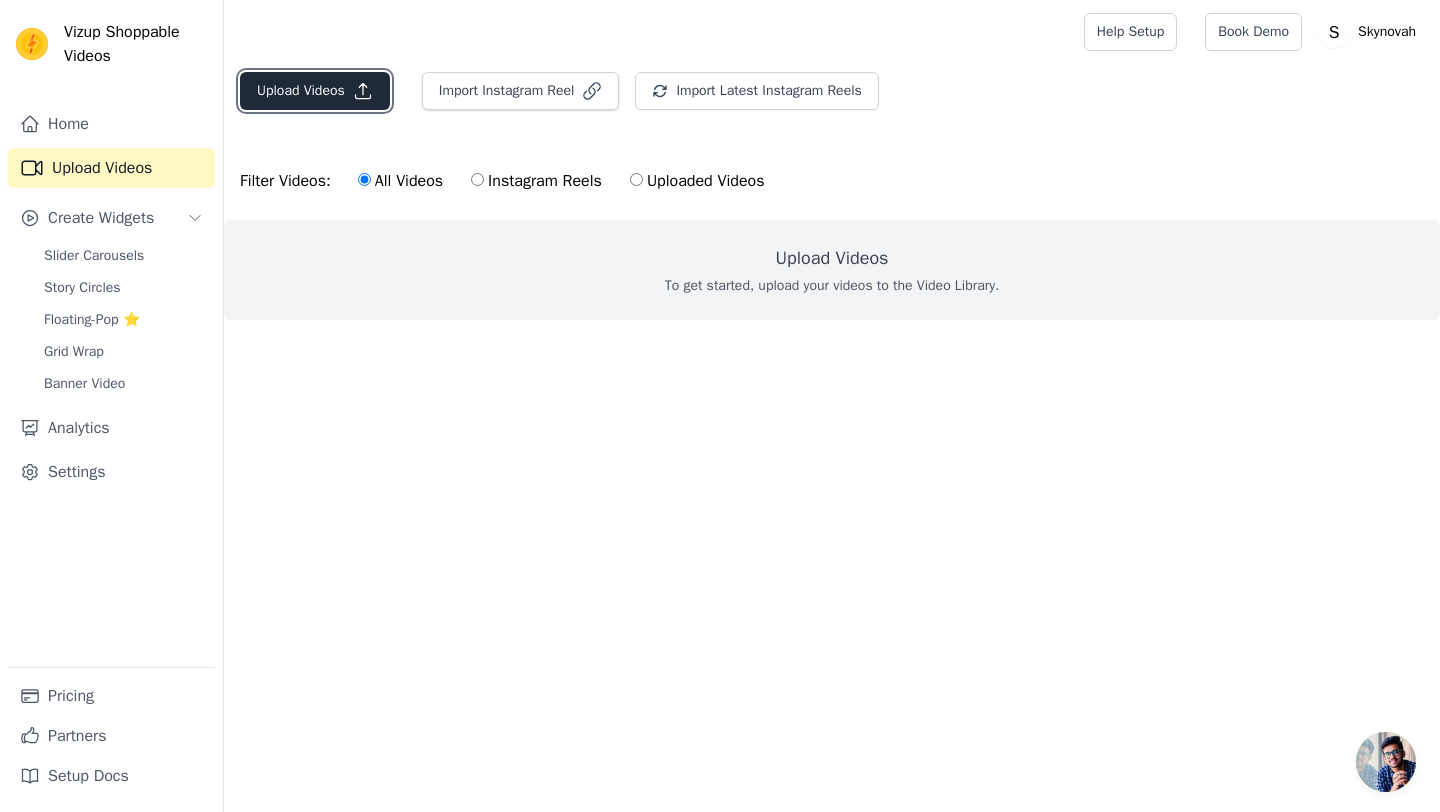 click on "Upload Videos" at bounding box center [315, 91] 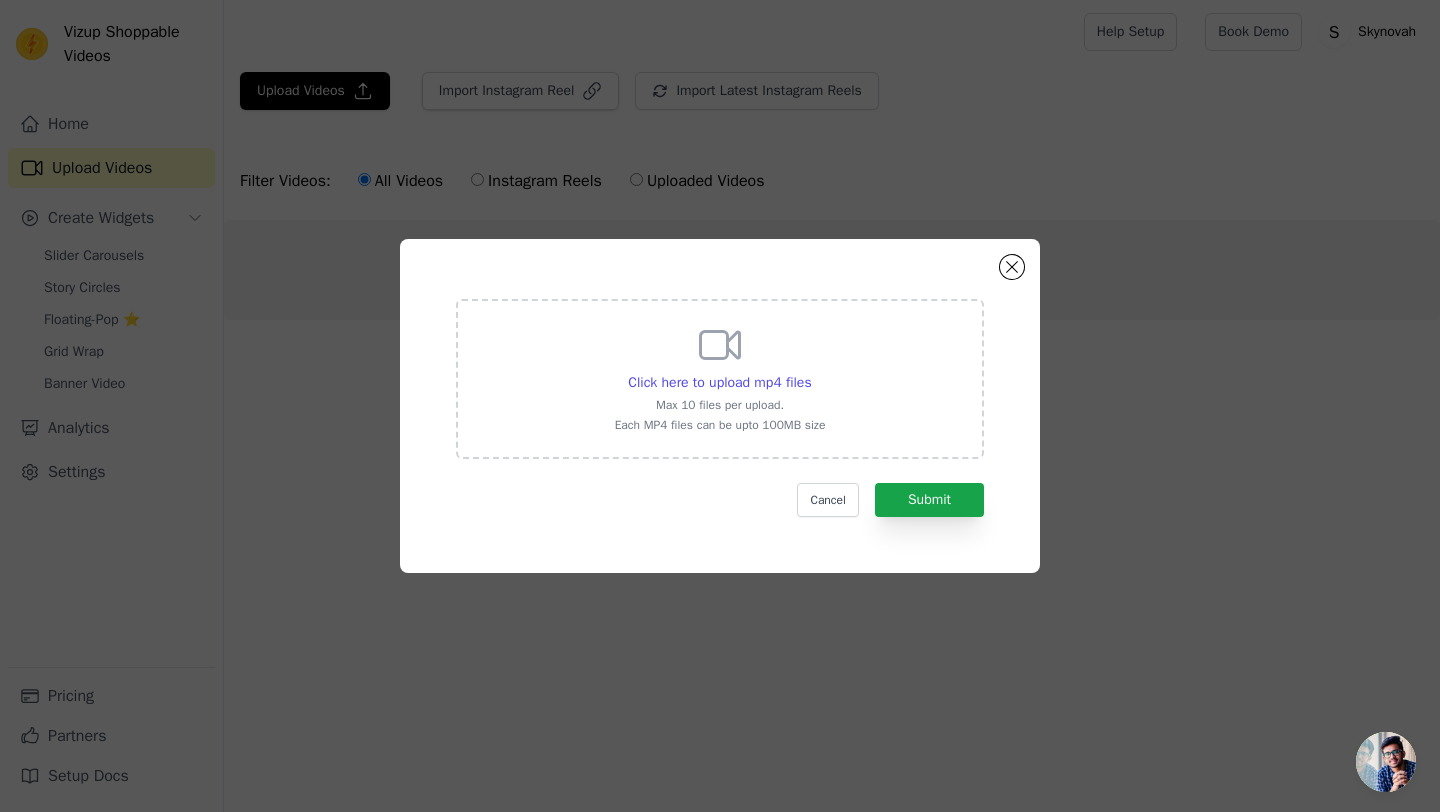 click on "Max 10 files per upload." at bounding box center (720, 405) 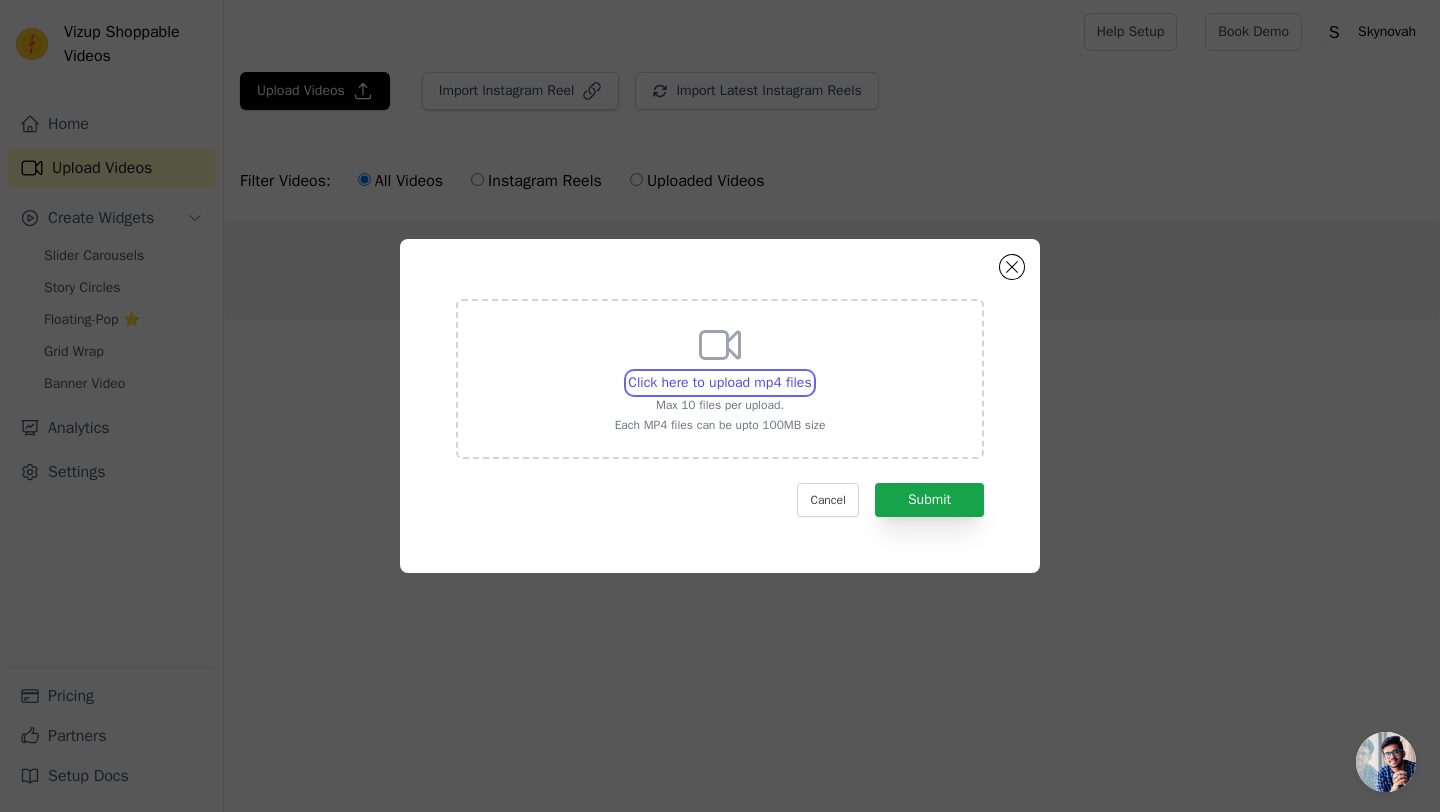 click on "Click here to upload mp4 files     Max 10 files per upload.   Each MP4 files can be upto 100MB size" at bounding box center [811, 372] 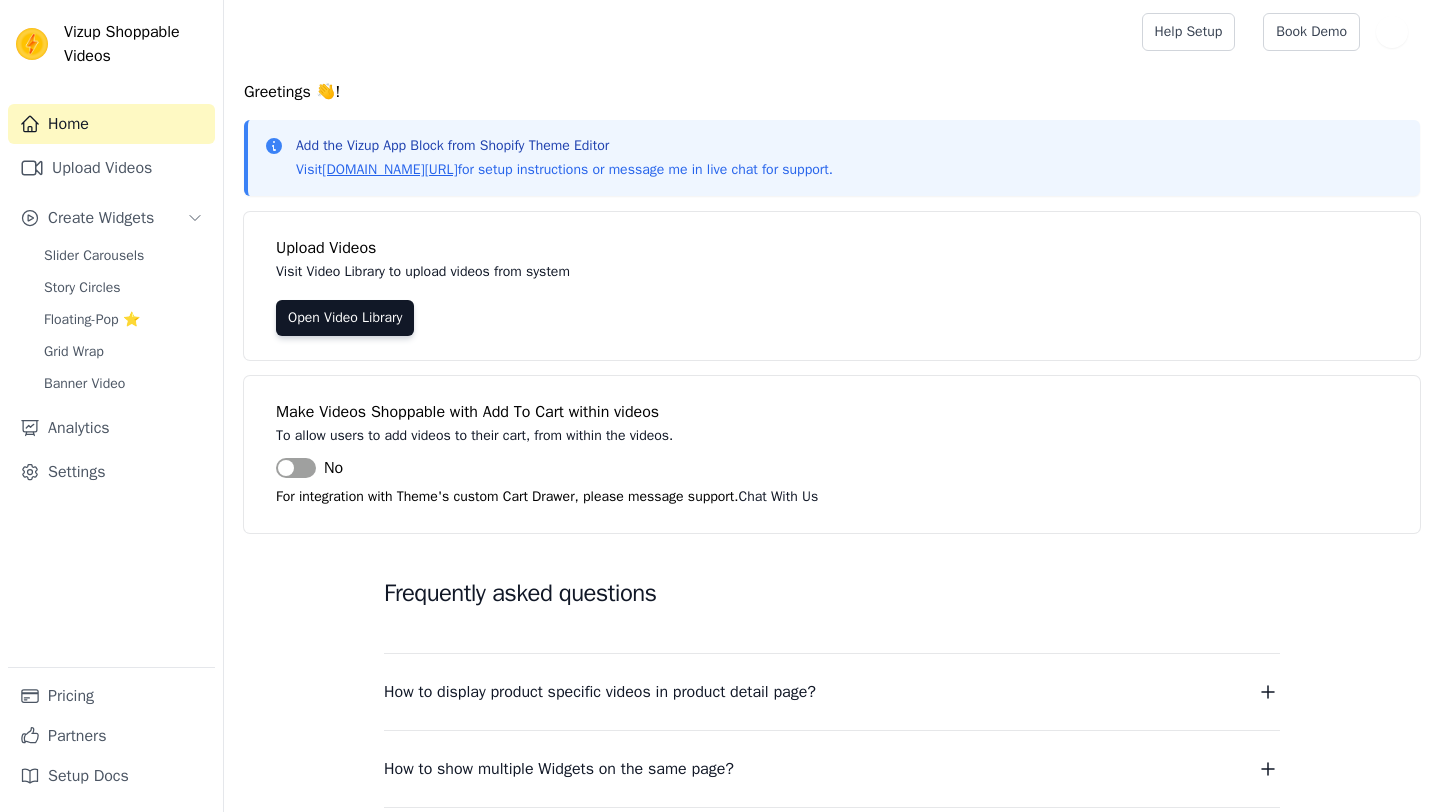 scroll, scrollTop: 0, scrollLeft: 0, axis: both 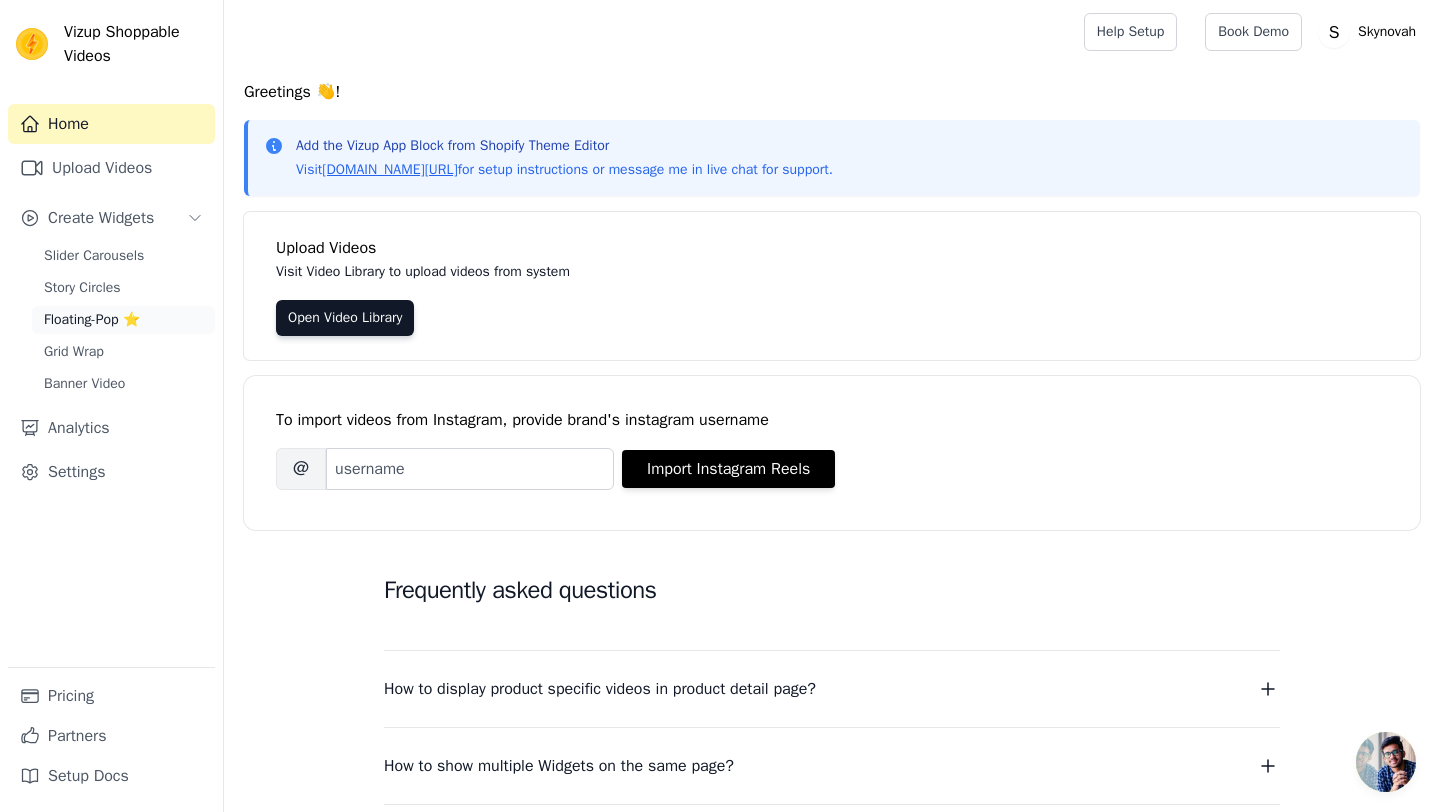 click on "Floating-Pop ⭐" at bounding box center [92, 320] 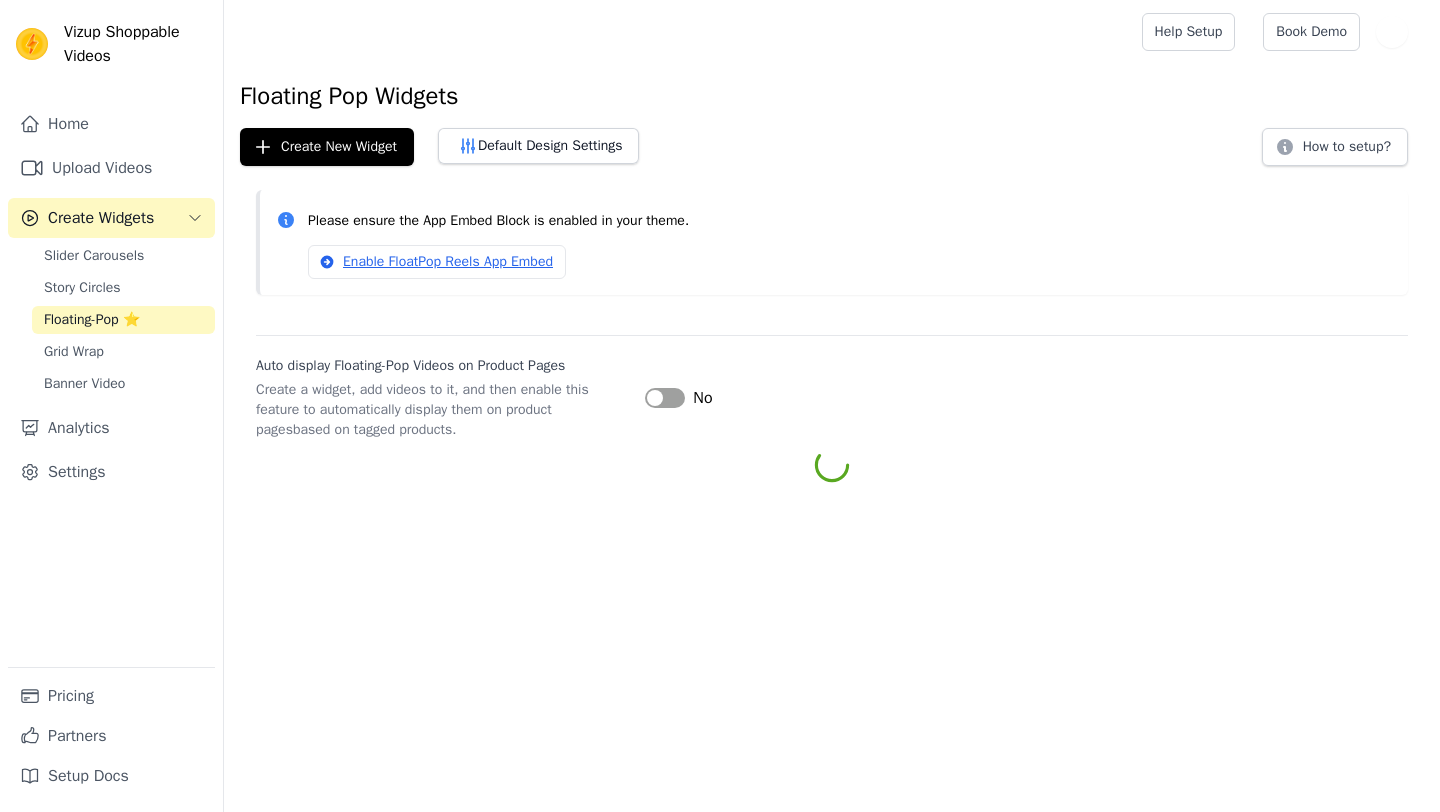 scroll, scrollTop: 0, scrollLeft: 0, axis: both 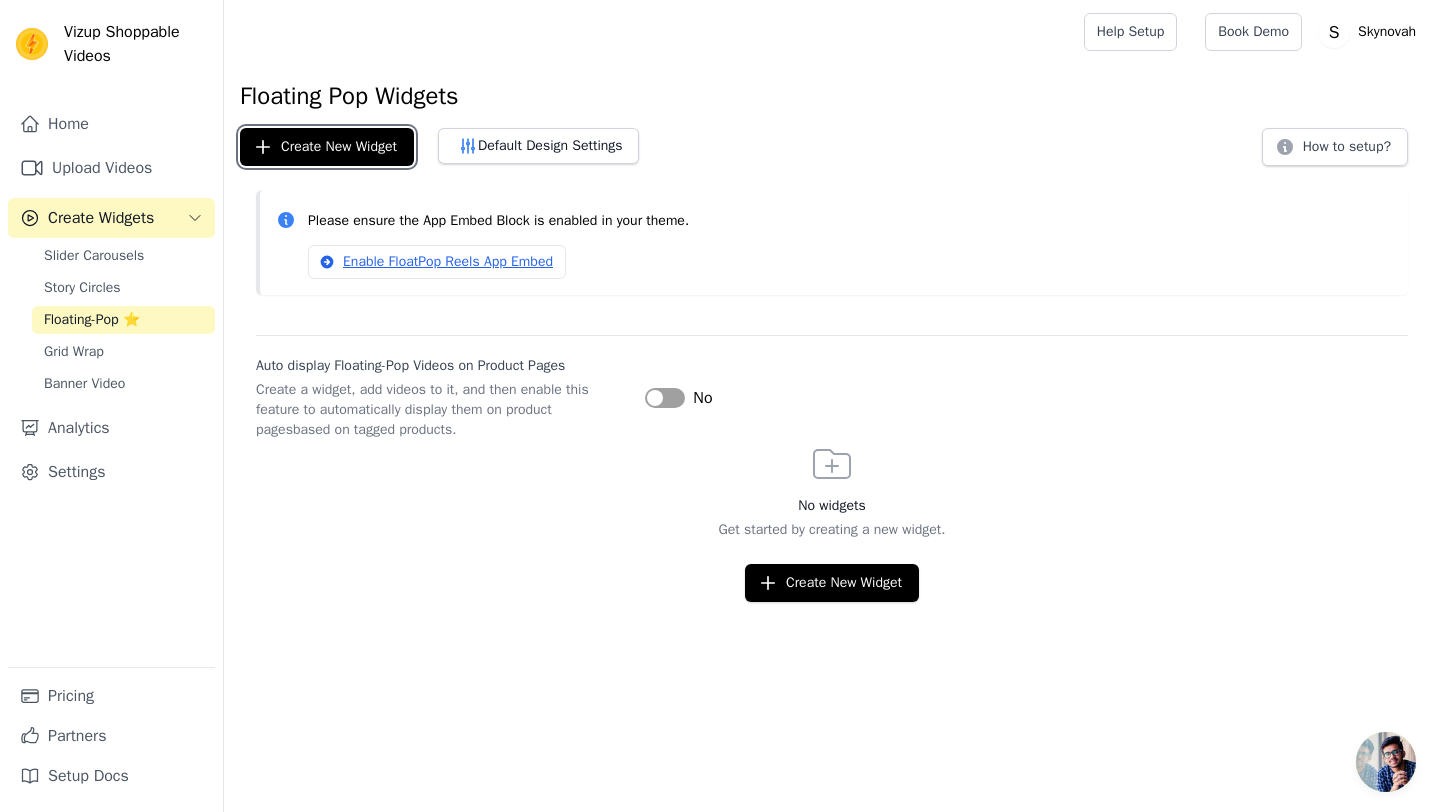 drag, startPoint x: 342, startPoint y: 147, endPoint x: 327, endPoint y: 451, distance: 304.36984 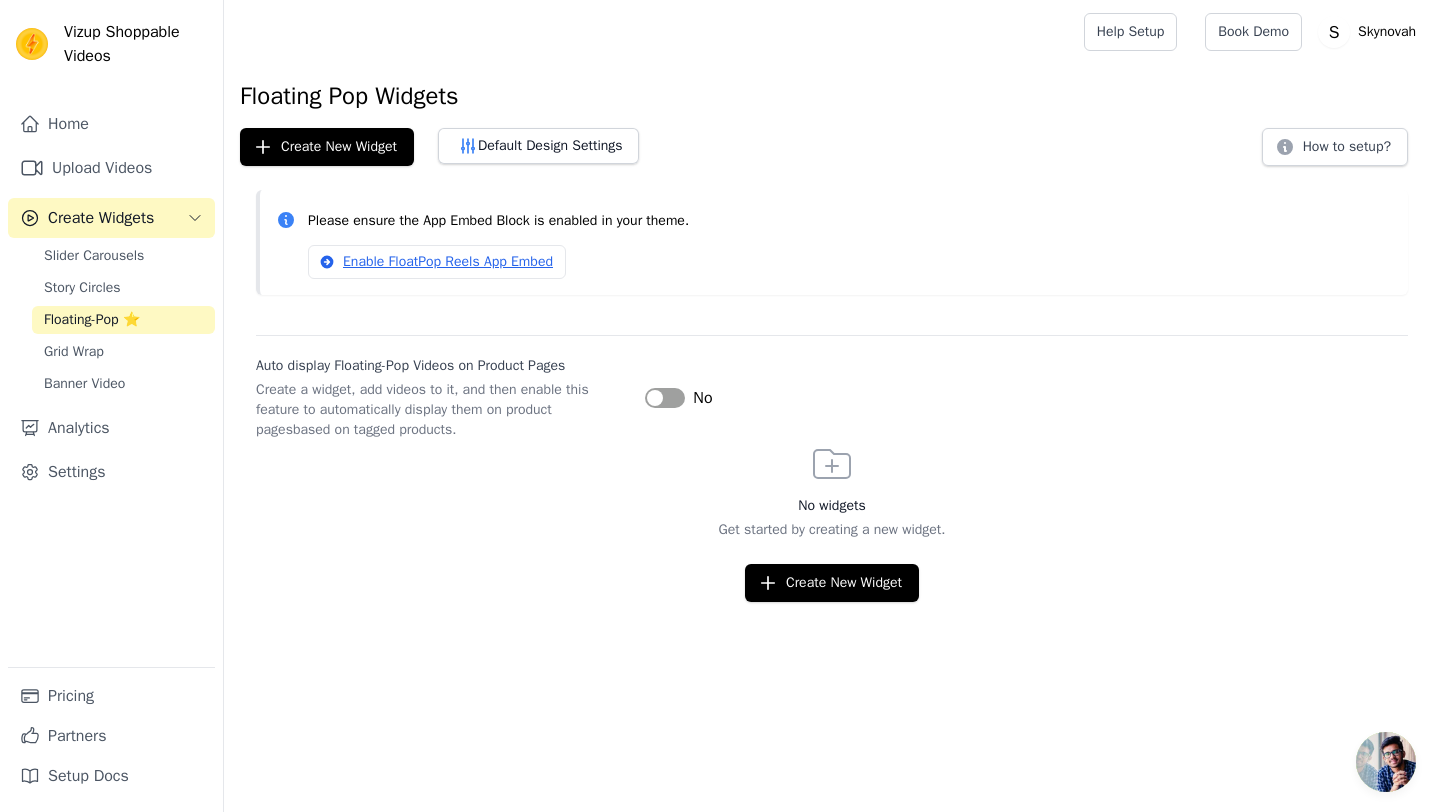 click on "Label" at bounding box center [665, 398] 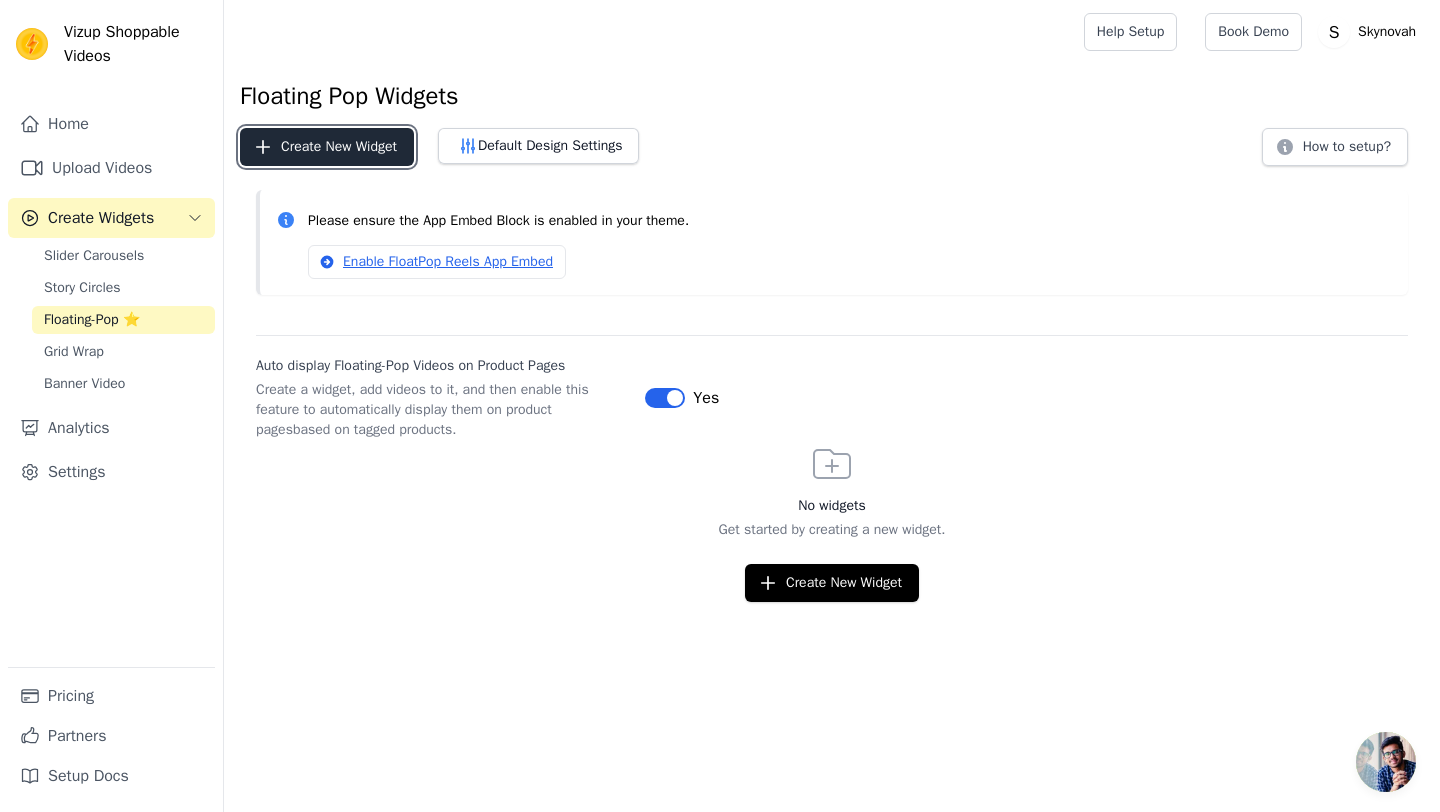 click on "Create New Widget" at bounding box center (327, 147) 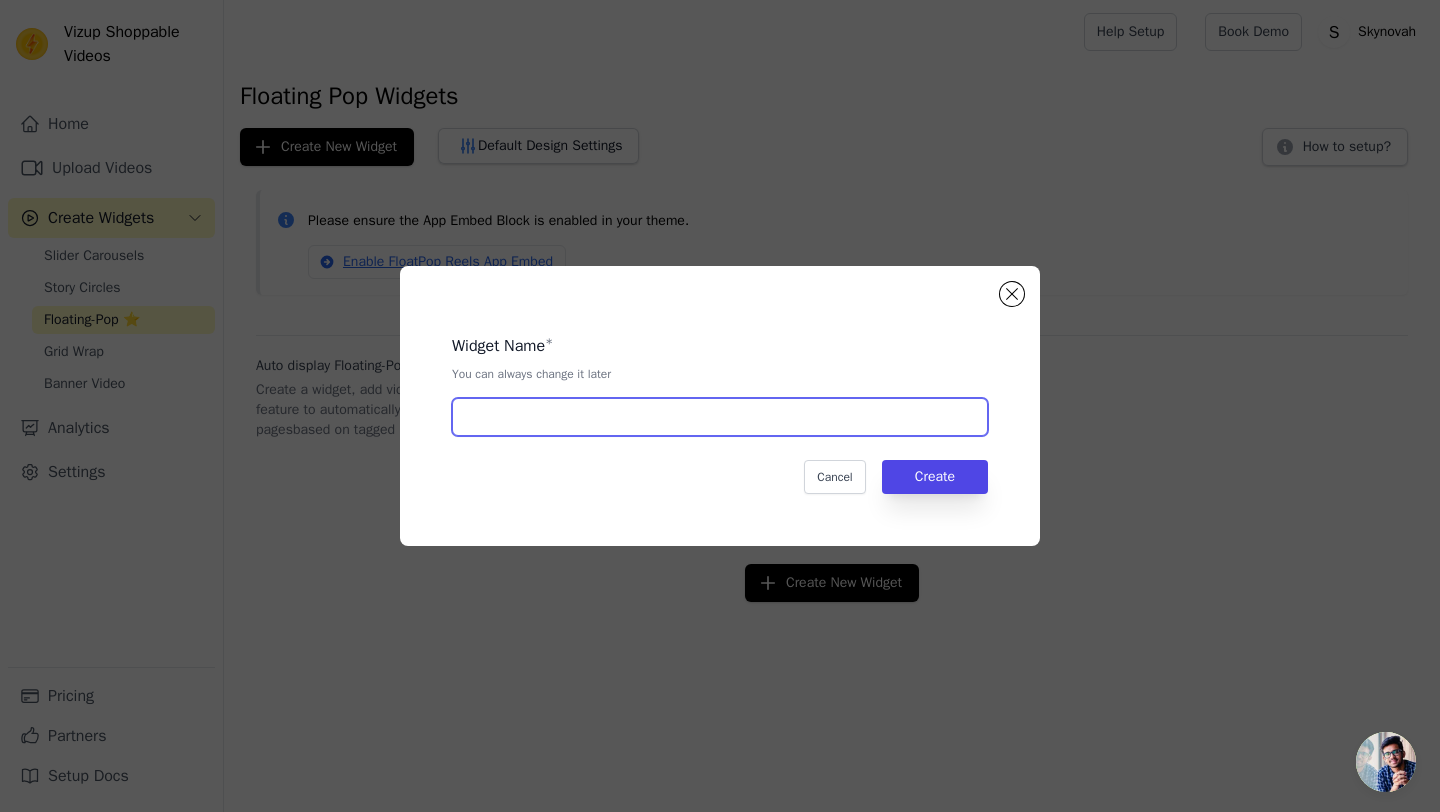 click at bounding box center [720, 417] 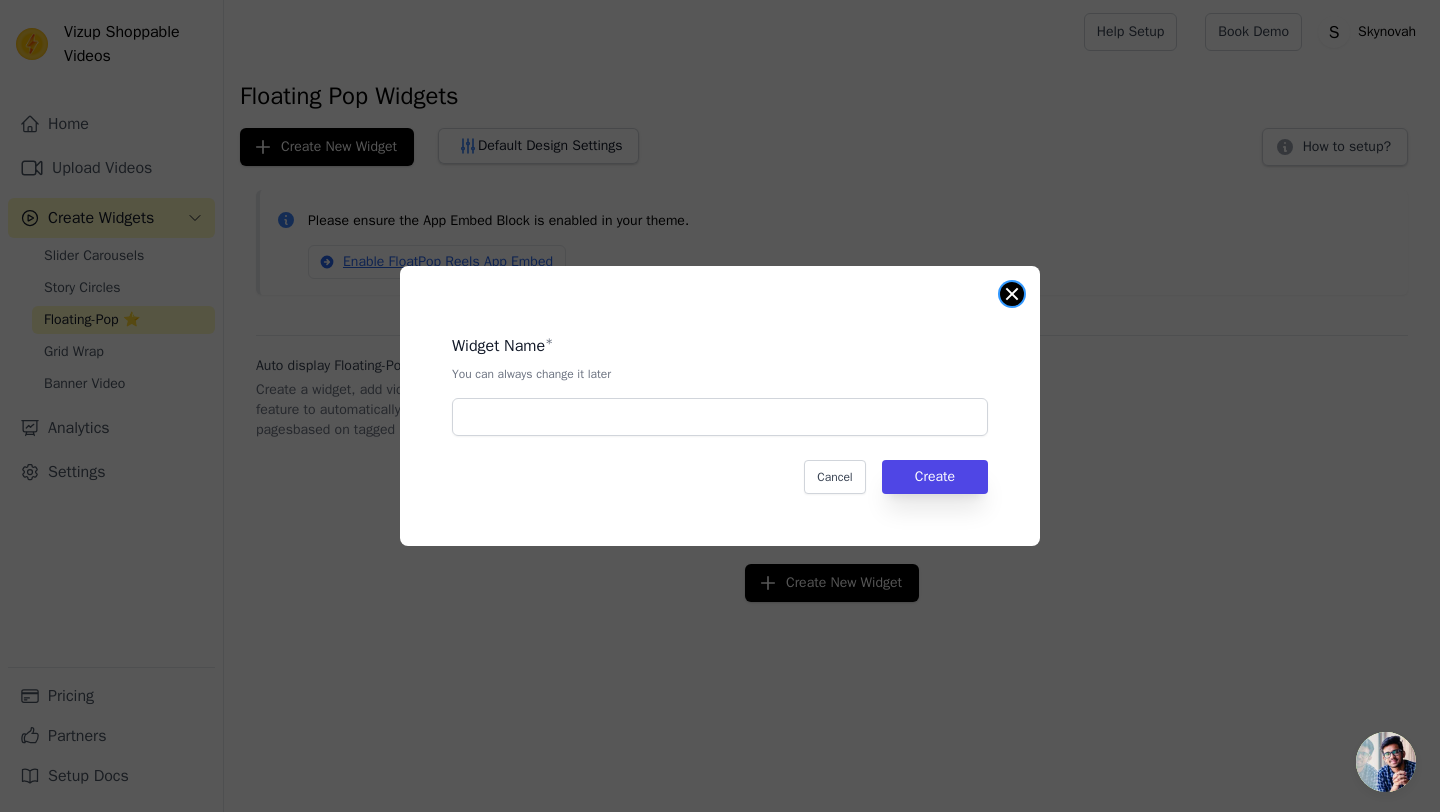 click at bounding box center [1012, 294] 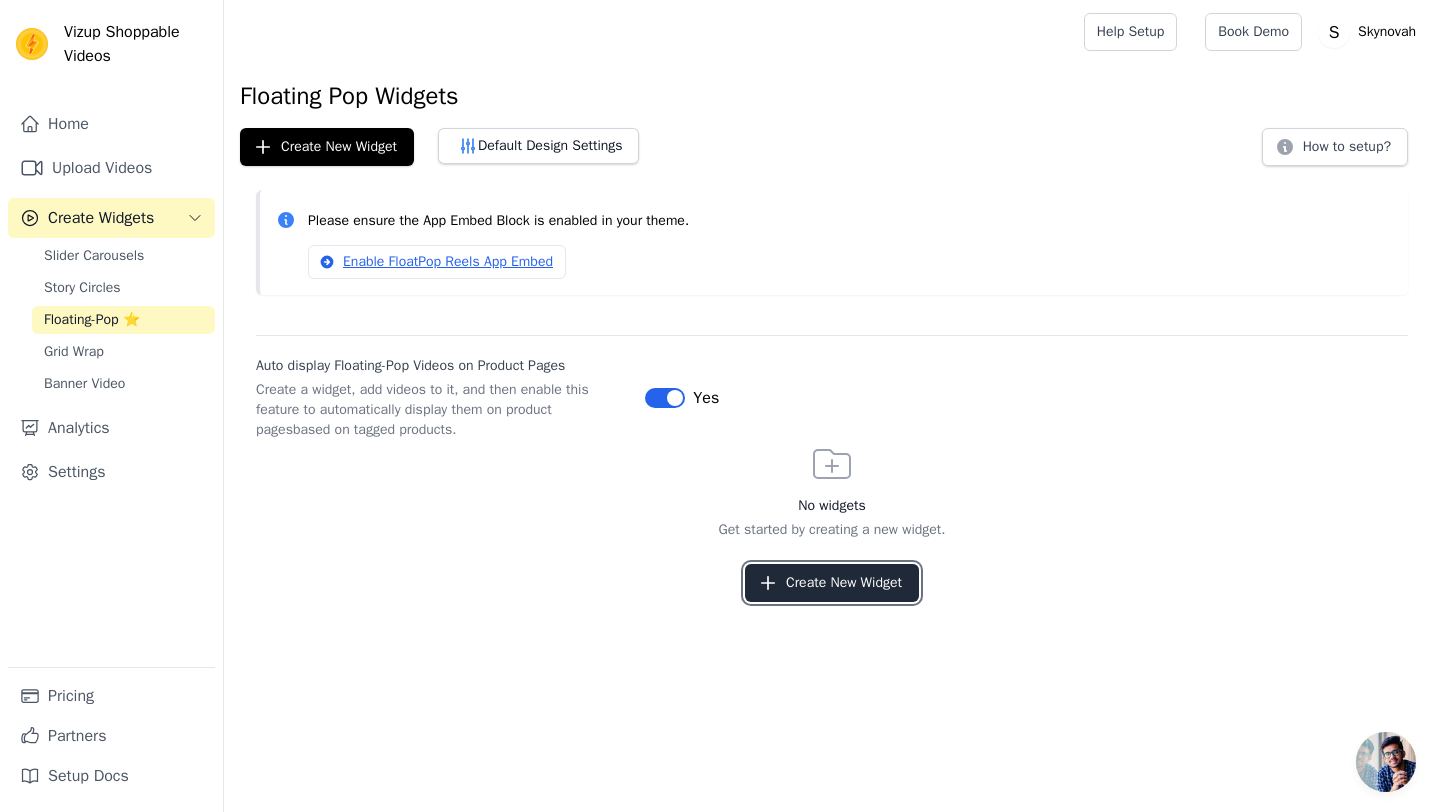 click on "Create New Widget" at bounding box center [832, 583] 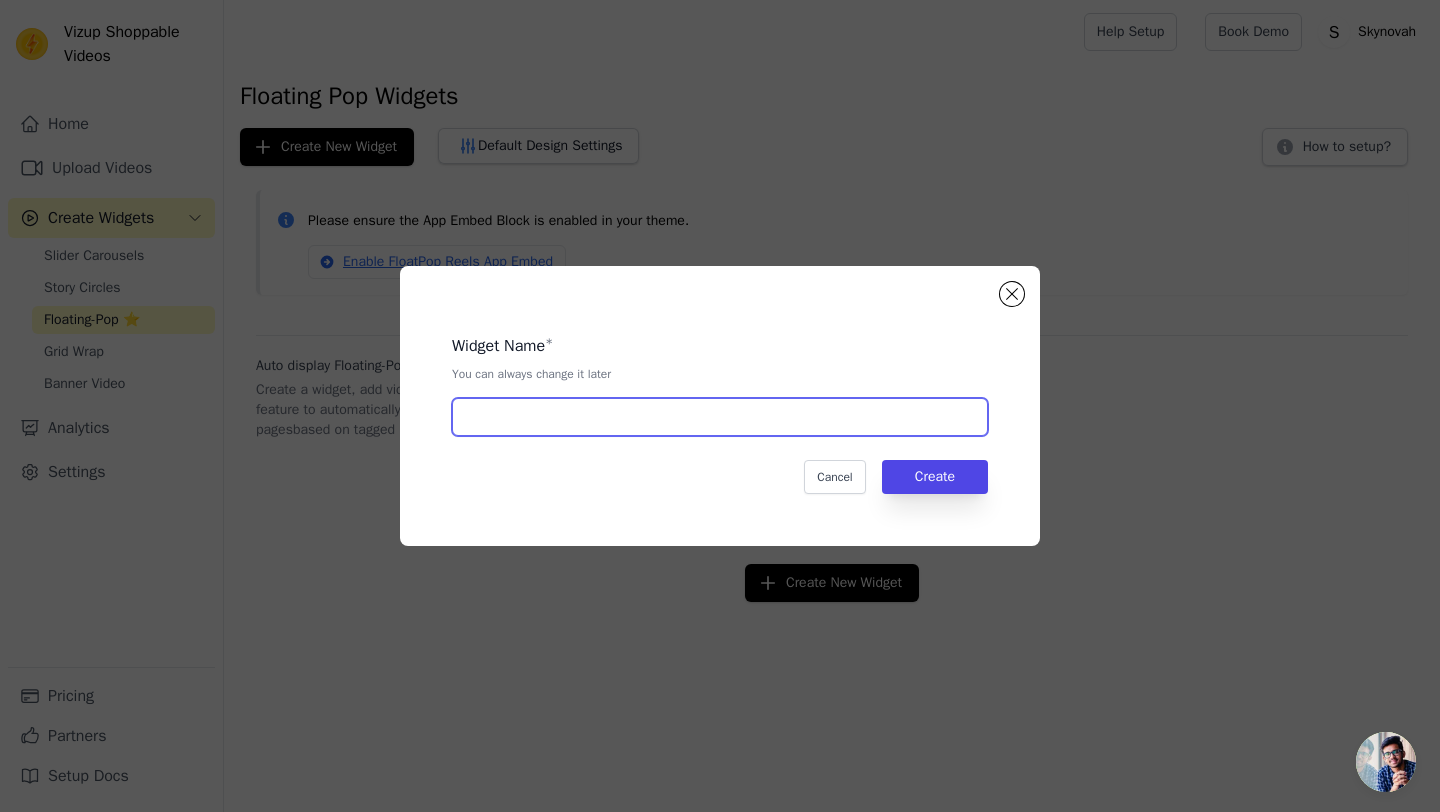 click at bounding box center (720, 417) 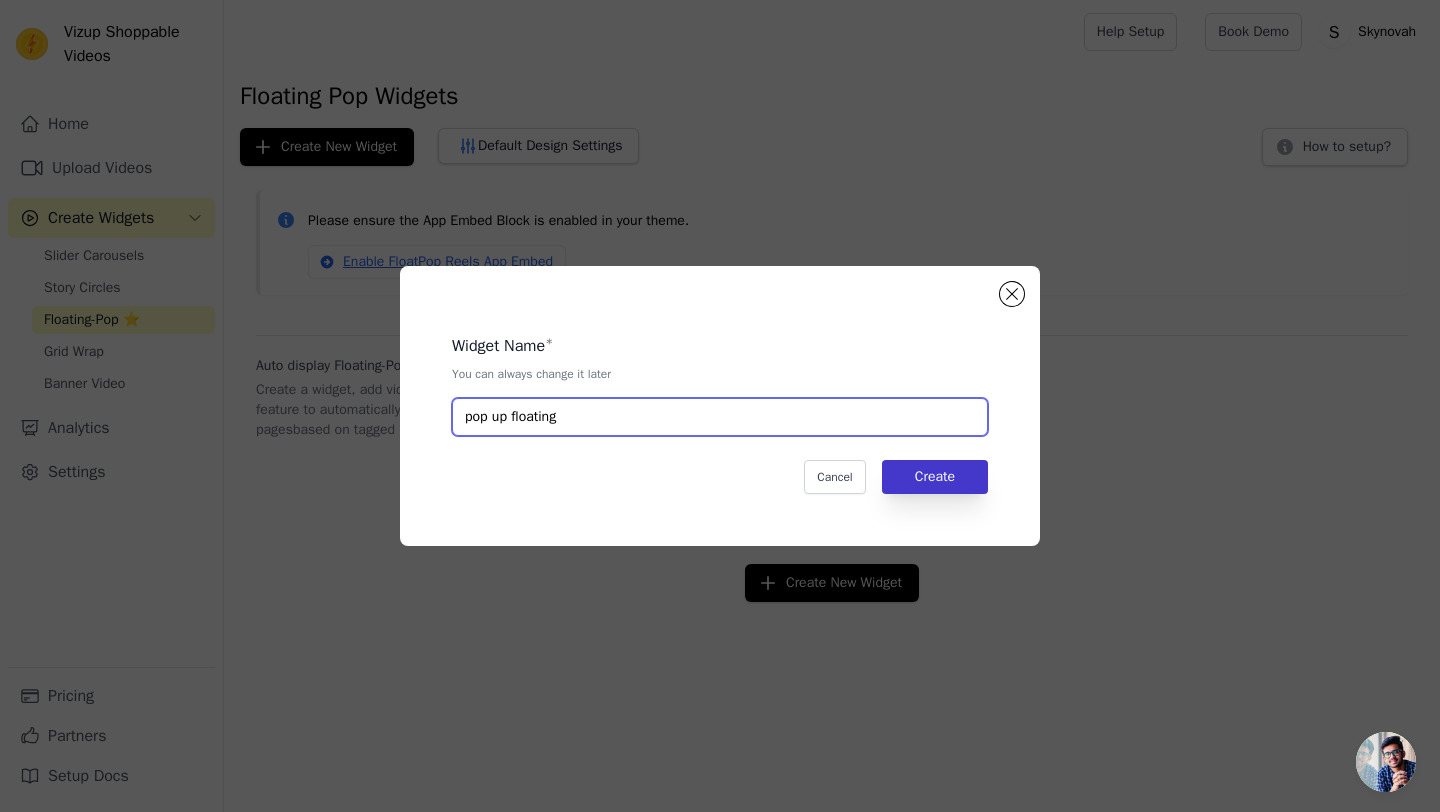 type on "pop up floating" 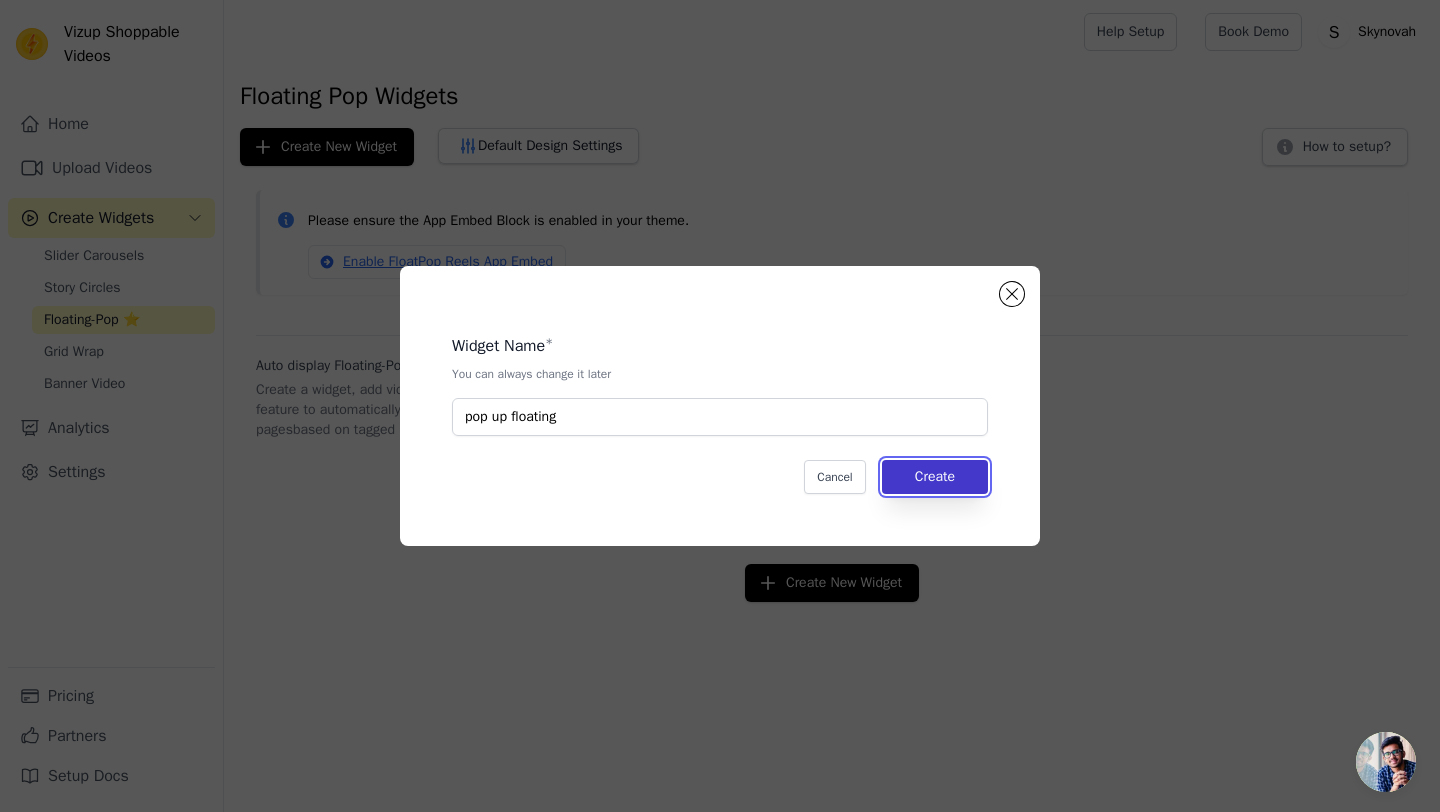 click on "Create" at bounding box center [935, 477] 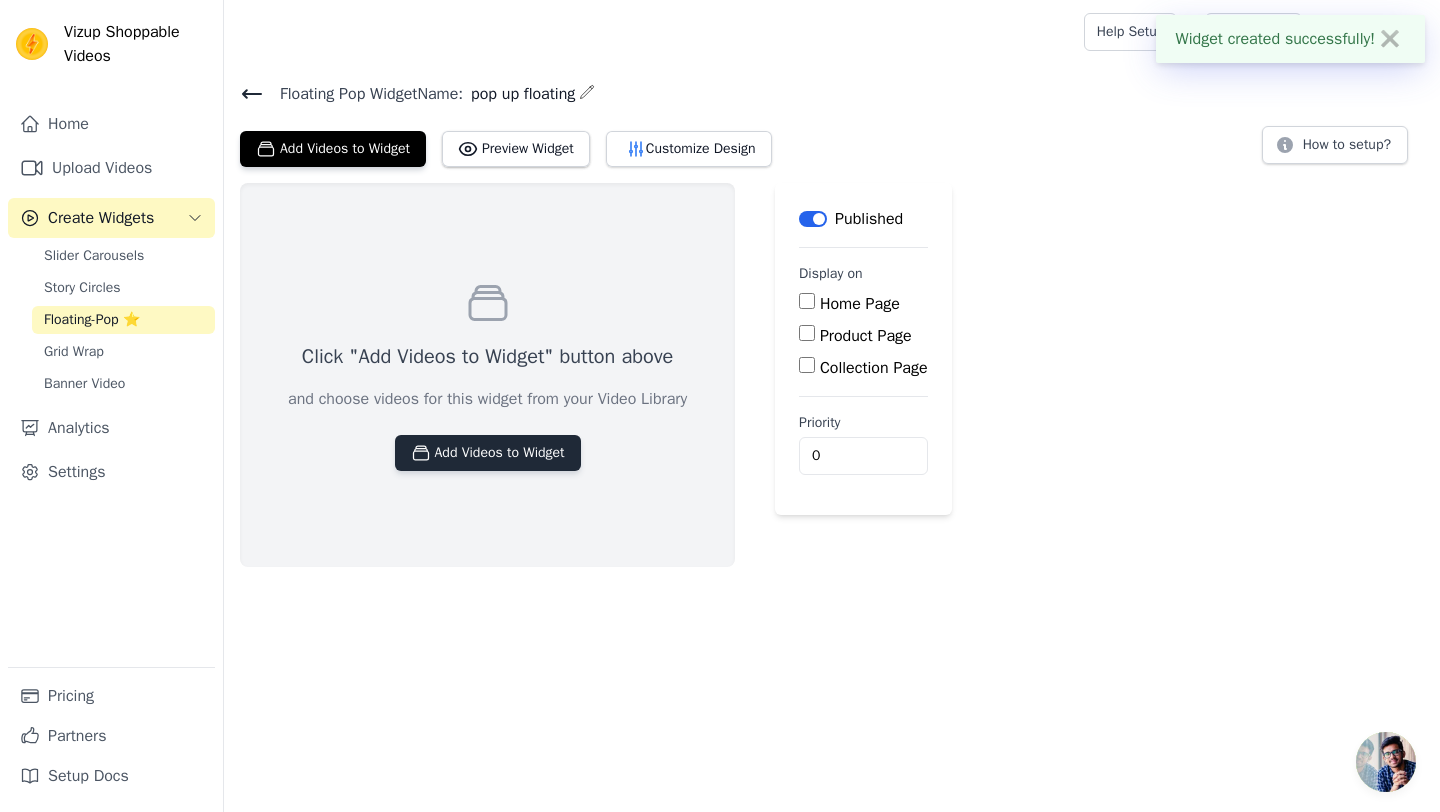 click on "Add Videos to Widget" at bounding box center [488, 453] 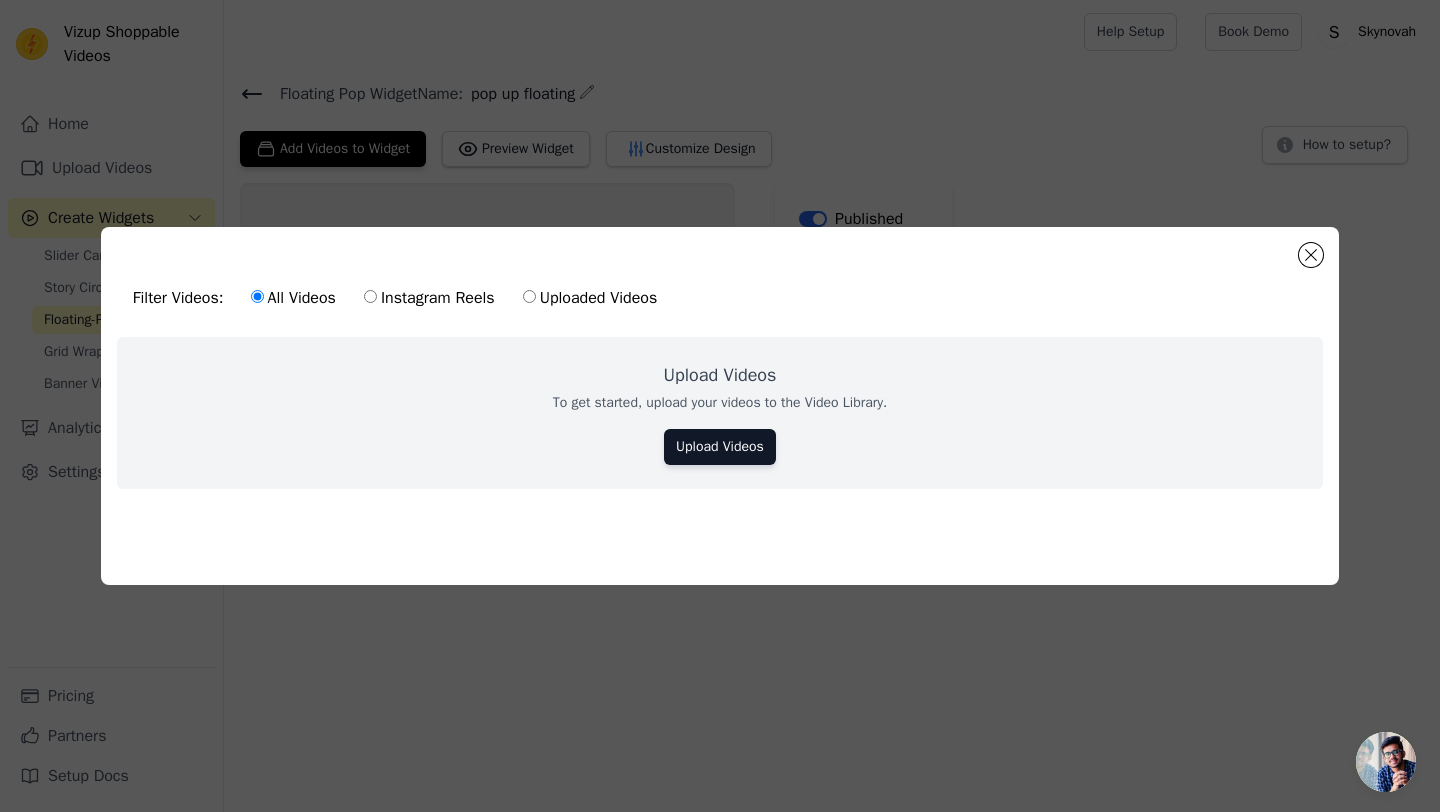 click on "Uploaded Videos" at bounding box center (529, 296) 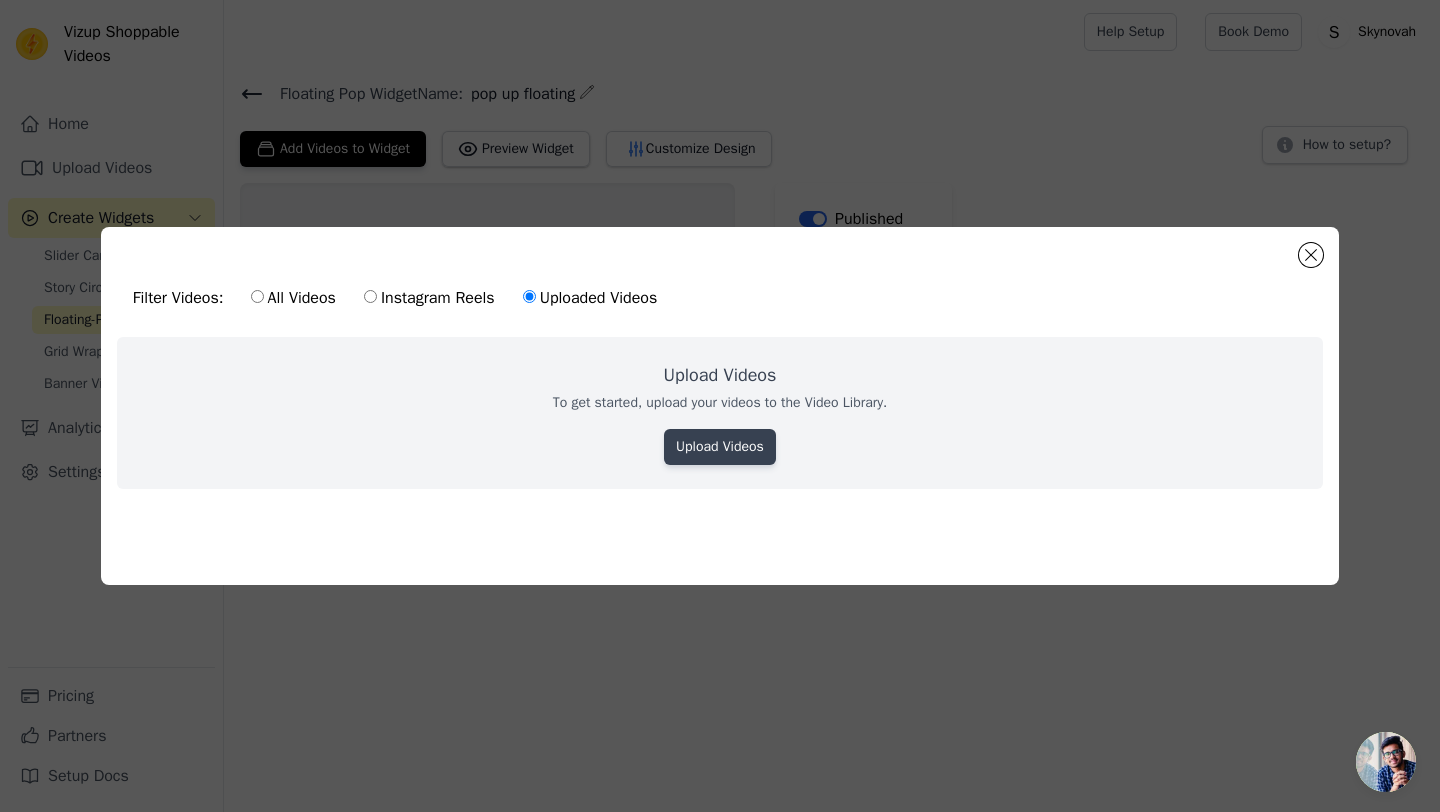 click on "Upload Videos" at bounding box center [720, 447] 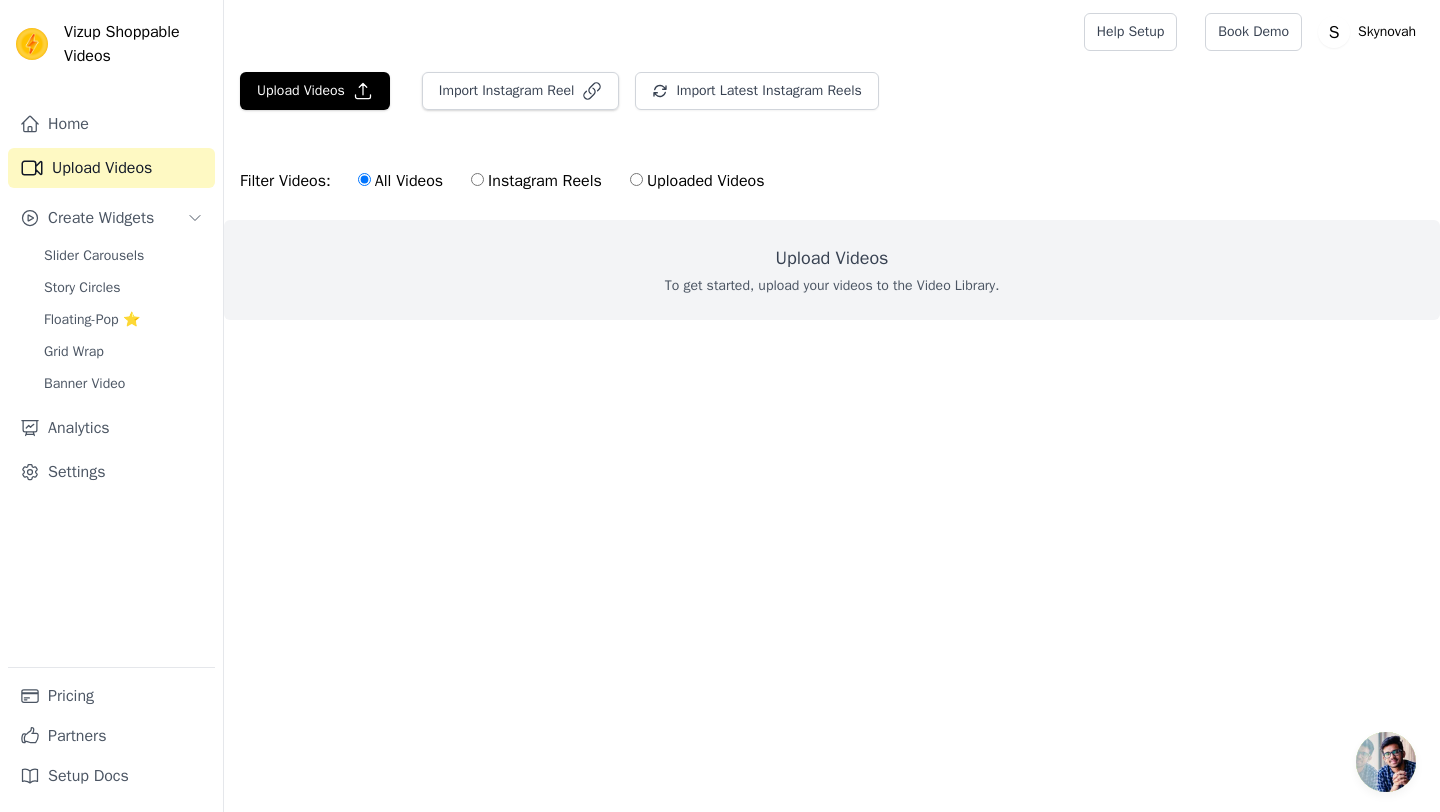 click on "To get started, upload your videos to the Video Library." at bounding box center [832, 286] 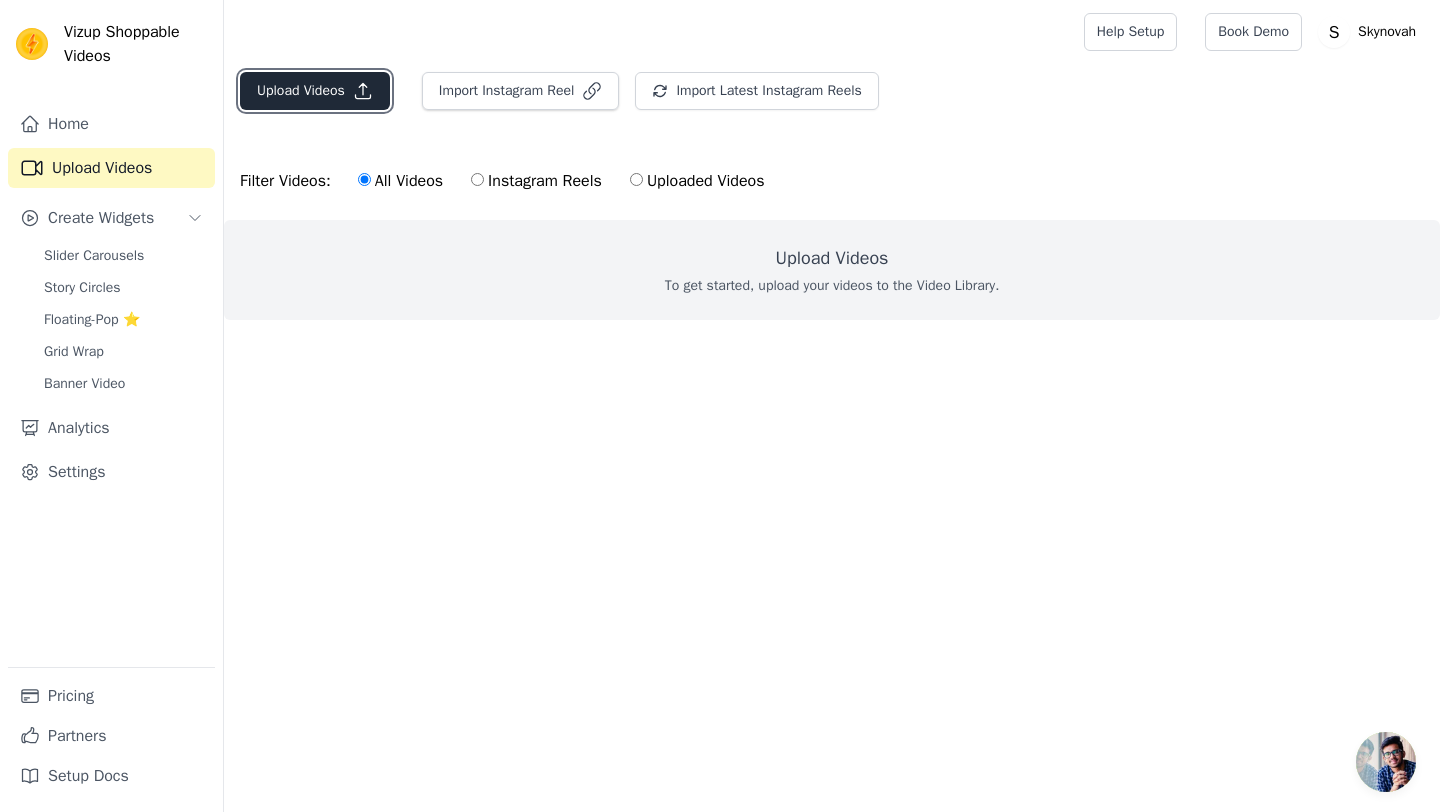 click on "Upload Videos" at bounding box center (315, 91) 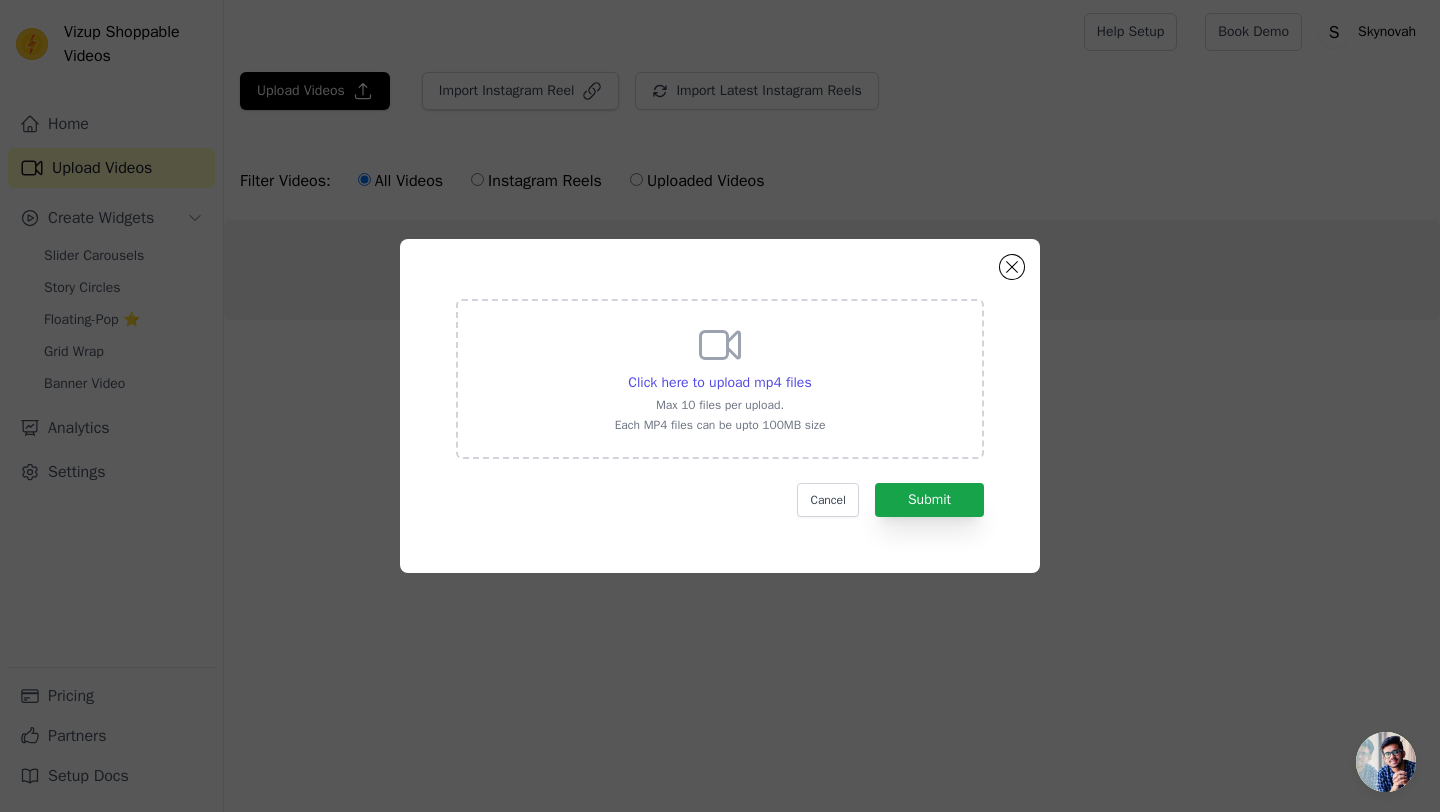 click on "Click here to upload mp4 files     Max 10 files per upload.   Each MP4 files can be upto 100MB size" at bounding box center [720, 377] 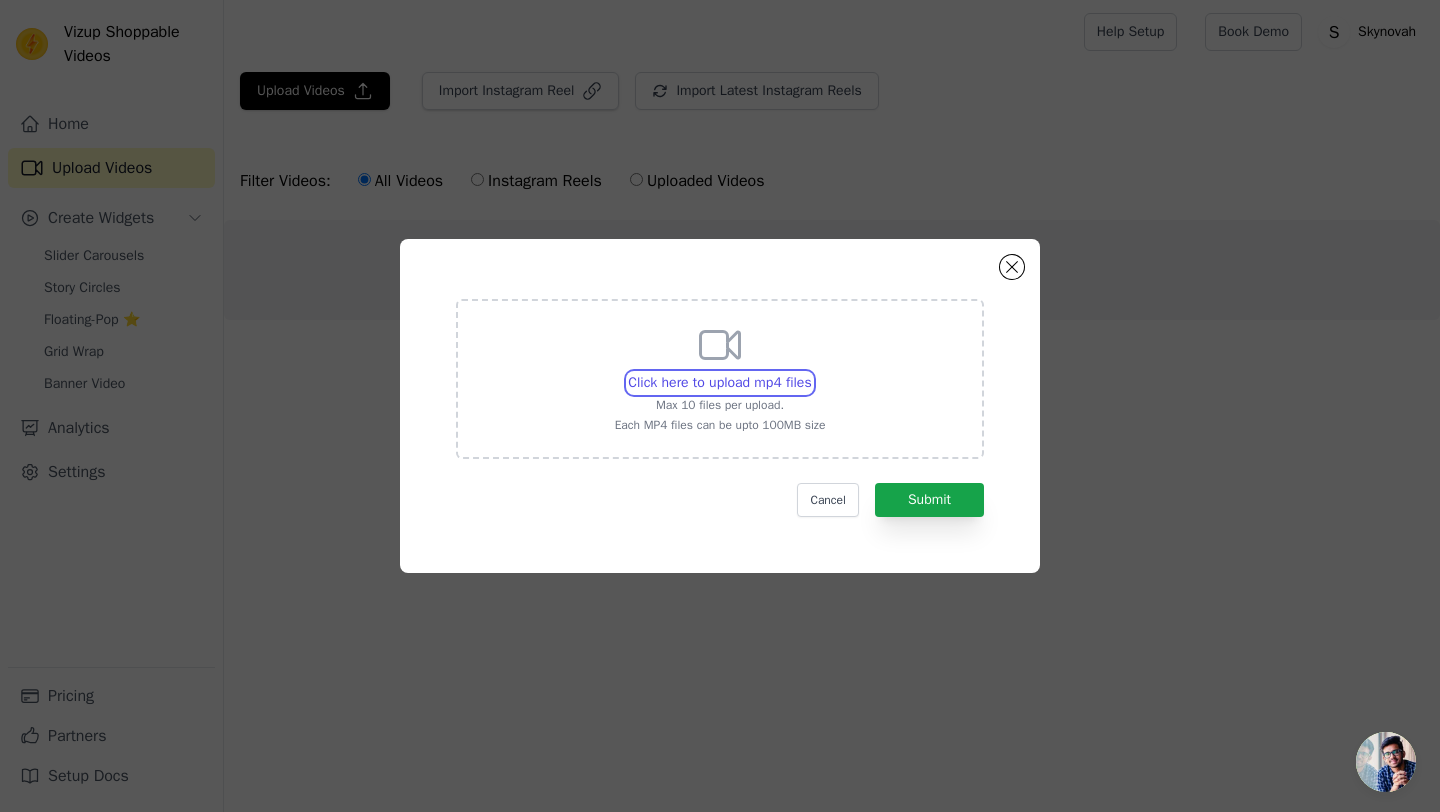 click on "Click here to upload mp4 files     Max 10 files per upload.   Each MP4 files can be upto 100MB size" at bounding box center (811, 372) 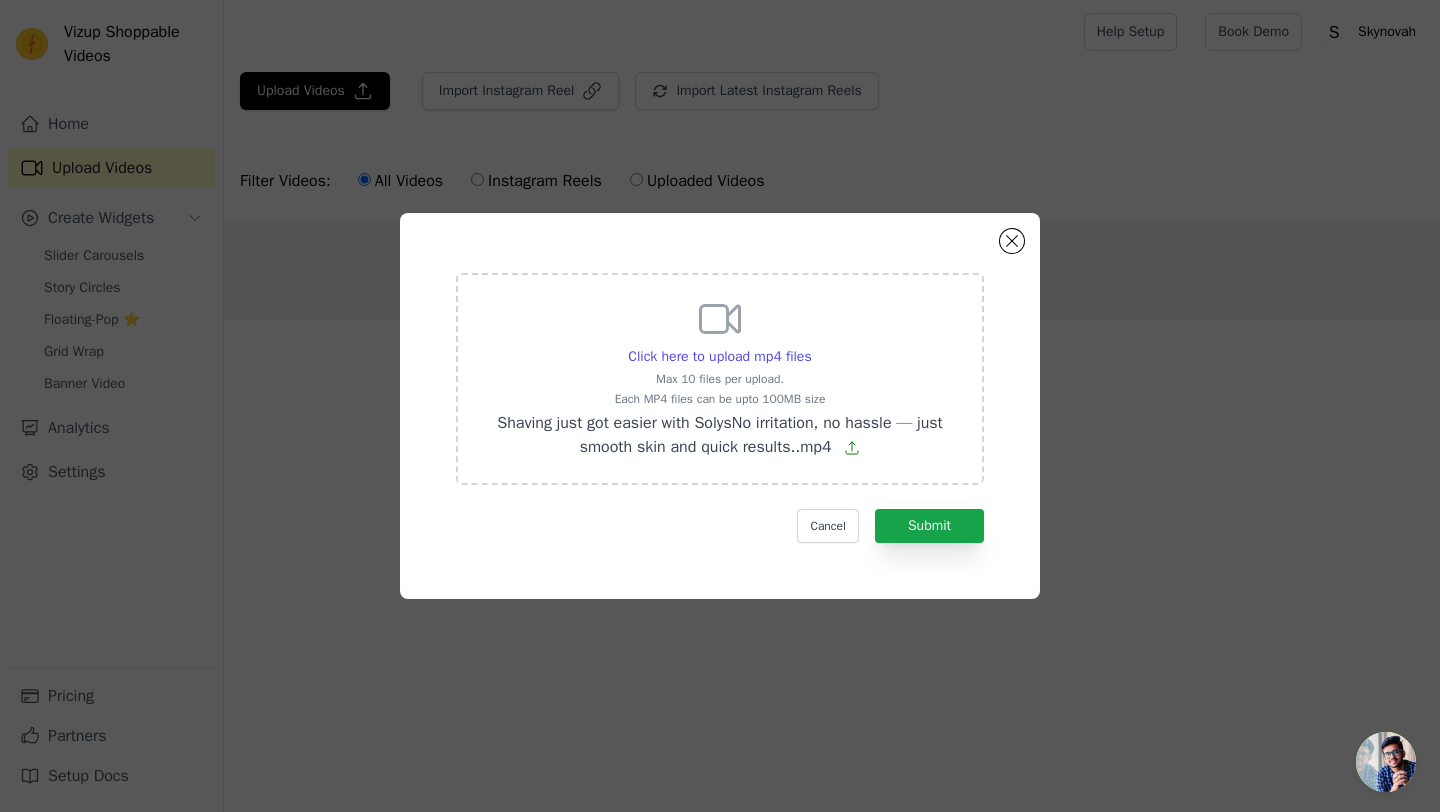 click on "Click here to upload mp4 files     Max 10 files per upload.   Each MP4 files can be upto 100MB size   Shaving just got easier with SolysNo irritation, no hassle — just smooth skin and quick results..mp4       Cancel   Submit" at bounding box center [720, 406] 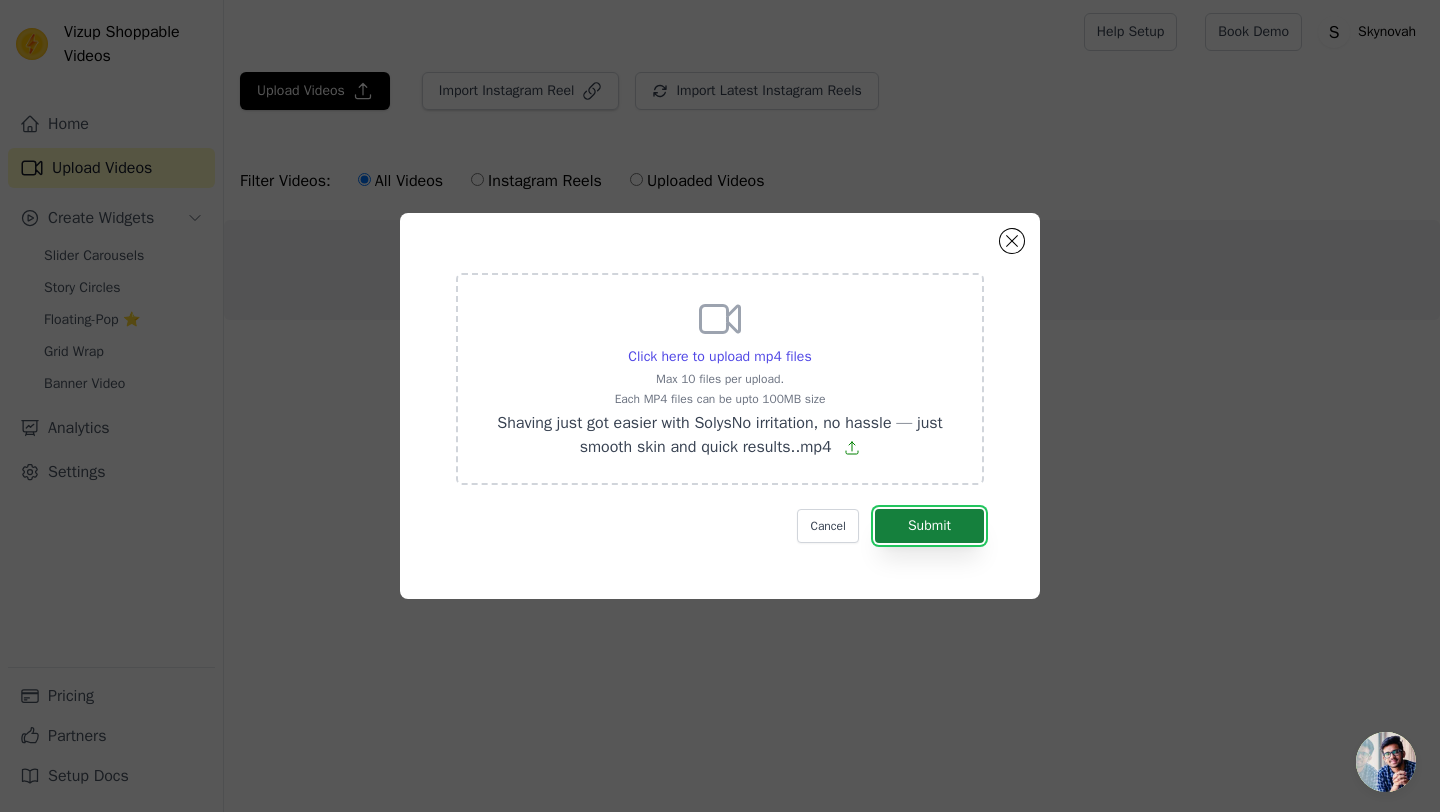 click on "Submit" at bounding box center [929, 526] 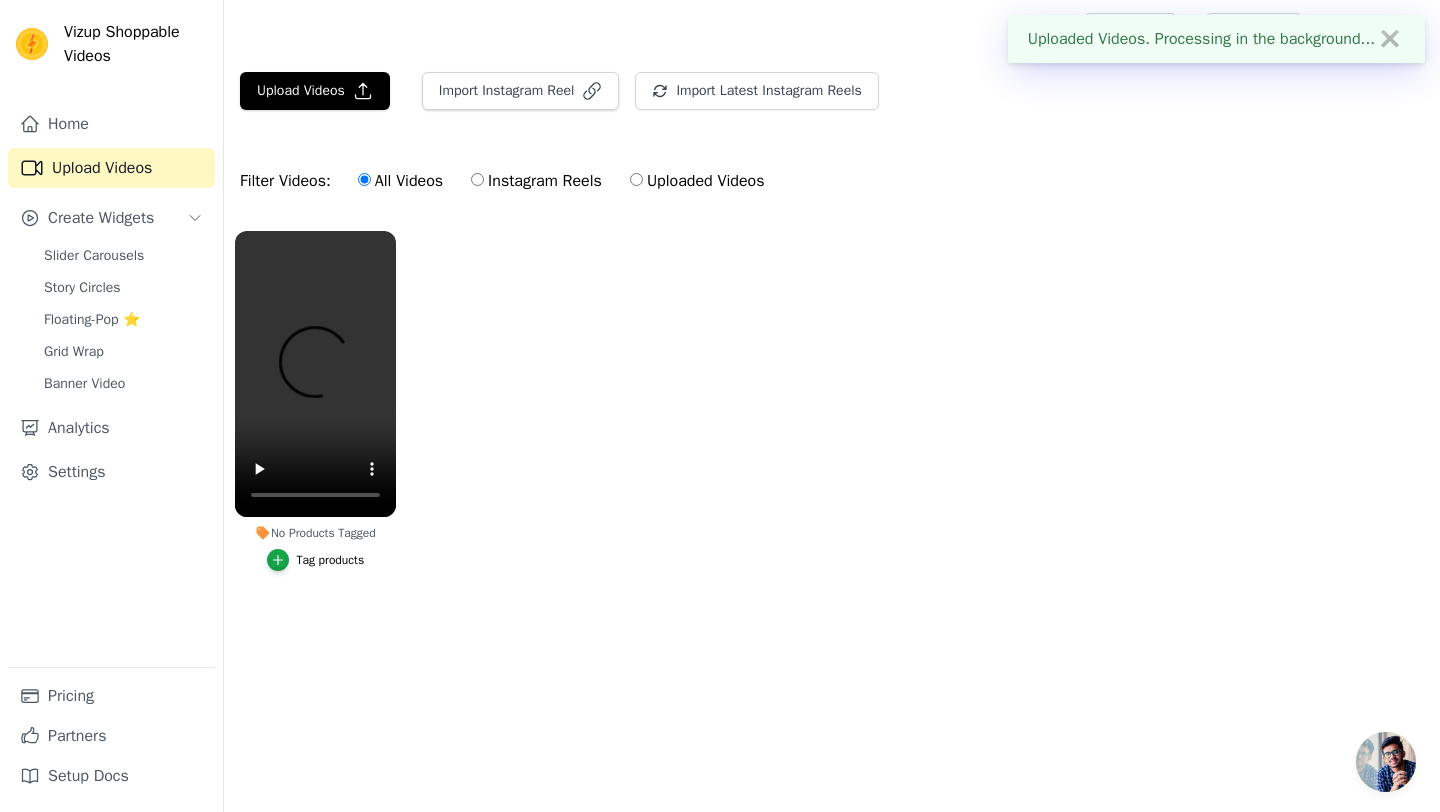 click on "Tag products" at bounding box center [331, 560] 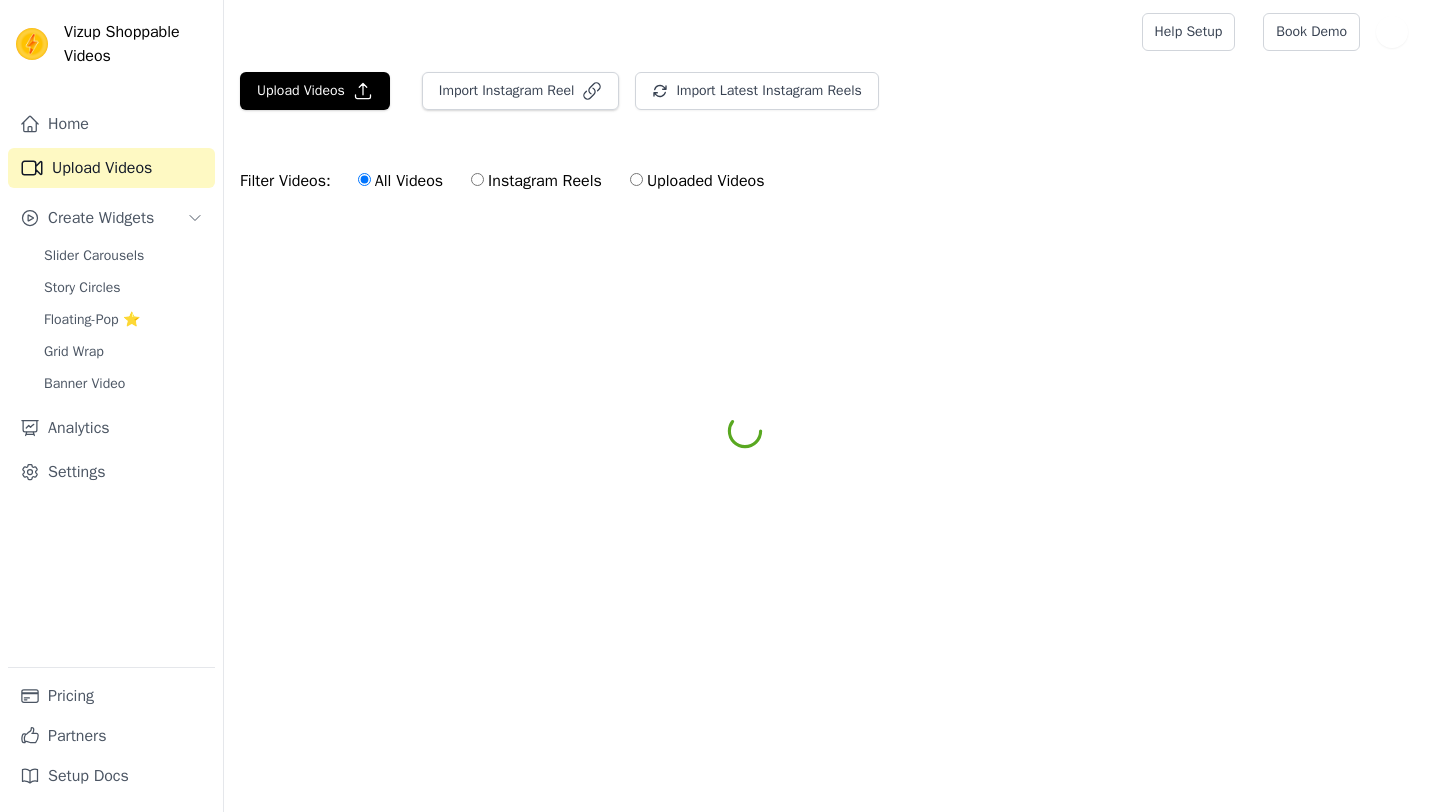scroll, scrollTop: 0, scrollLeft: 0, axis: both 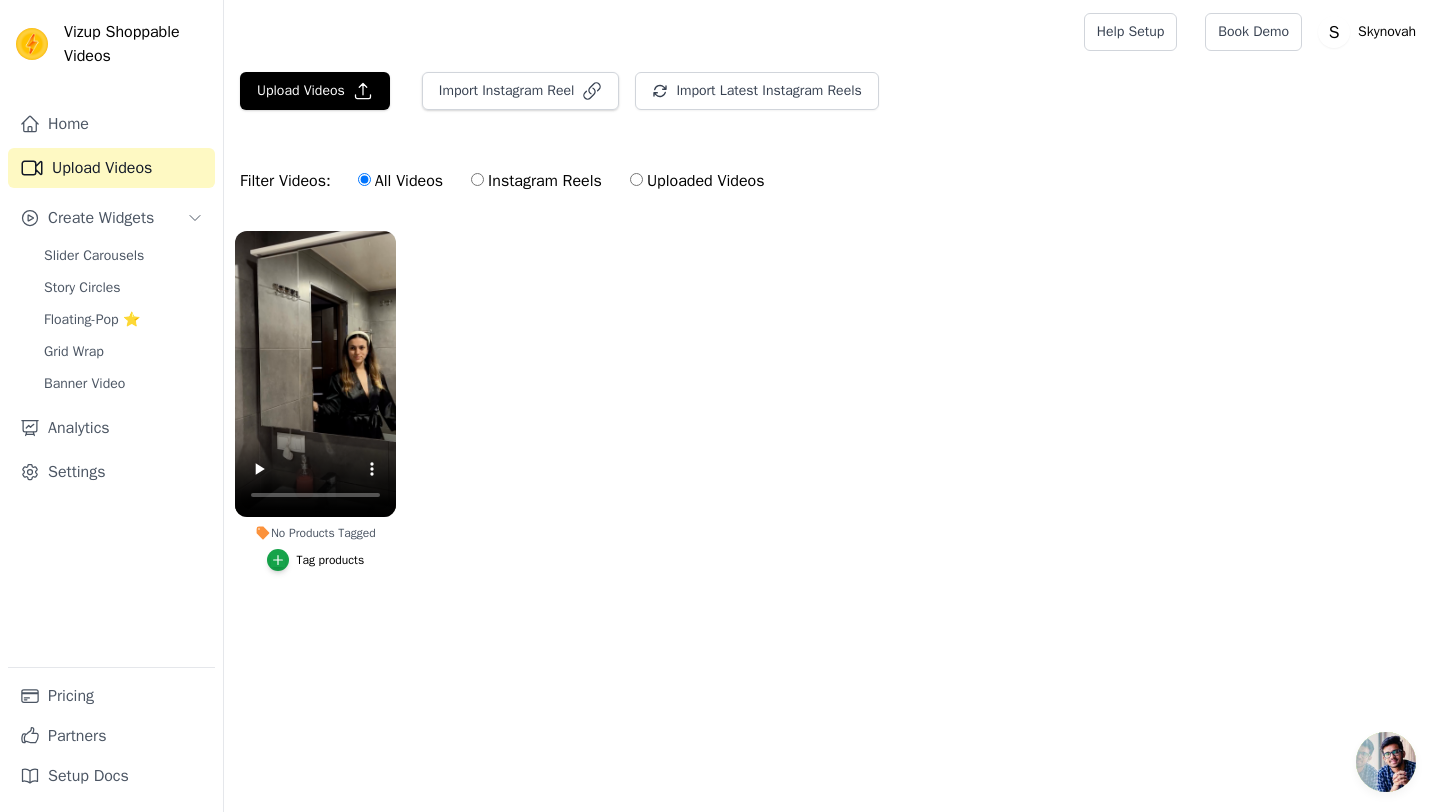 click on "Tag products" at bounding box center (331, 560) 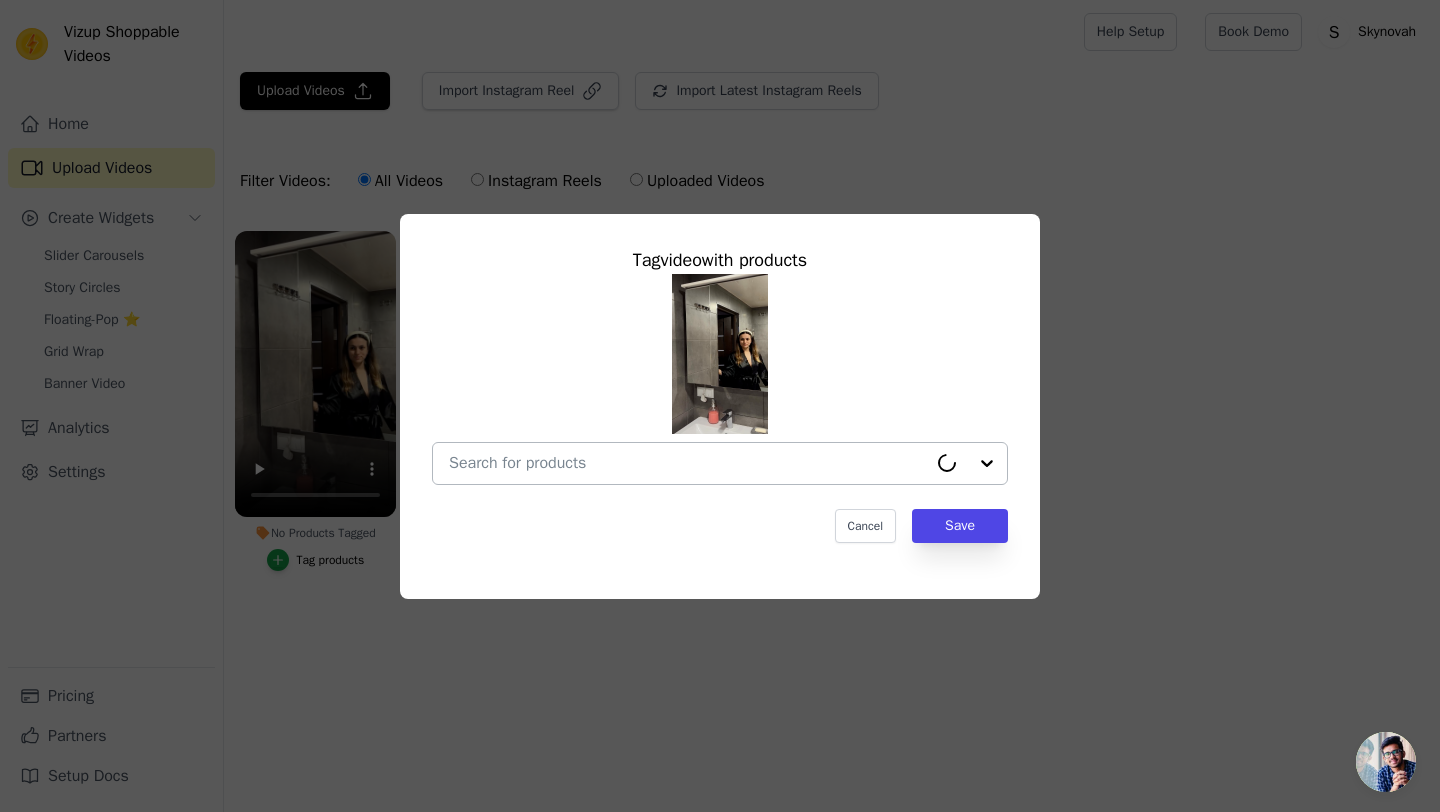 click at bounding box center (688, 463) 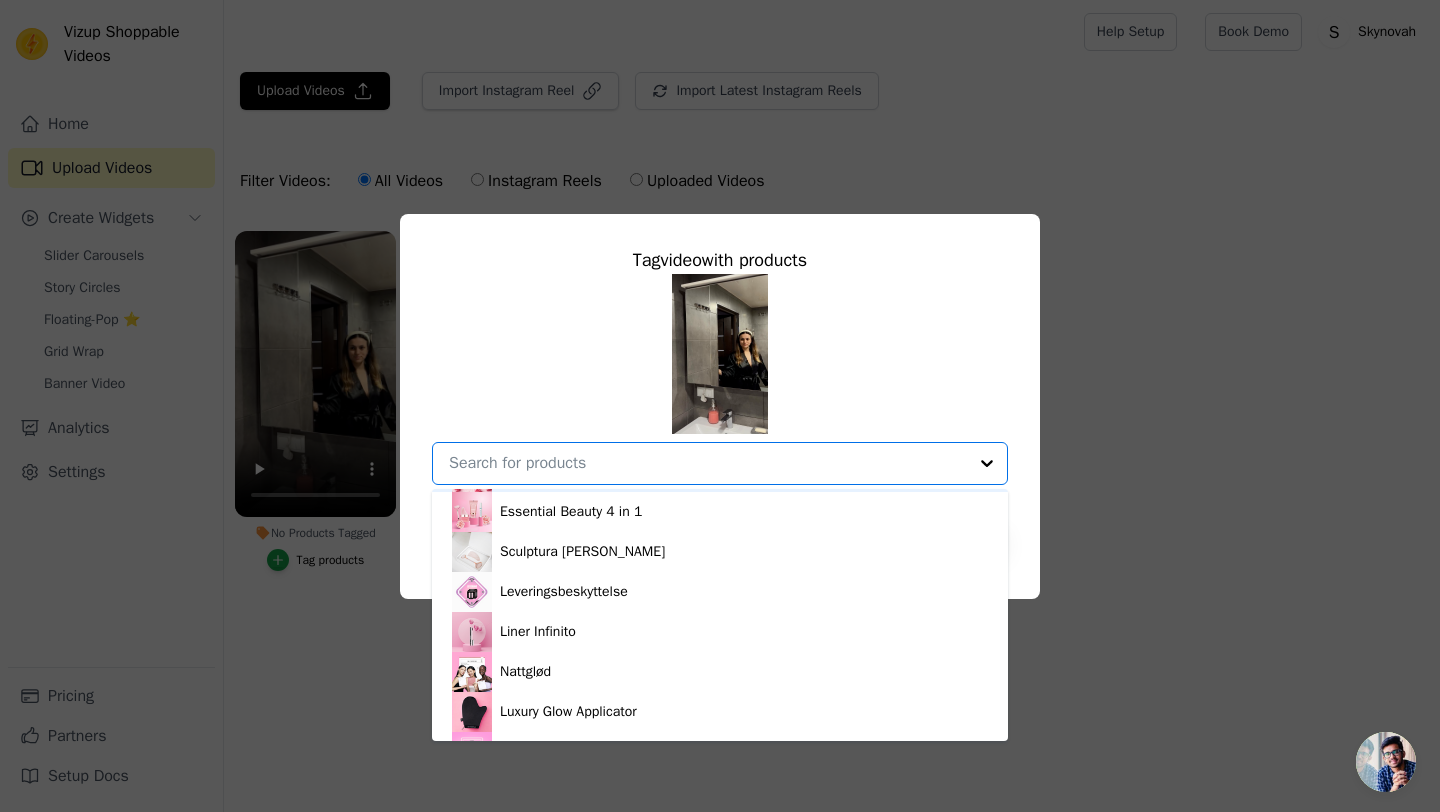 scroll, scrollTop: 148, scrollLeft: 0, axis: vertical 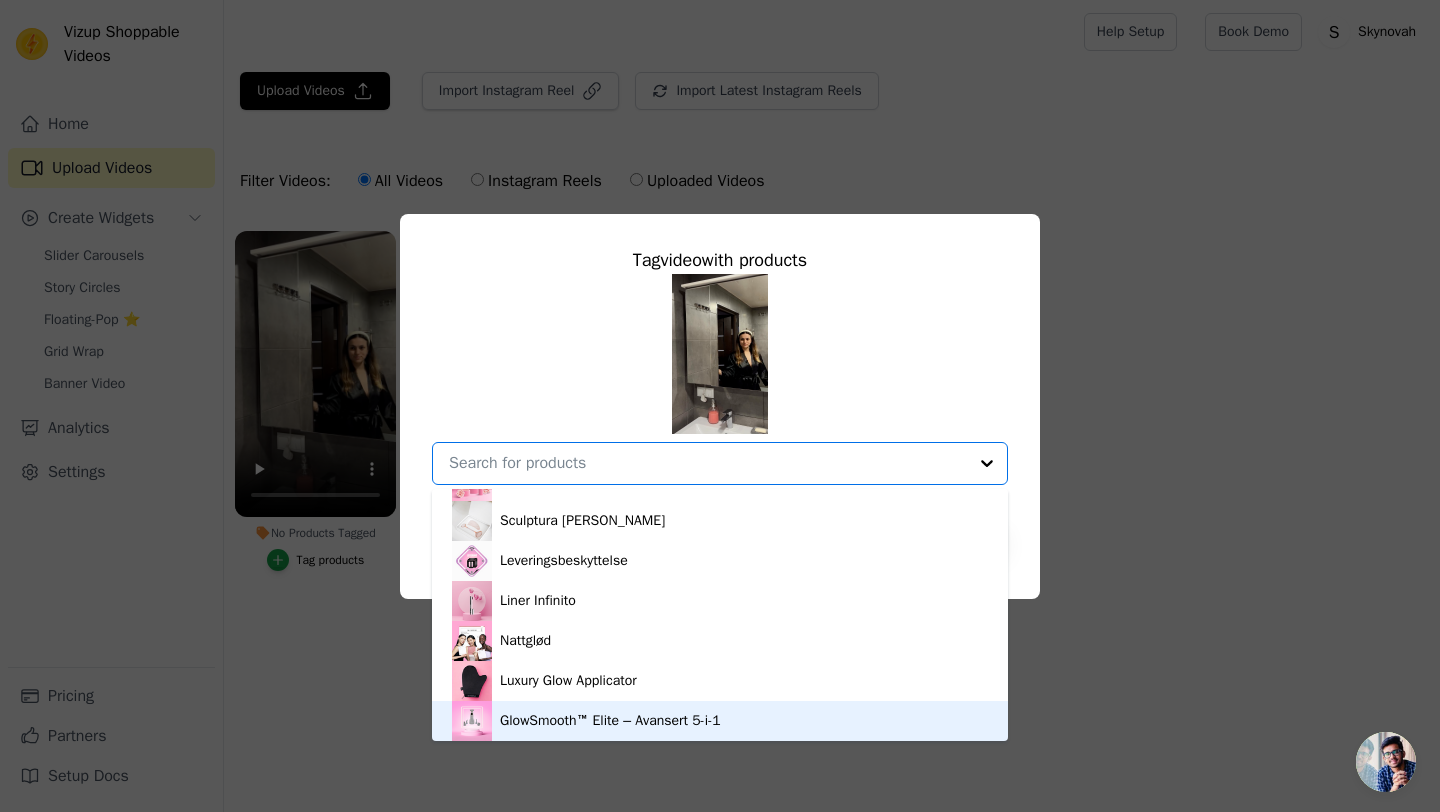 click on "GlowSmooth™ Elite – Avansert 5-i-1" at bounding box center [610, 721] 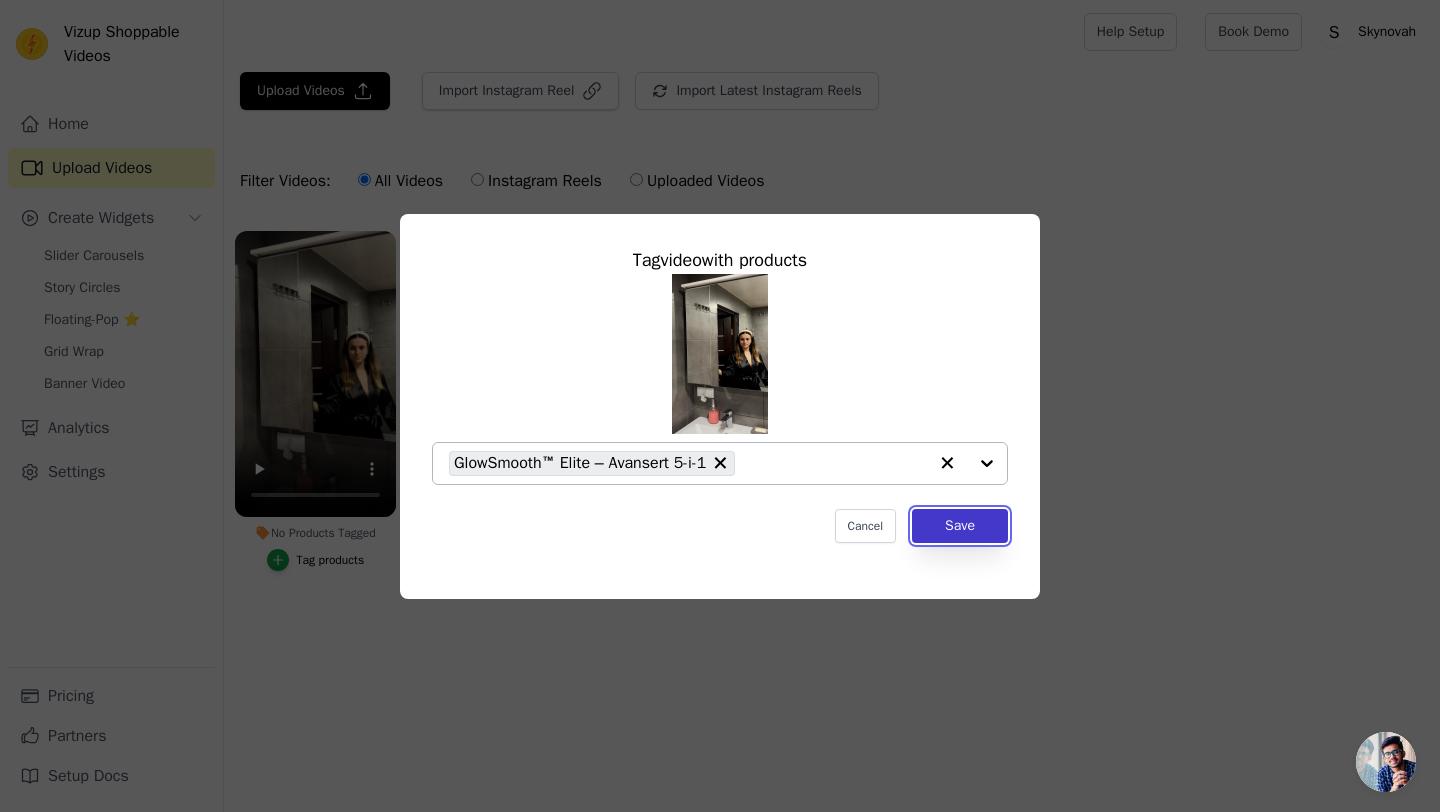 click on "Save" at bounding box center (960, 526) 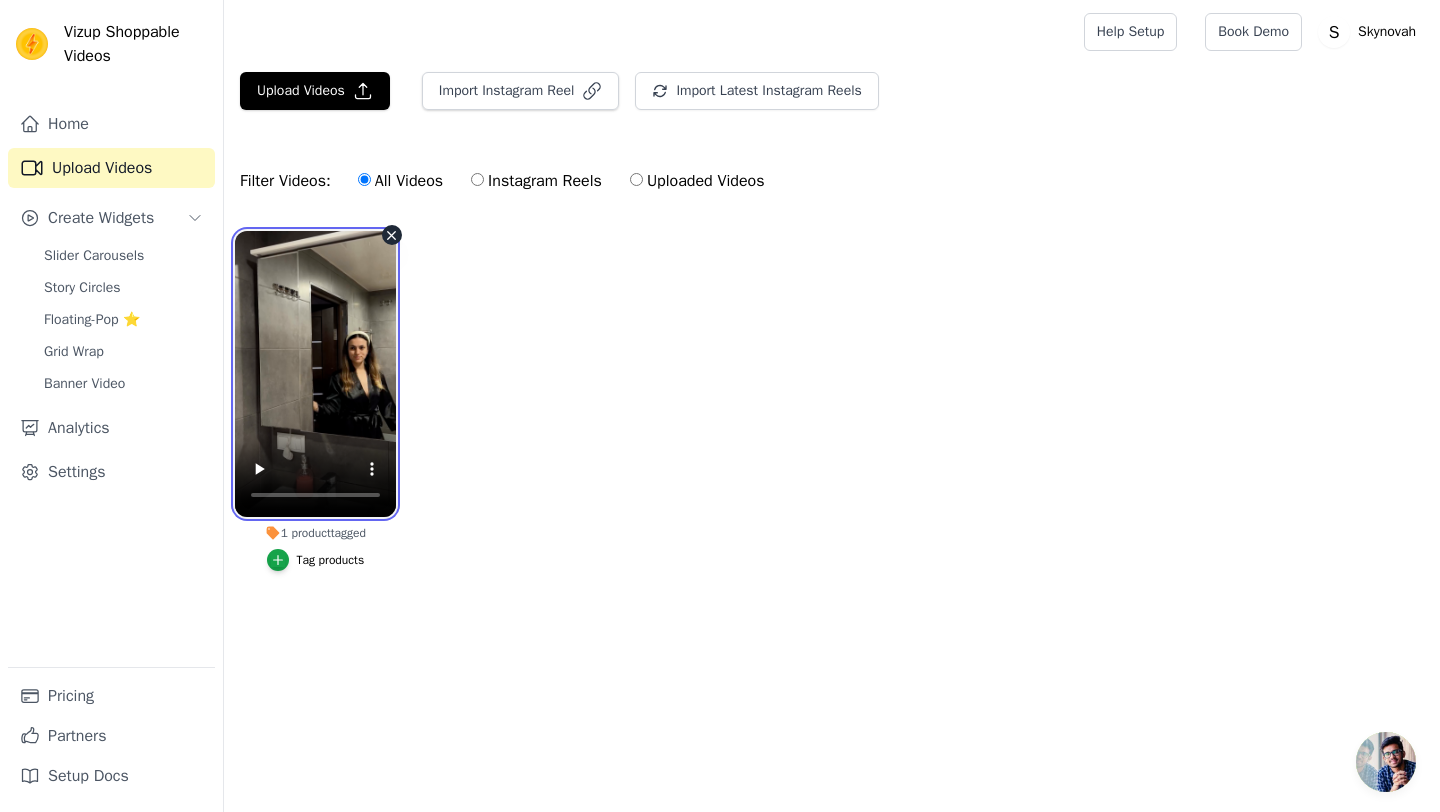 click at bounding box center (315, 374) 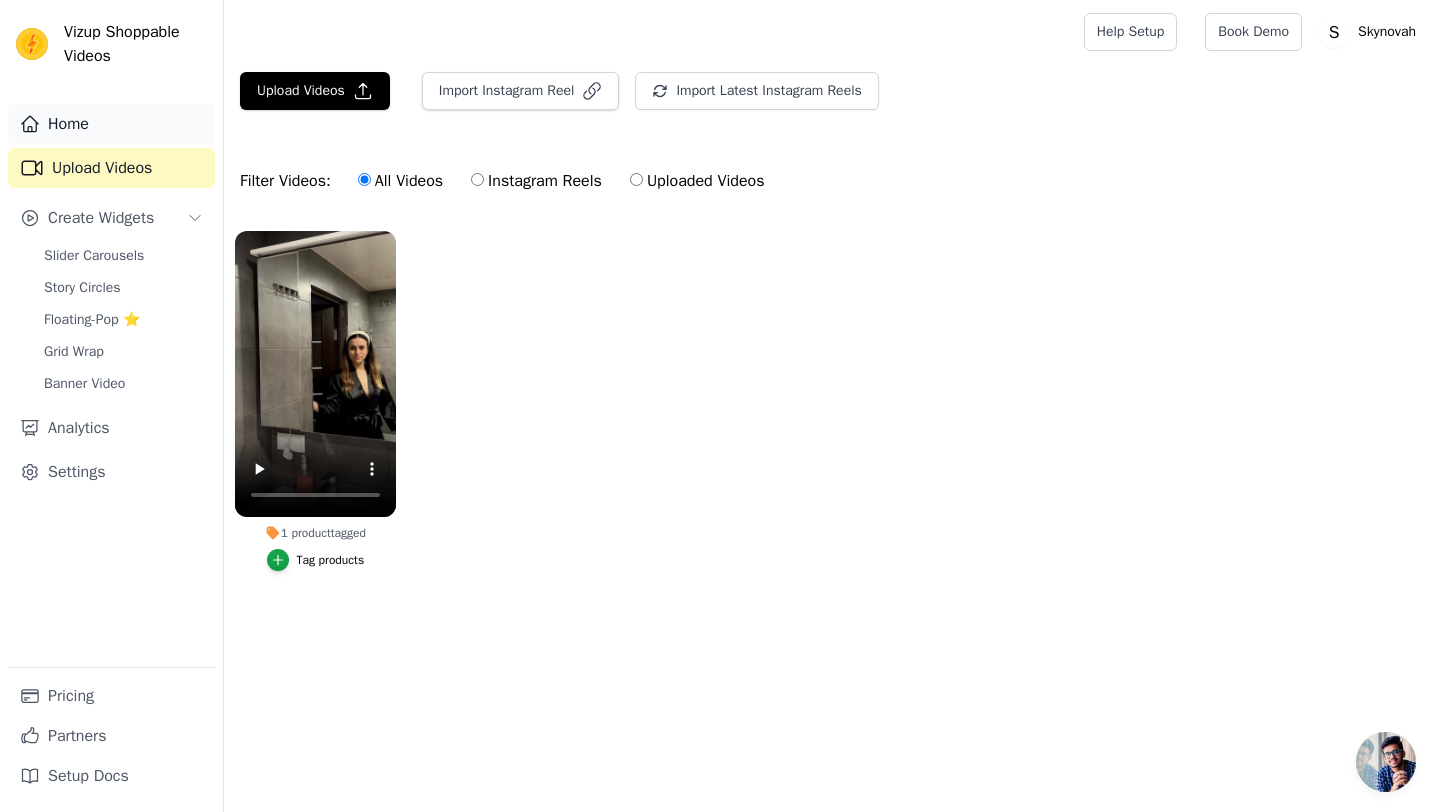 click on "Home" at bounding box center (111, 124) 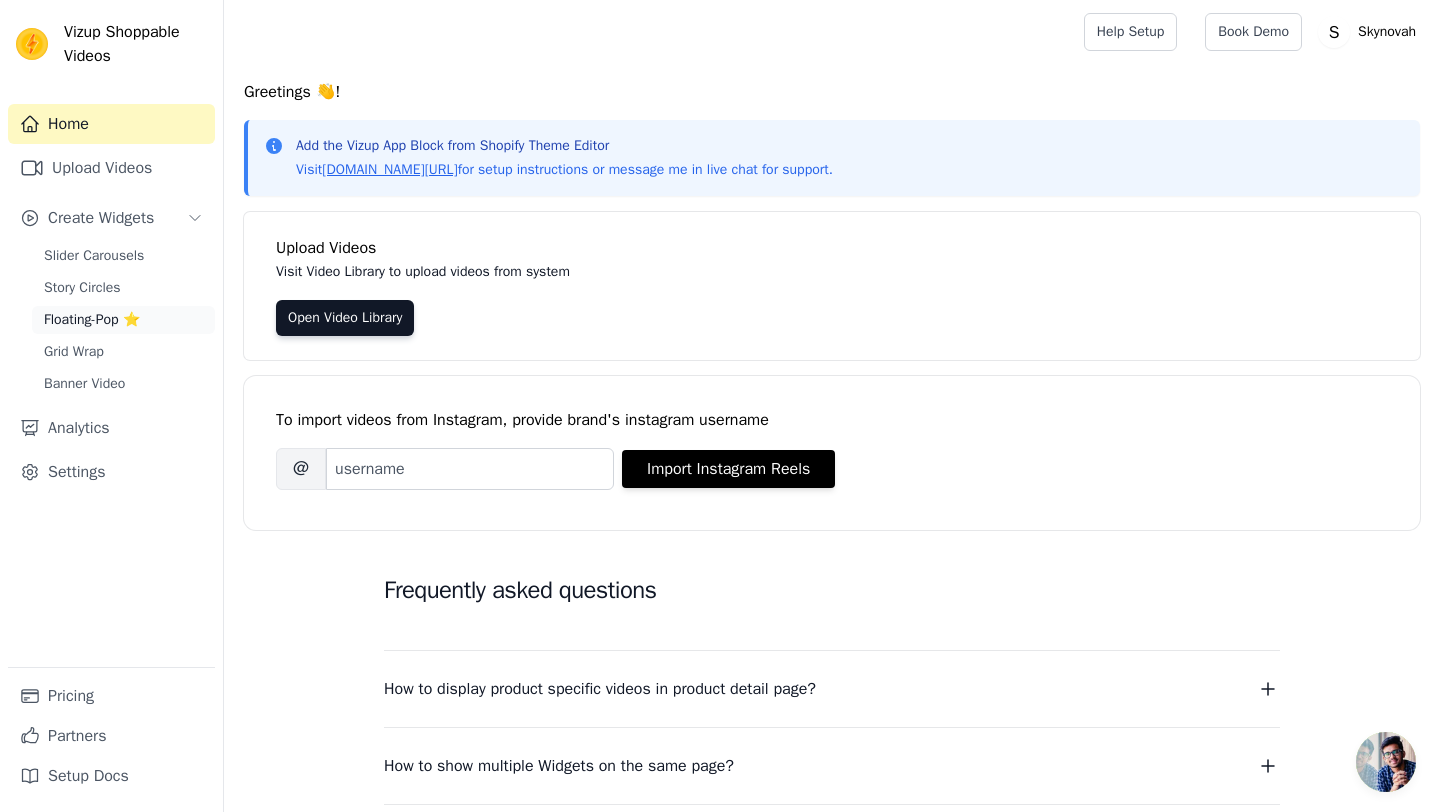click on "Floating-Pop ⭐" at bounding box center [123, 320] 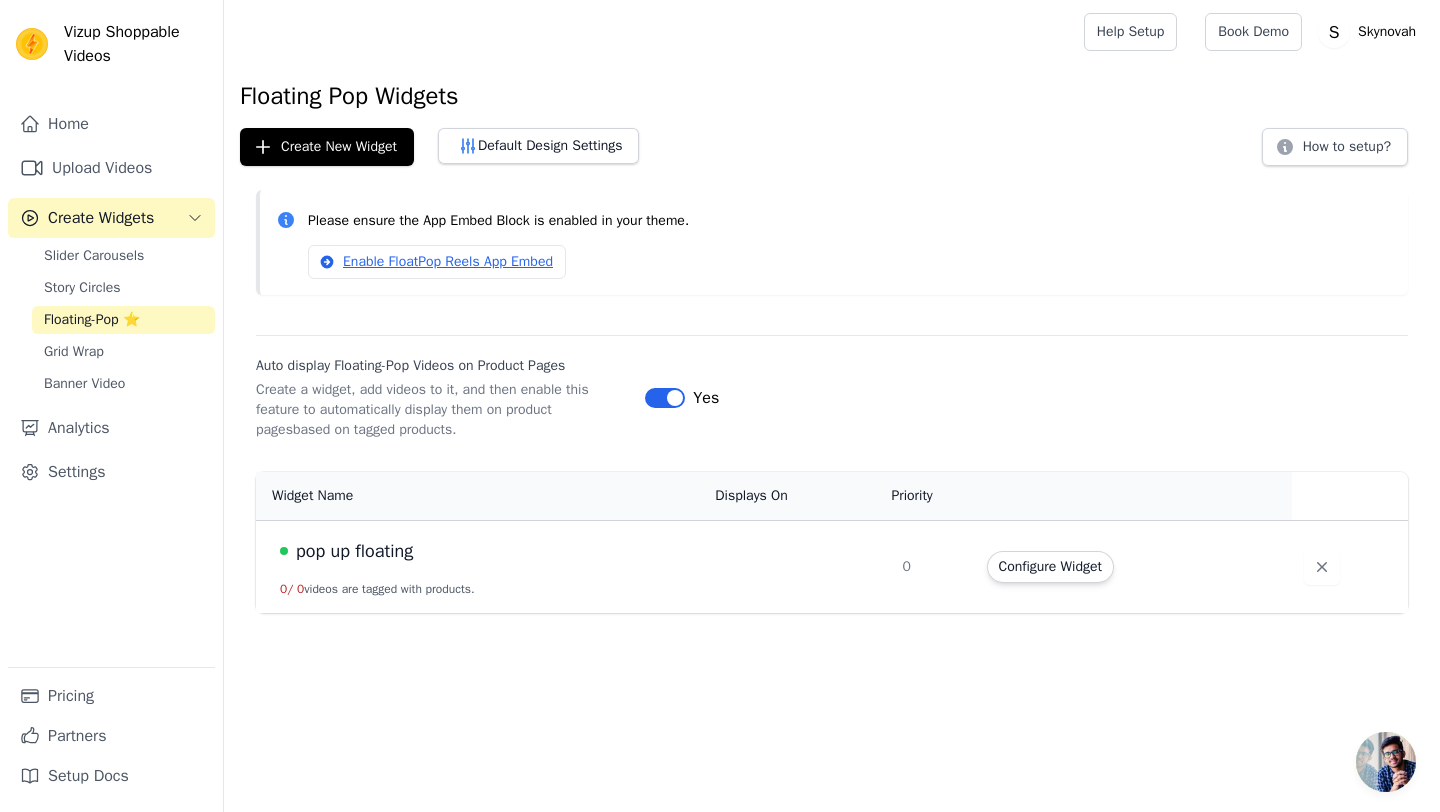 click on "pop up floating" at bounding box center [485, 551] 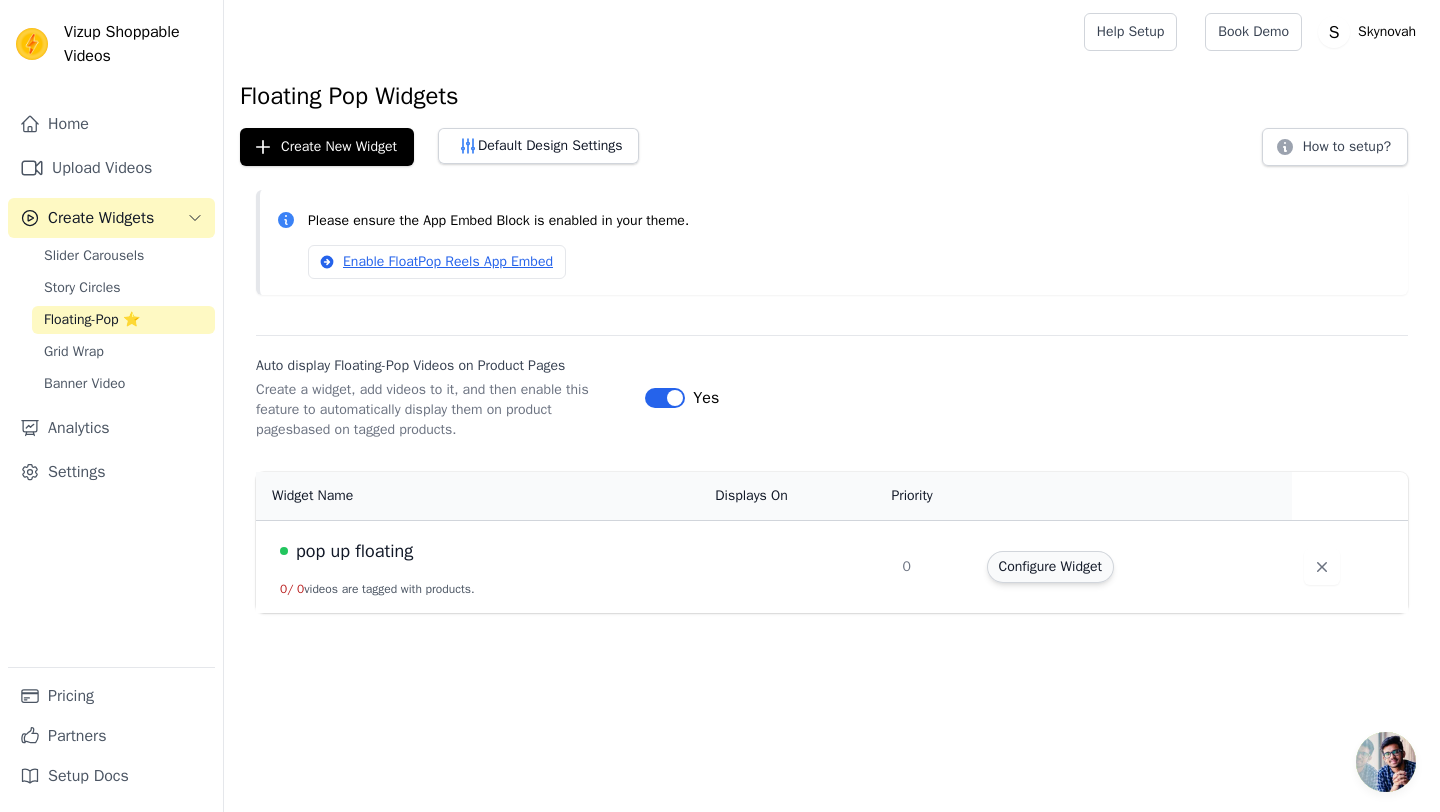click on "Configure Widget" at bounding box center (1050, 567) 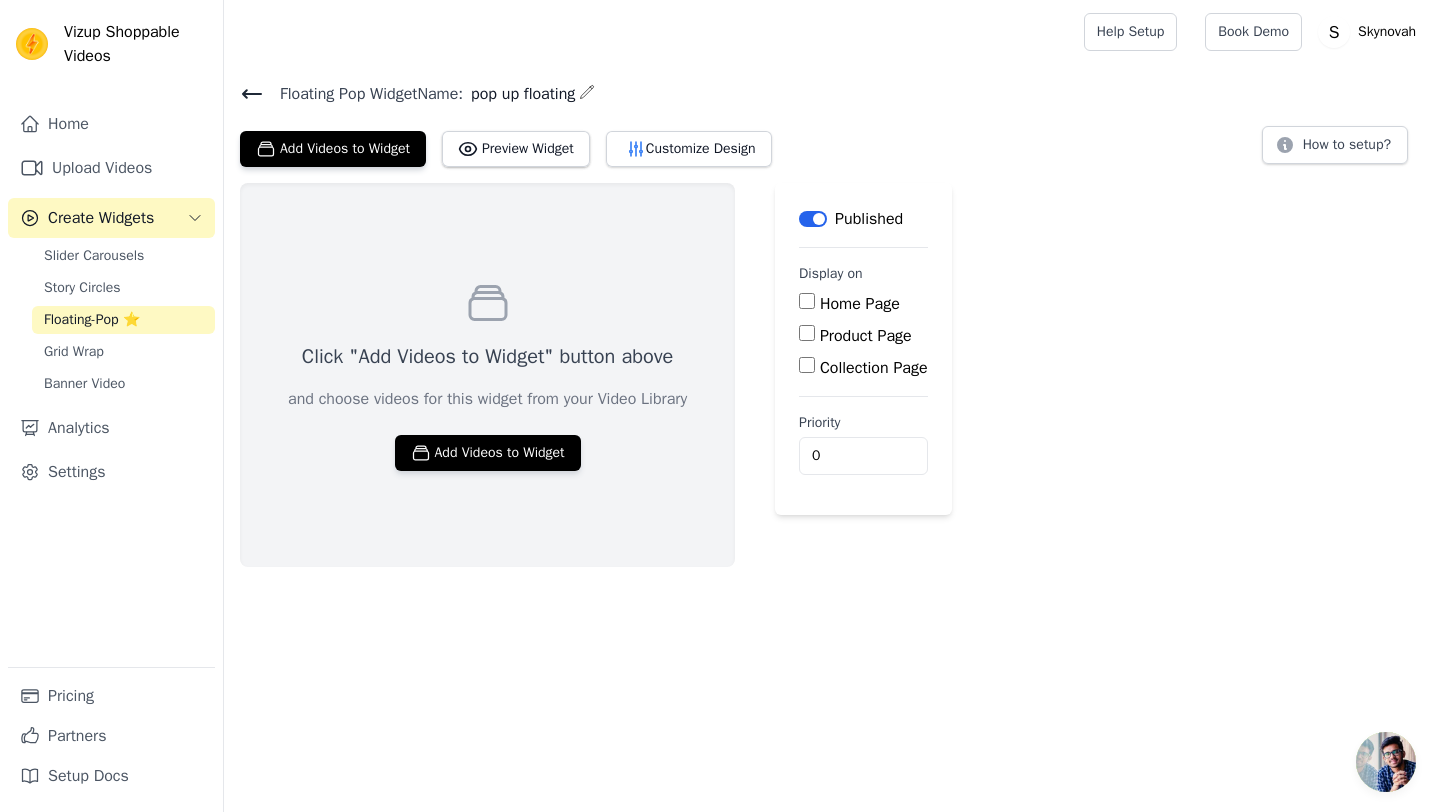 click on "Product Page" at bounding box center (863, 336) 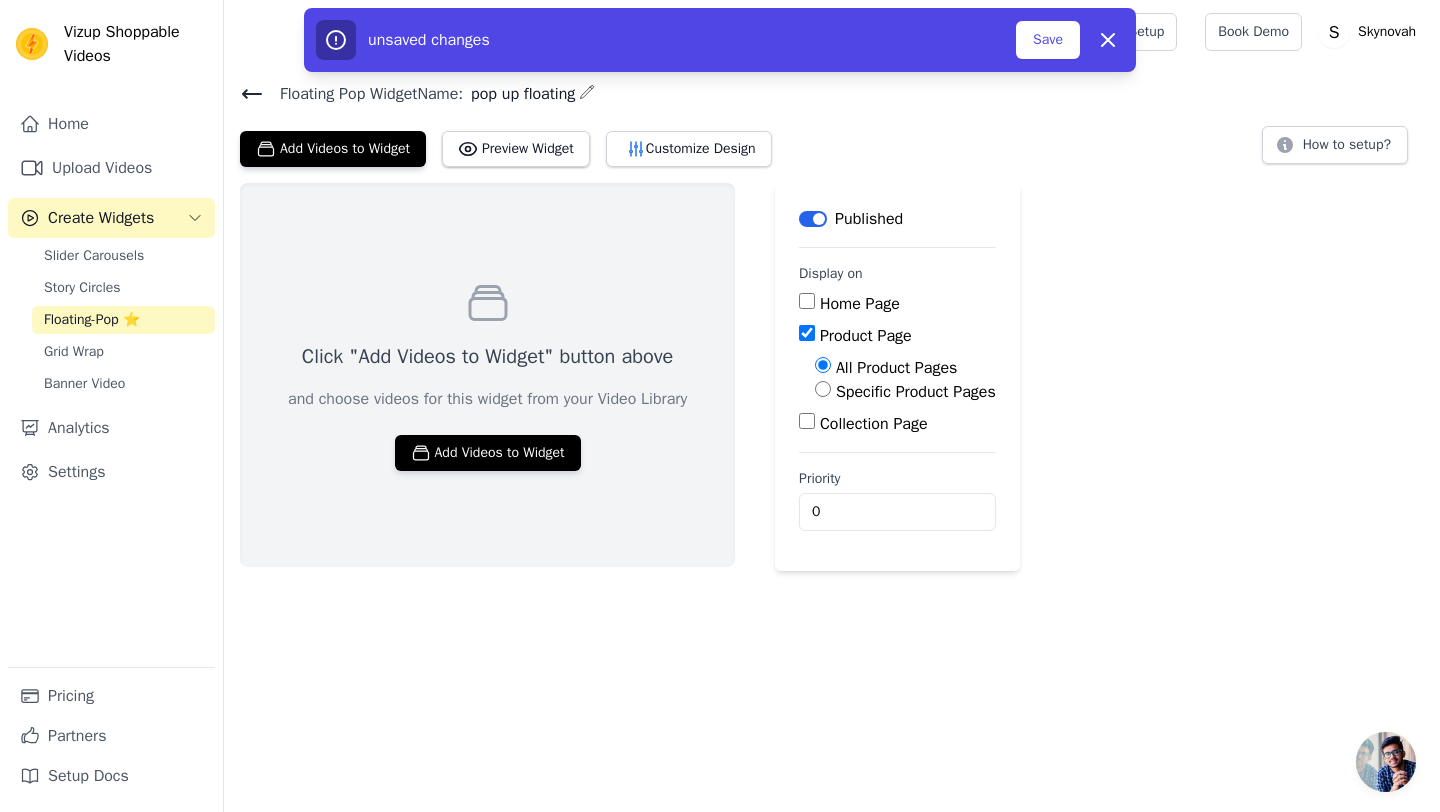 click on "Specific Product Pages" at bounding box center [905, 392] 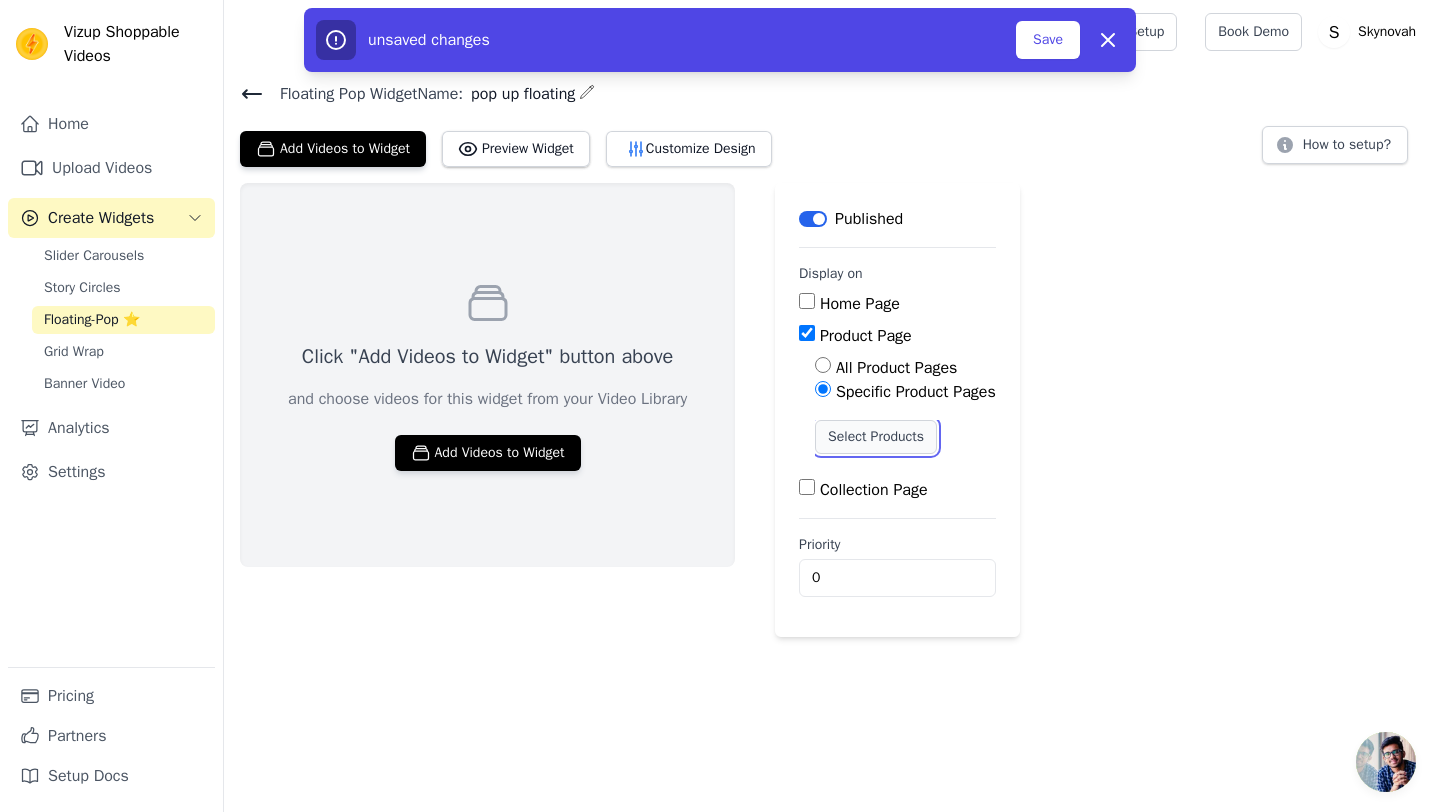 click on "Select Products" at bounding box center [876, 437] 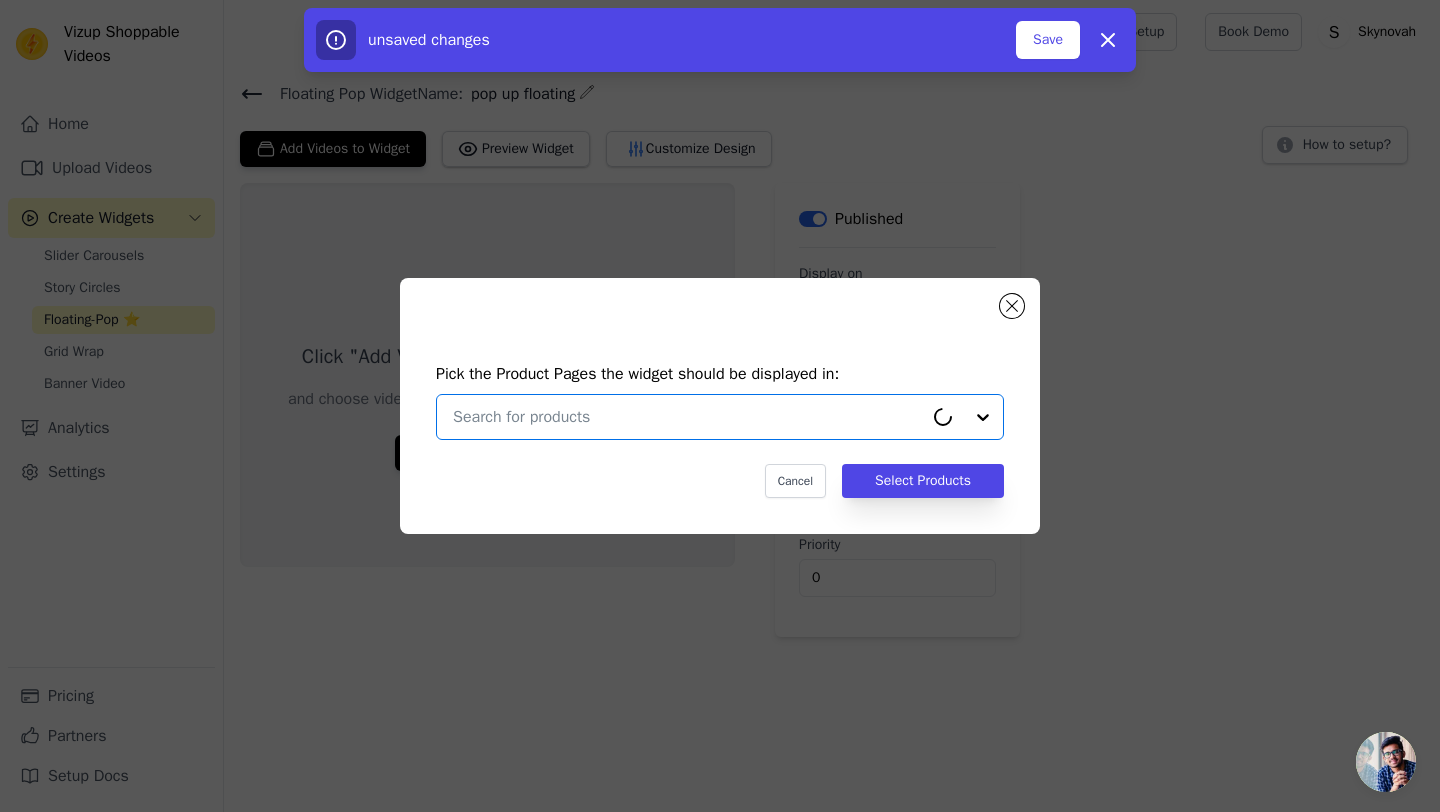 click at bounding box center (688, 417) 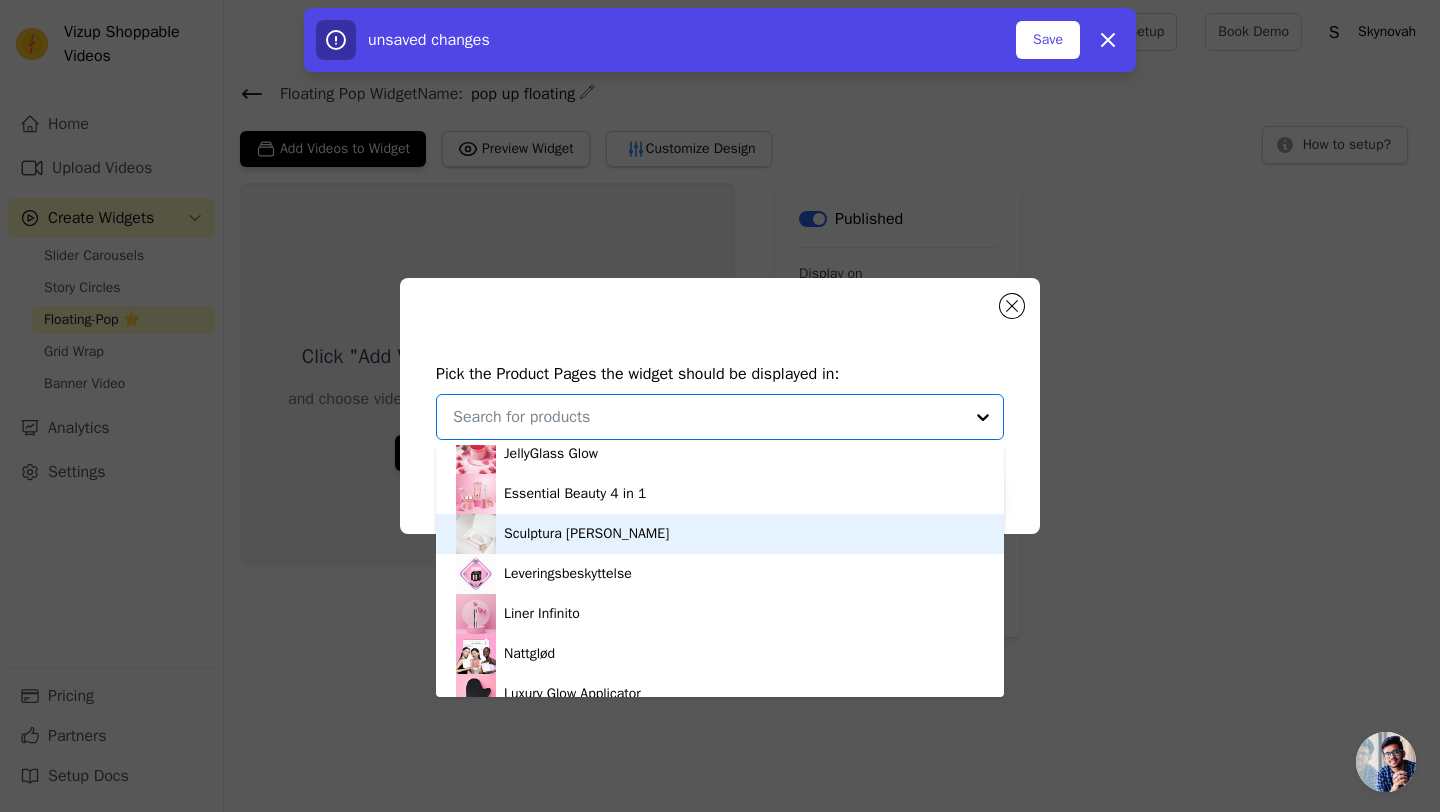 scroll, scrollTop: 154, scrollLeft: 0, axis: vertical 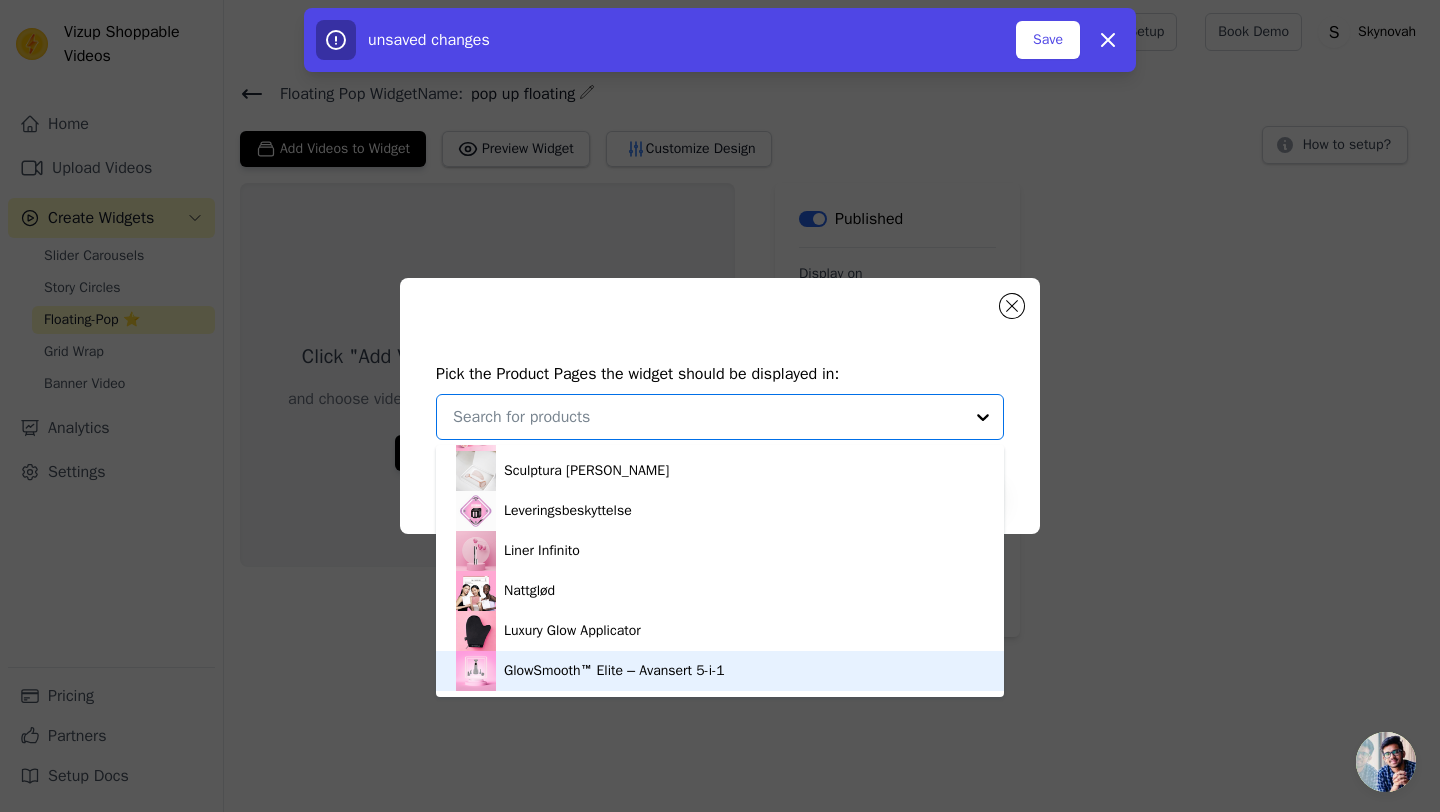 click on "GlowSmooth™ Elite – Avansert 5-i-1" at bounding box center [614, 671] 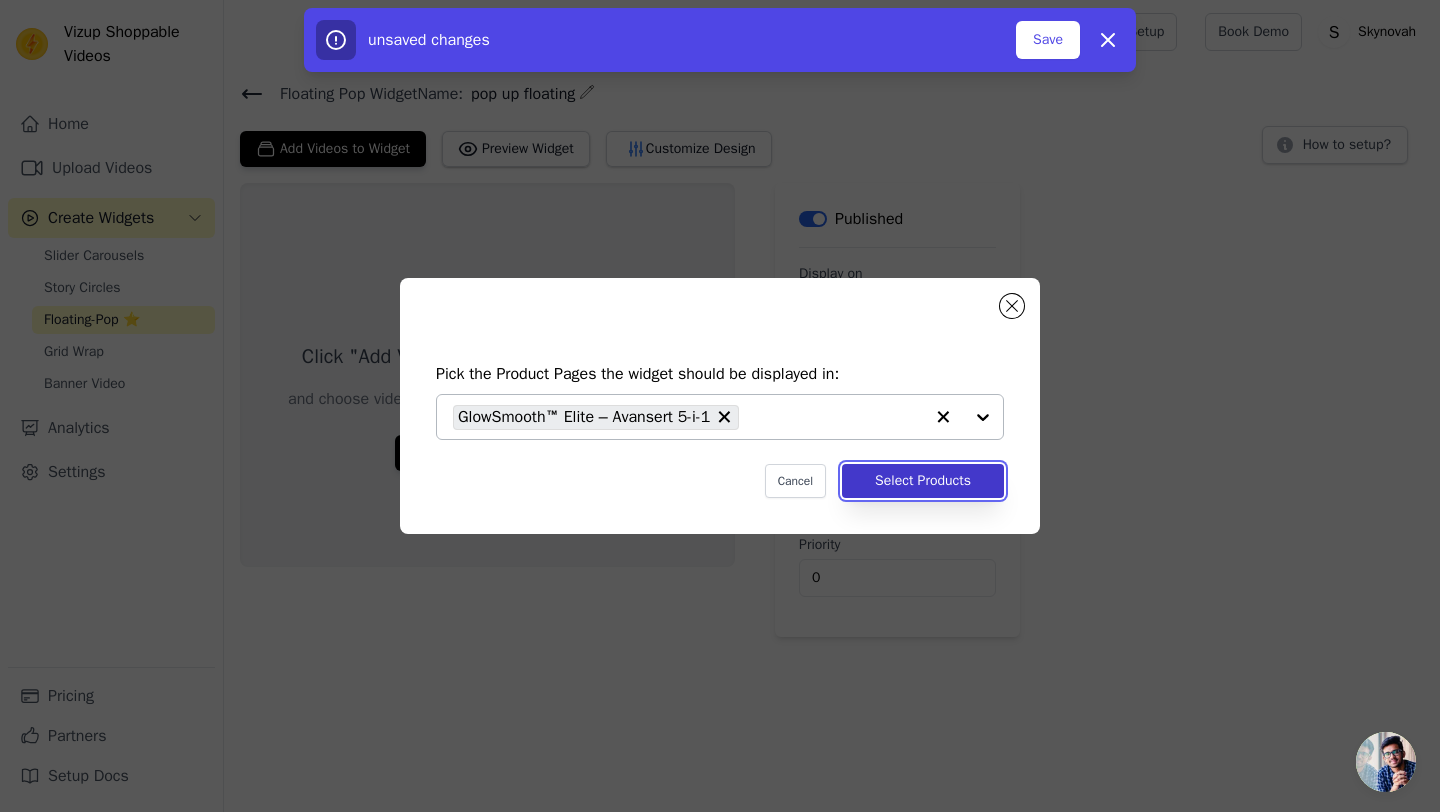 click on "Select Products" at bounding box center [923, 481] 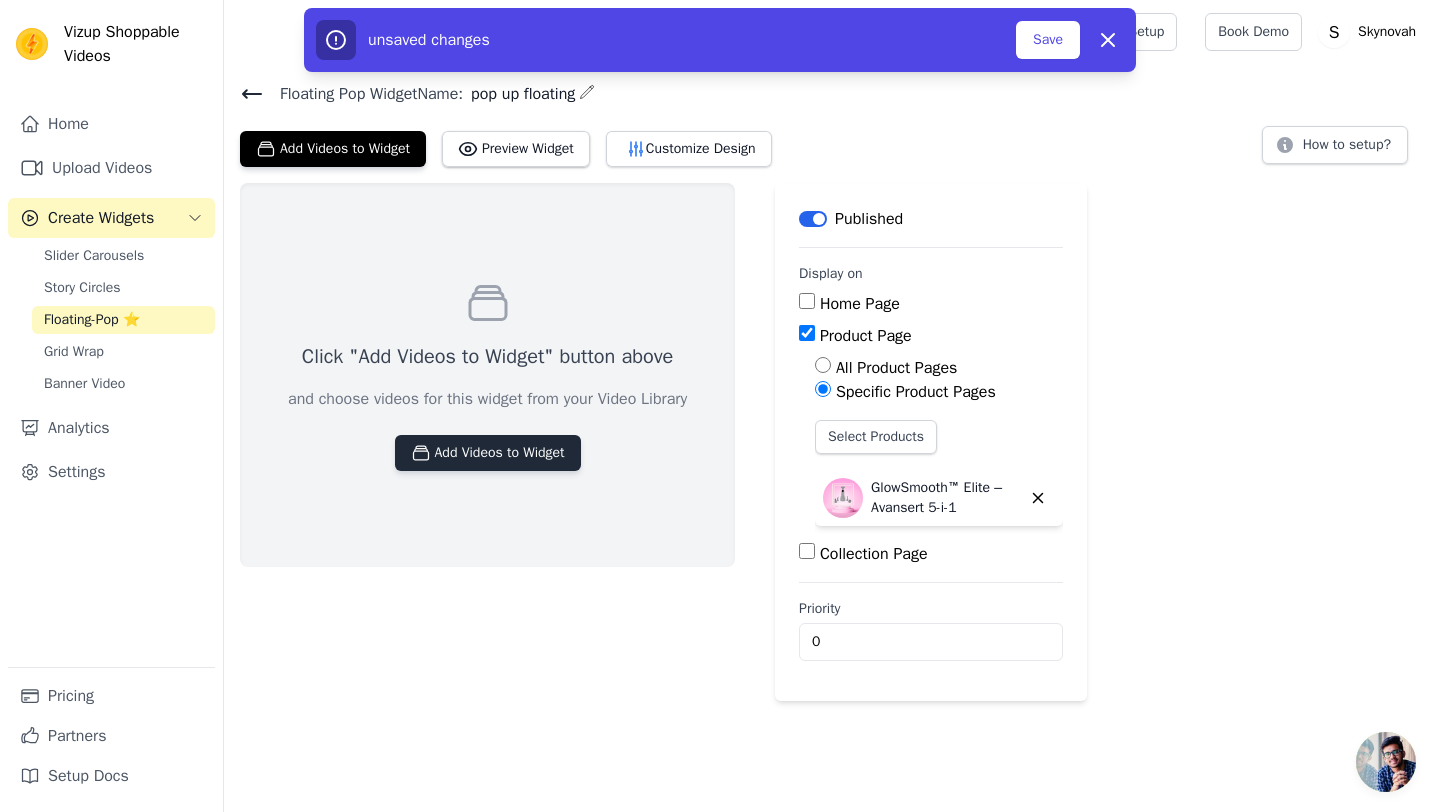 click on "Add Videos to Widget" at bounding box center [488, 453] 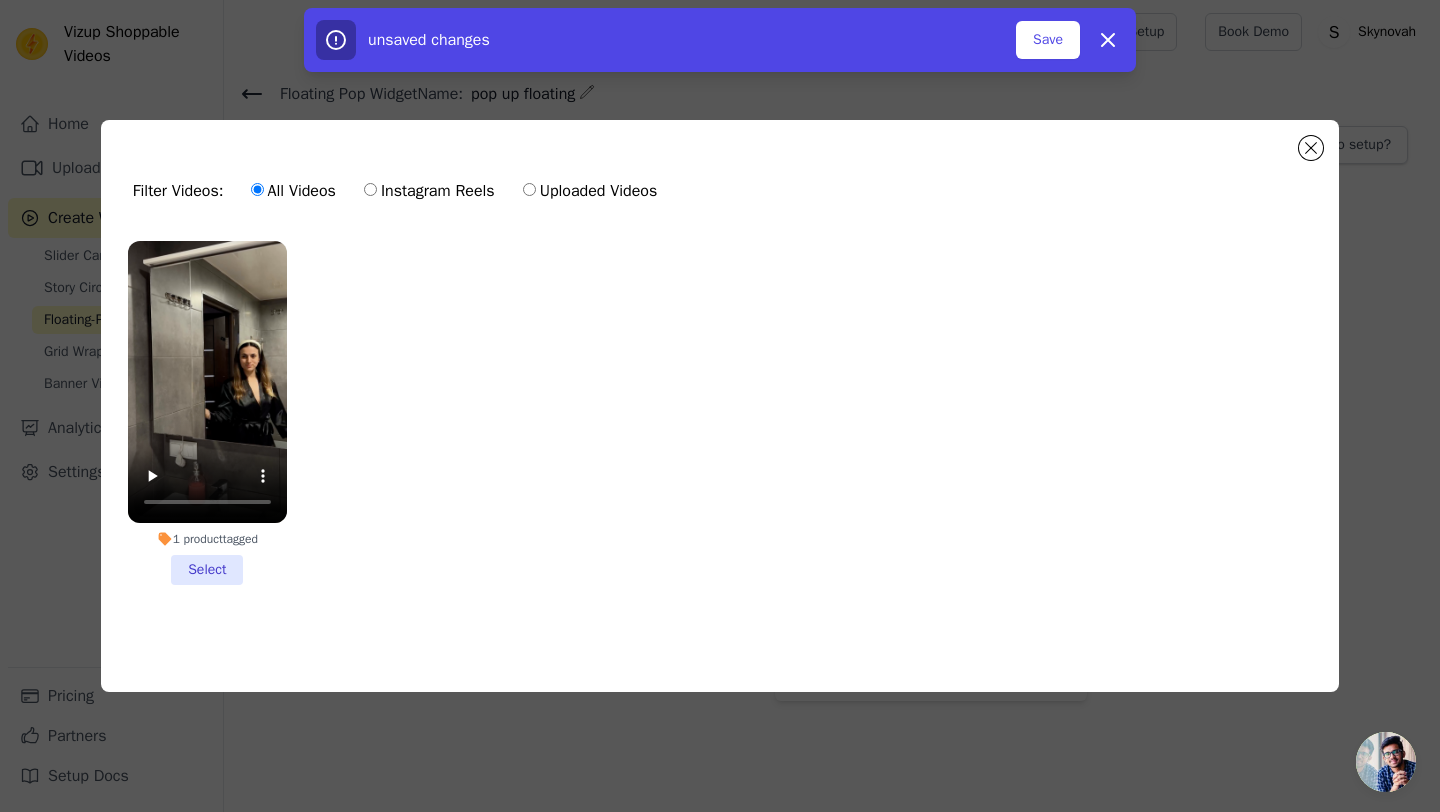 click on "1   product  tagged     Select" at bounding box center [207, 413] 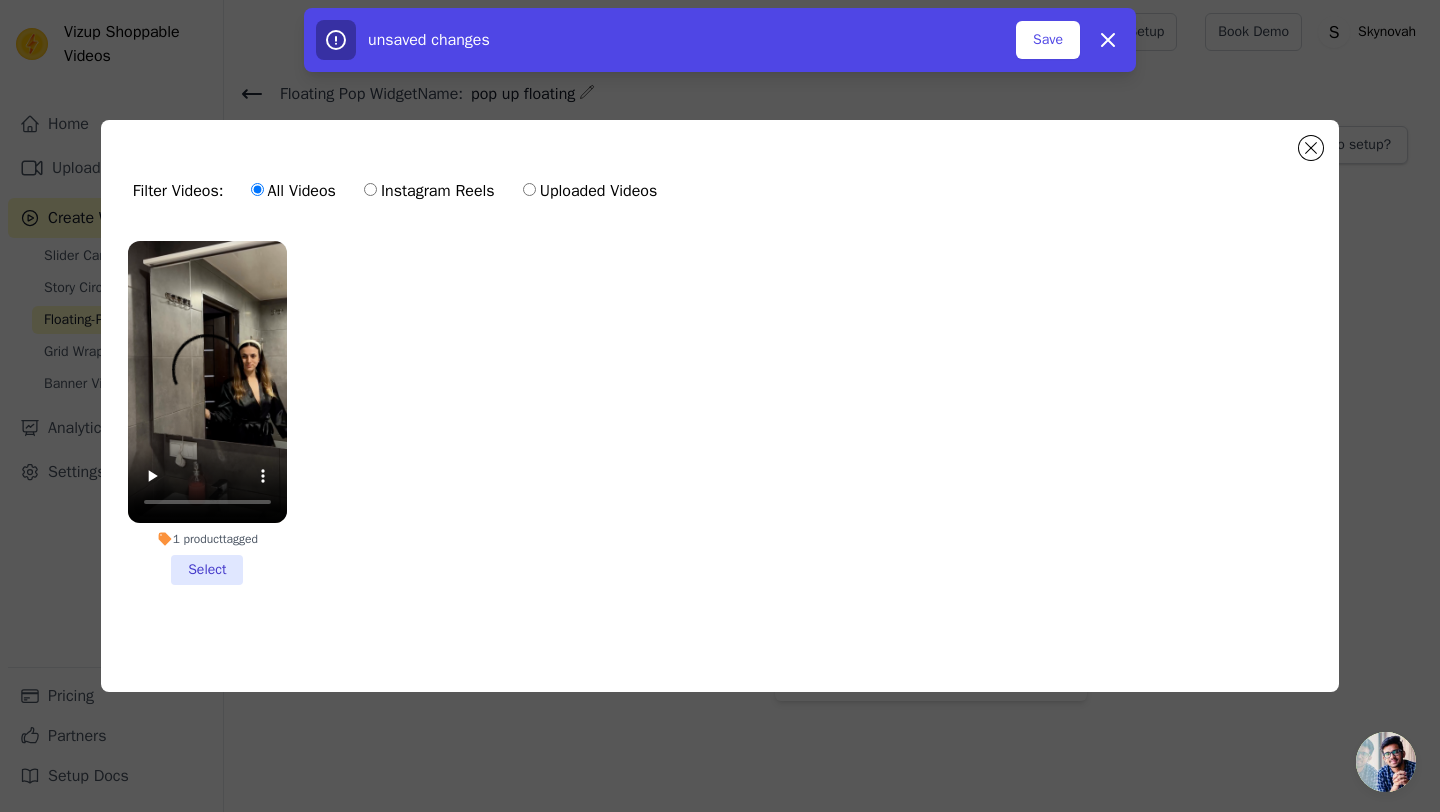 click on "1   product  tagged     Select" at bounding box center [0, 0] 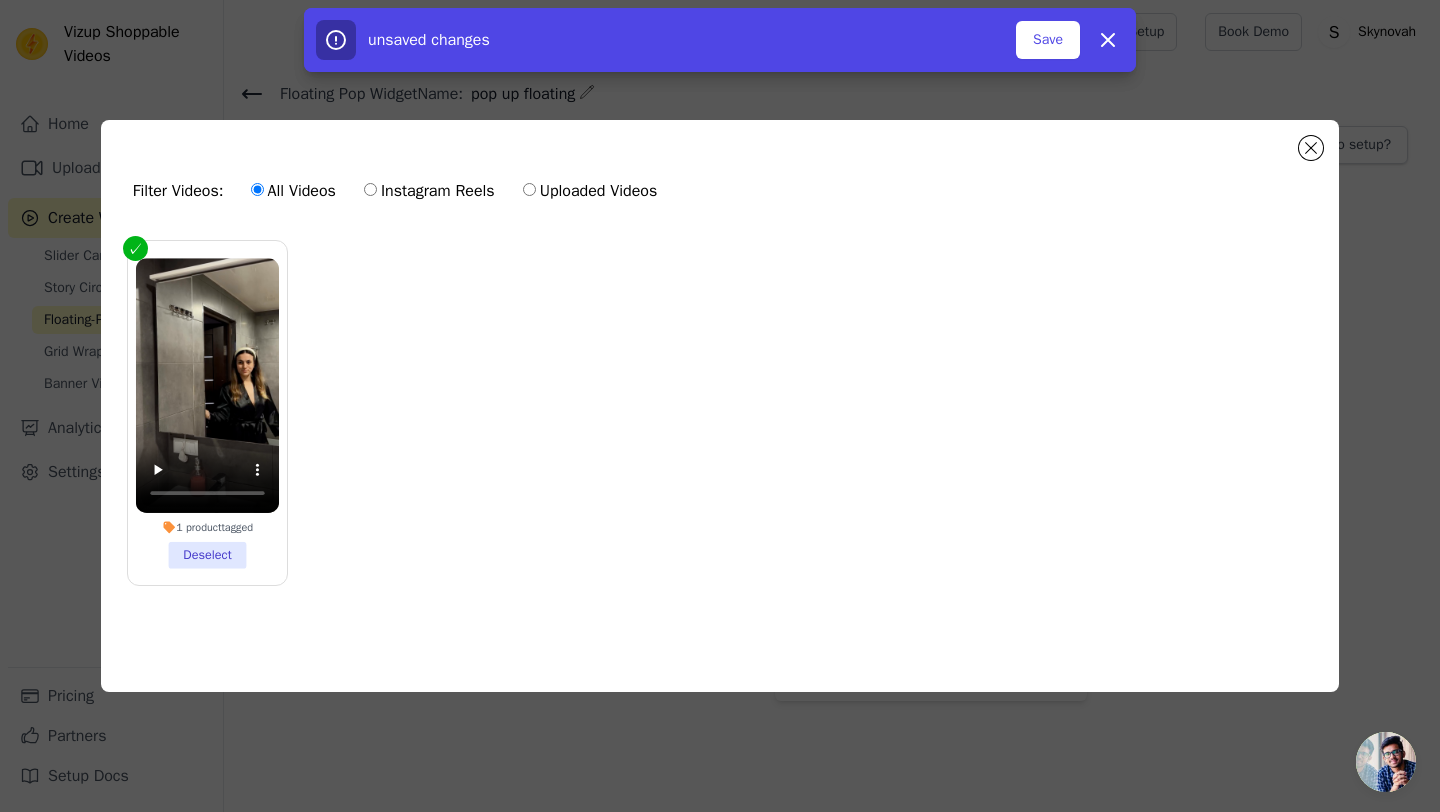click on "Filter Videos:
All Videos
Instagram Reels
Uploaded Videos               1   product  tagged     Deselect       1  videos selected     Add To Widget   Dismiss" at bounding box center [720, 406] 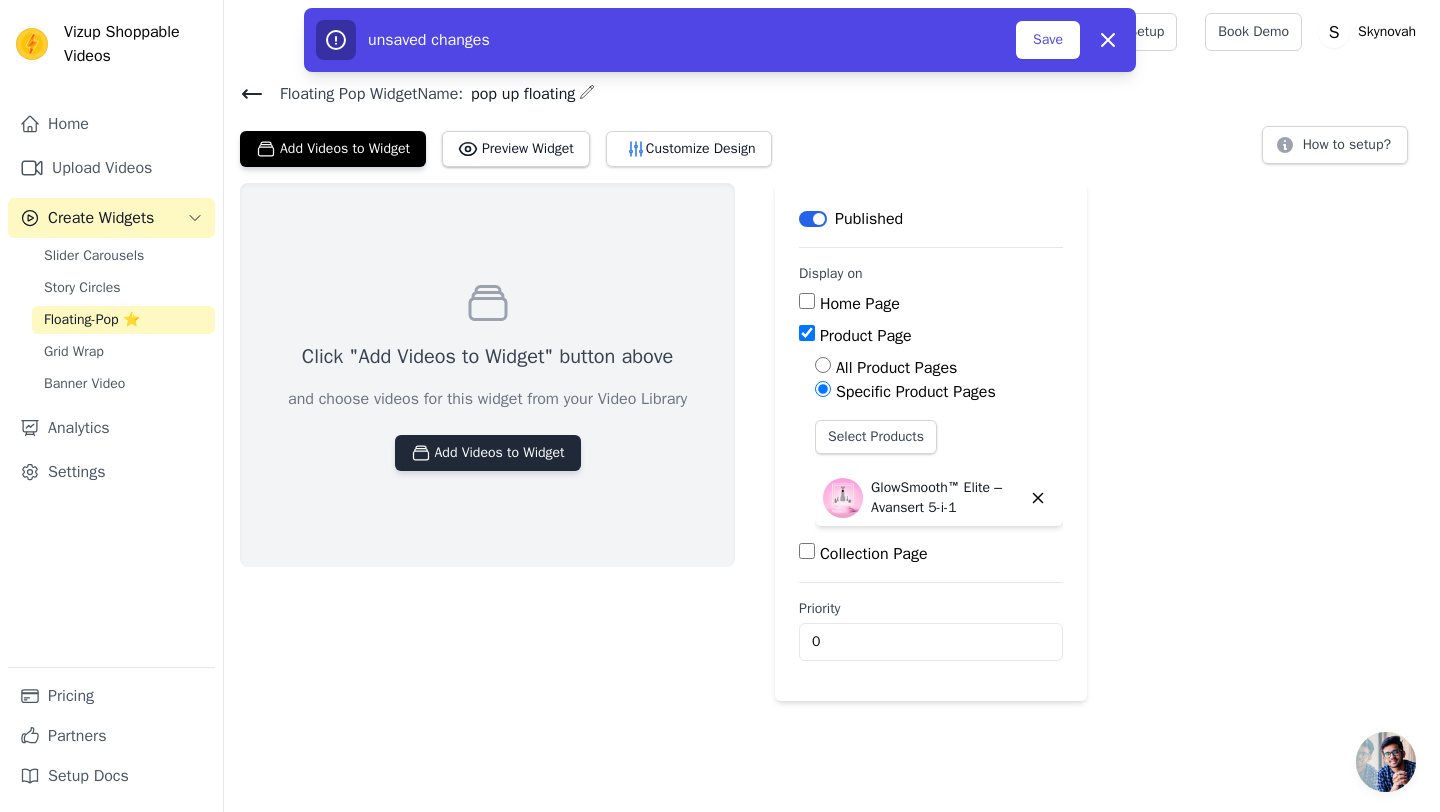 click on "Add Videos to Widget" at bounding box center [488, 453] 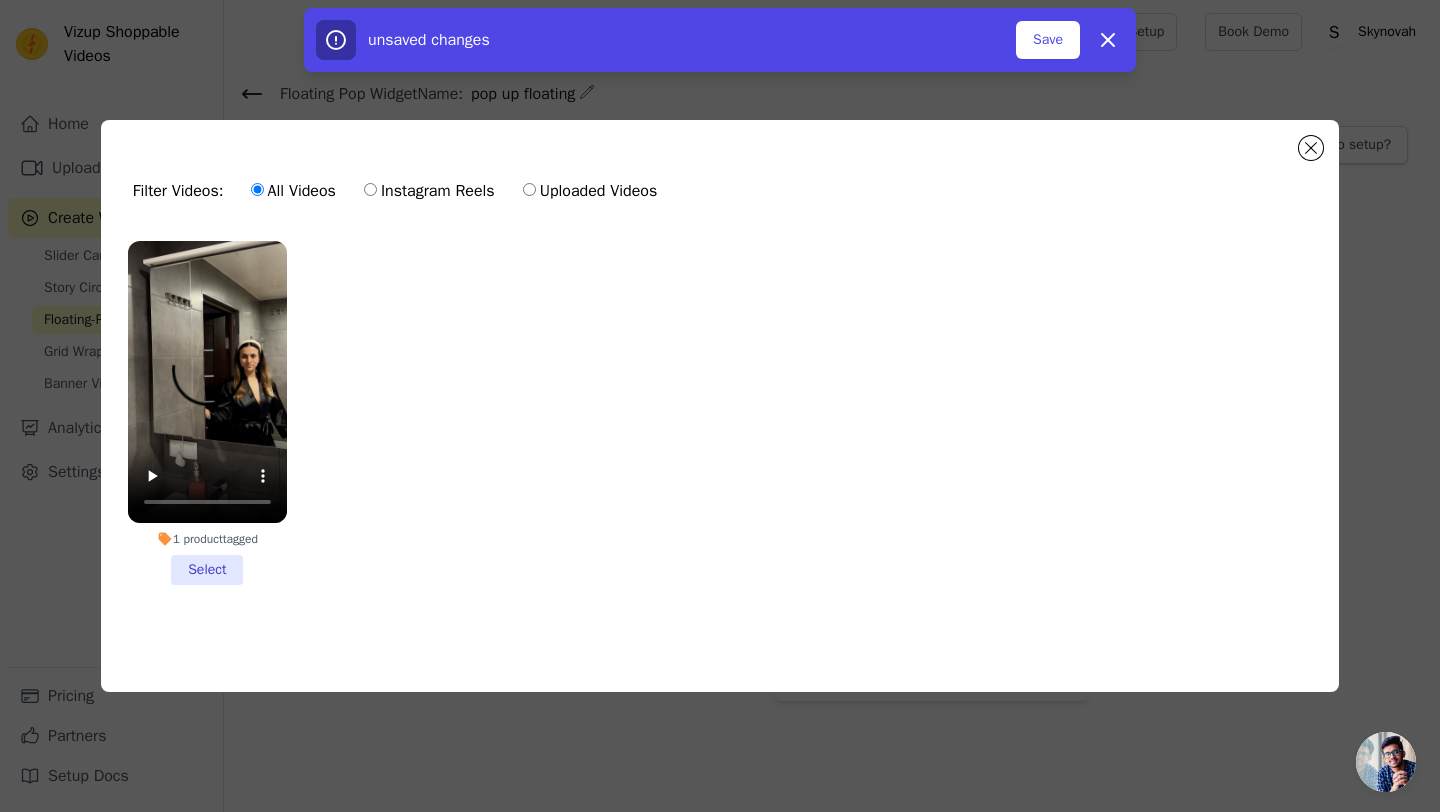 click on "1   product  tagged     Select" at bounding box center (207, 413) 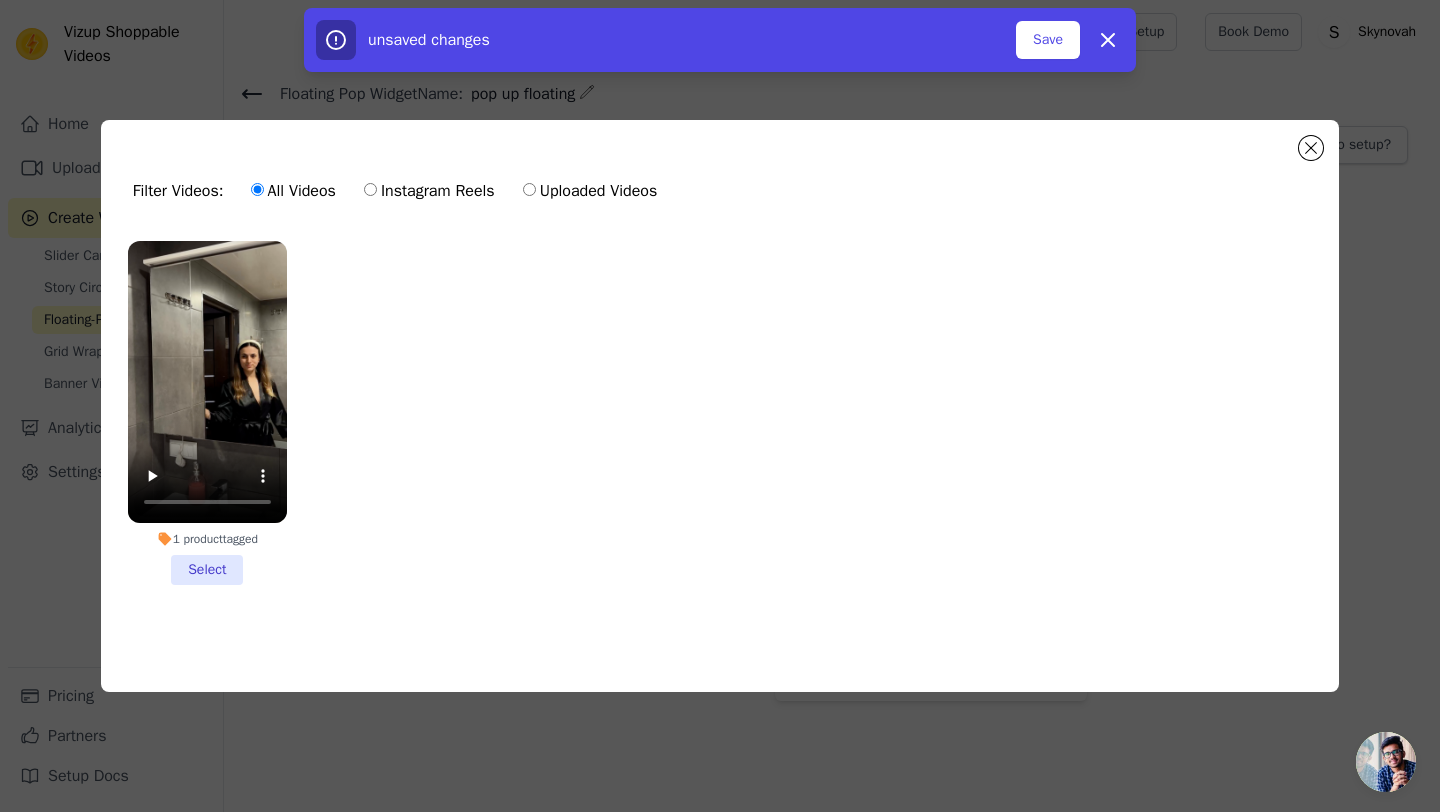click on "1   product  tagged     Select" at bounding box center [0, 0] 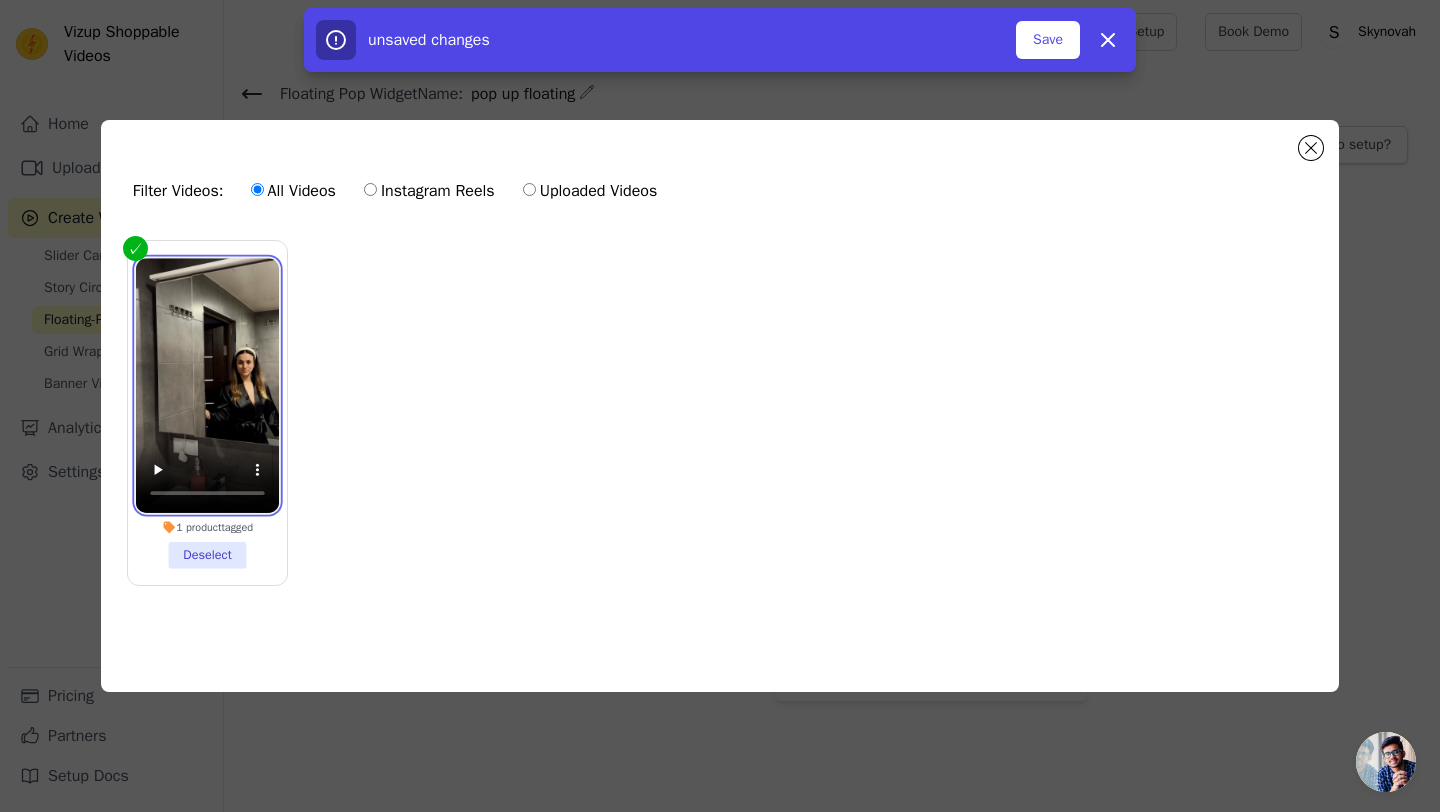 click at bounding box center (207, 385) 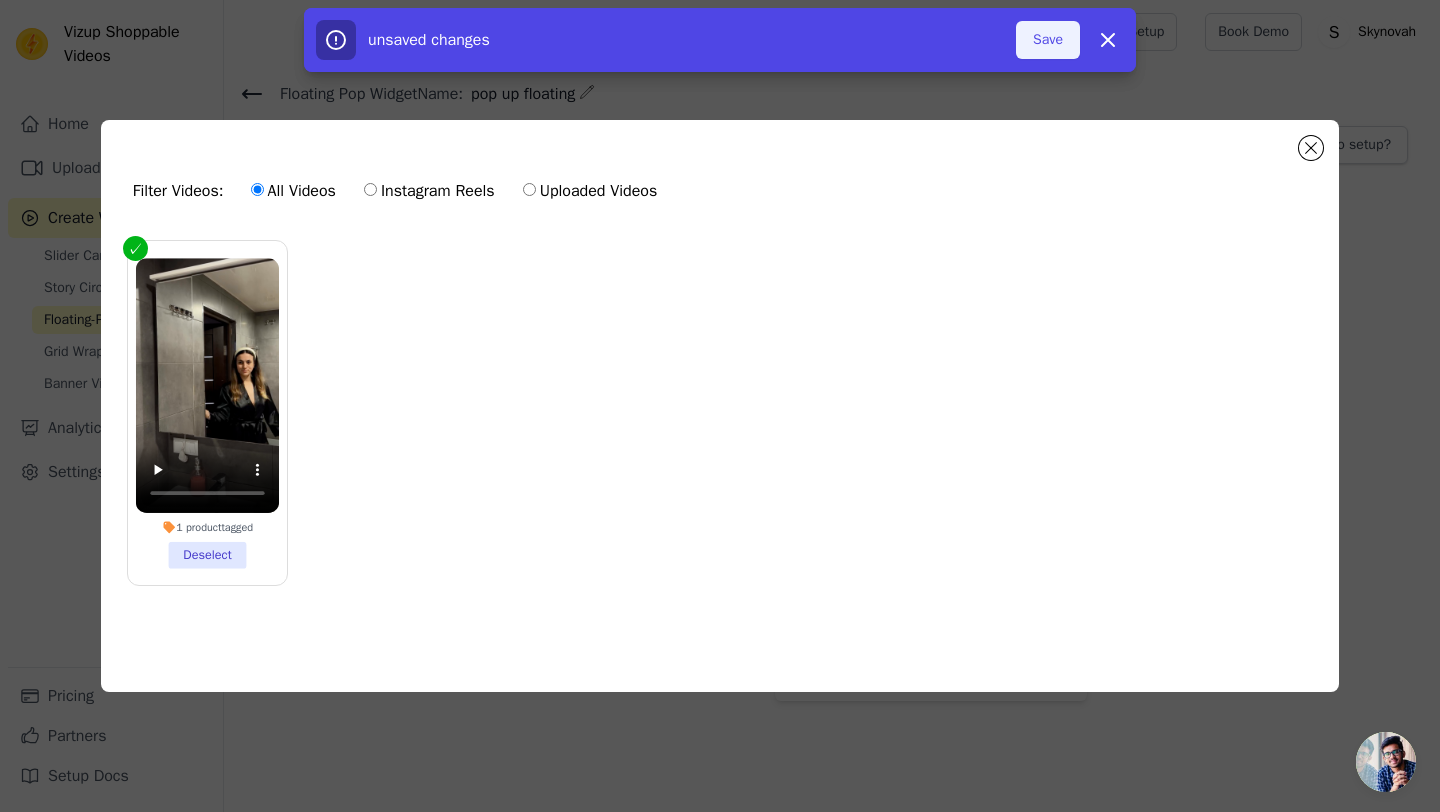 click on "Save" at bounding box center [1048, 40] 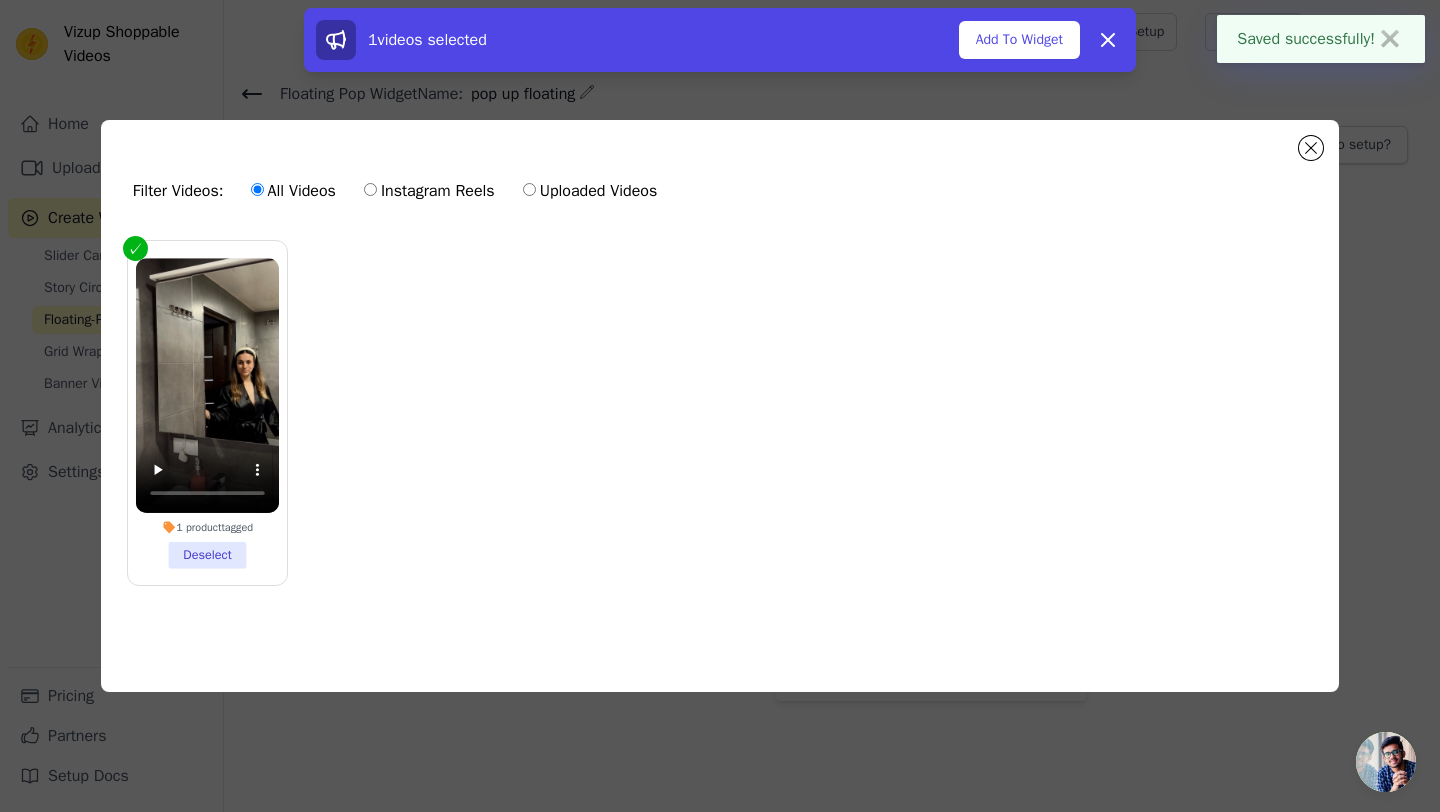 click on "Add To Widget" at bounding box center [1019, 40] 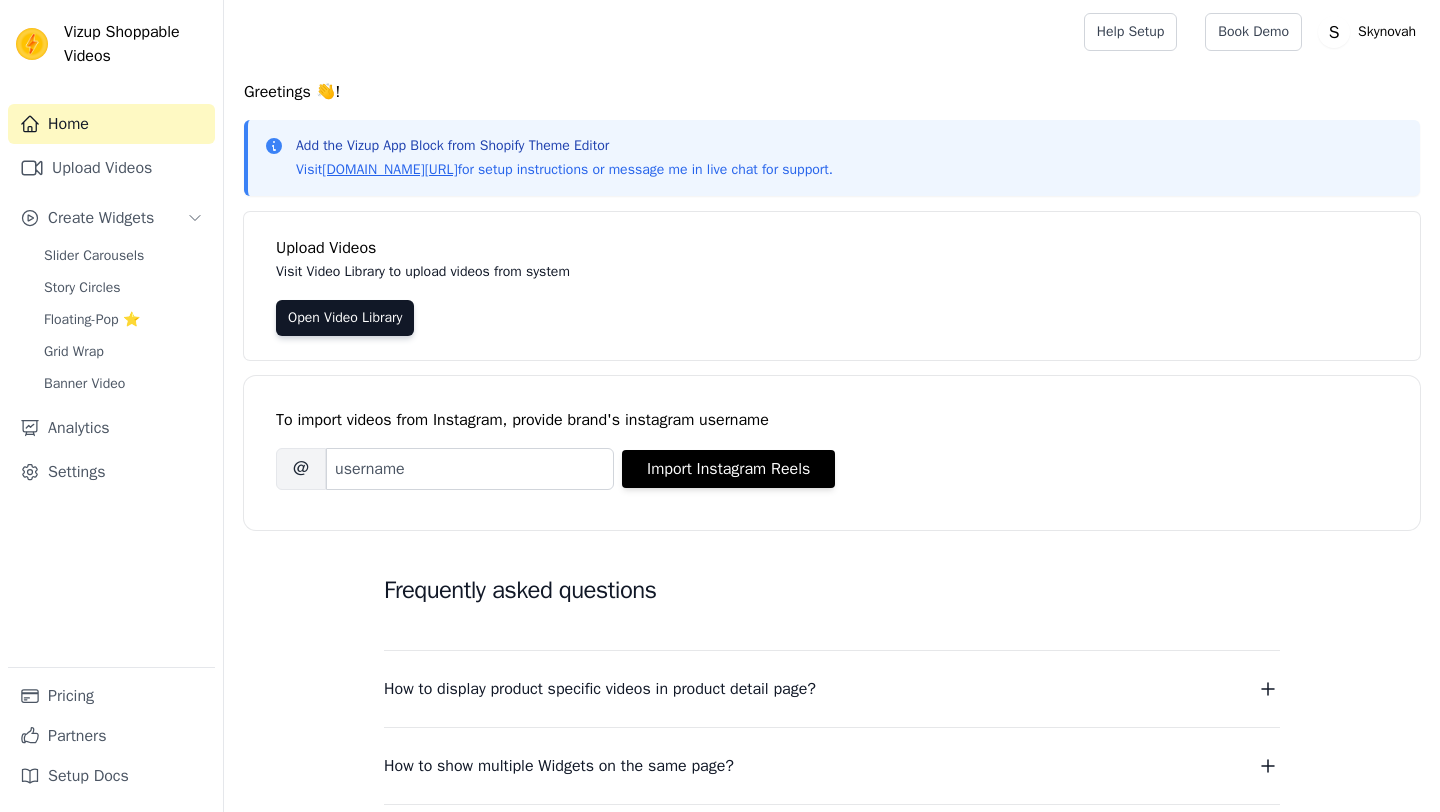 scroll, scrollTop: 0, scrollLeft: 0, axis: both 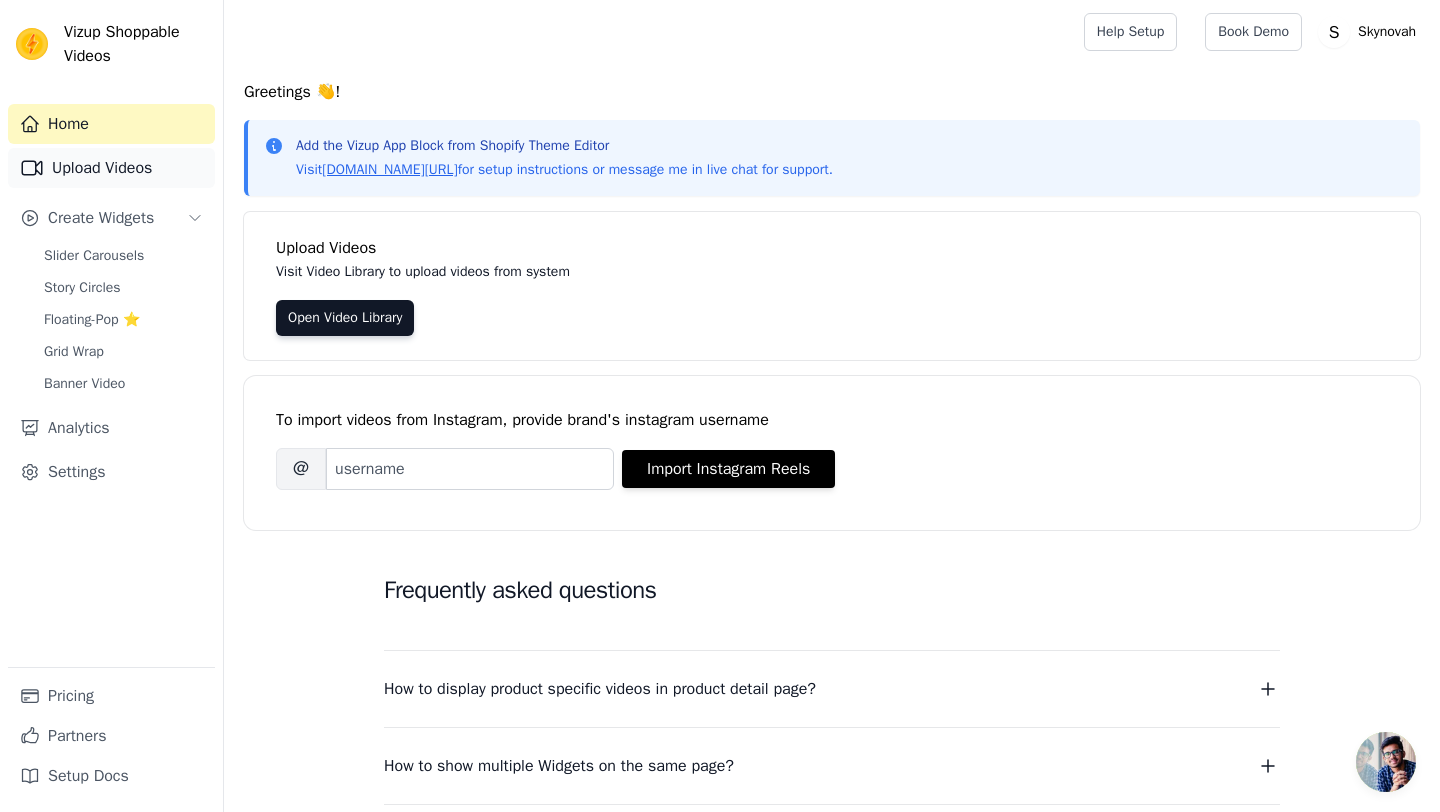 click on "Upload Videos" at bounding box center [111, 168] 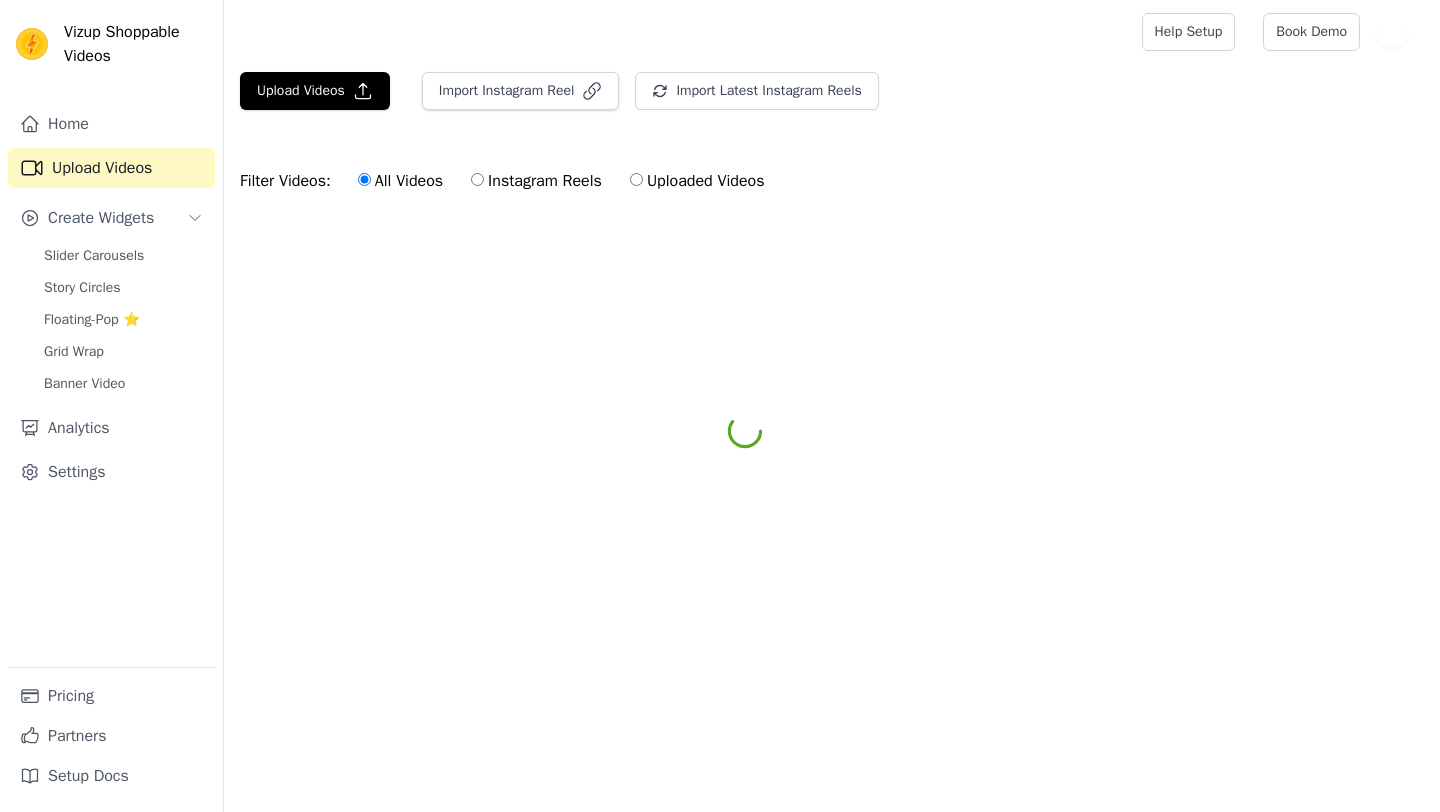 scroll, scrollTop: 0, scrollLeft: 0, axis: both 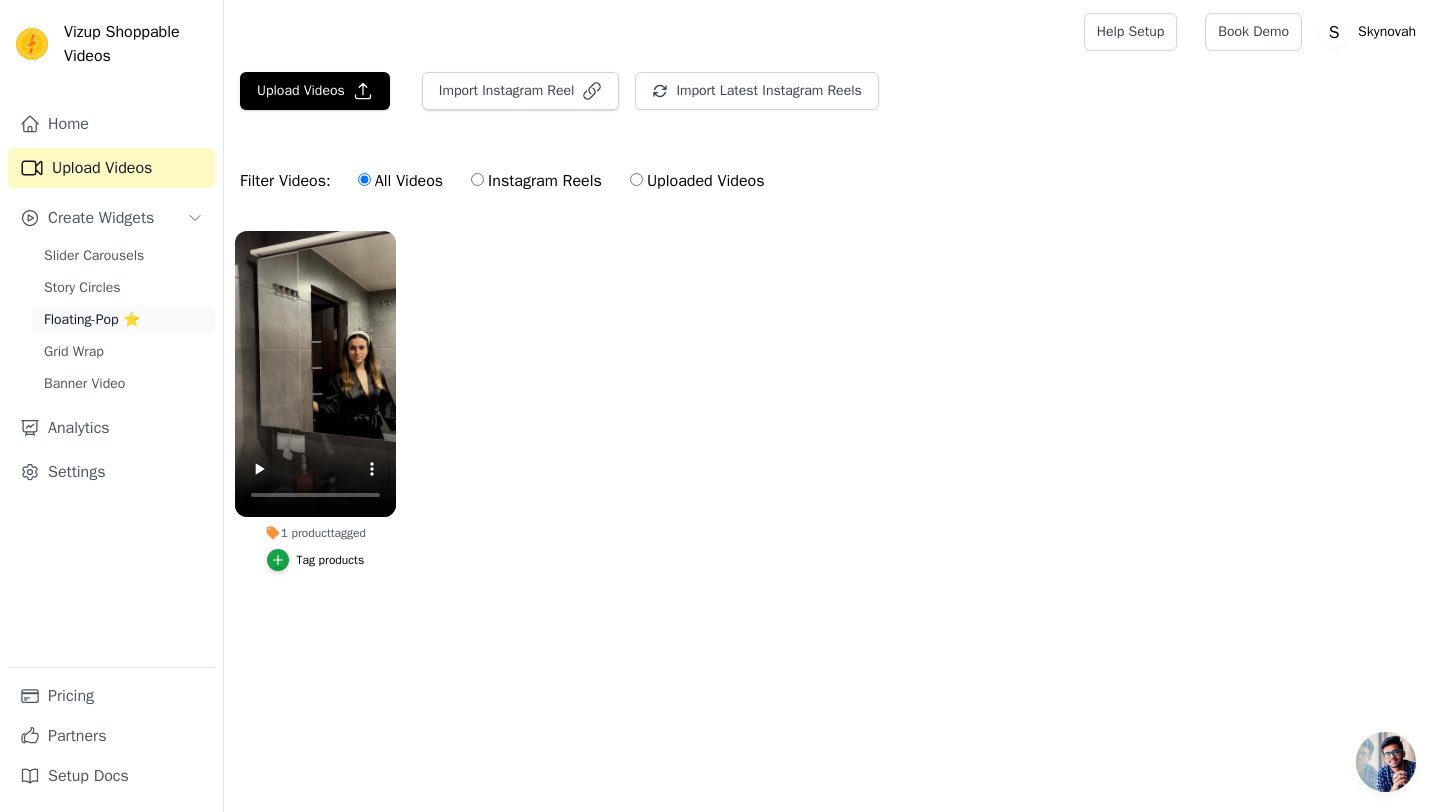click on "Floating-Pop ⭐" at bounding box center [92, 320] 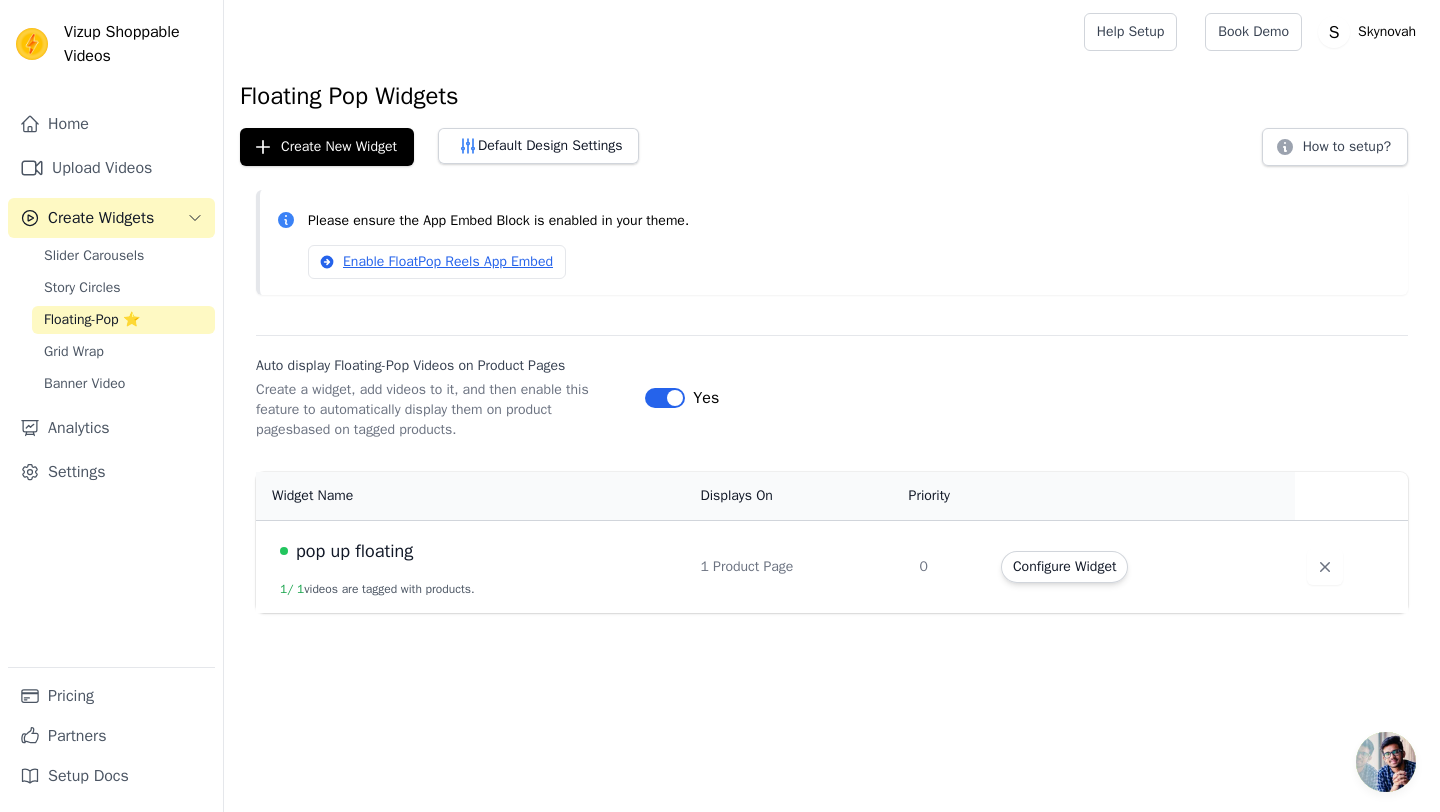 click on "pop up floating" at bounding box center (478, 551) 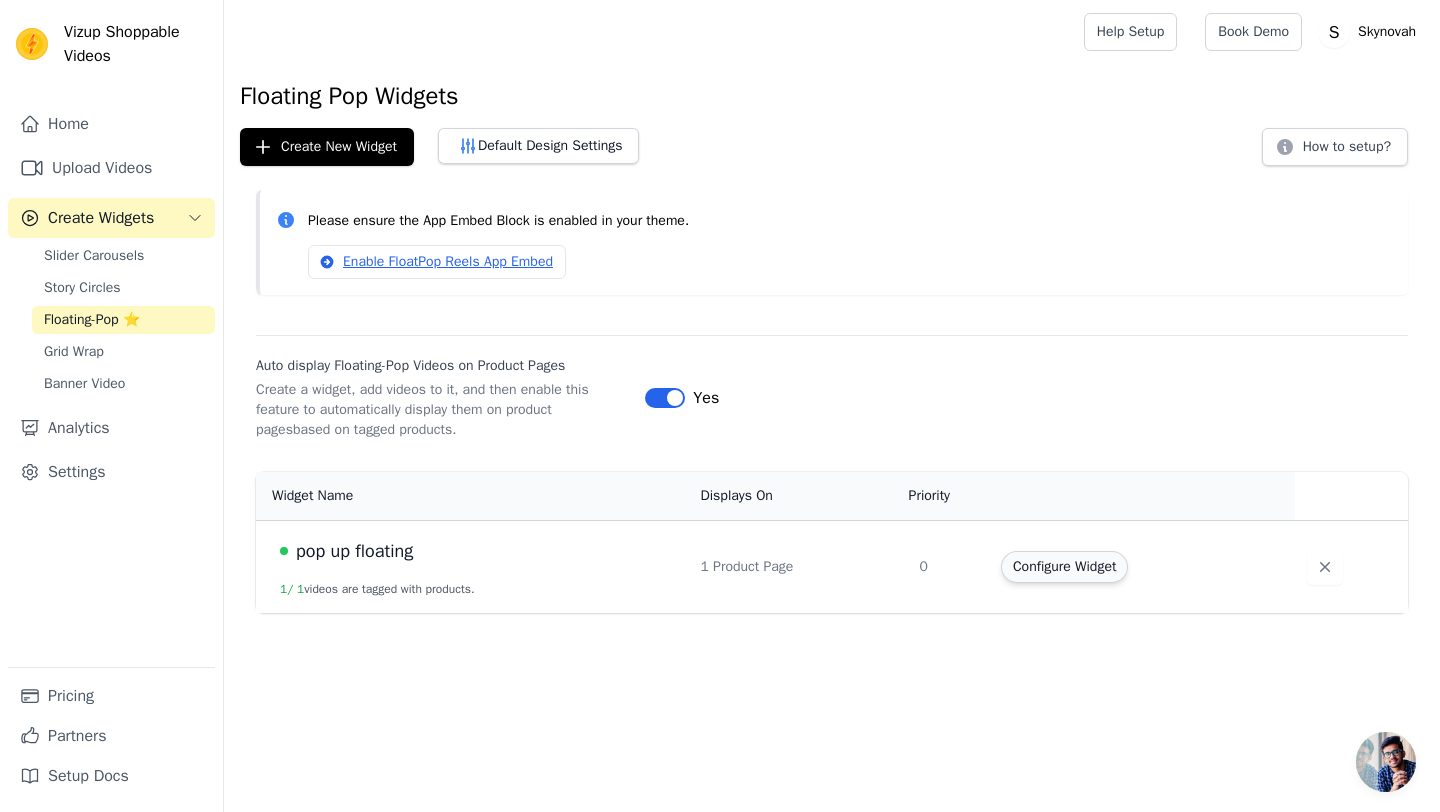 click on "Configure Widget" at bounding box center [1064, 567] 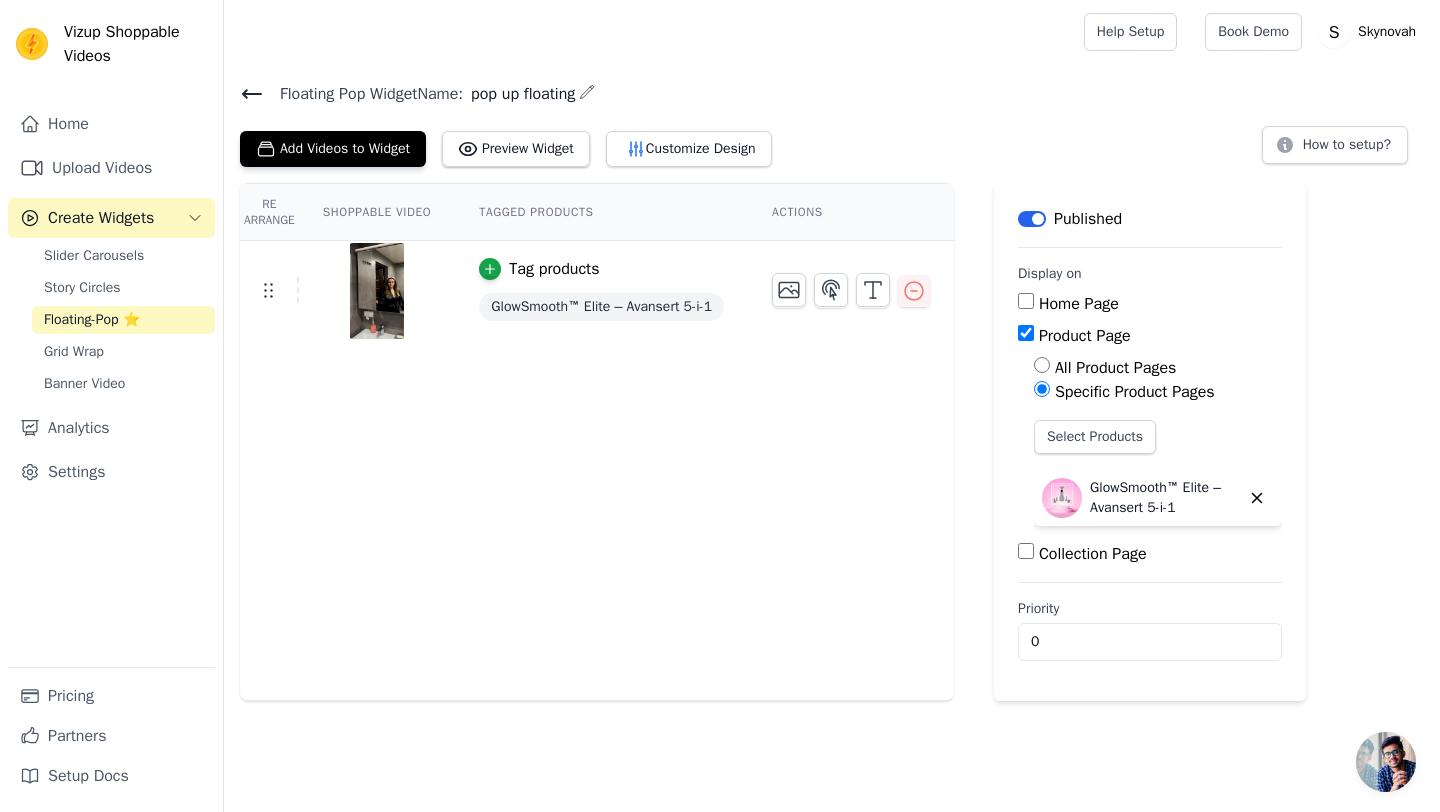 click at bounding box center [377, 291] 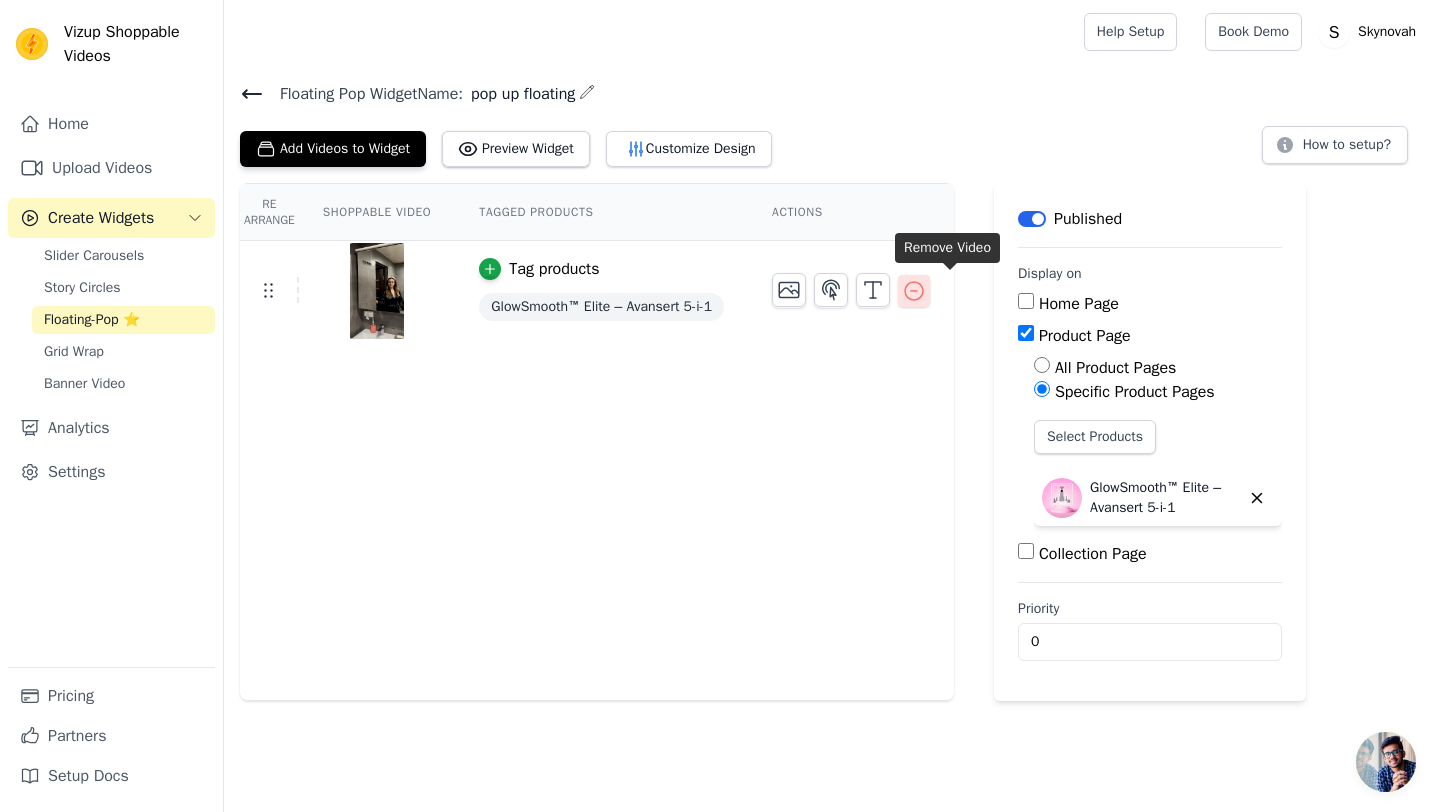click 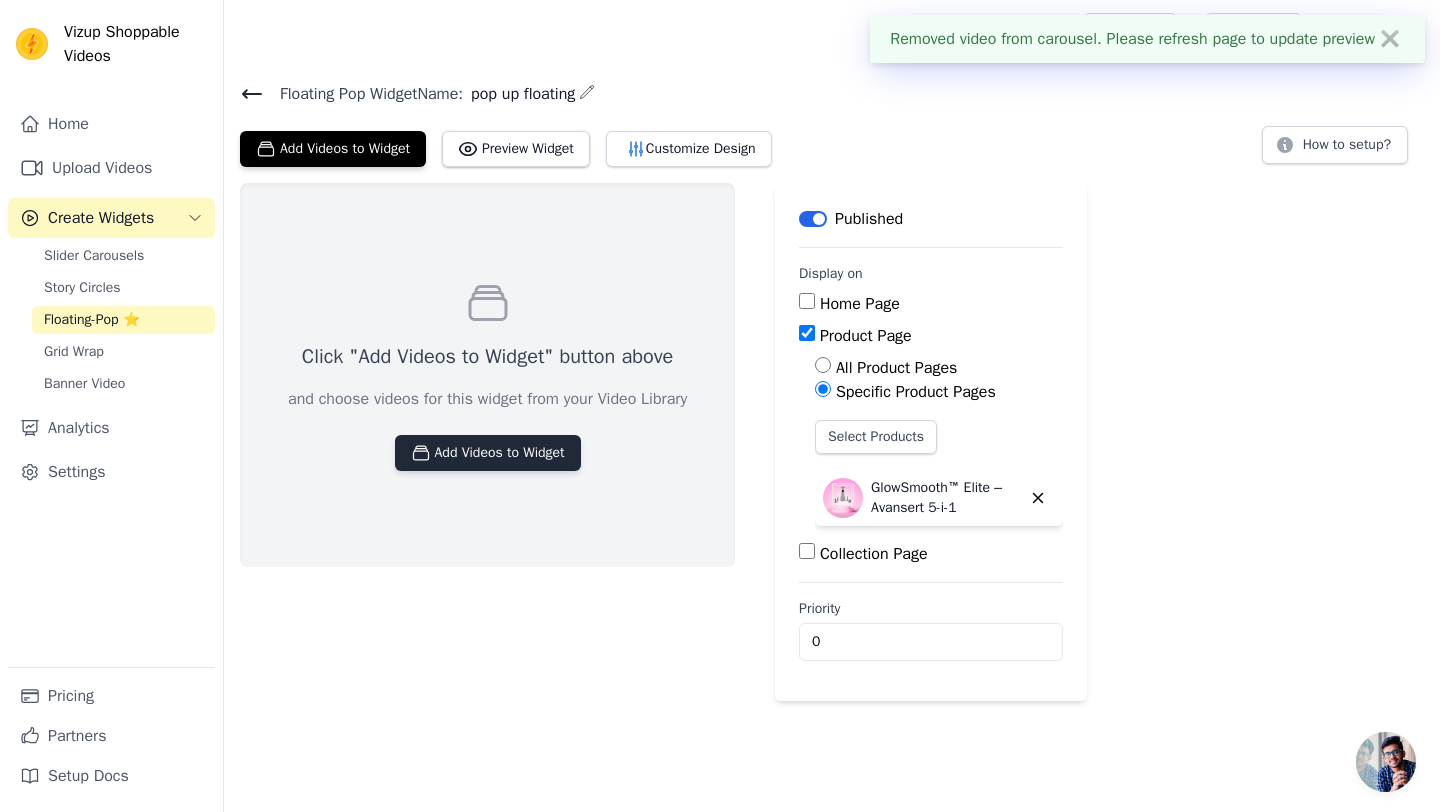 click on "Add Videos to Widget" at bounding box center (488, 453) 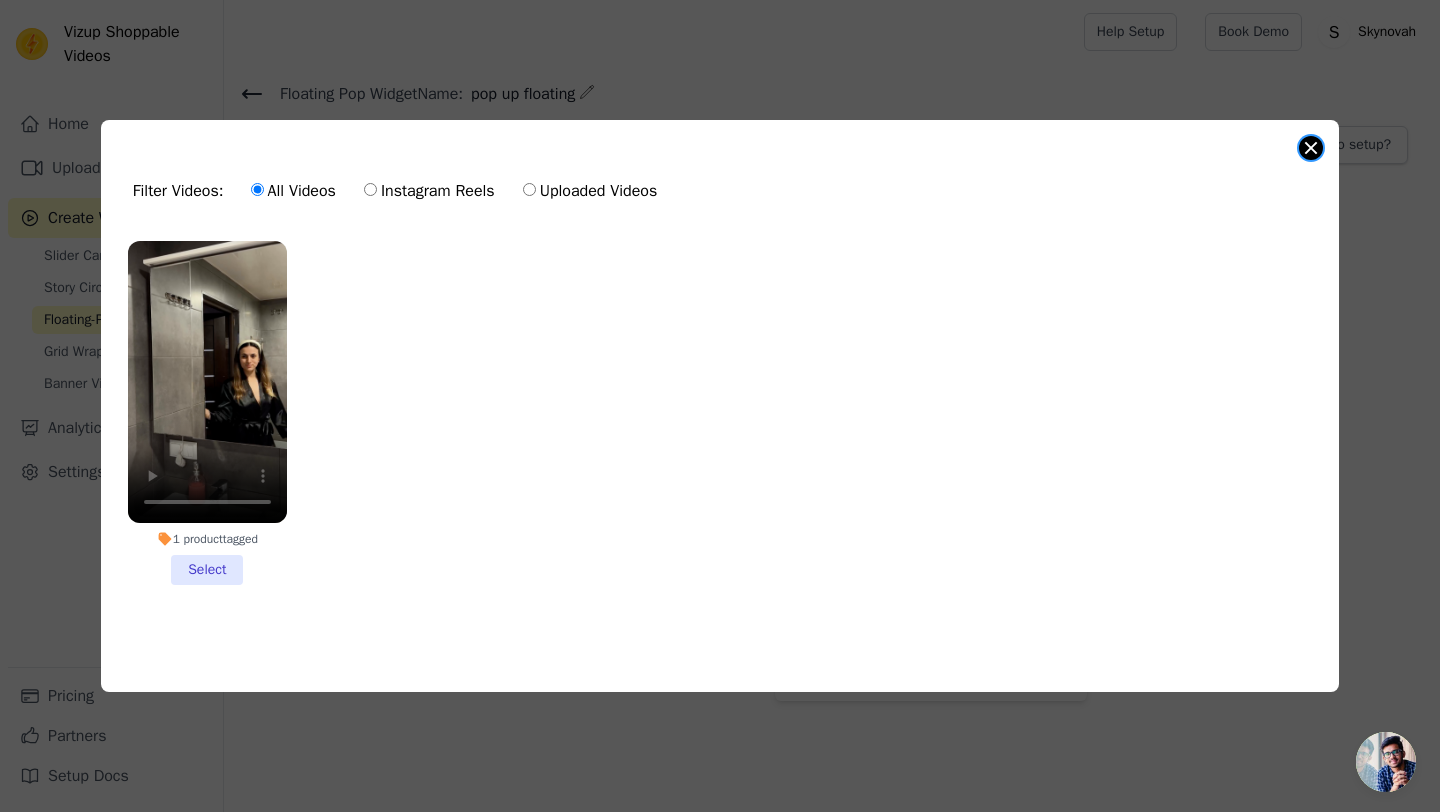 click at bounding box center [1311, 148] 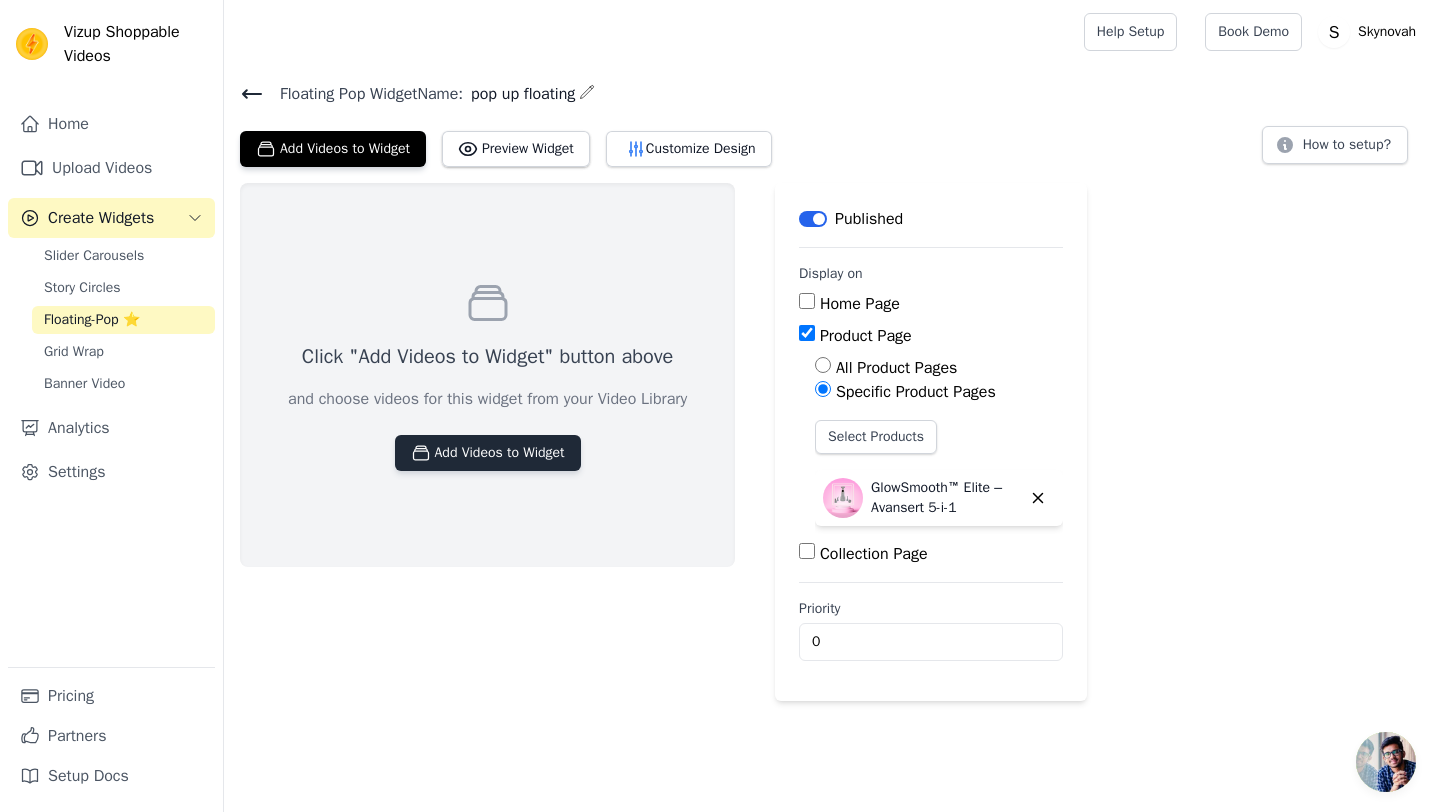 click on "Add Videos to Widget" at bounding box center (488, 453) 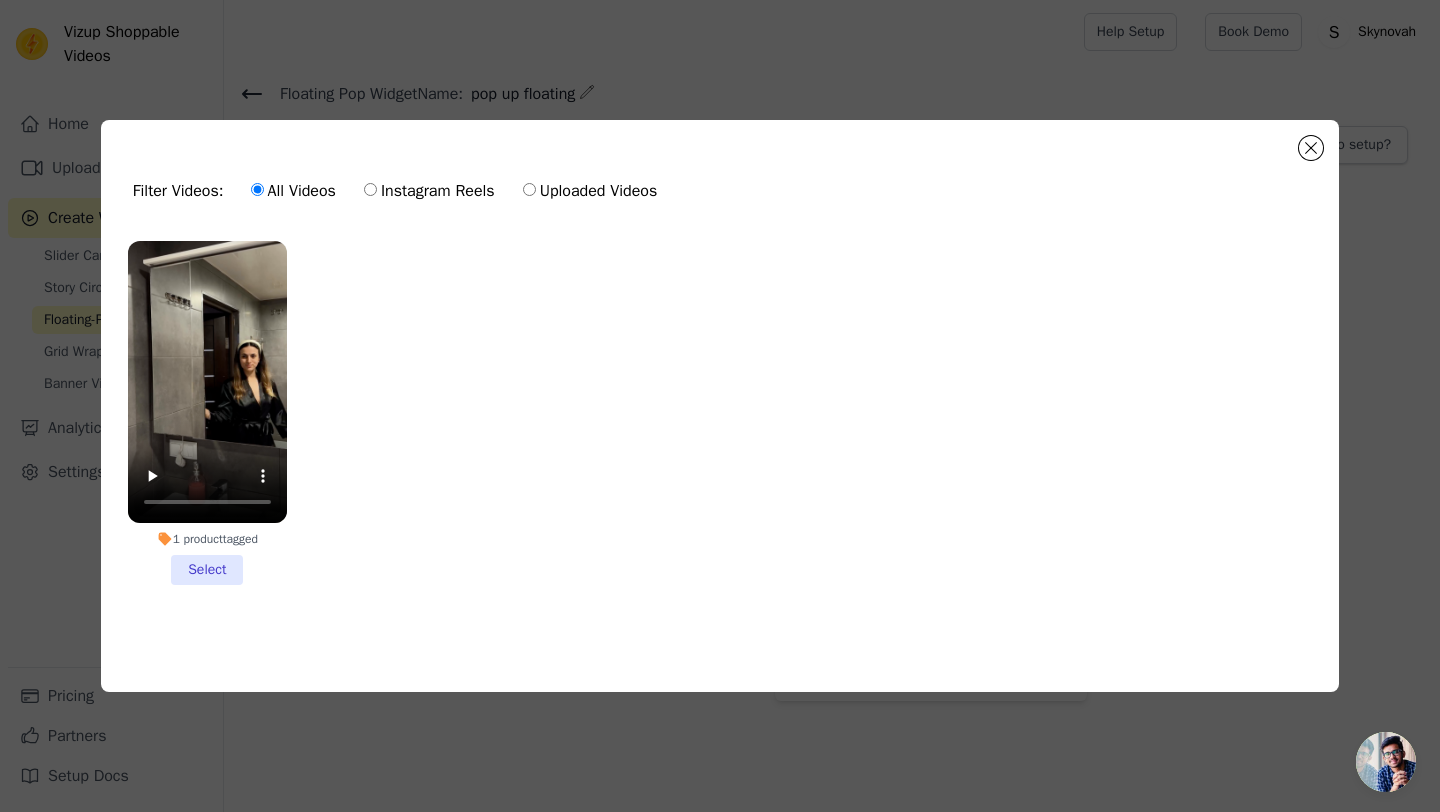 click on "Uploaded Videos" at bounding box center (590, 191) 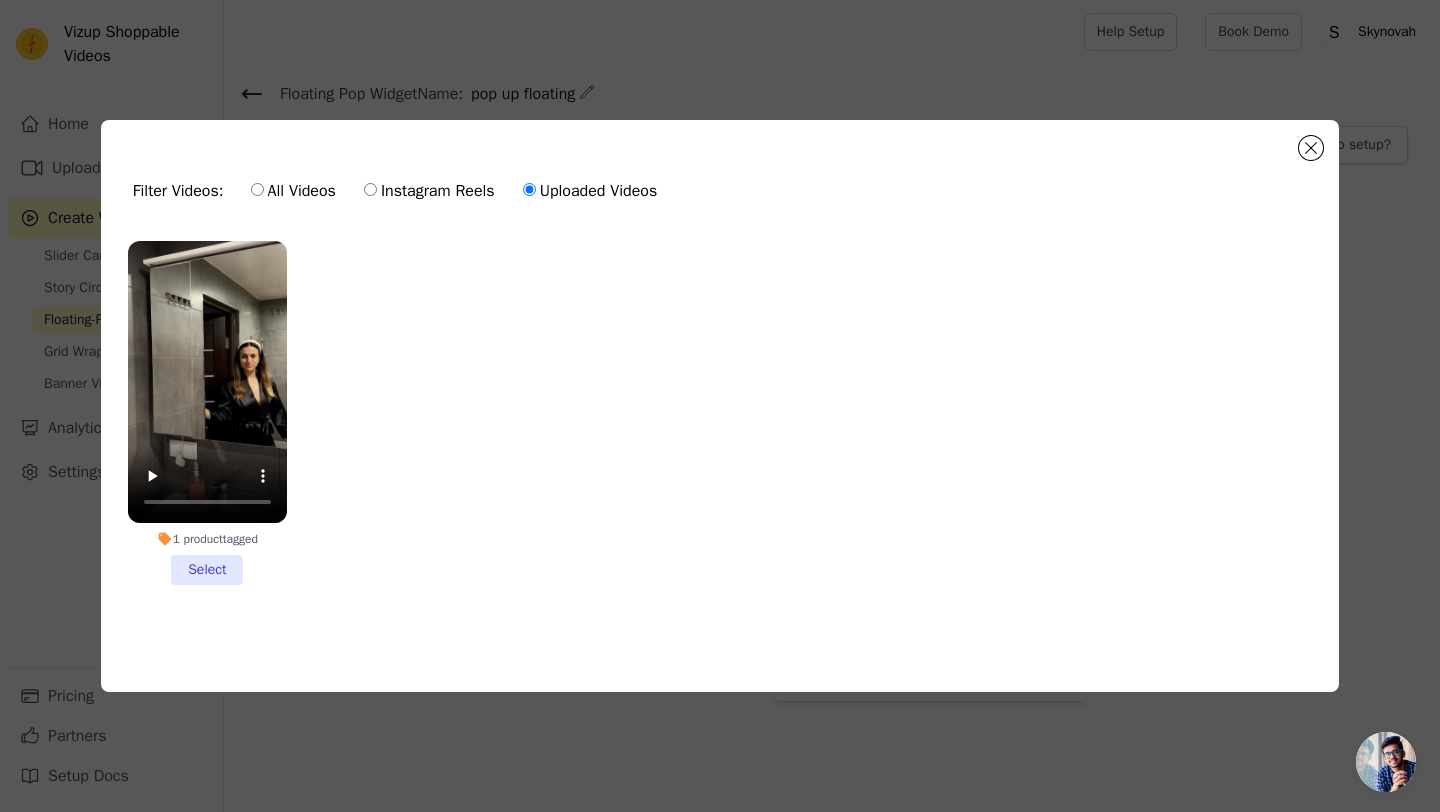 click on "Uploaded Videos" at bounding box center (529, 189) 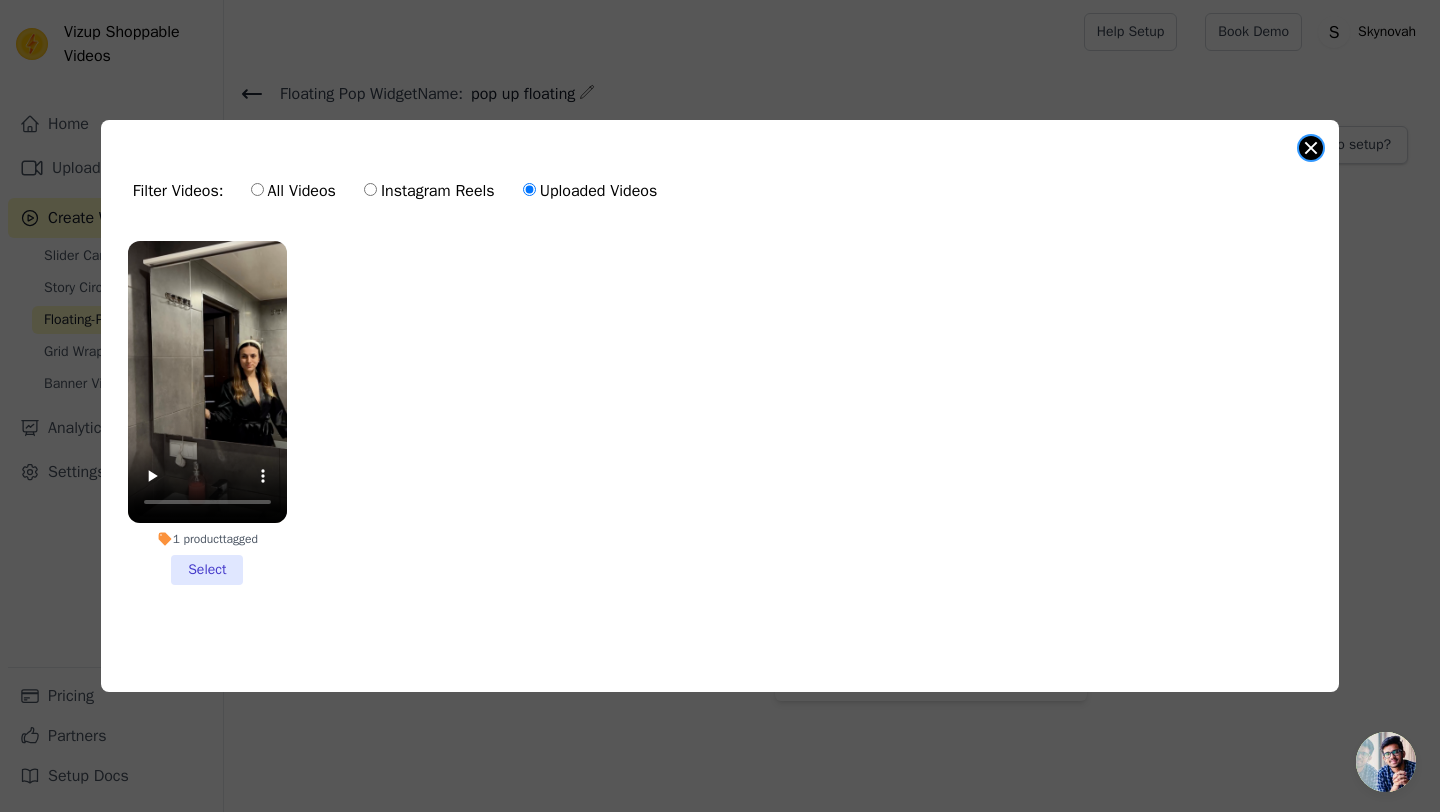 click on "Filter Videos:
All Videos
Instagram Reels
Uploaded Videos               1   product  tagged     Select       0  videos selected     Add To Widget   Dismiss" at bounding box center [720, 406] 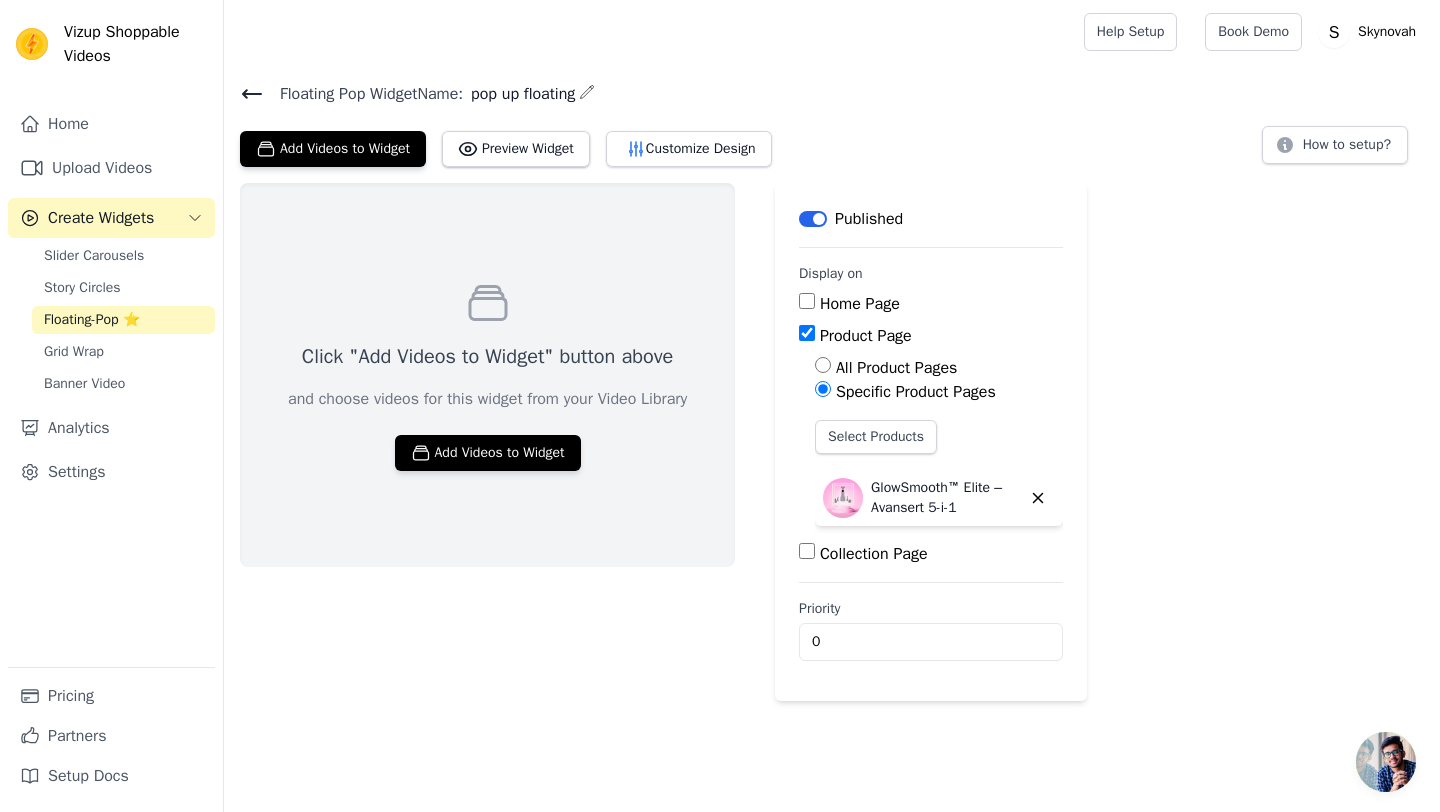 click on "Click "Add Videos to Widget" button above   and choose videos for this widget from your Video Library
Add Videos to Widget" at bounding box center [487, 375] 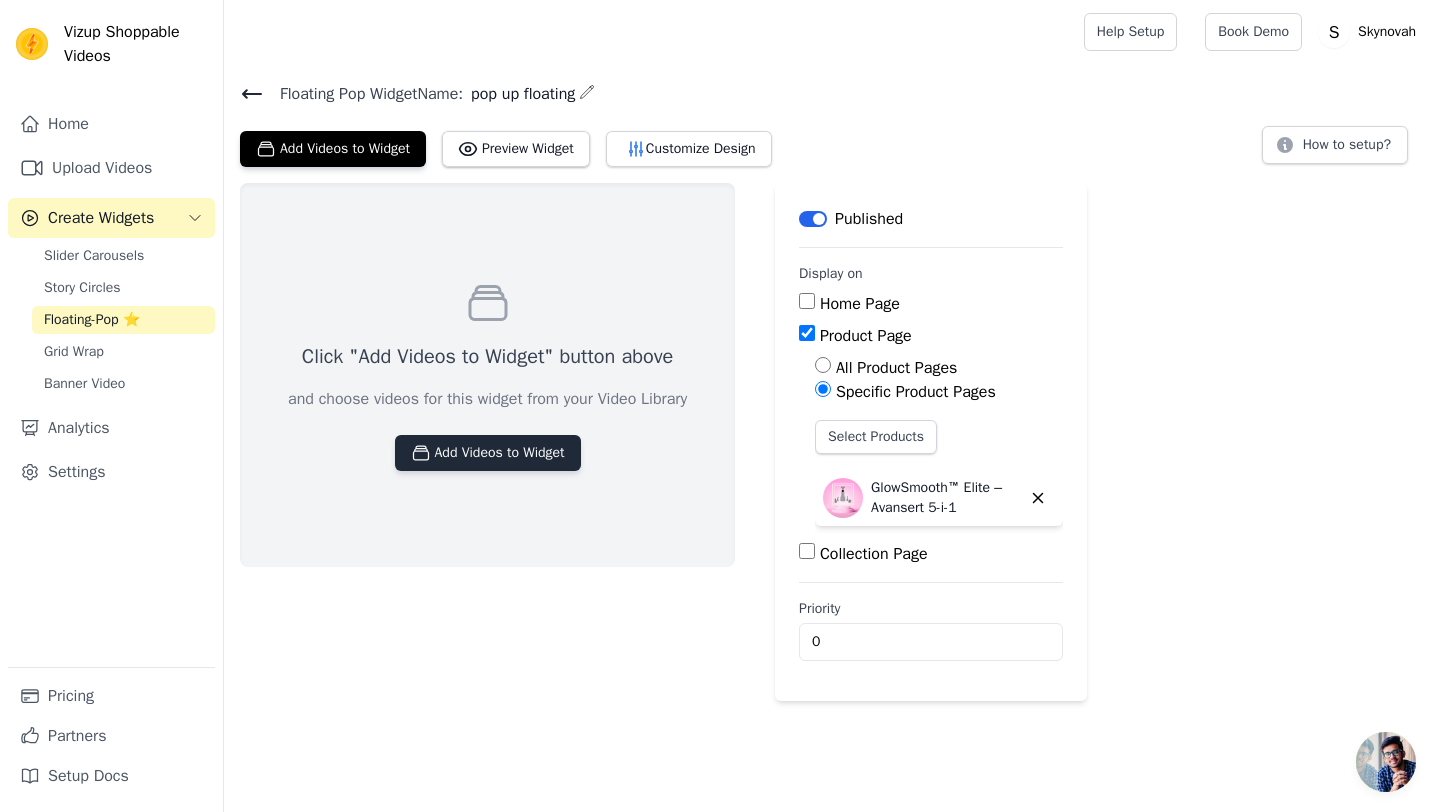 click on "Add Videos to Widget" at bounding box center [488, 453] 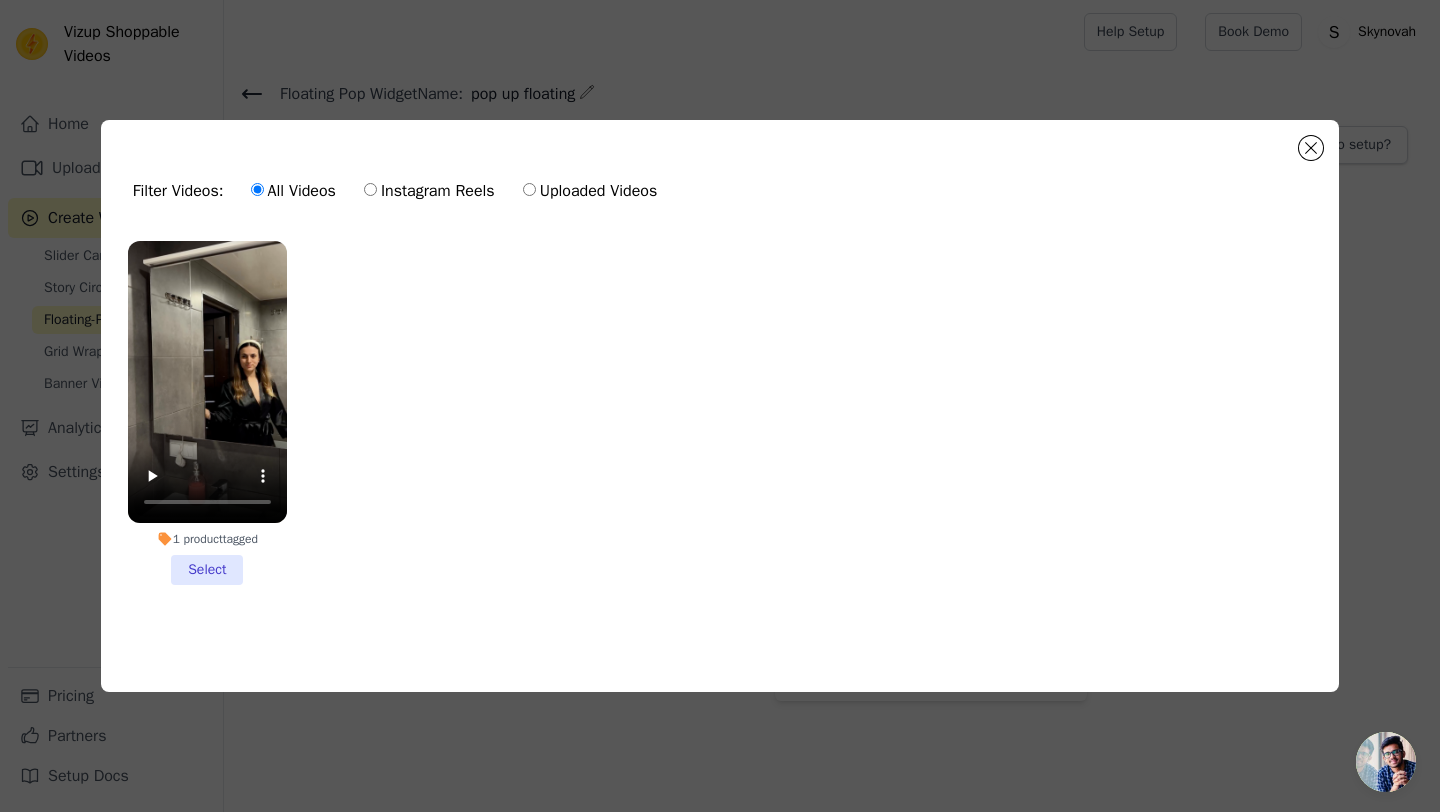 click on "Uploaded Videos" at bounding box center (590, 191) 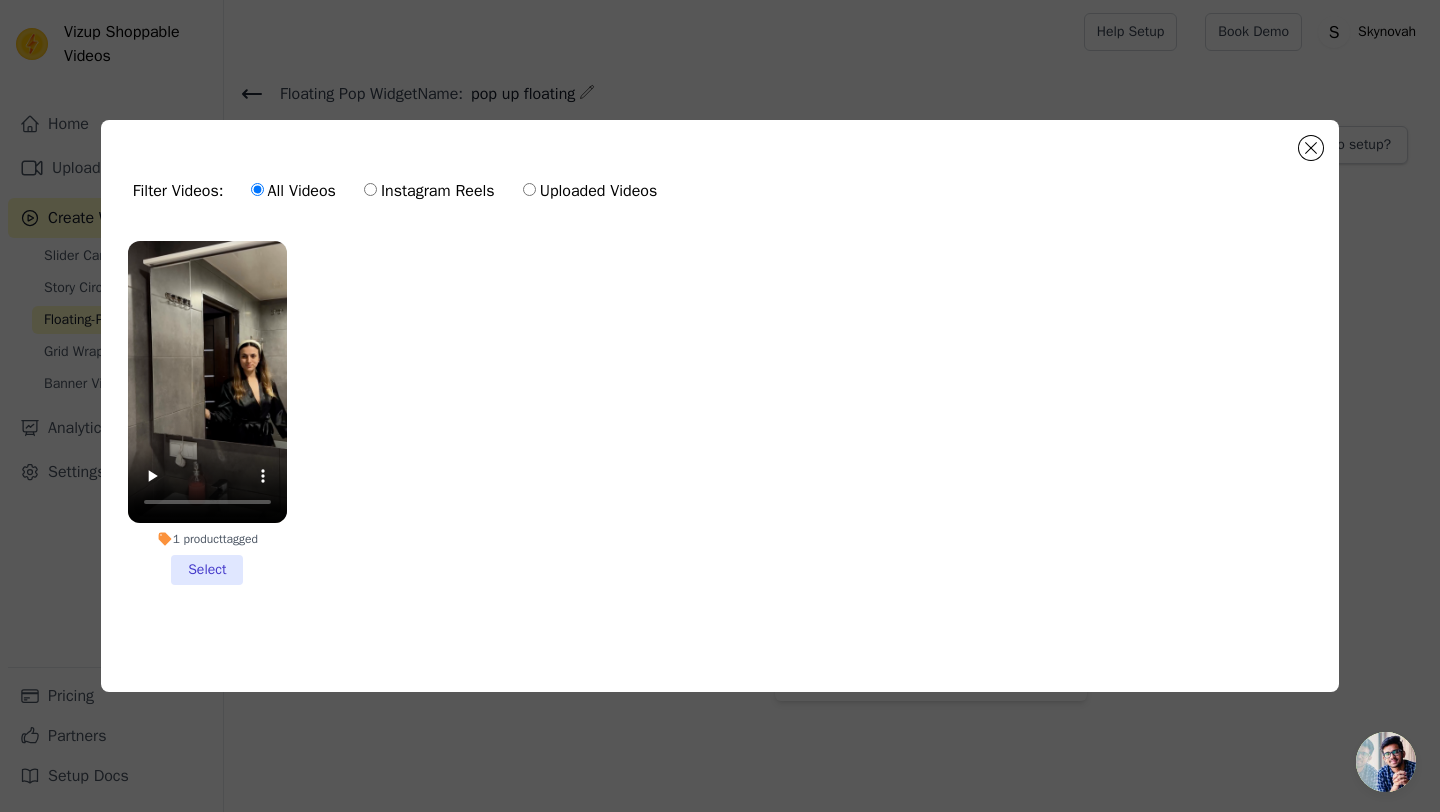click on "Uploaded Videos" at bounding box center [529, 189] 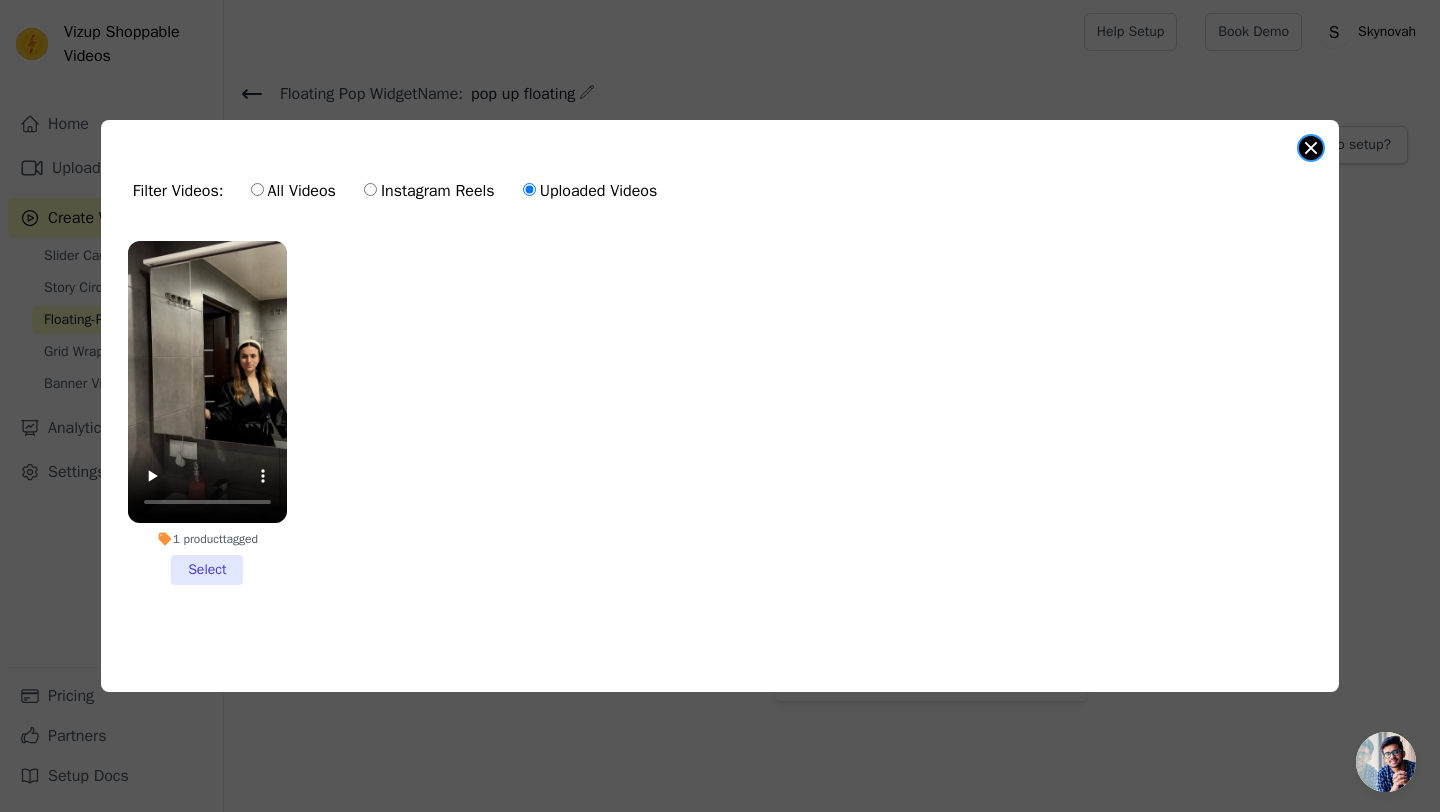 click at bounding box center (1311, 148) 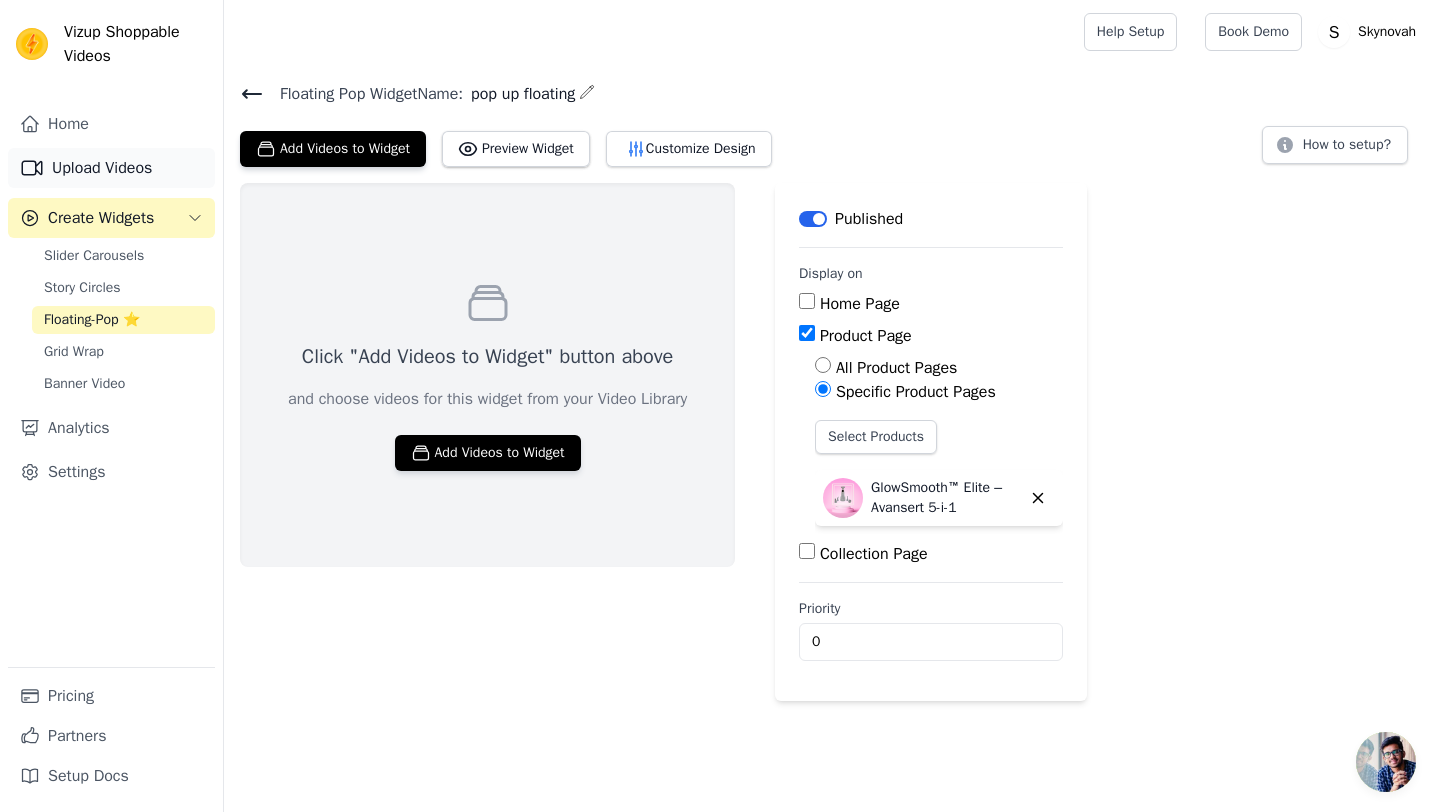 click on "Upload Videos" at bounding box center [111, 168] 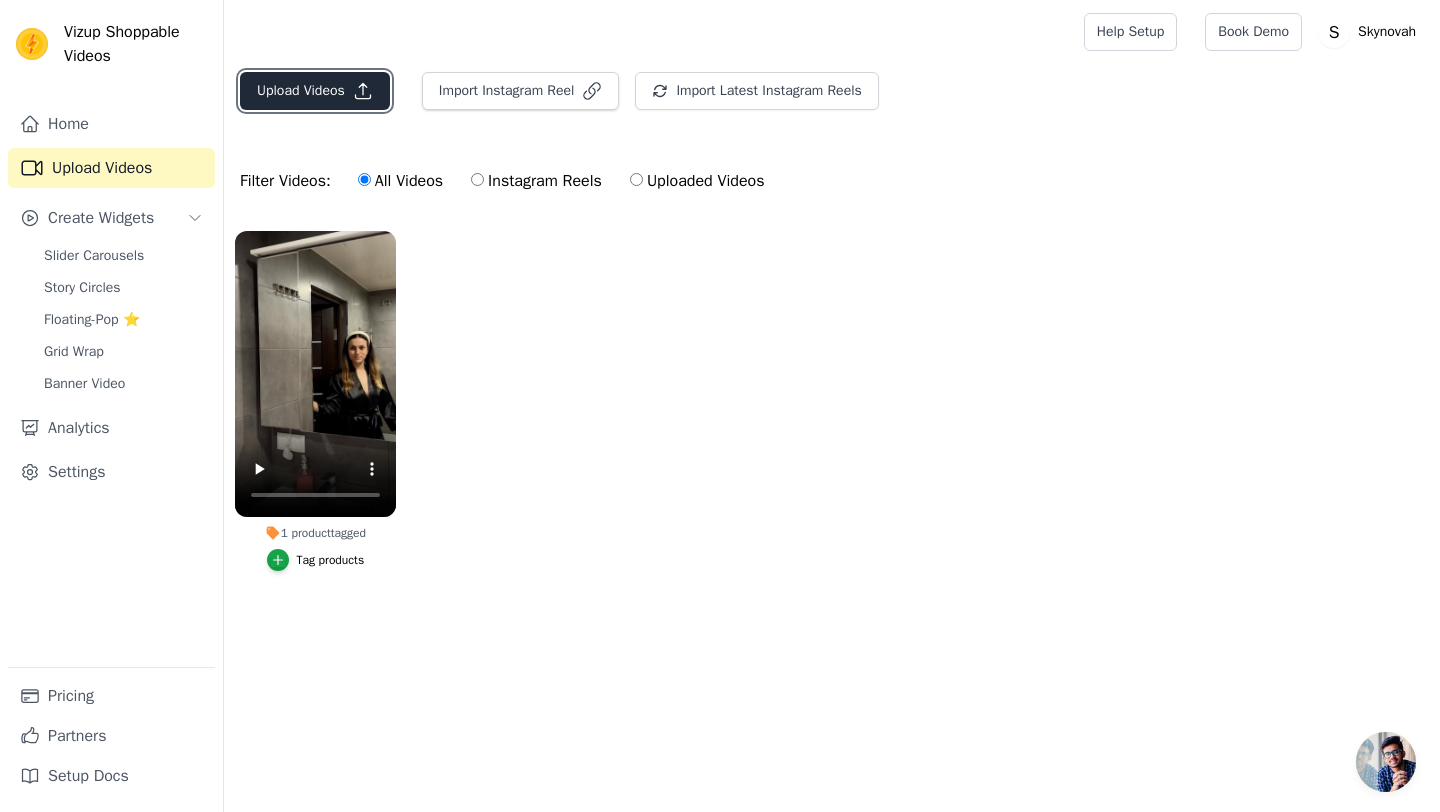click on "Upload Videos" at bounding box center (315, 91) 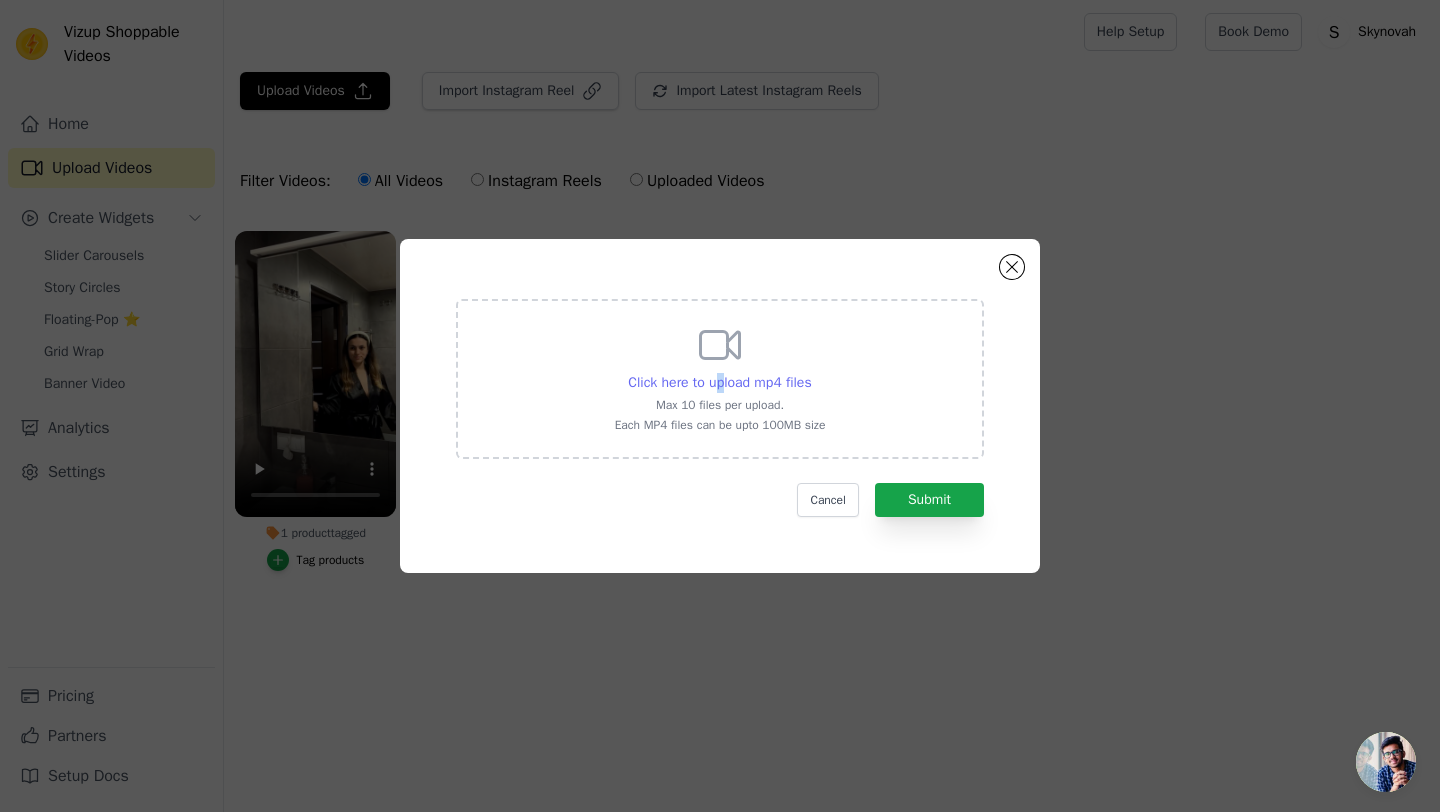 click on "Click here to upload mp4 files" at bounding box center [719, 382] 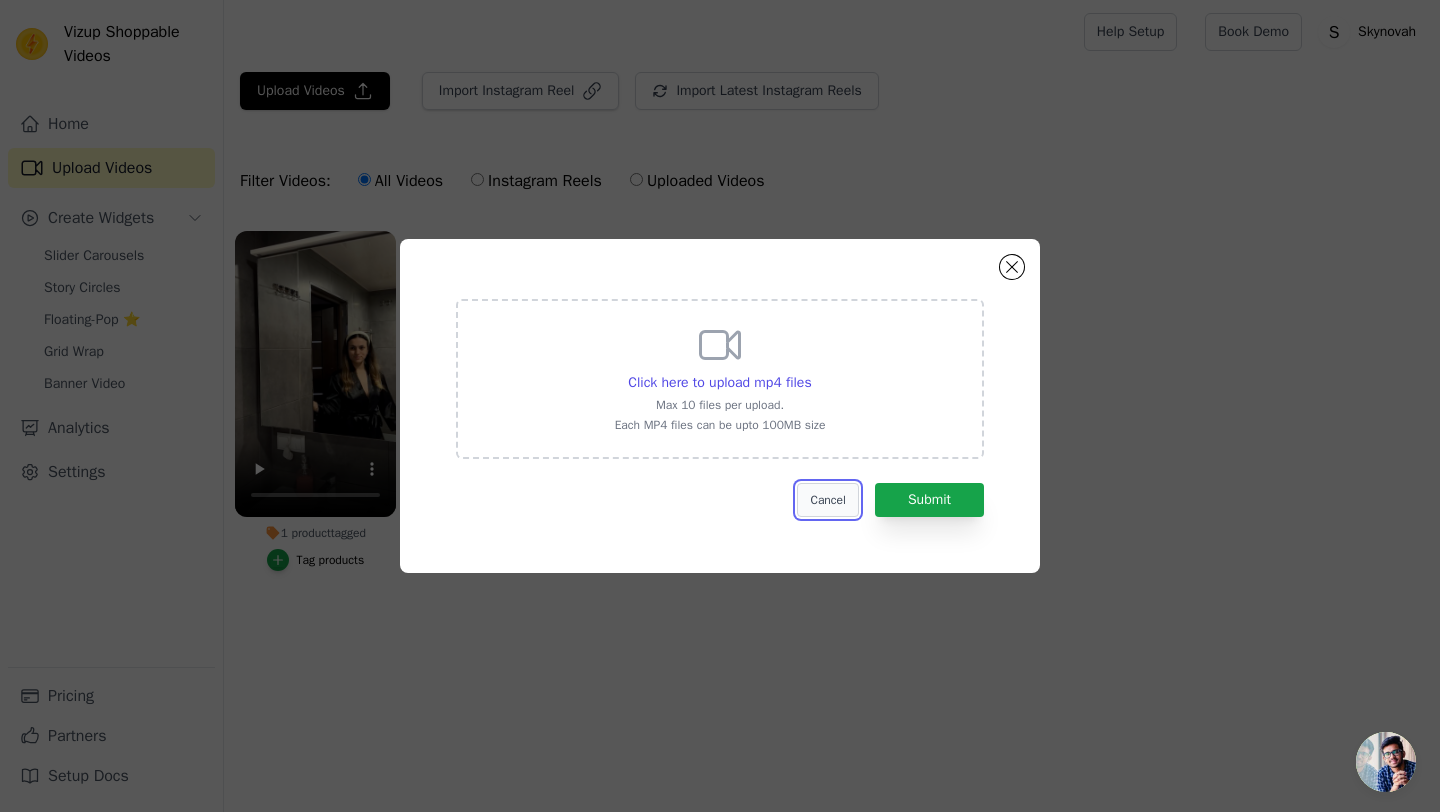 click on "Cancel" at bounding box center [827, 500] 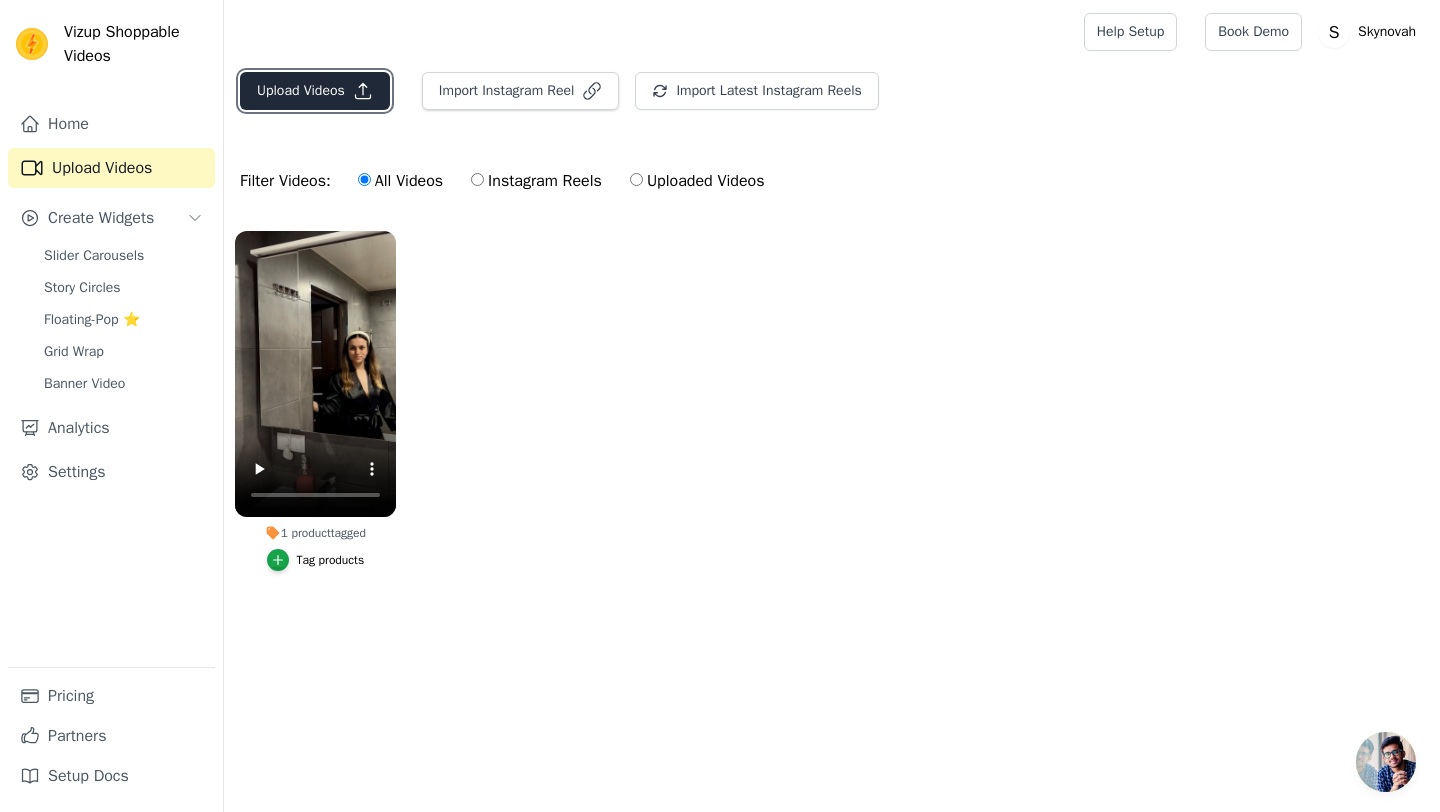click on "Upload Videos" at bounding box center (315, 91) 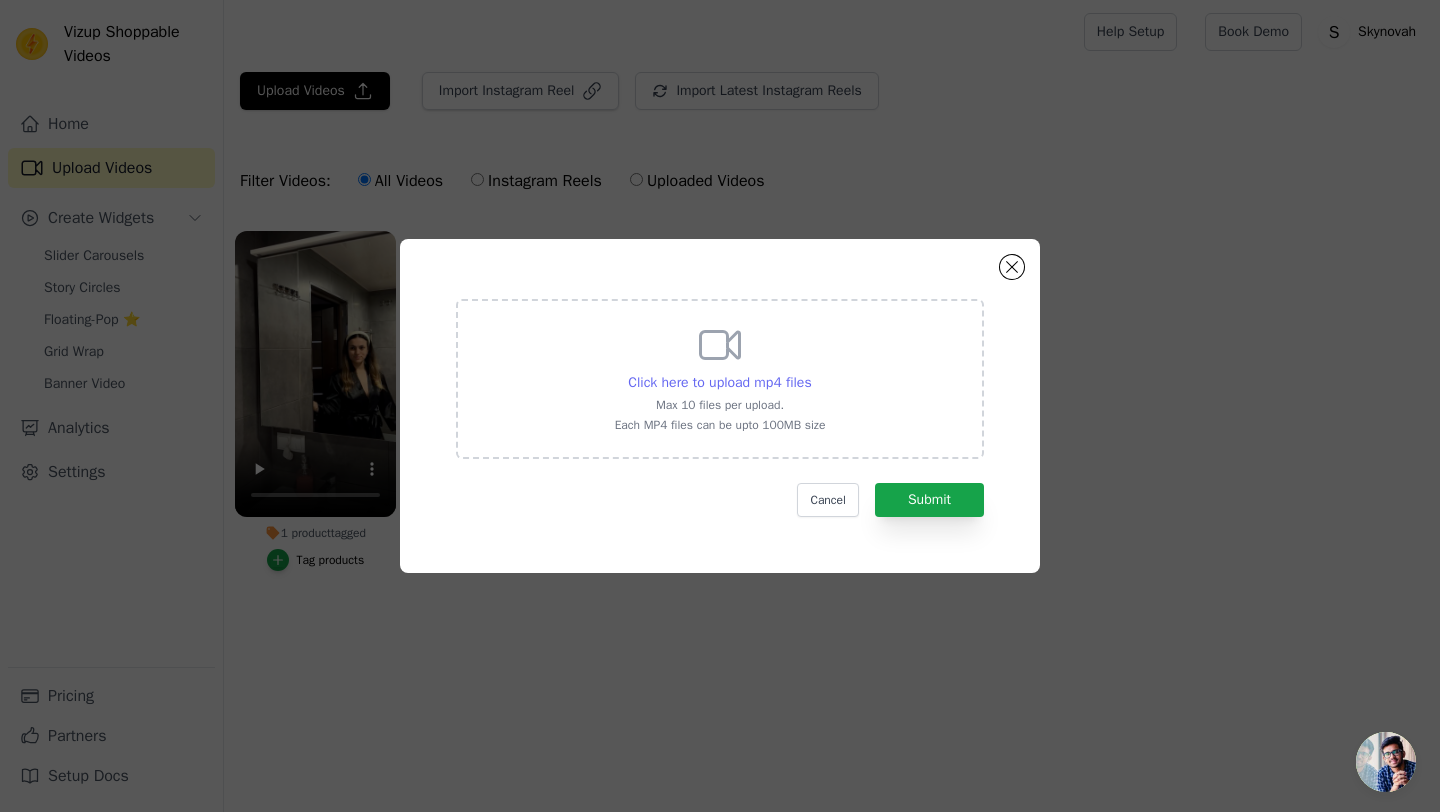 click on "Click here to upload mp4 files" at bounding box center (719, 382) 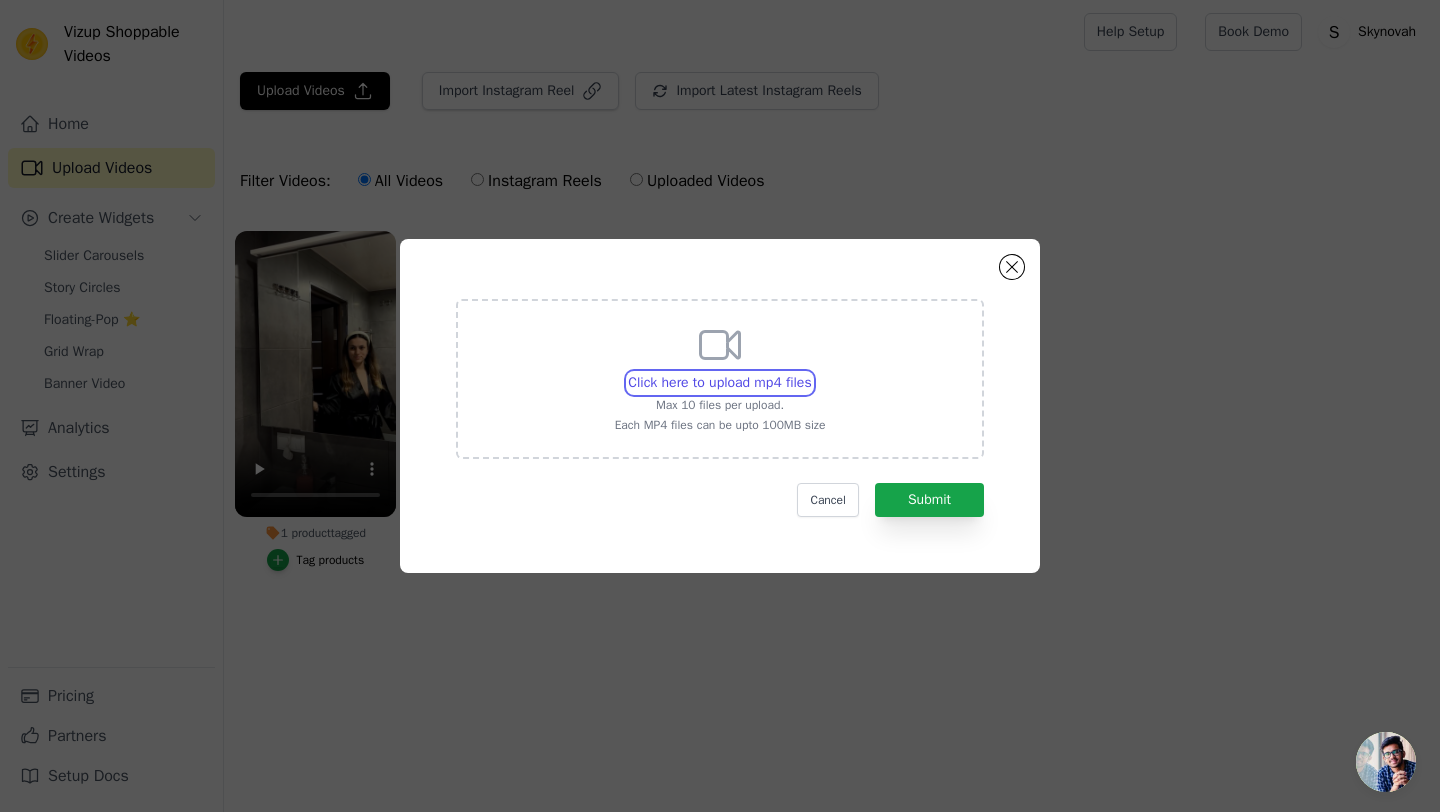 type on "C:\fakepath\34.mp4" 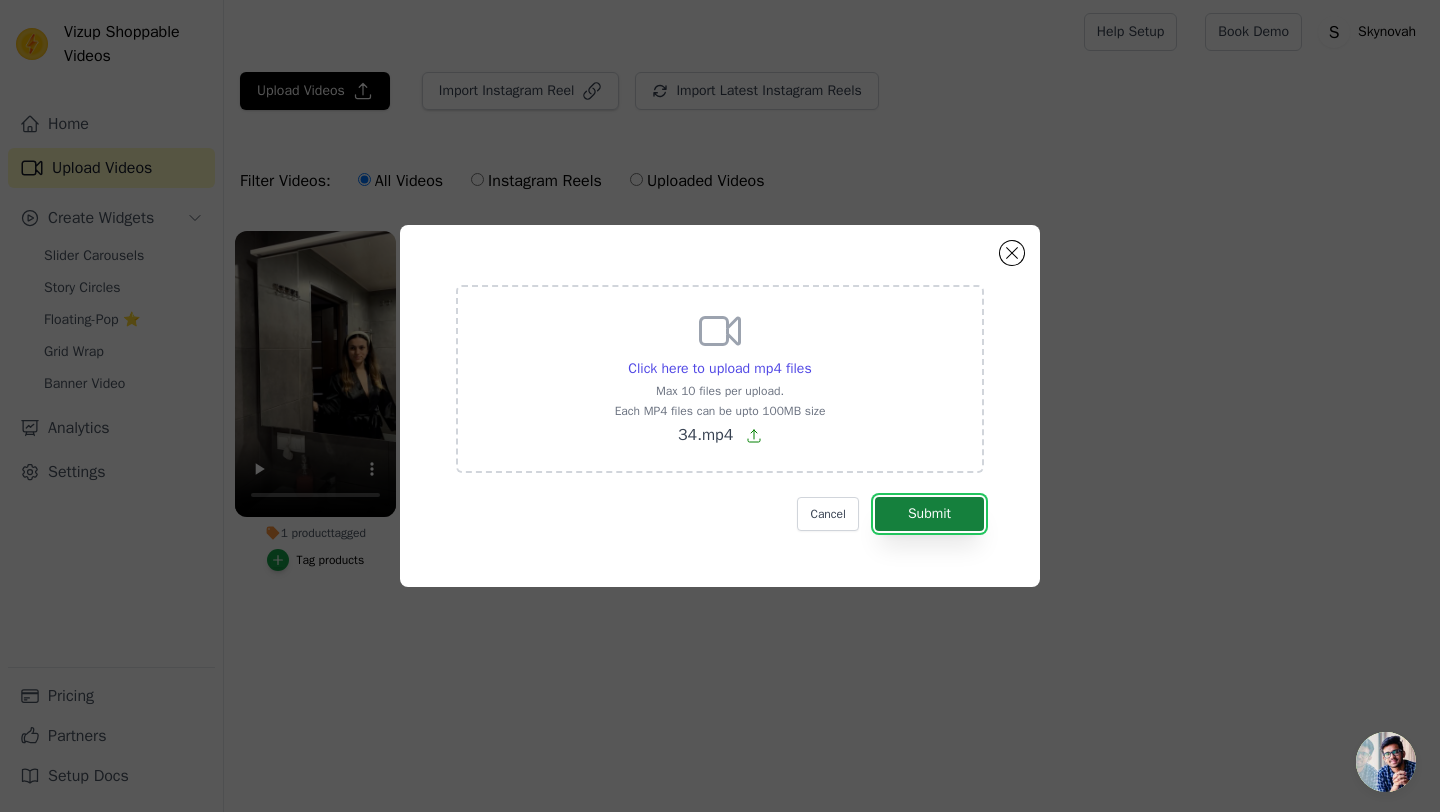 click on "Submit" at bounding box center [929, 514] 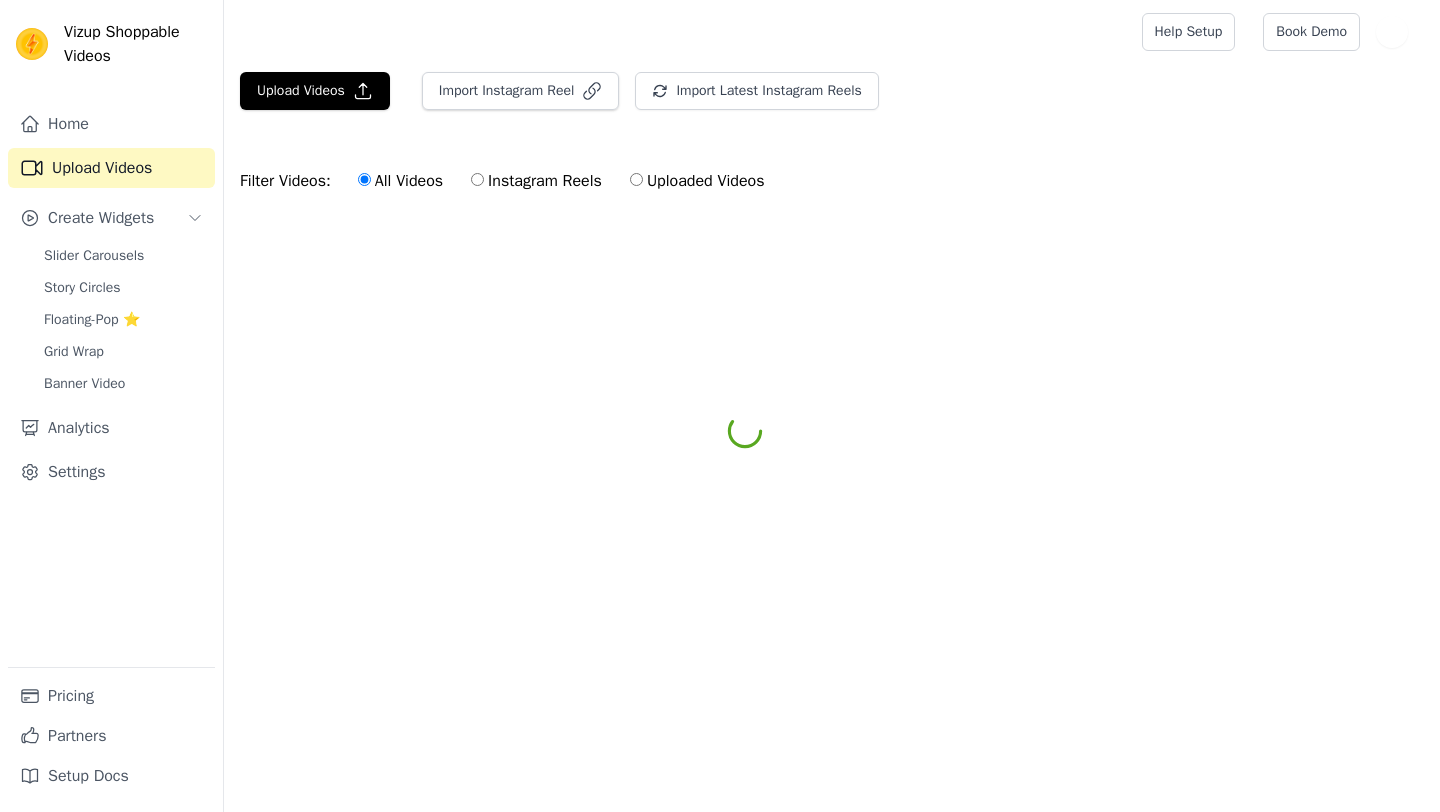 scroll, scrollTop: 0, scrollLeft: 0, axis: both 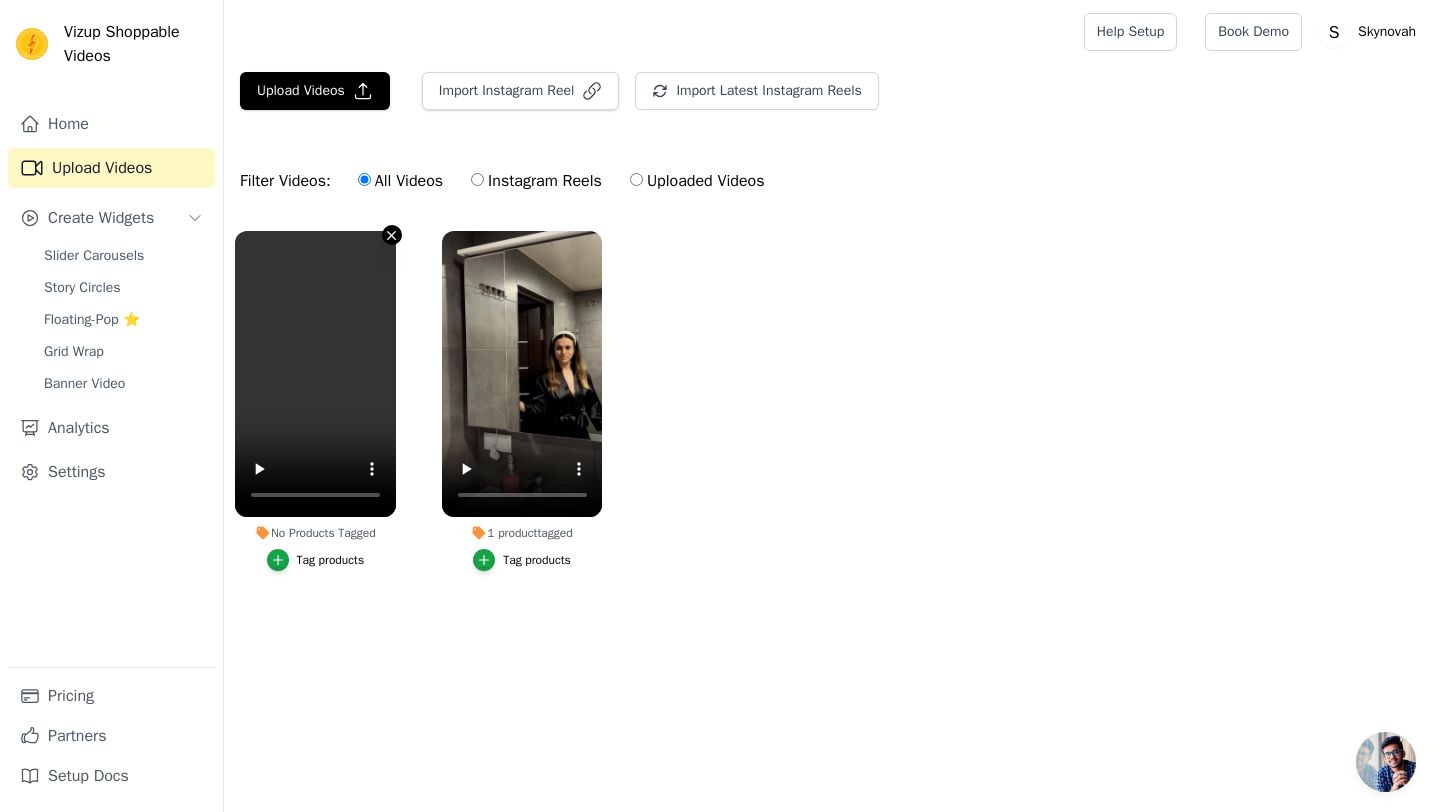 click 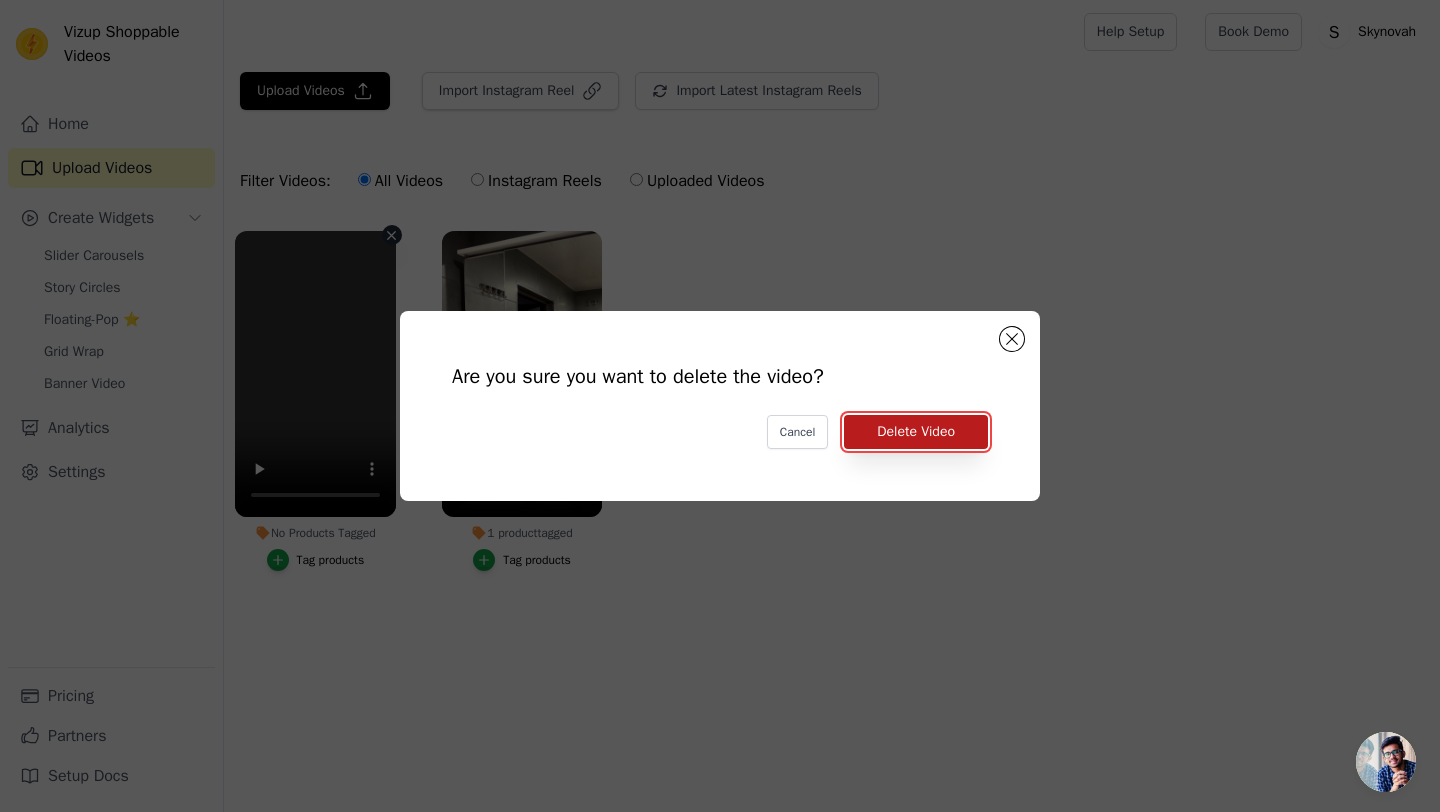 click on "Delete Video" at bounding box center (916, 432) 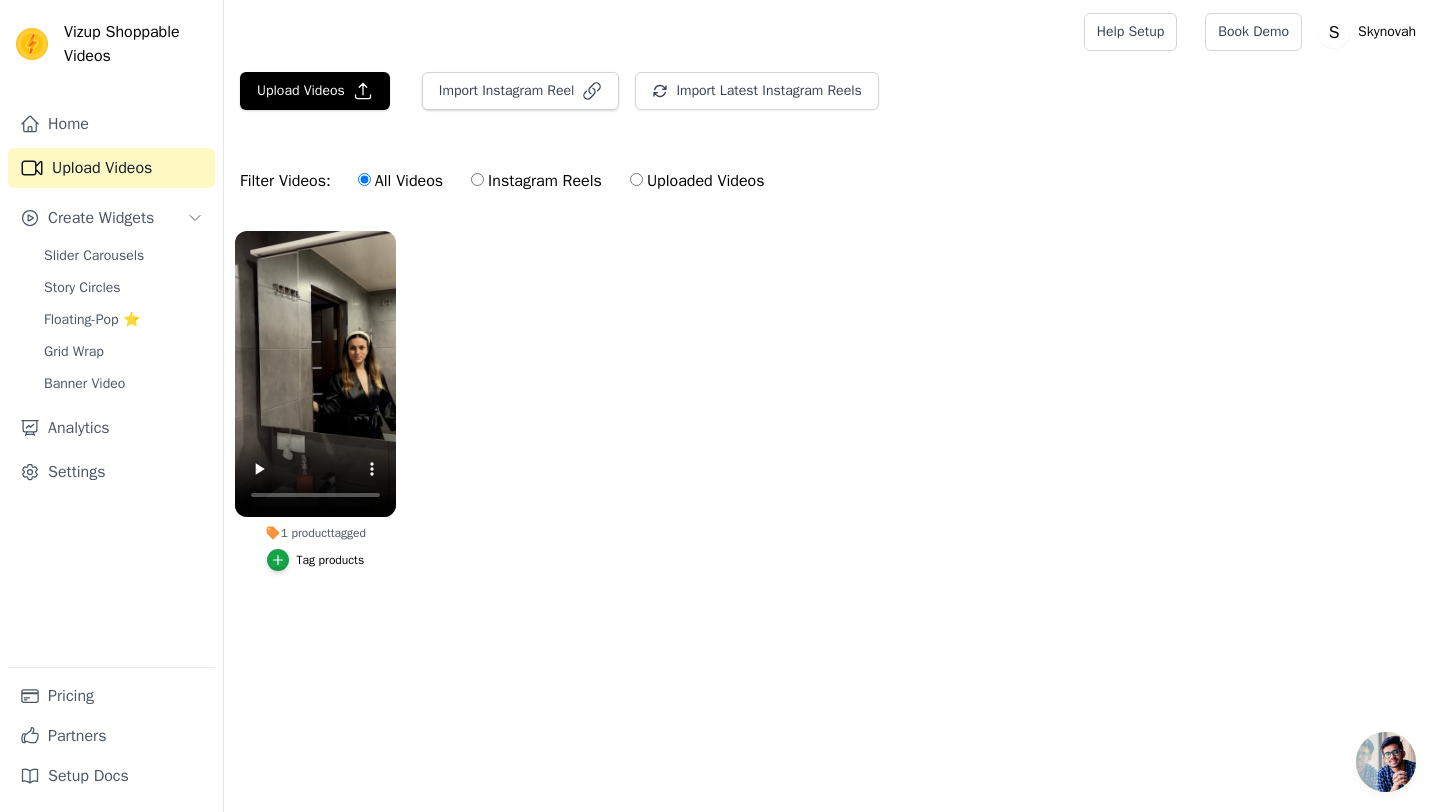 click on "Tag products" at bounding box center (331, 560) 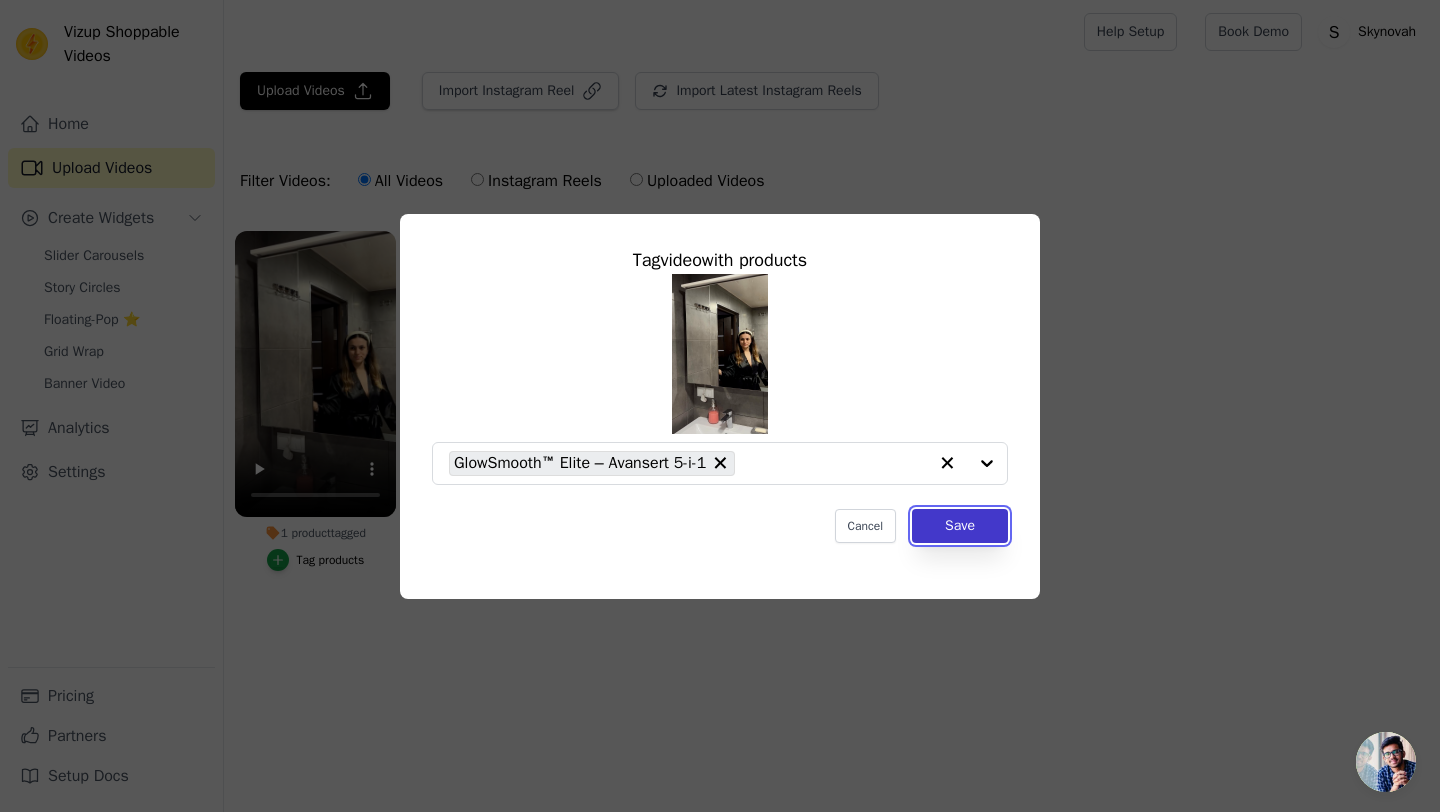 click on "Save" at bounding box center (960, 526) 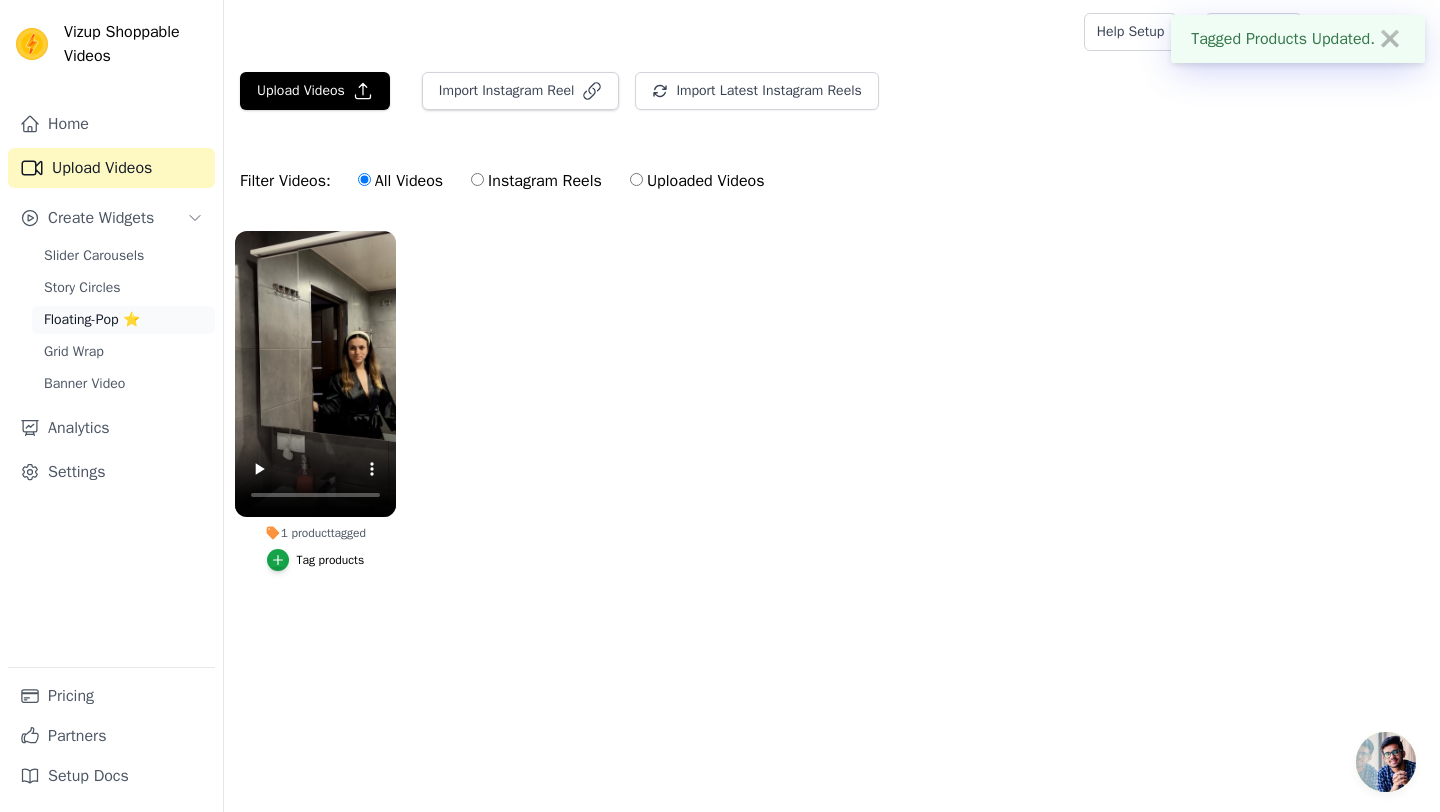 click on "Floating-Pop ⭐" at bounding box center [92, 320] 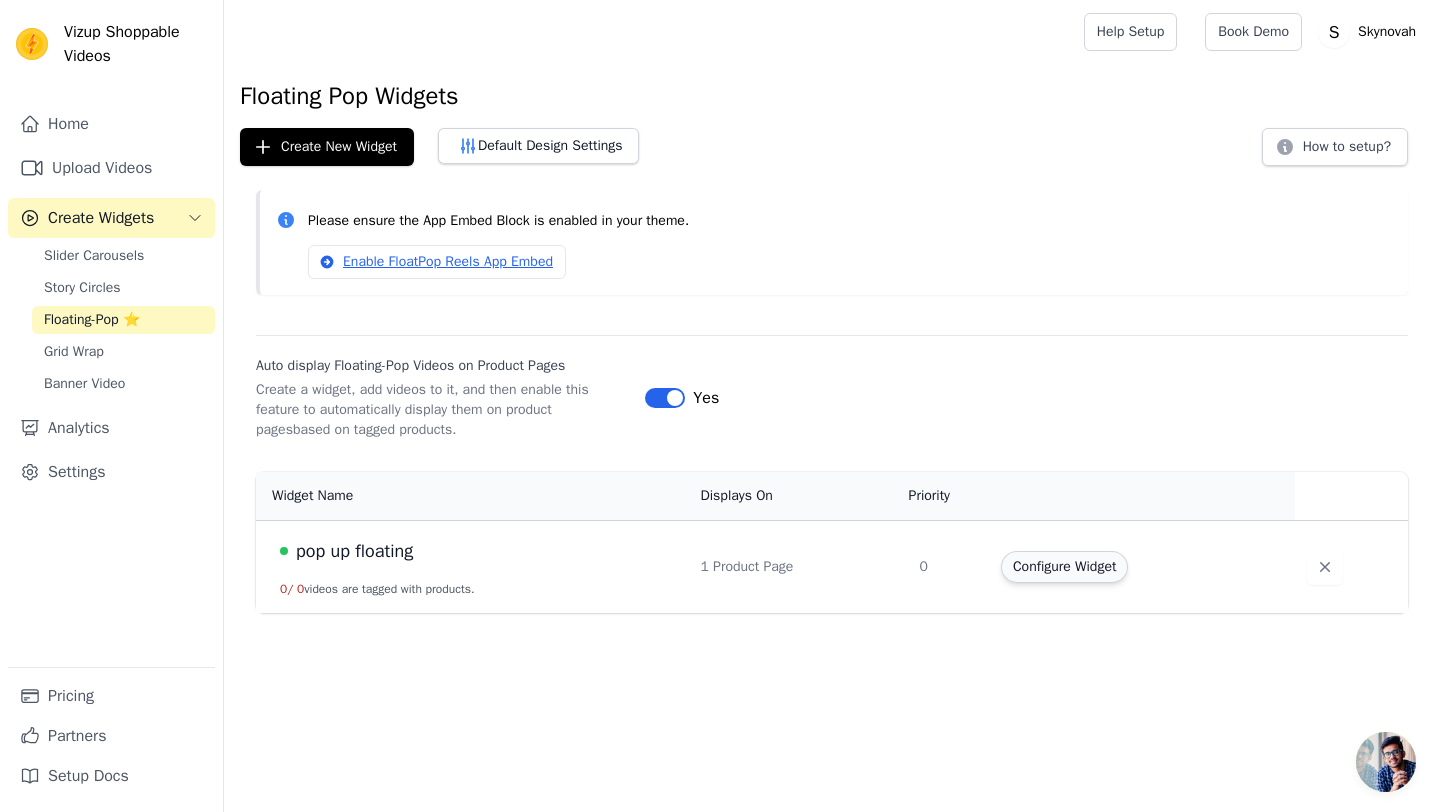 click on "Configure Widget" at bounding box center [1064, 567] 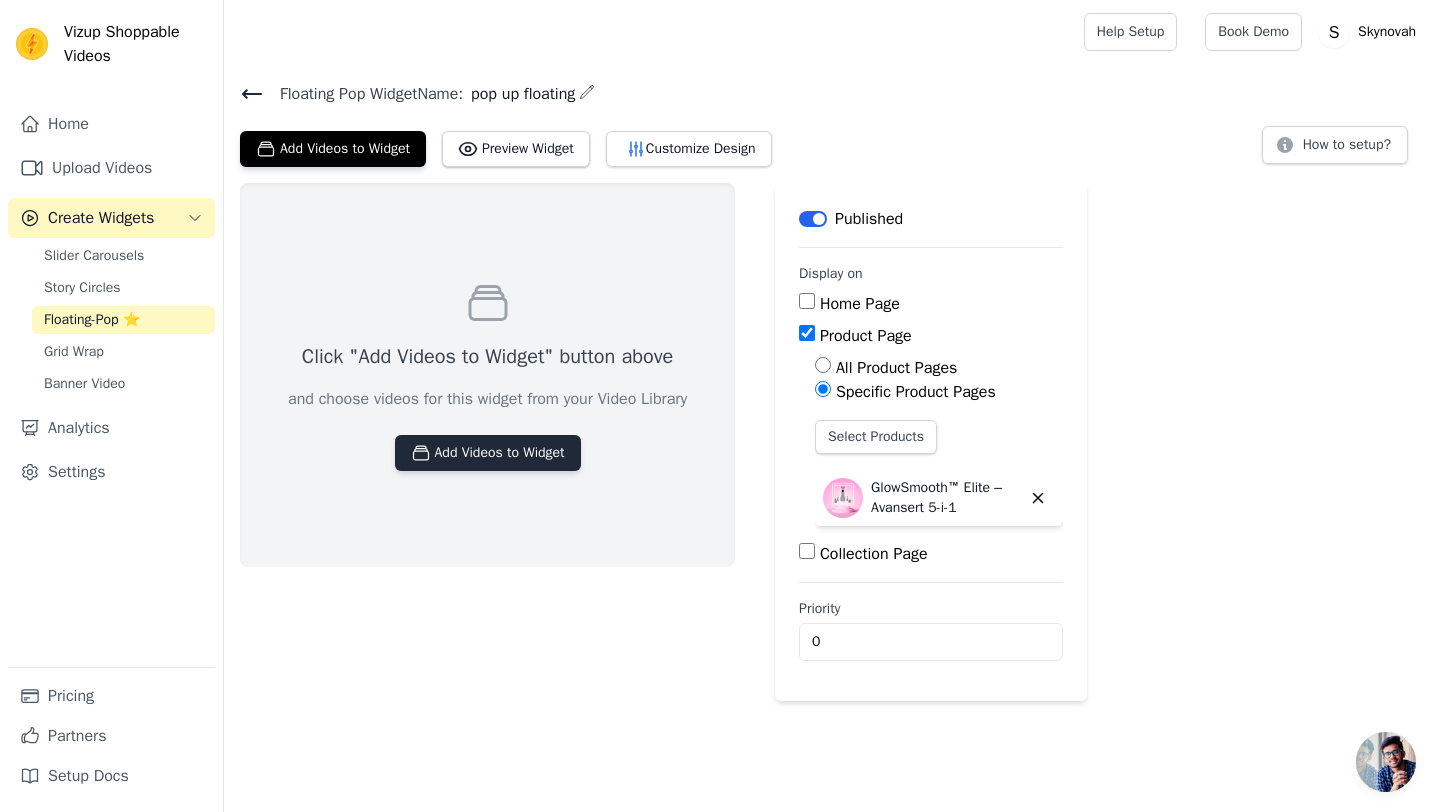 click on "Add Videos to Widget" at bounding box center [488, 453] 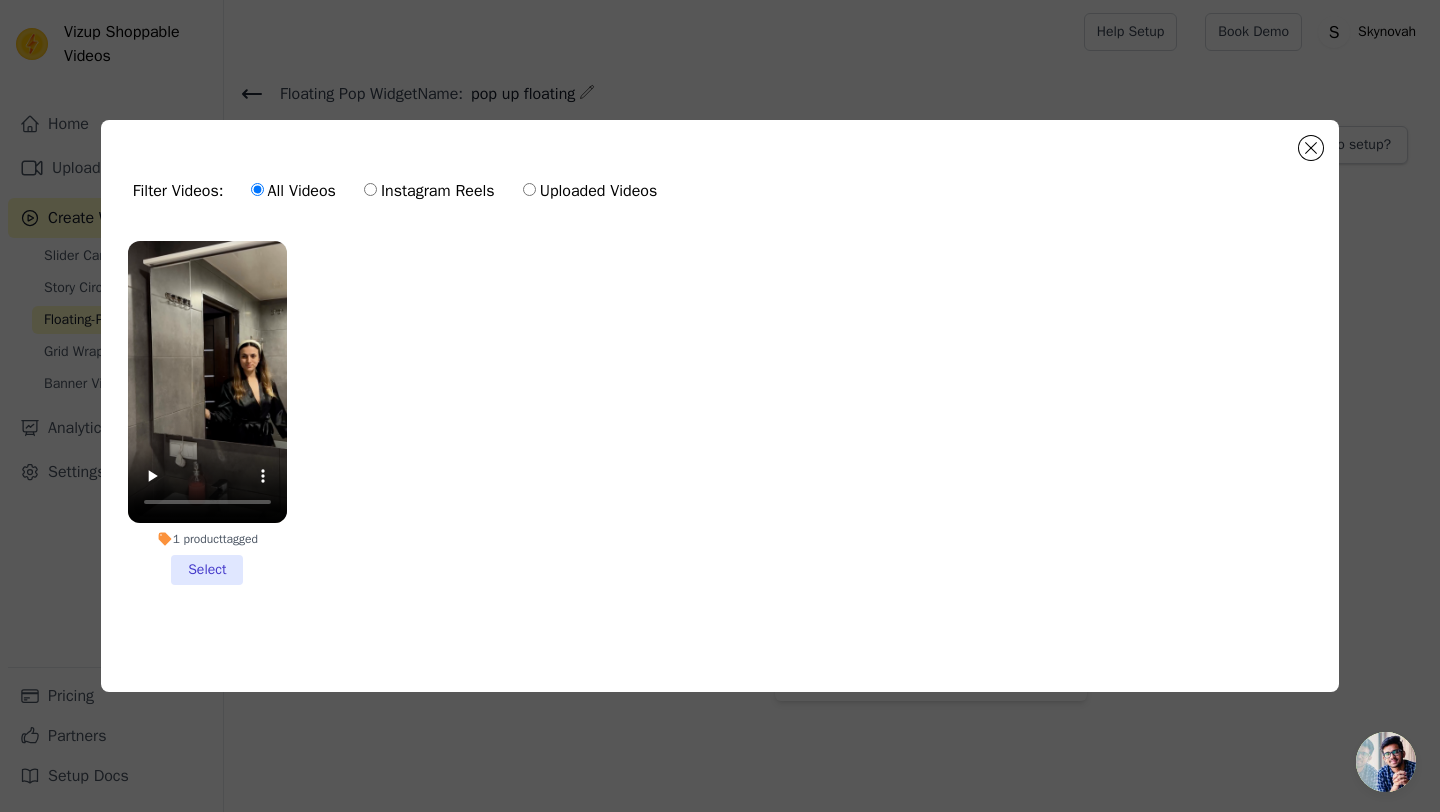 click on "1   product  tagged     Select" at bounding box center [207, 413] 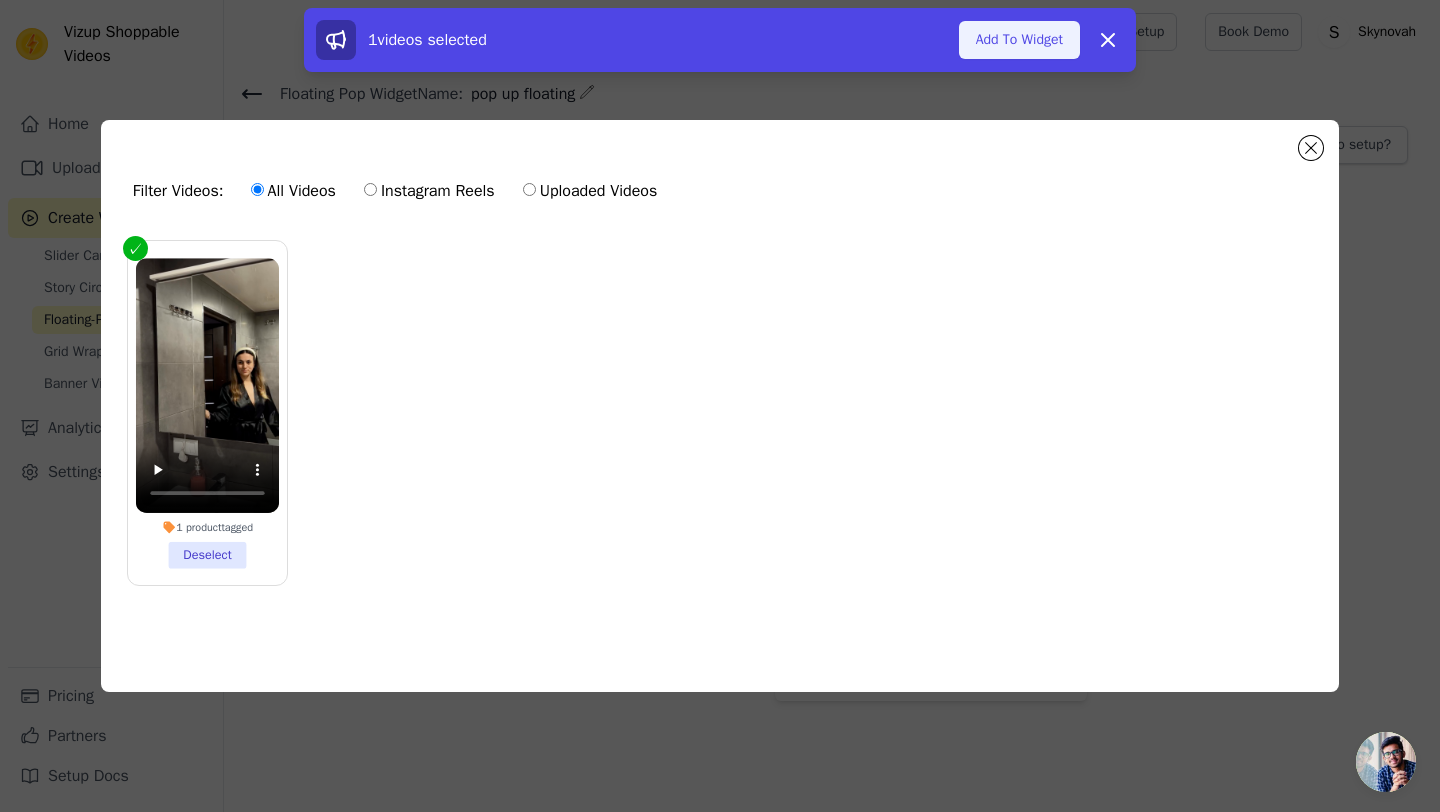 click on "Add To Widget" at bounding box center (1019, 40) 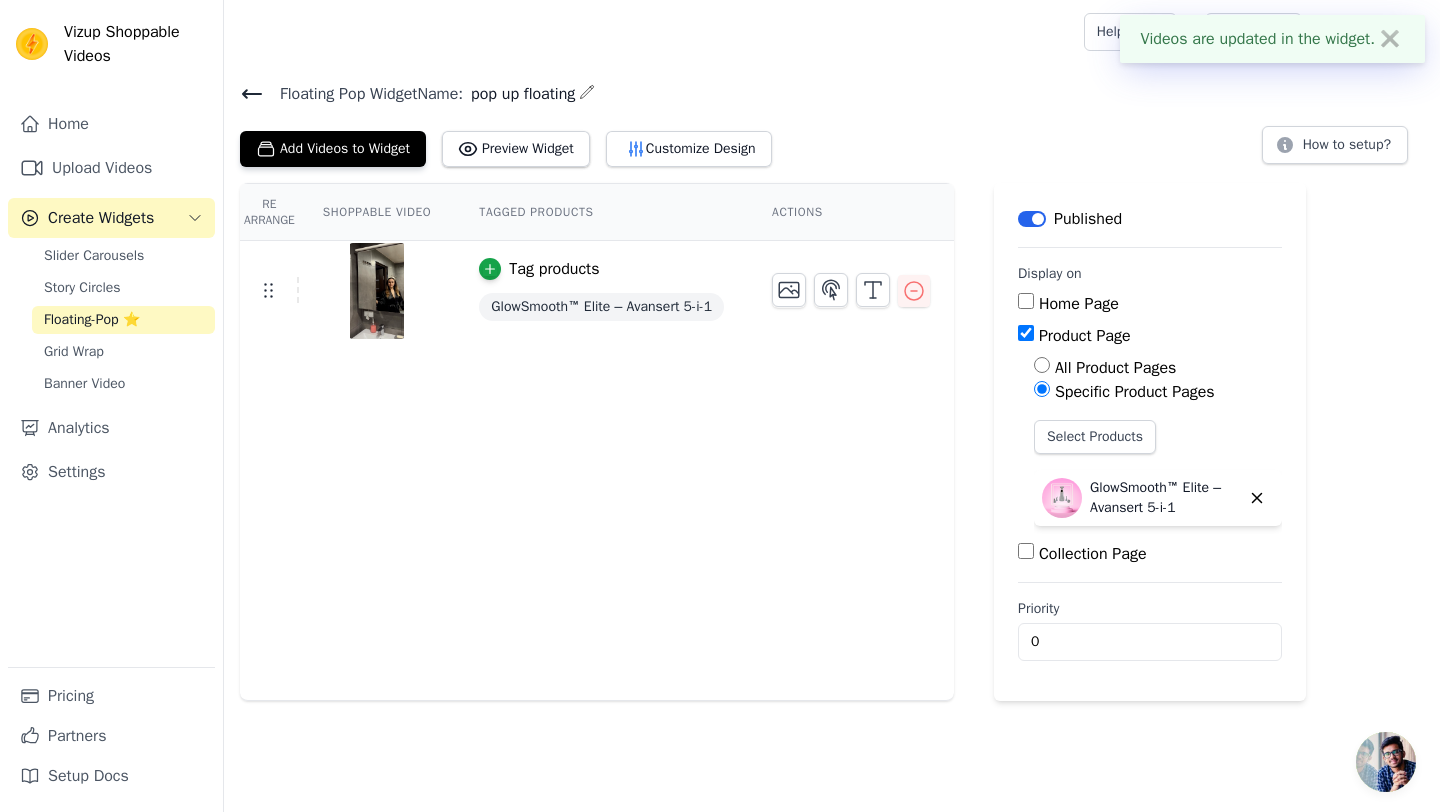 click on "Tag products" at bounding box center [554, 269] 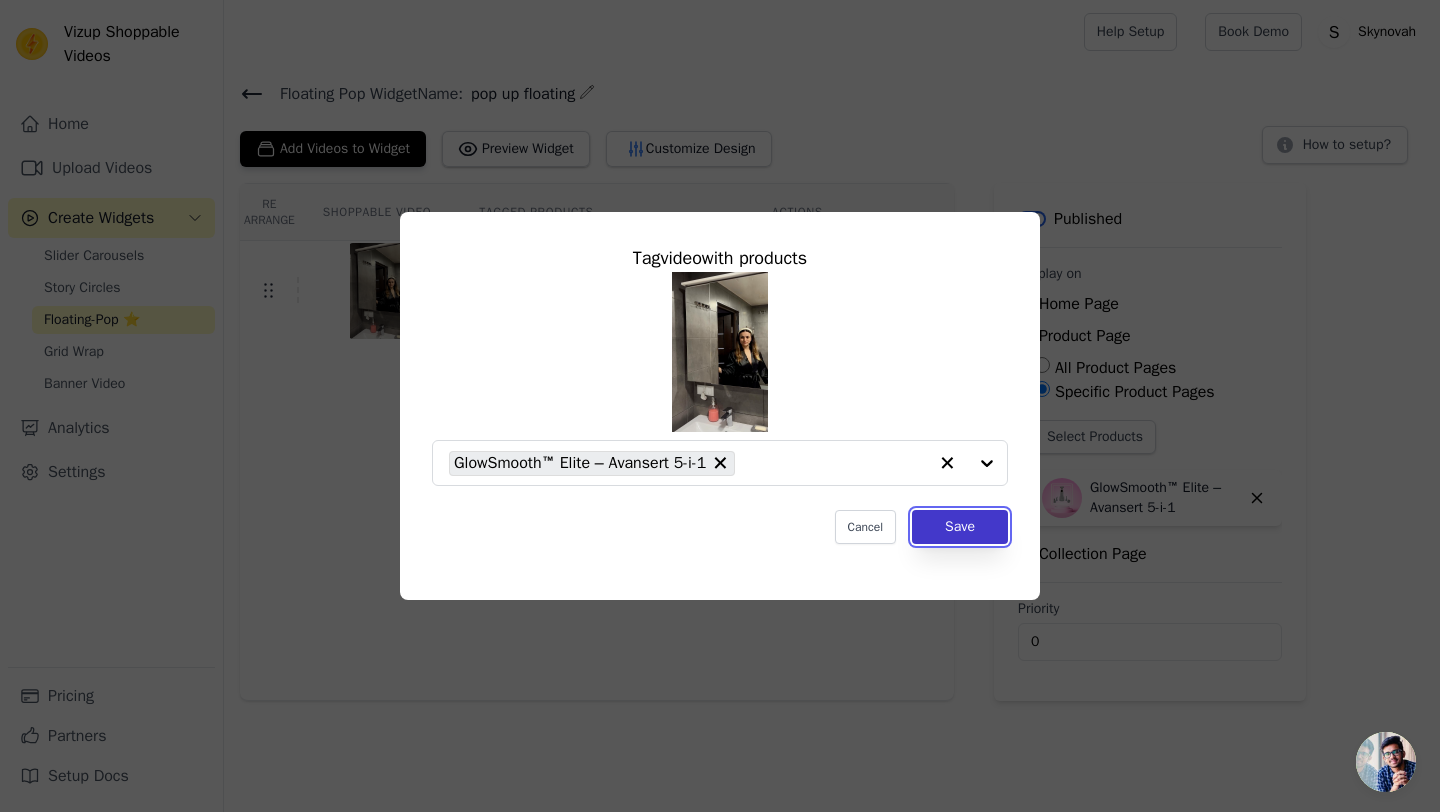 click on "Save" at bounding box center [960, 527] 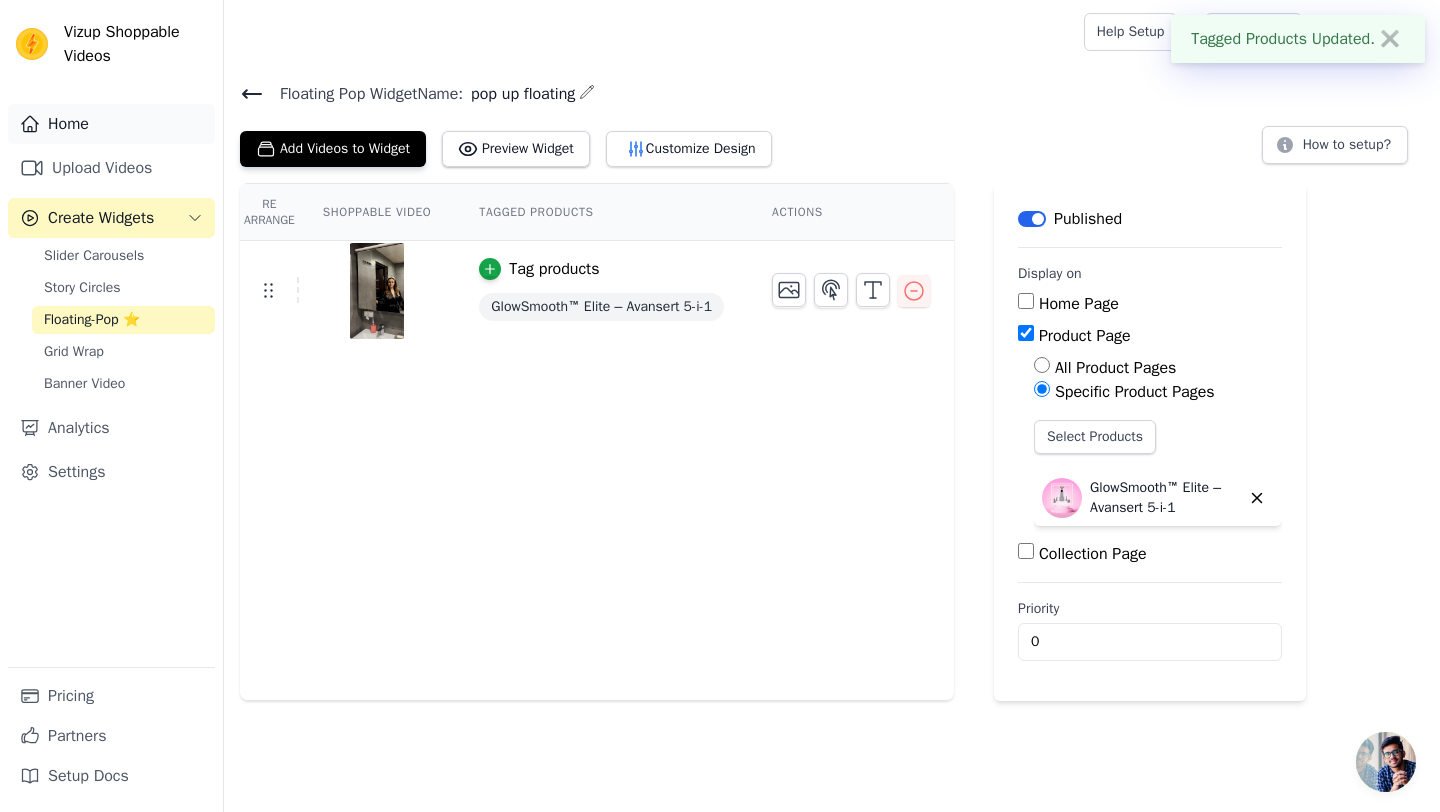 click on "Home" at bounding box center (111, 124) 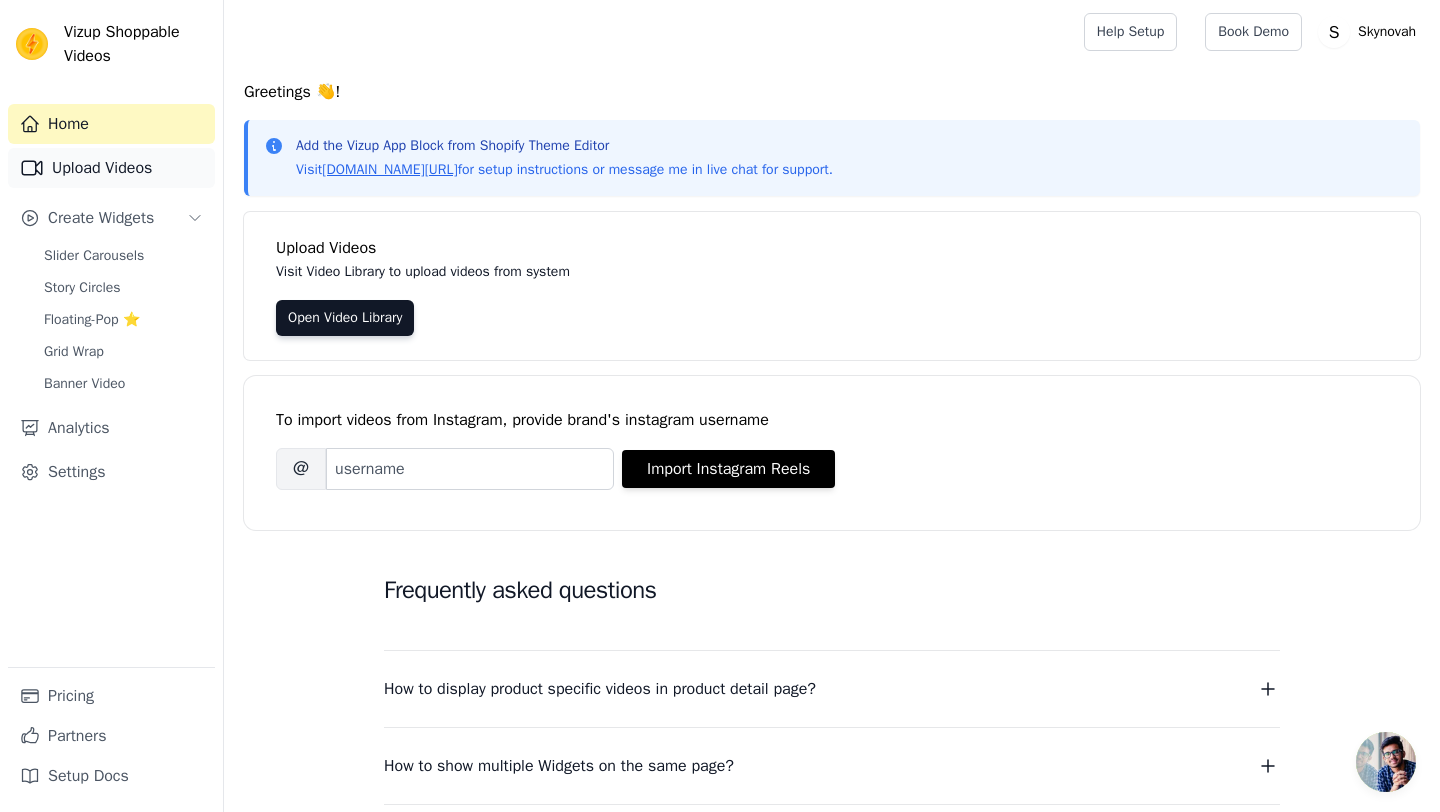 click on "Upload Videos" at bounding box center (111, 168) 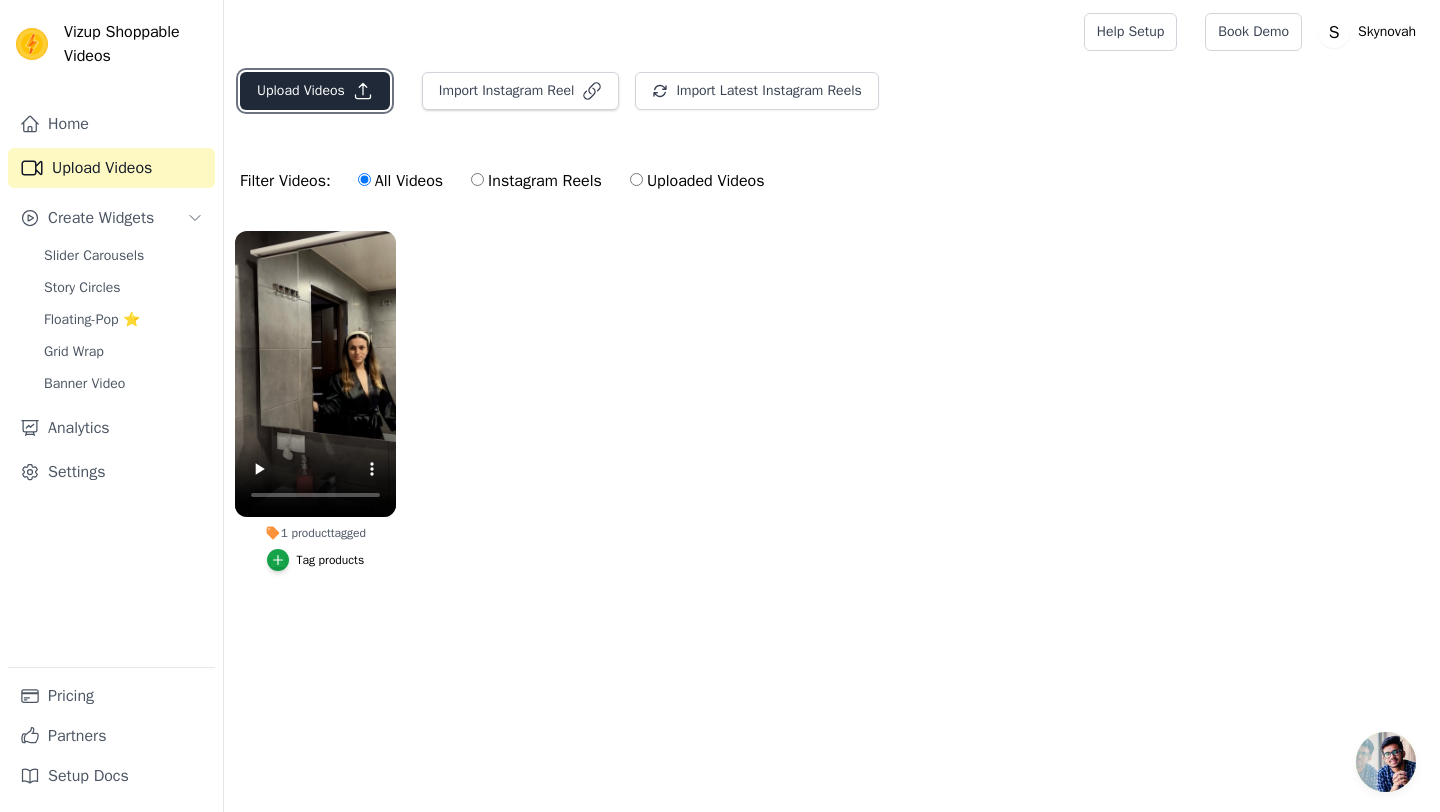 click on "Upload Videos" at bounding box center [315, 91] 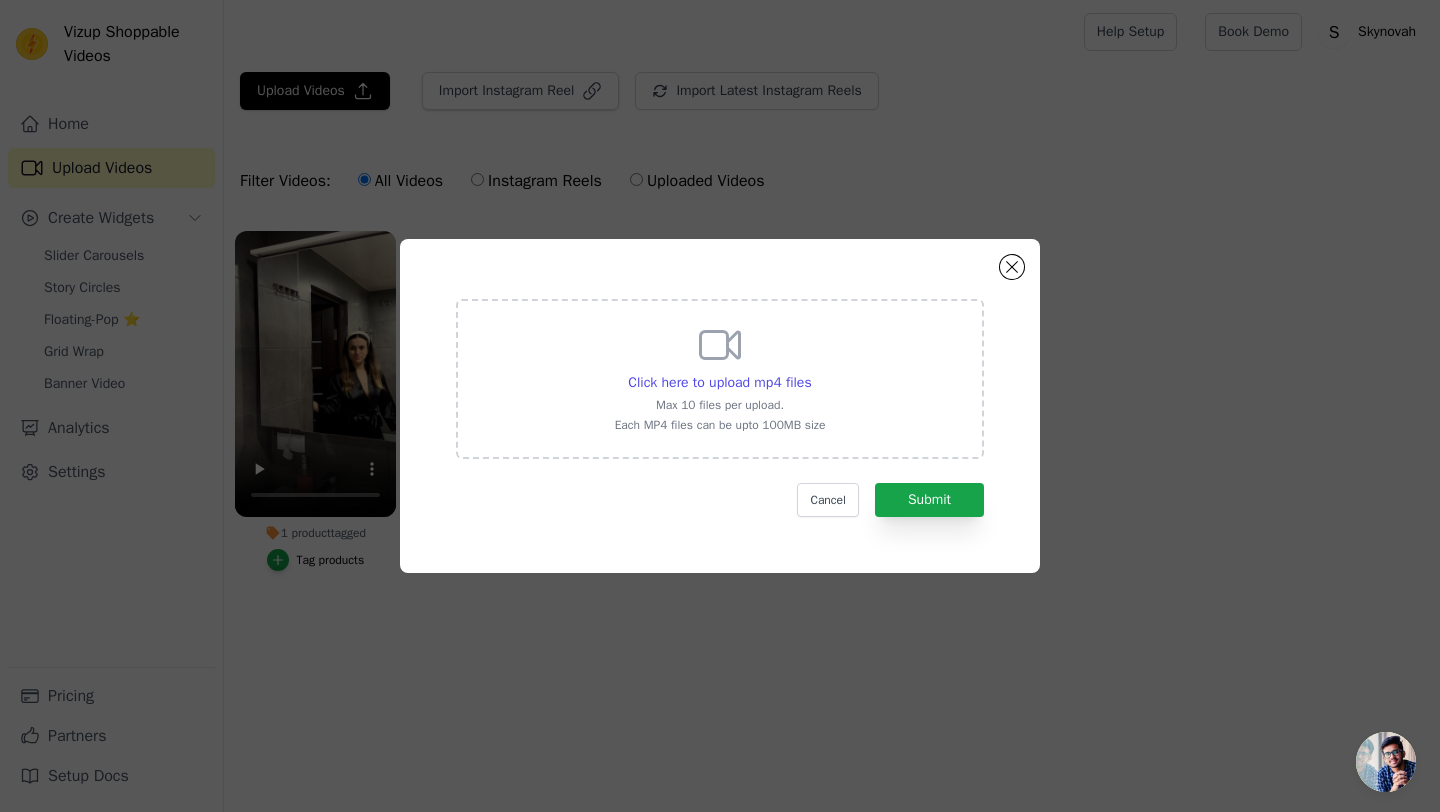 click on "Max 10 files per upload." at bounding box center (720, 405) 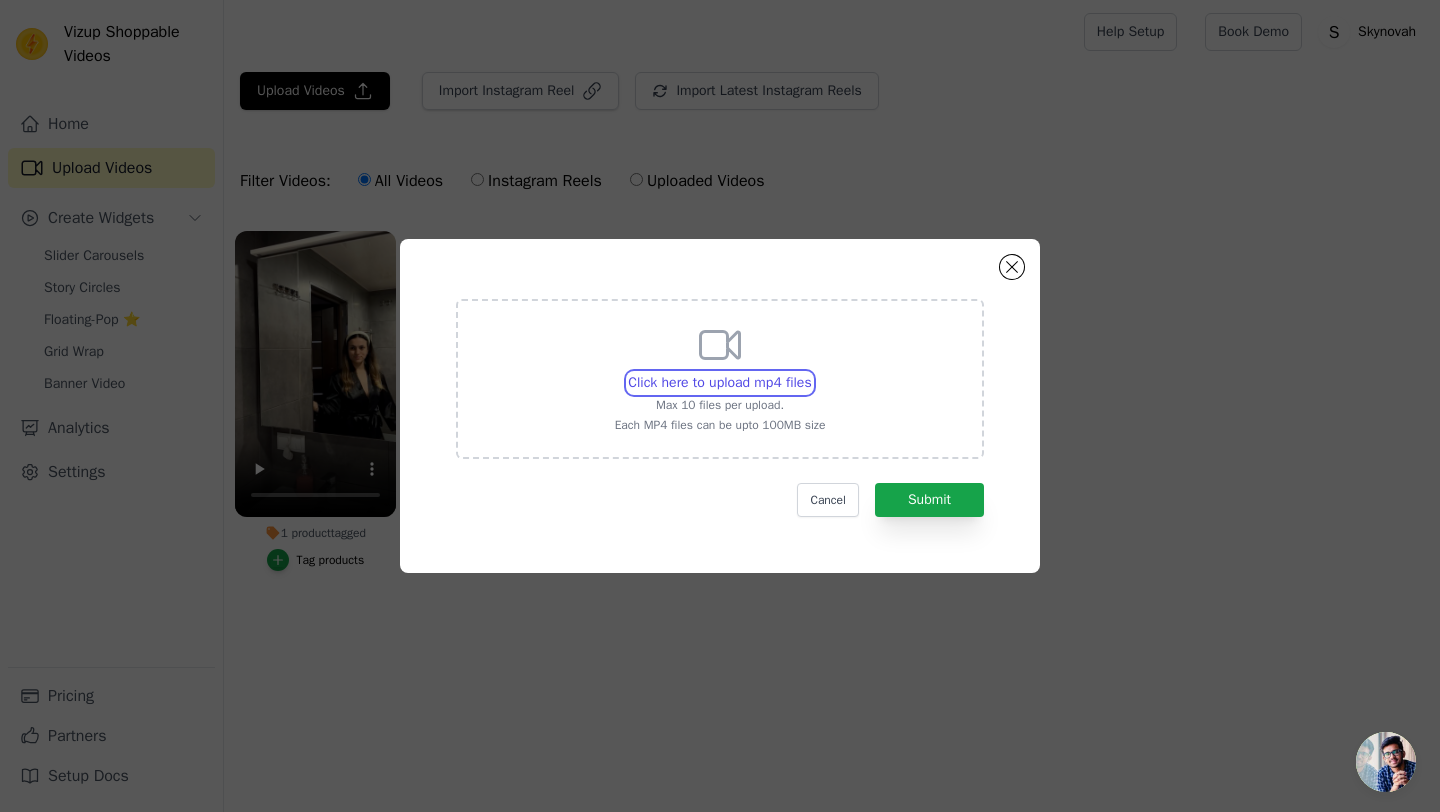 type on "C:\fakepath\snaptik_7396417665583140129-vmake.mp4" 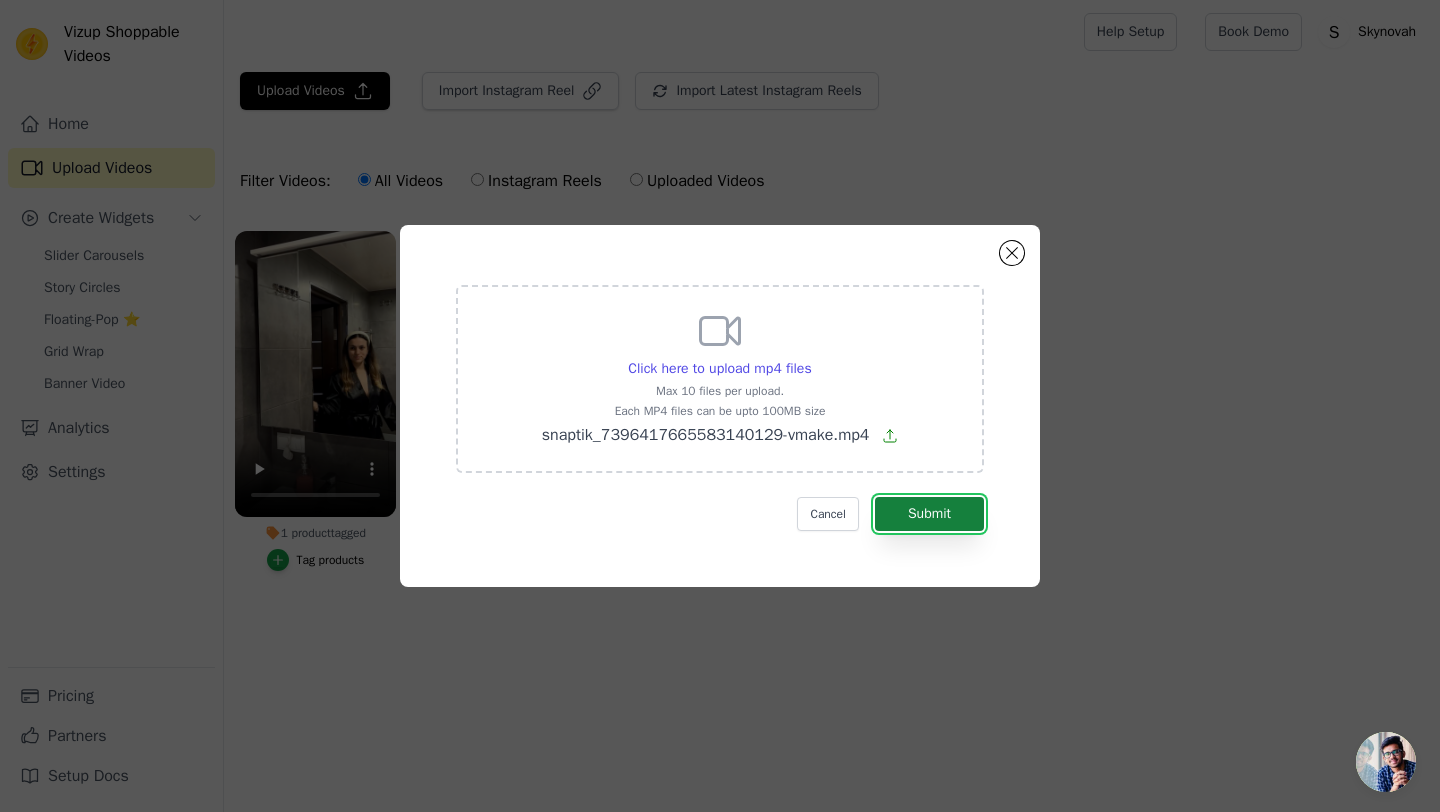 click on "Submit" at bounding box center [929, 514] 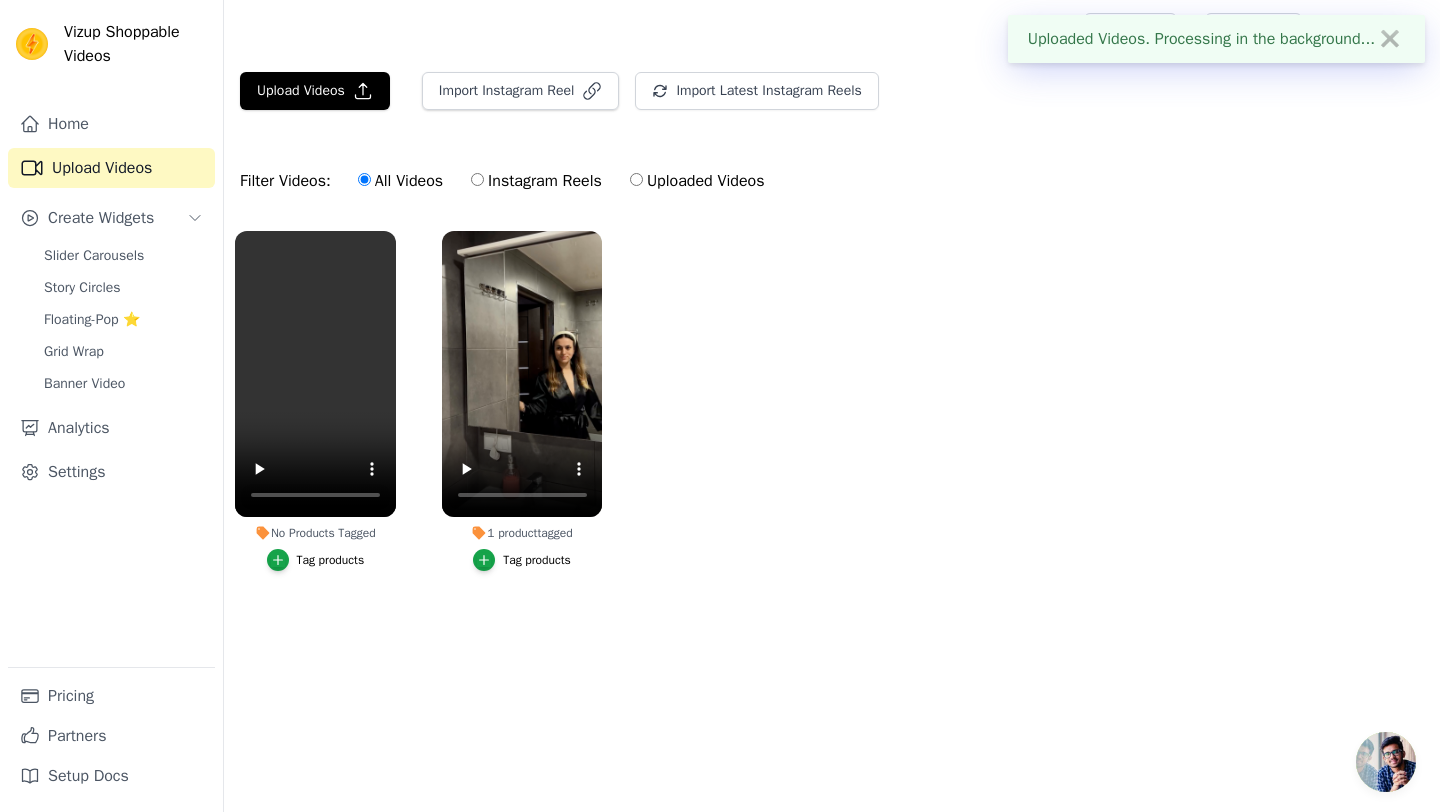 click on "Tag products" at bounding box center (331, 560) 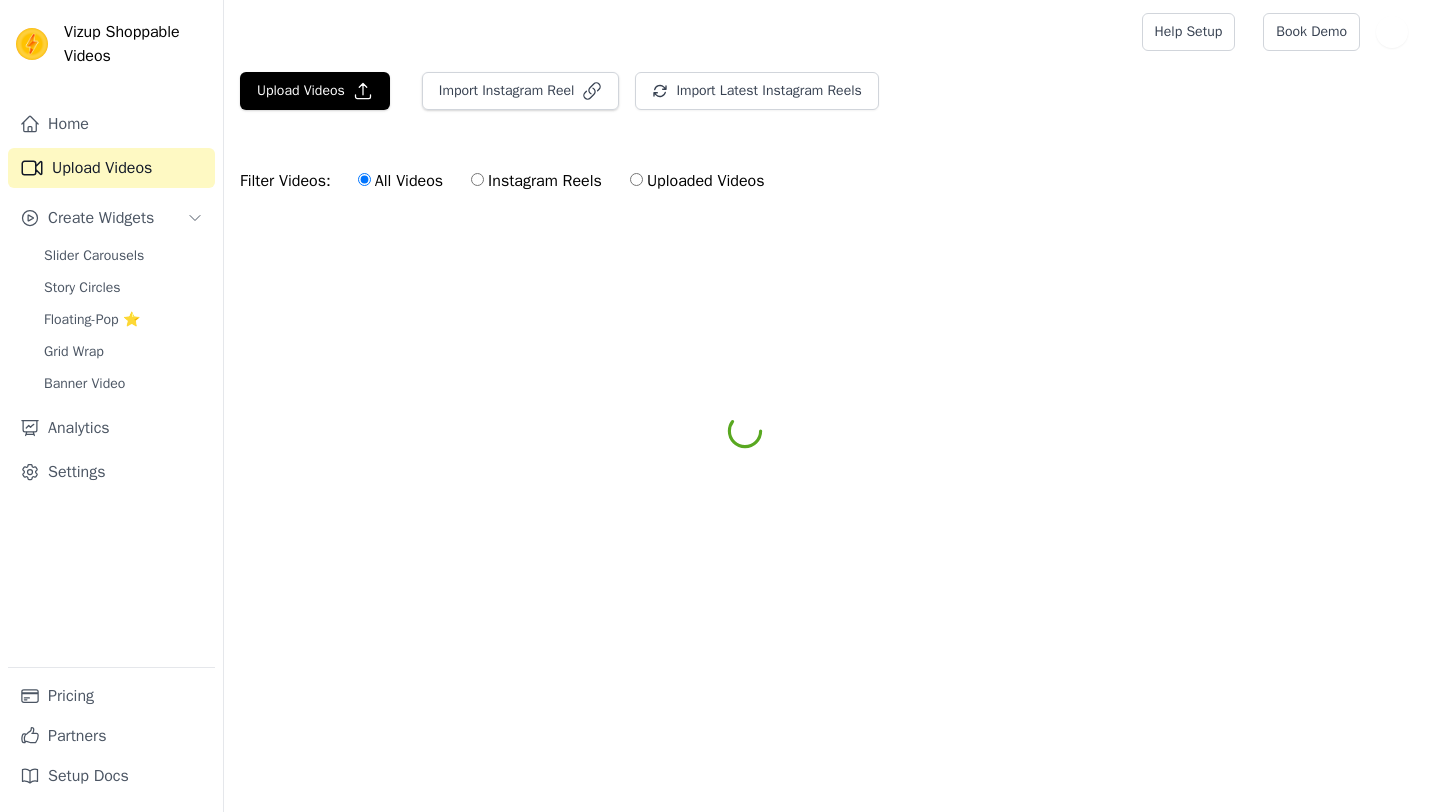 scroll, scrollTop: 0, scrollLeft: 0, axis: both 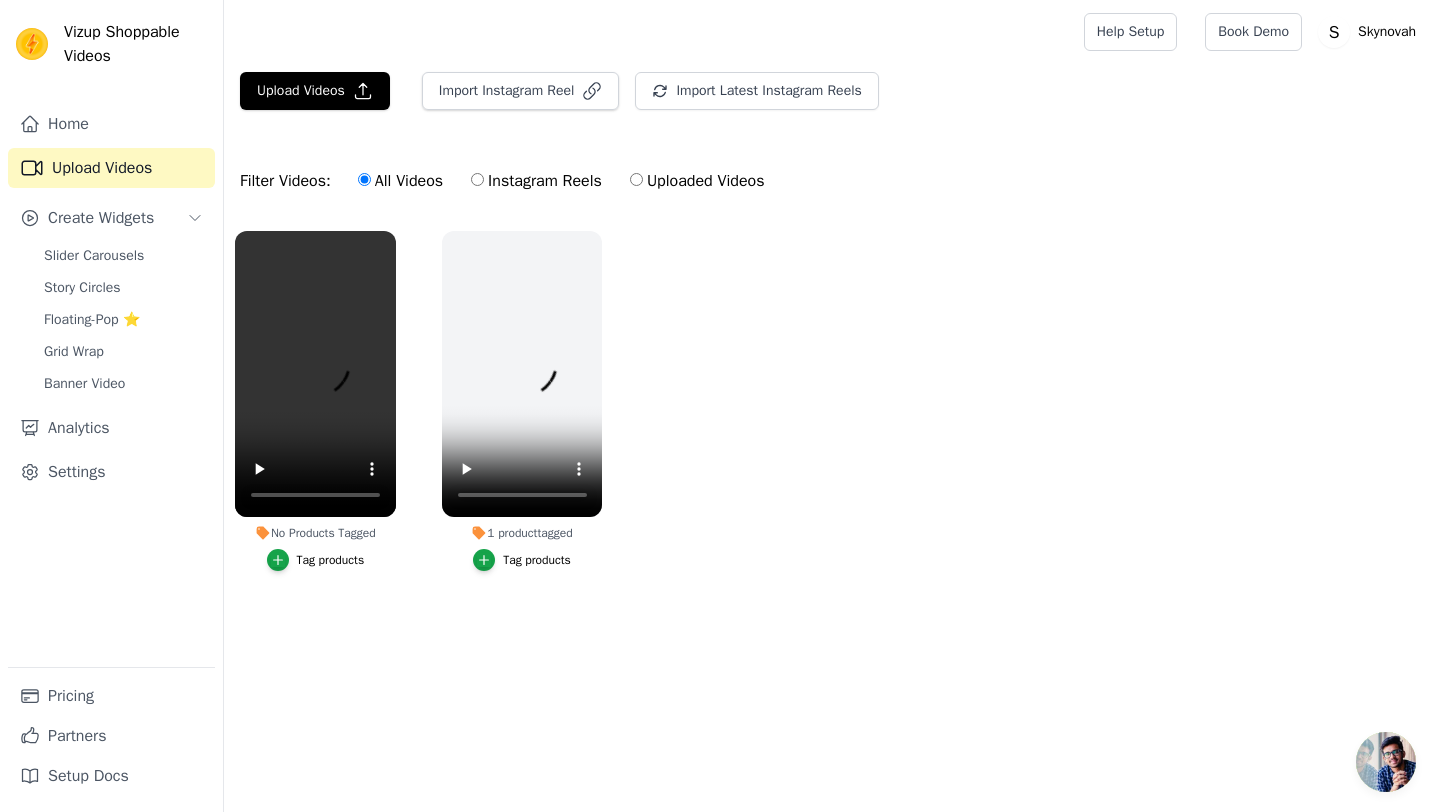 click on "Tag products" at bounding box center [331, 560] 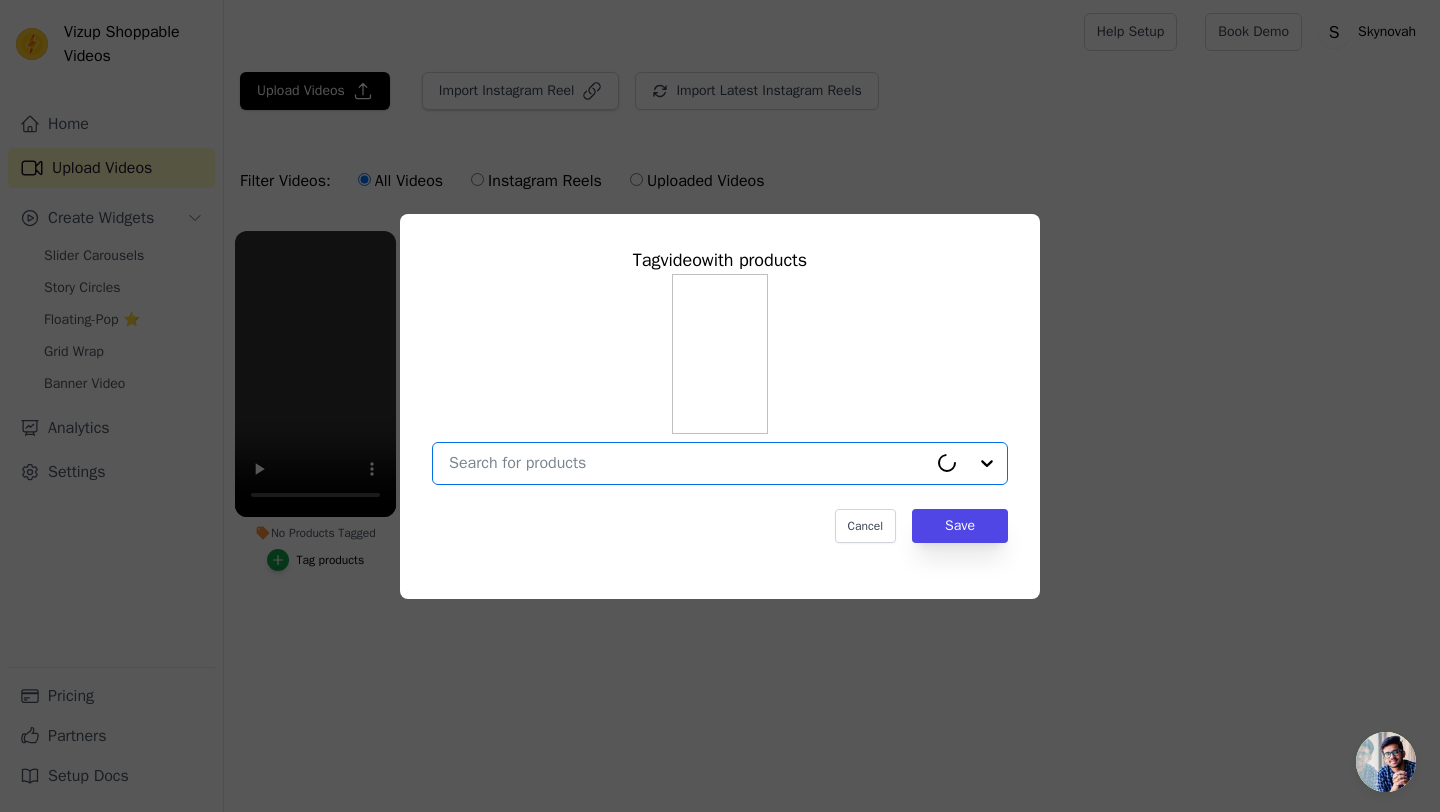click on "No Products Tagged     Tag  video  with products       Option undefined, selected.   Select is focused, type to refine list, press down to open the menu.                   Cancel   Save     Tag products" at bounding box center [688, 463] 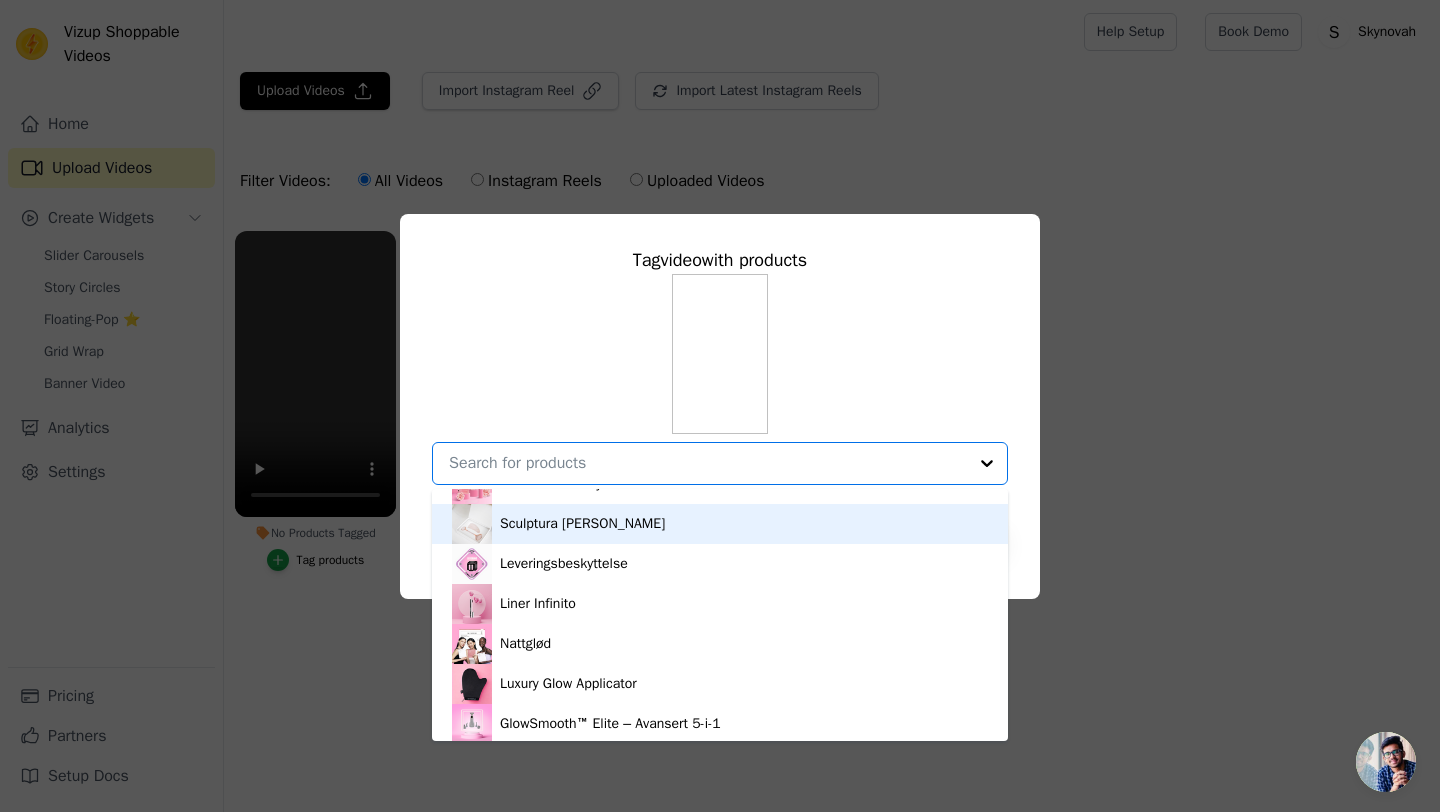 scroll, scrollTop: 148, scrollLeft: 0, axis: vertical 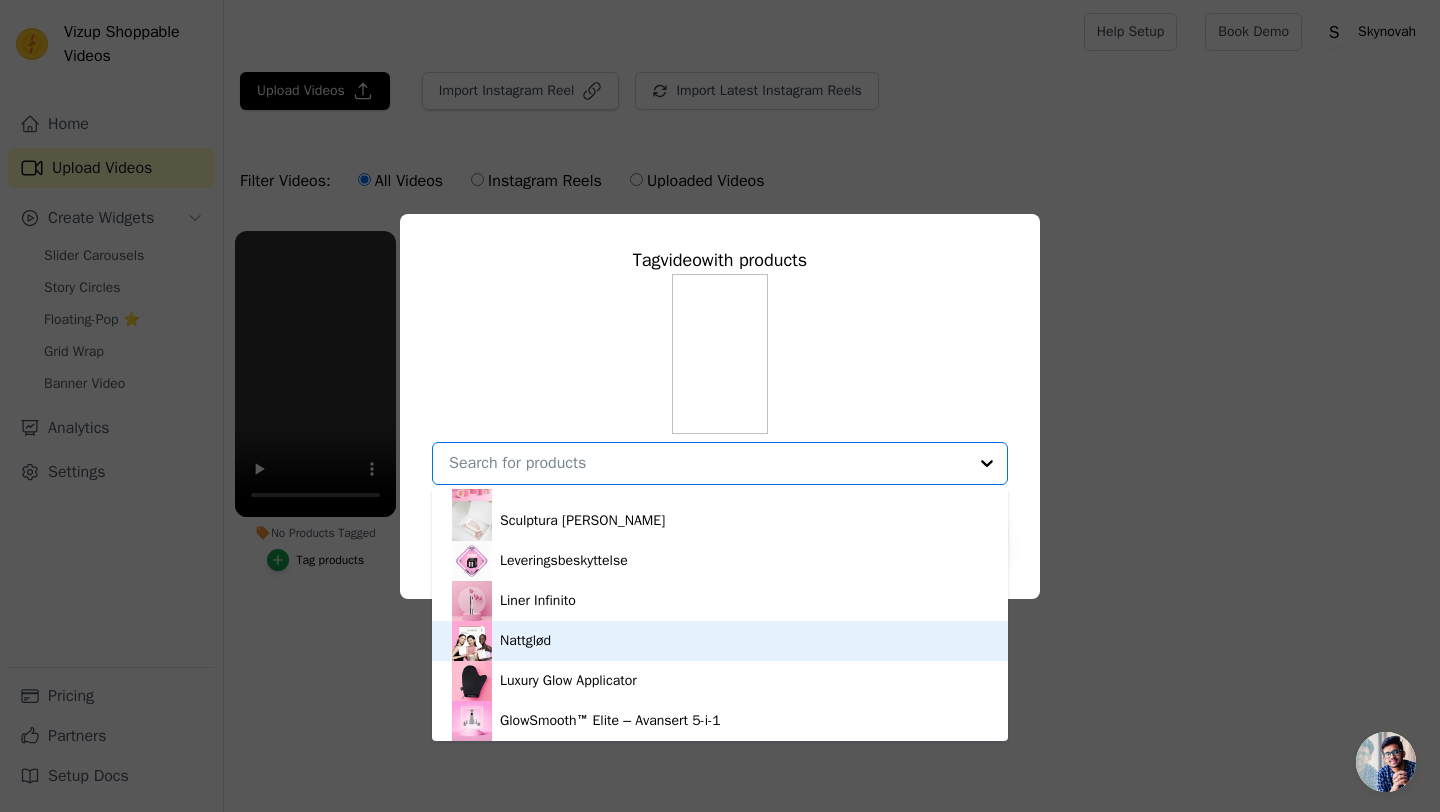 click on "Tag  video  with products         Eternal Lips     Kollagen Slør     JellyGlass Glow     Essential Beauty 4 in 1     Sculptura [PERSON_NAME]     Leveringsbeskyttelse     Liner Infinito     Nattglød     Luxury Glow Applicator     GlowSmooth™ Elite – Avansert 5-i-1       Option undefined, selected.   You are currently focused on option Nattglød. There are 10 results available.                   Cancel   Save" at bounding box center (720, 406) 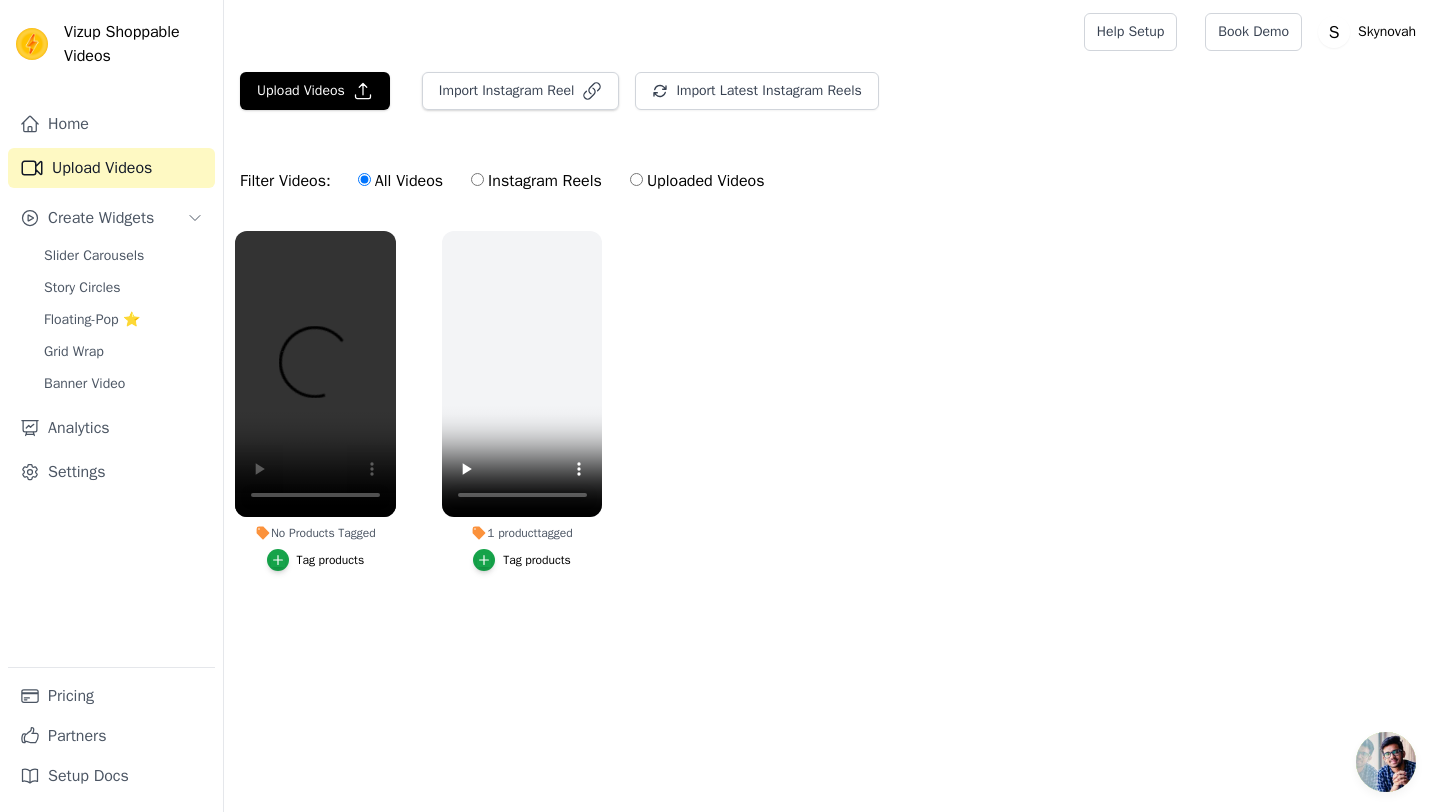 click on "All Videos
Instagram Reels
Uploaded Videos" at bounding box center [561, 181] 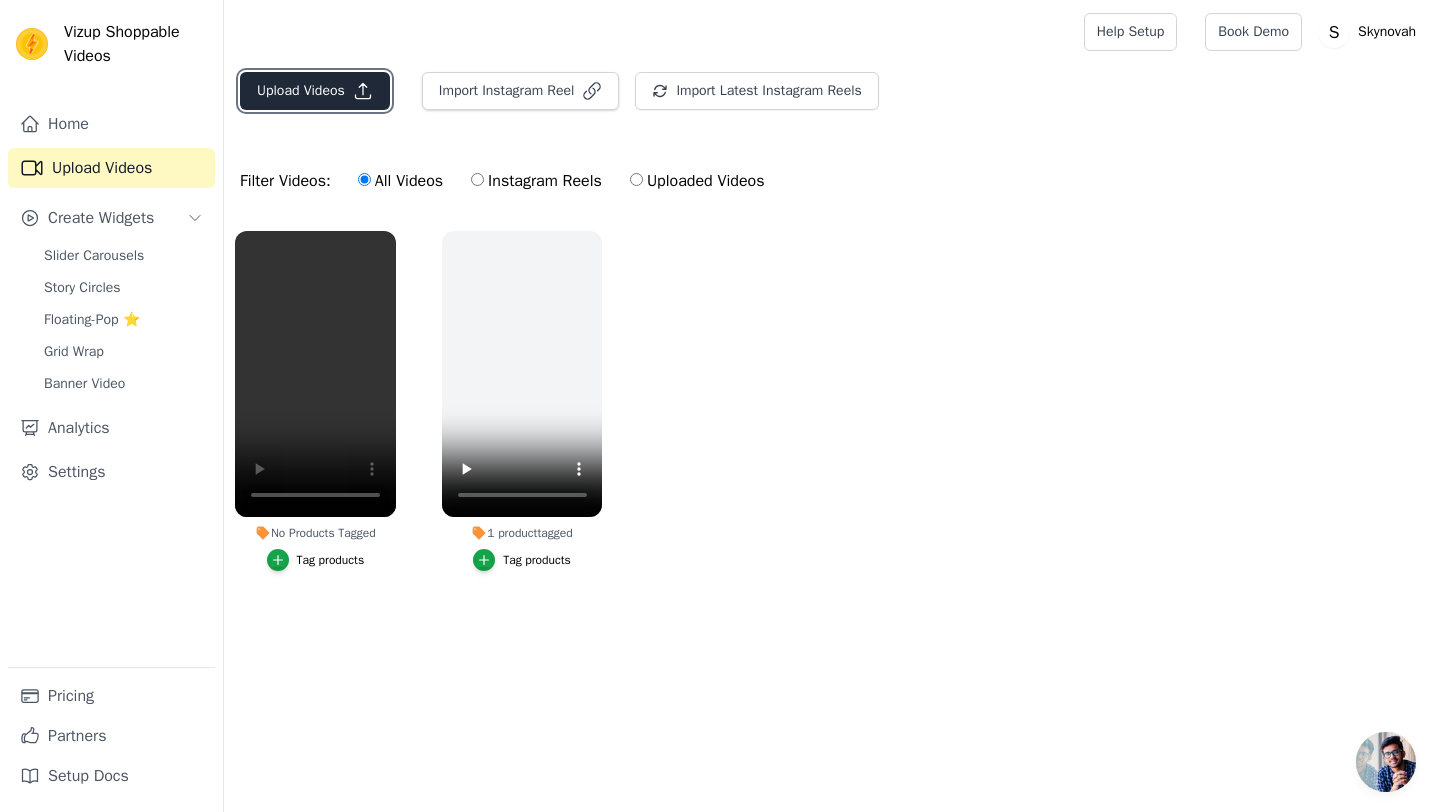 click on "Upload Videos" at bounding box center (315, 91) 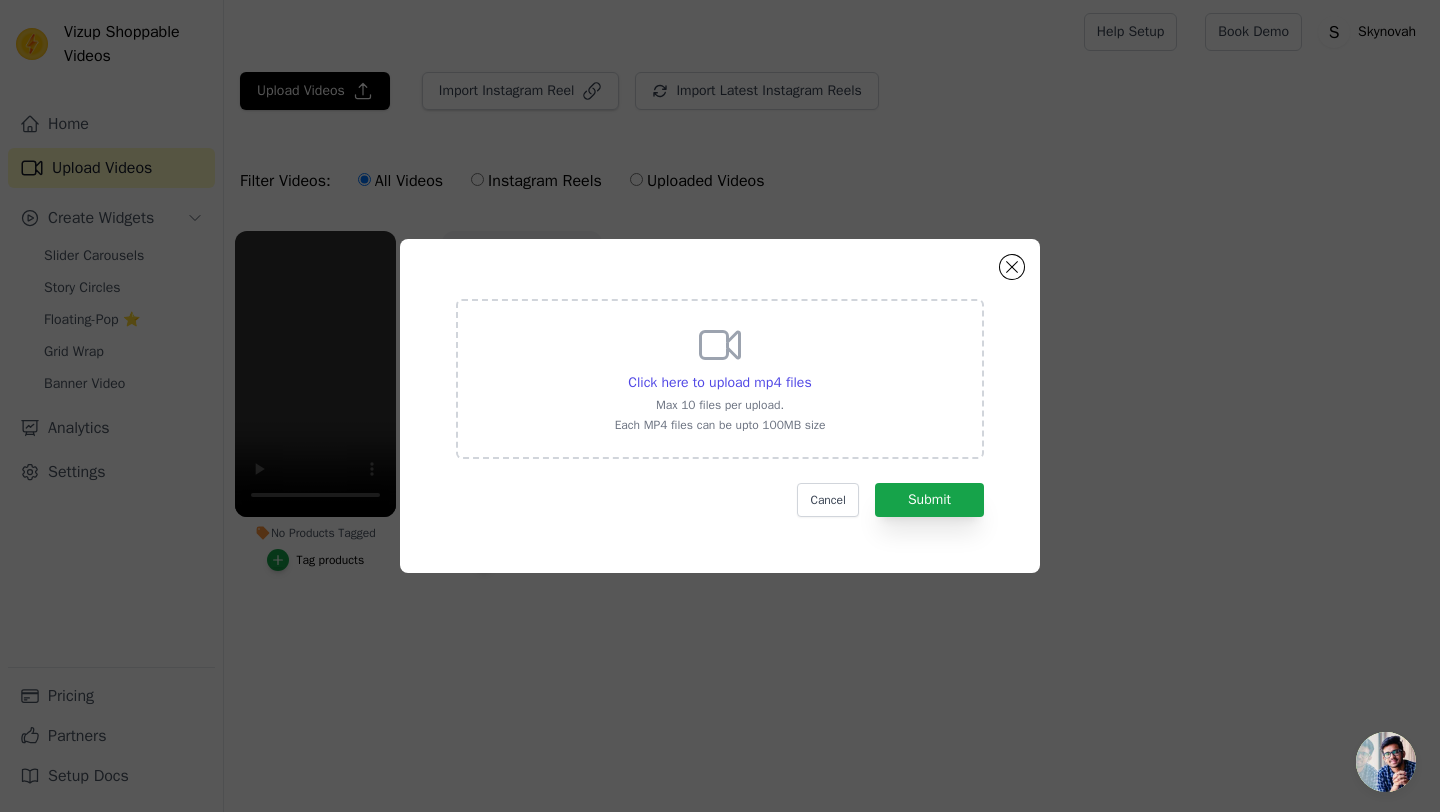 click on "Click here to upload mp4 files     Max 10 files per upload.   Each MP4 files can be upto 100MB size" at bounding box center (720, 377) 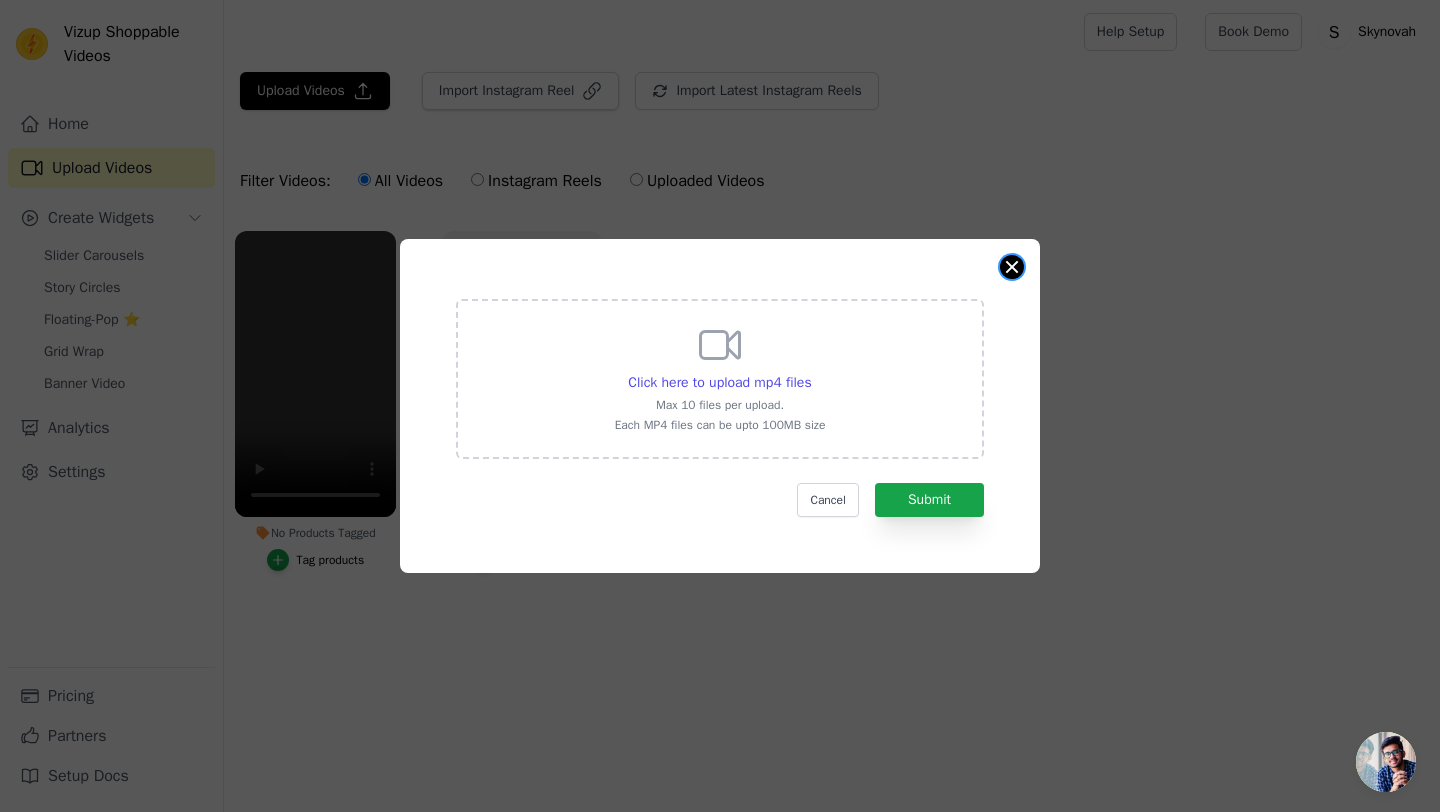 click at bounding box center (1012, 267) 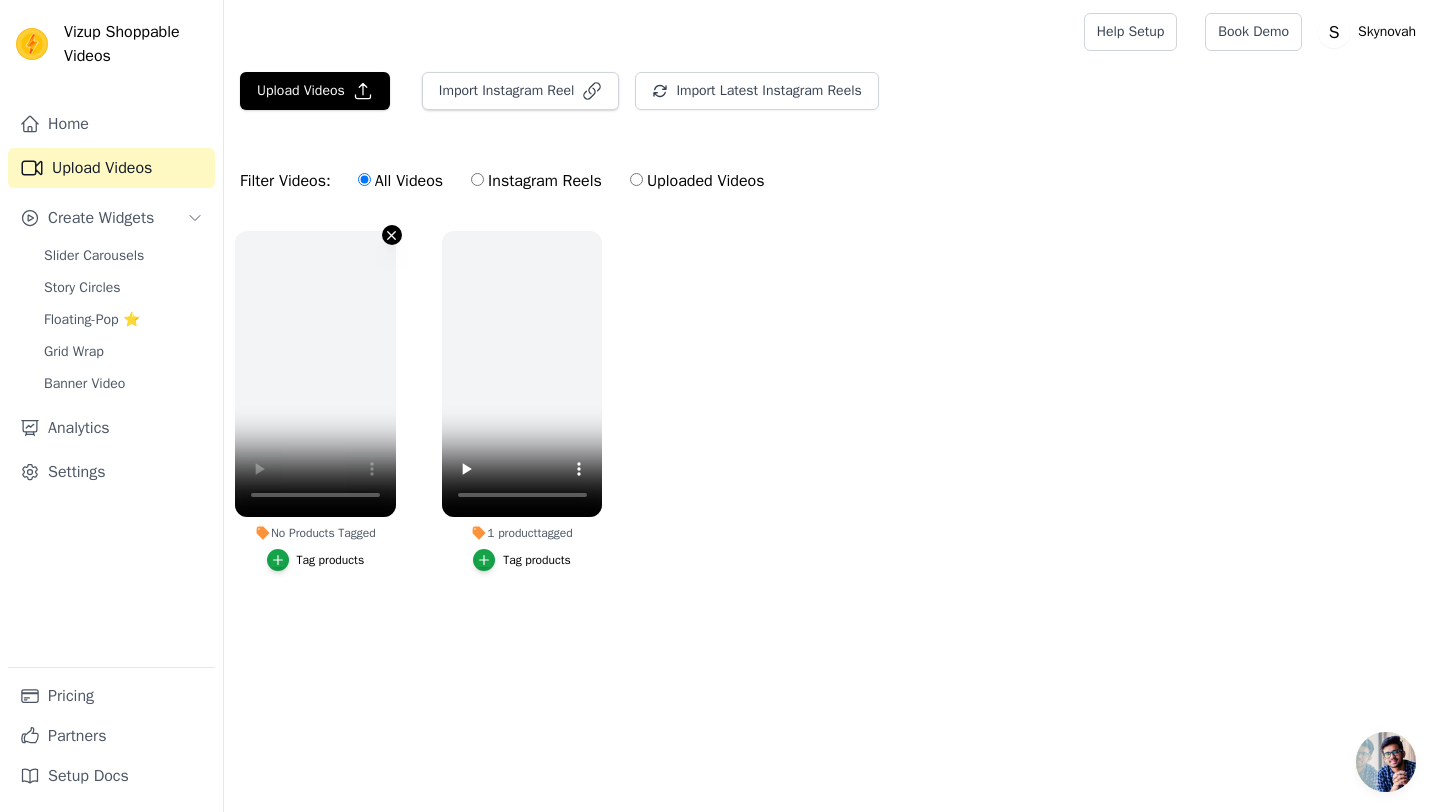 click 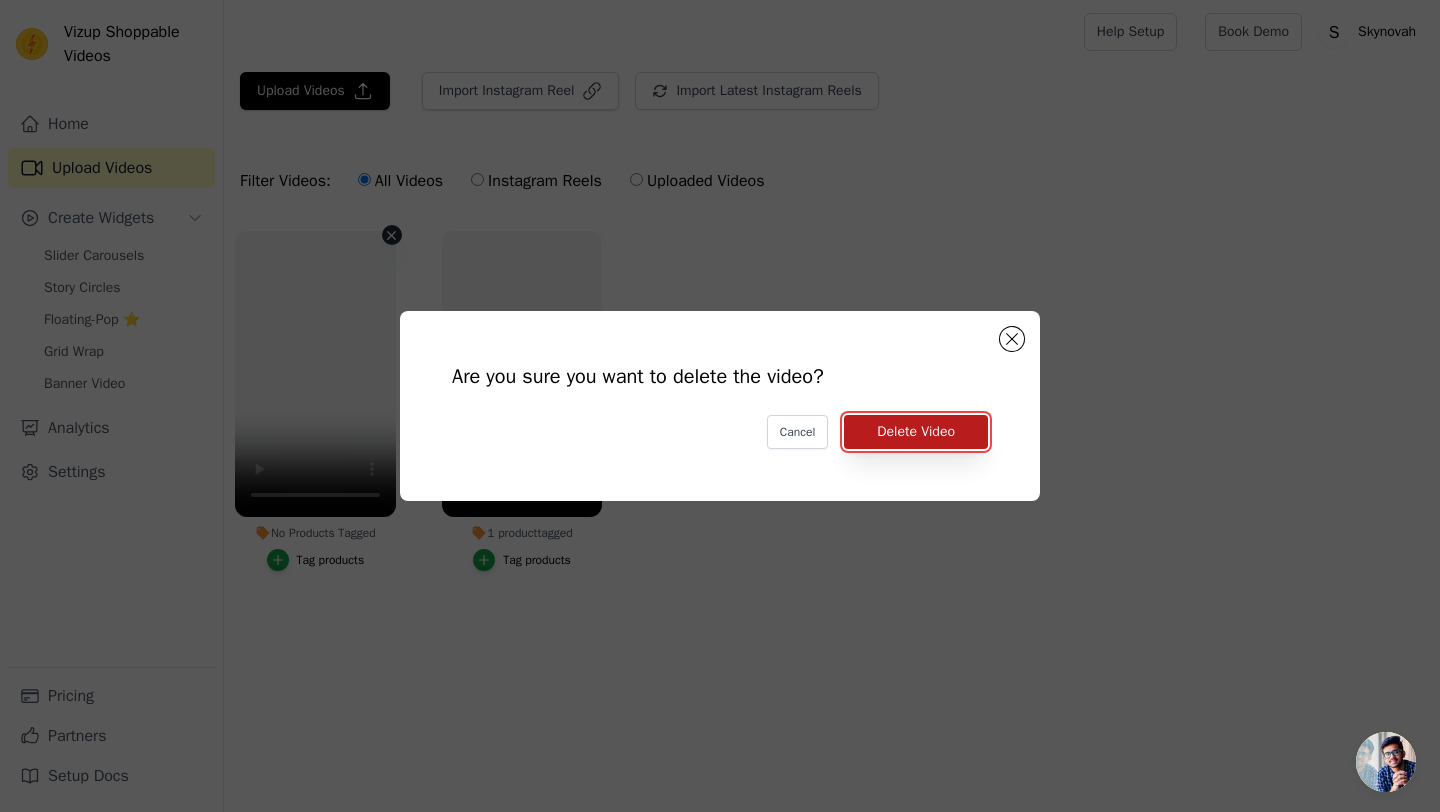 click on "Delete Video" at bounding box center [916, 432] 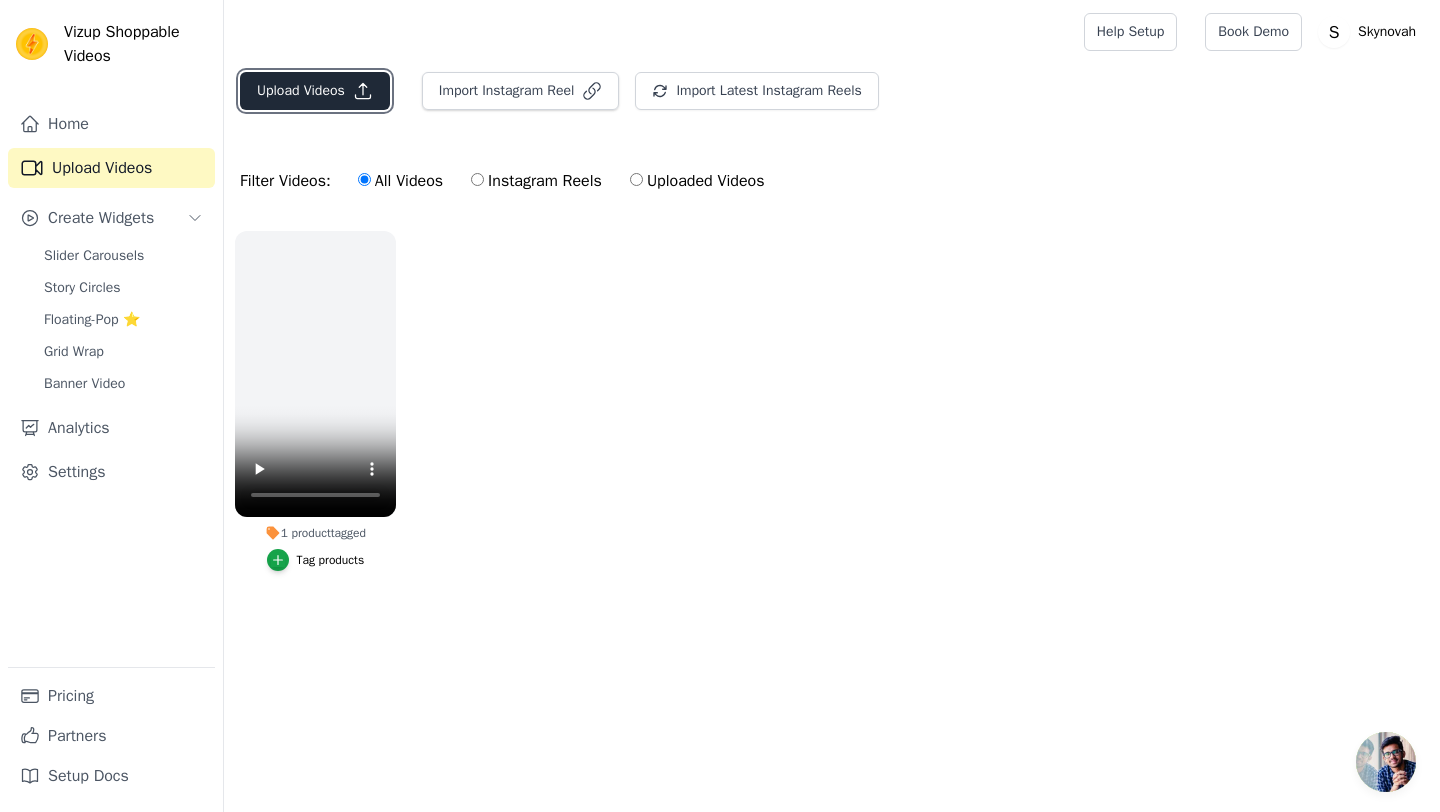 click on "Upload Videos" at bounding box center [315, 91] 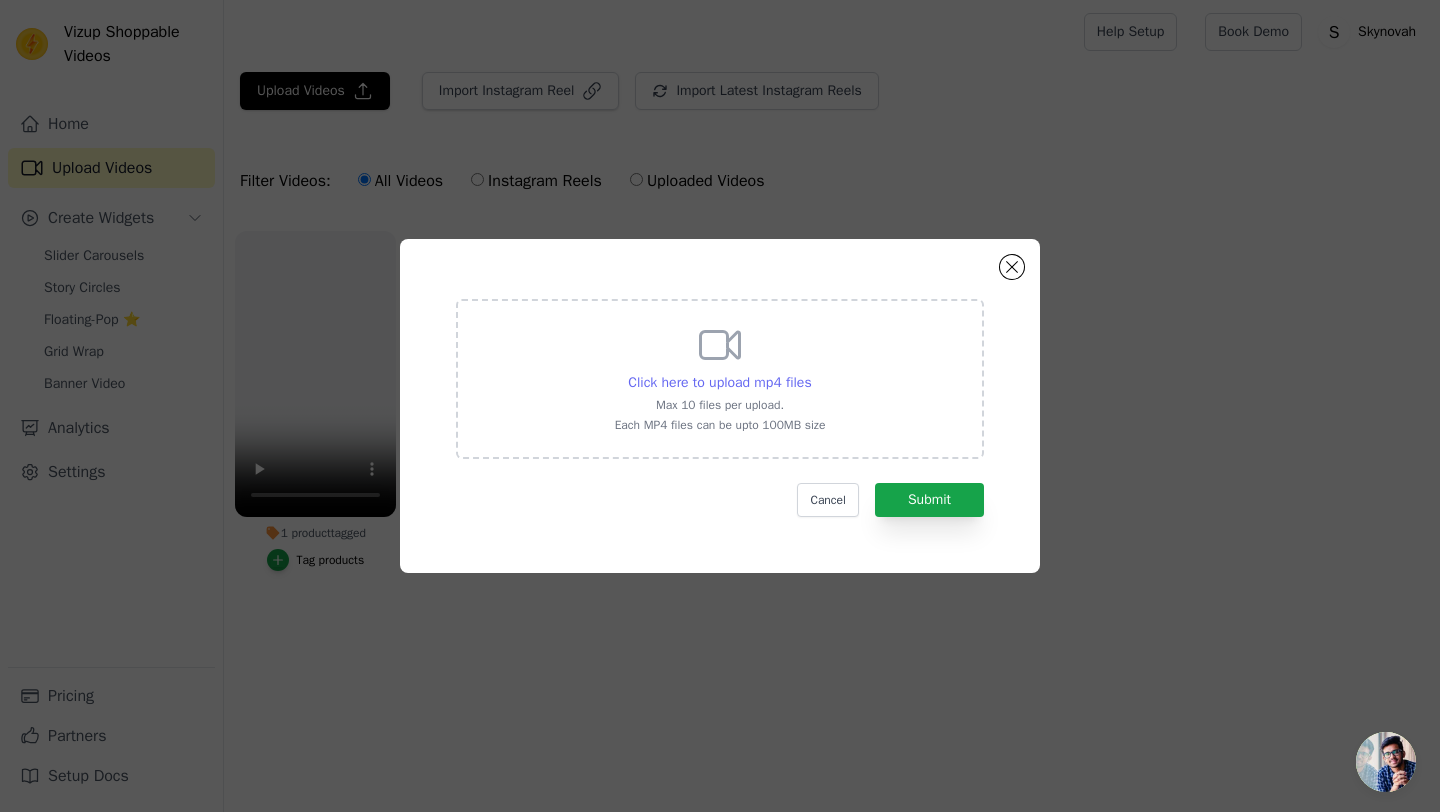 click on "Click here to upload mp4 files" at bounding box center [719, 382] 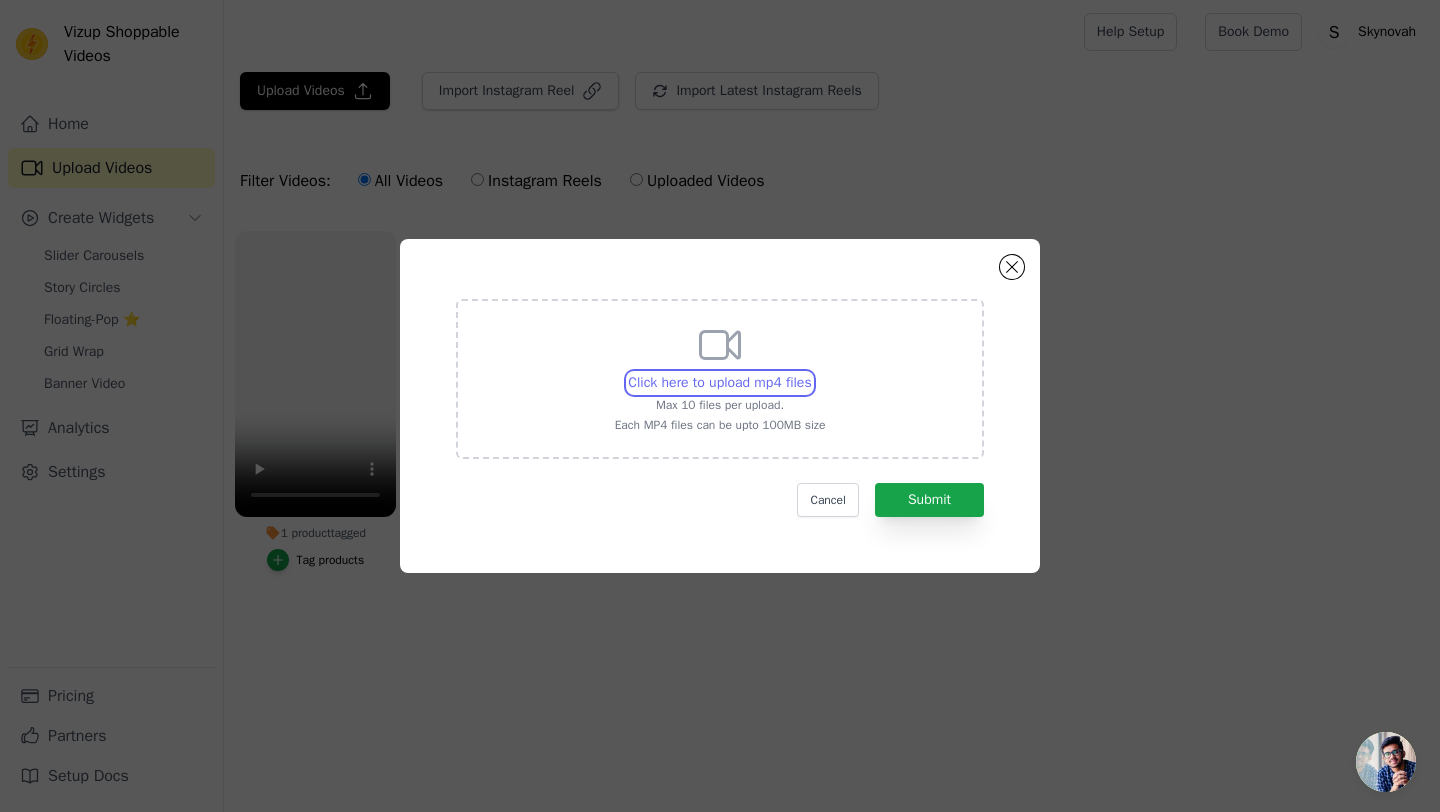 click on "Click here to upload mp4 files     Max 10 files per upload.   Each MP4 files can be upto 100MB size" at bounding box center [811, 372] 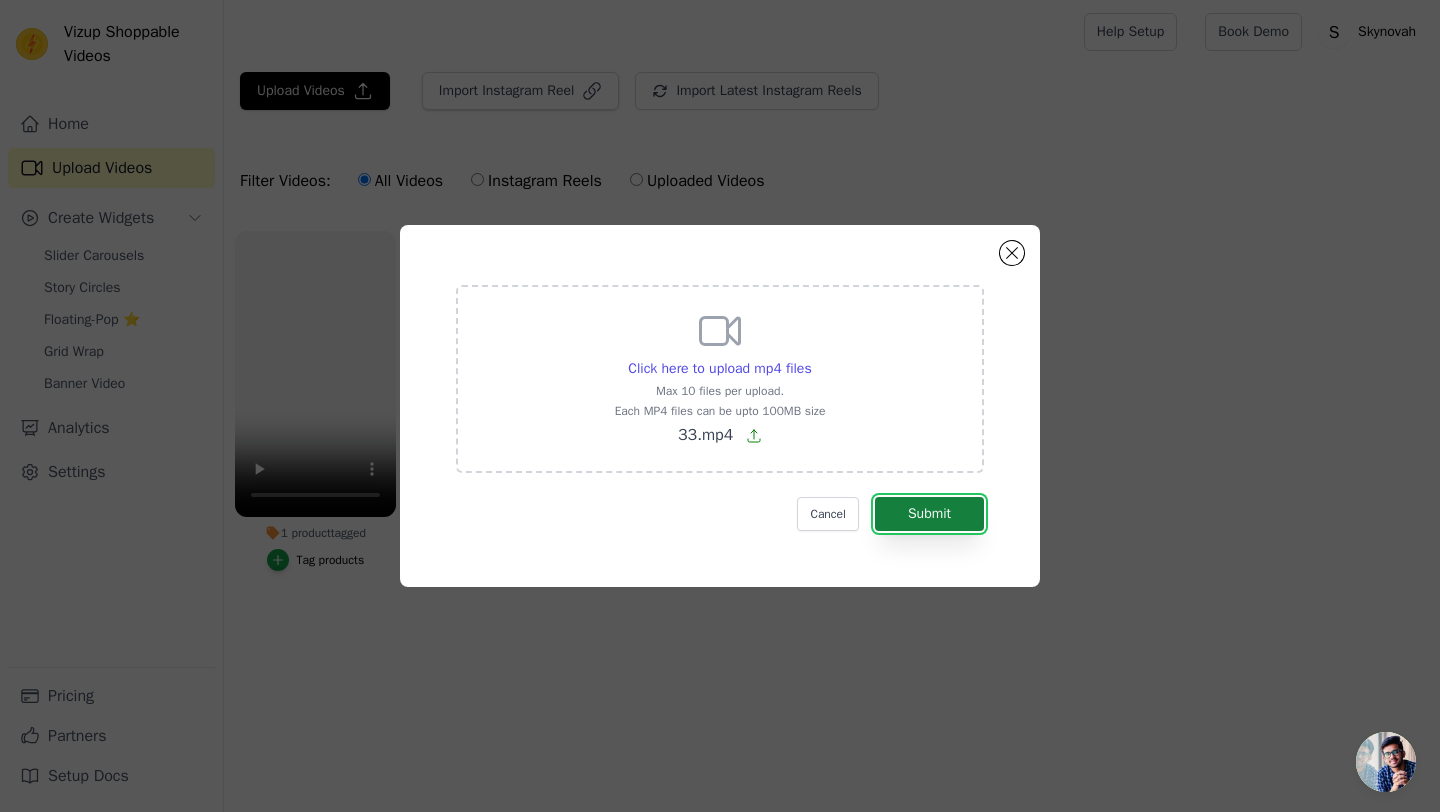 click on "Submit" at bounding box center [929, 514] 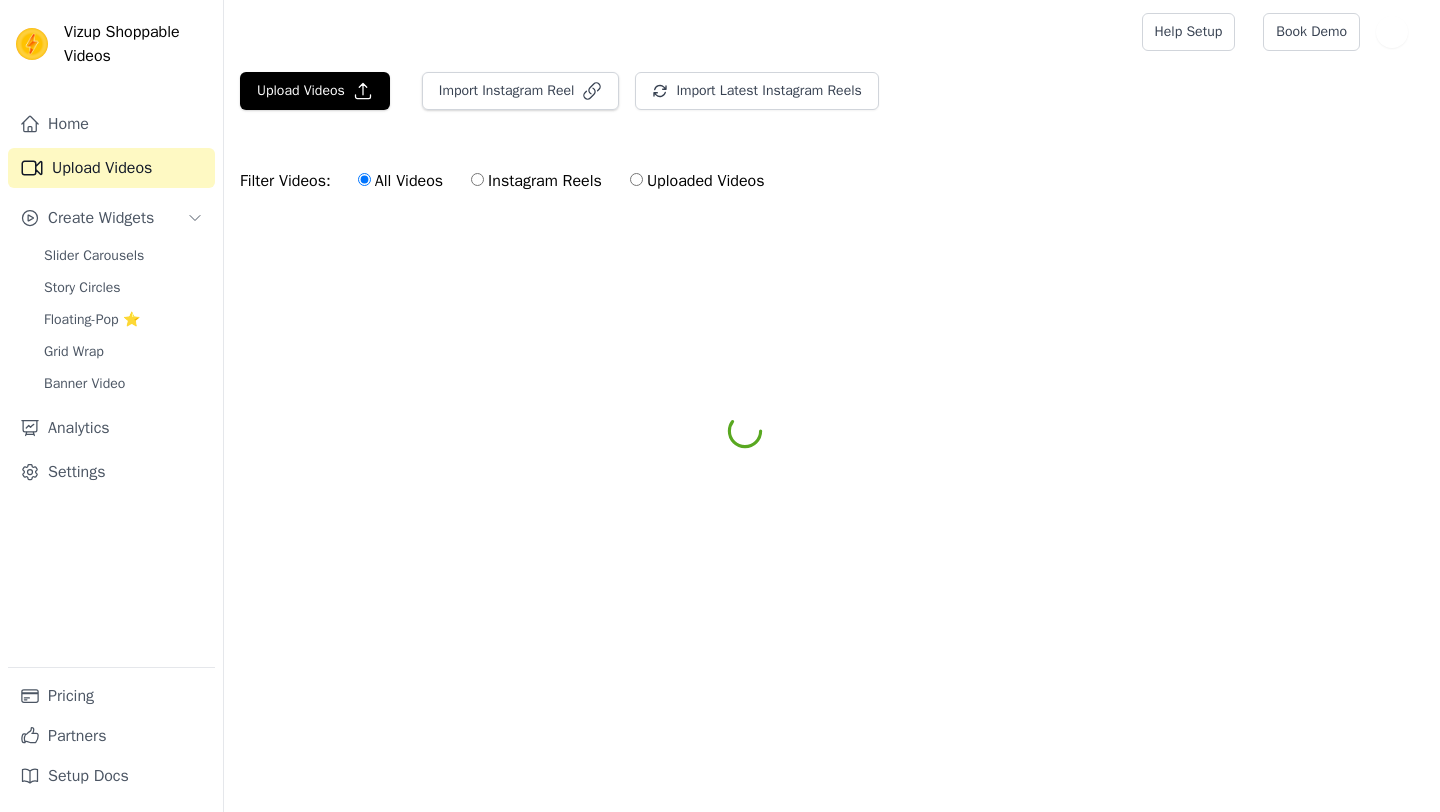 scroll, scrollTop: 0, scrollLeft: 0, axis: both 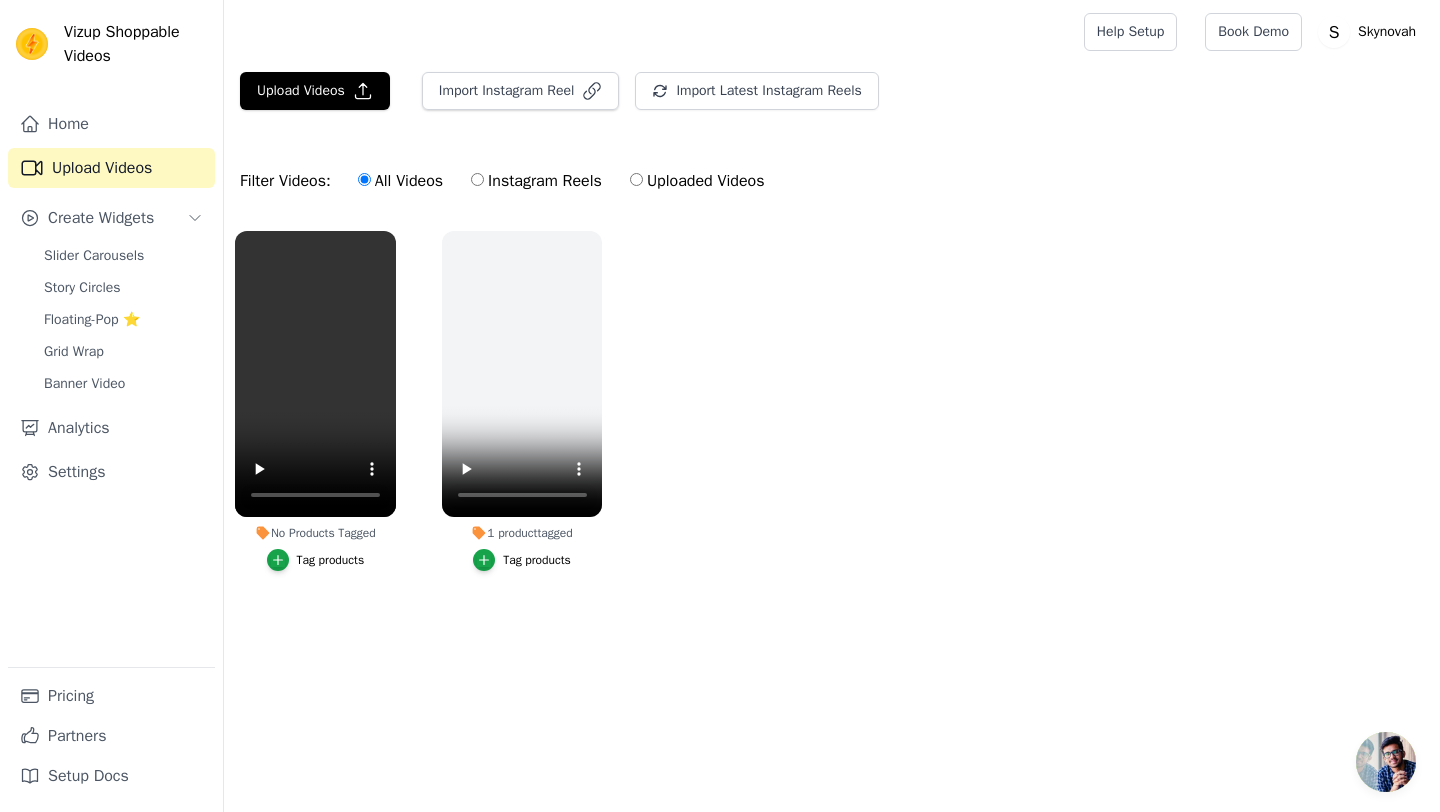 click on "Tag products" at bounding box center (331, 560) 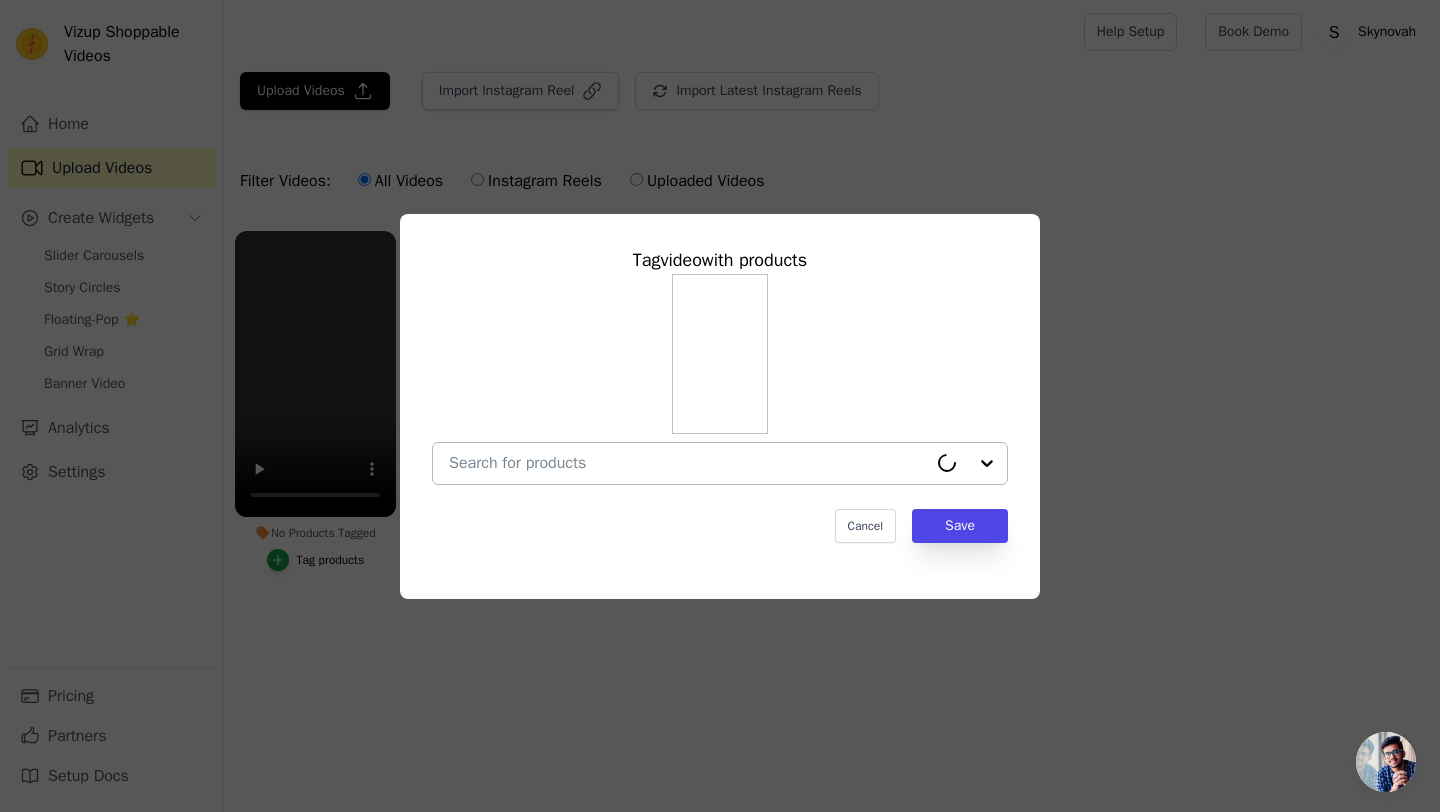 click at bounding box center (688, 463) 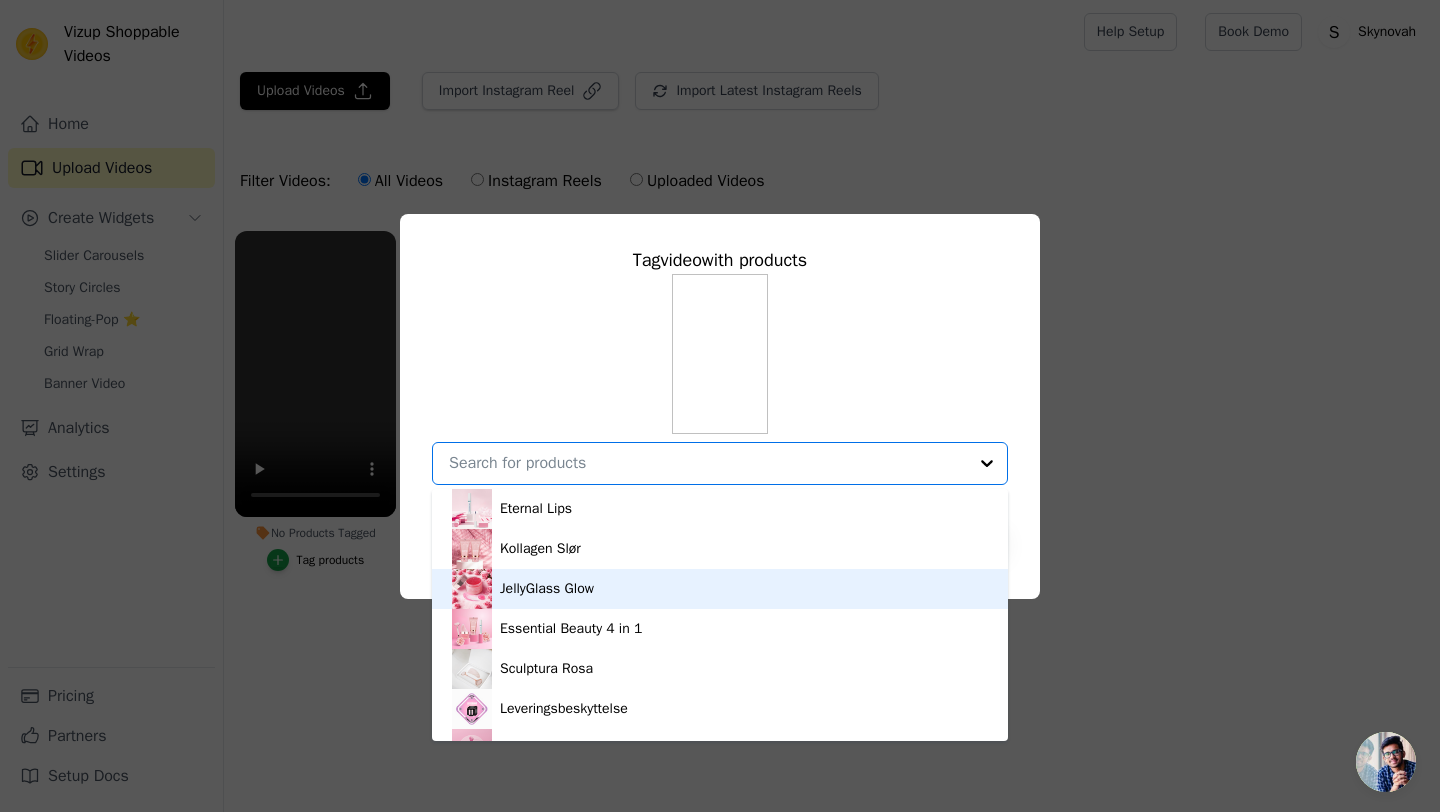 click on "JellyGlass Glow" at bounding box center (720, 589) 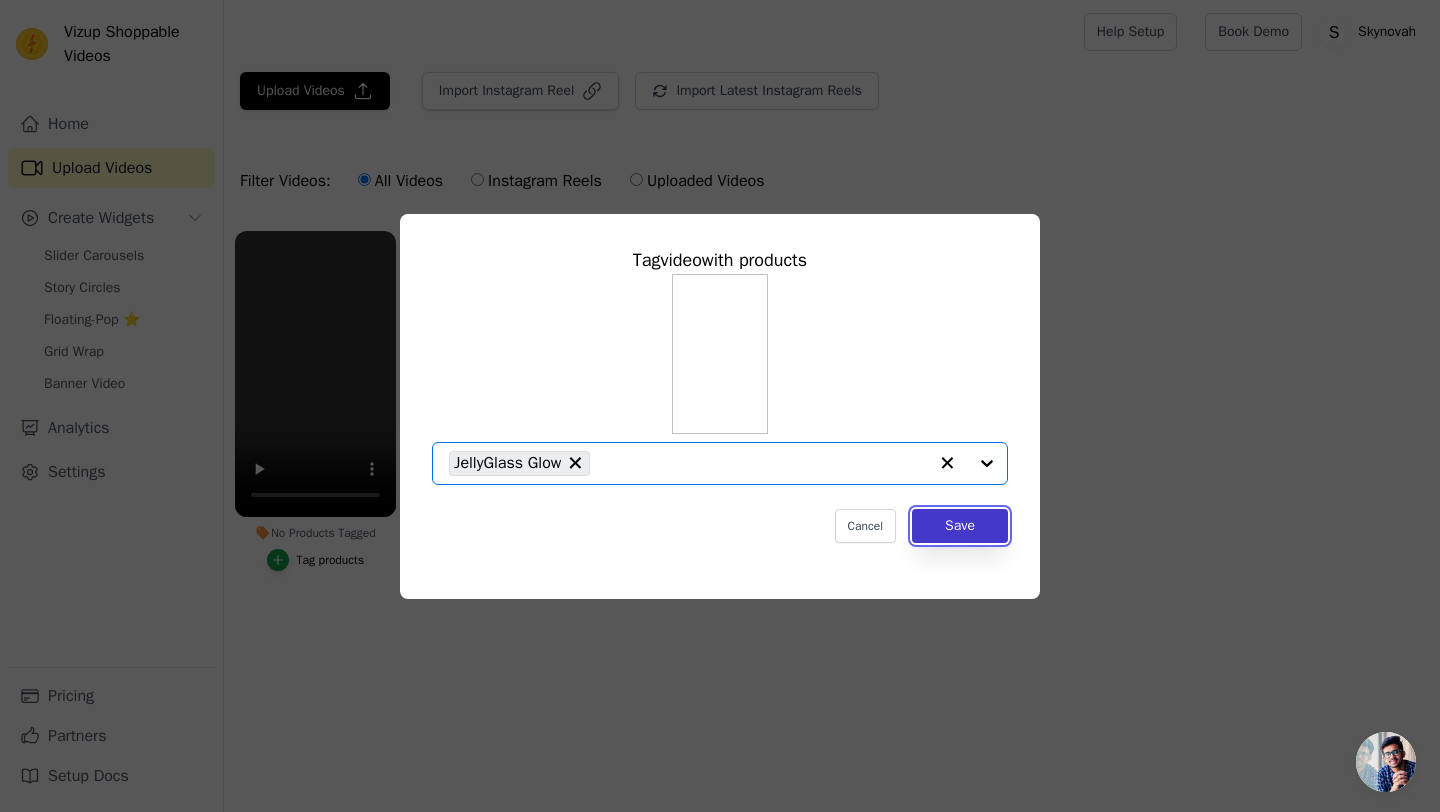 click on "Save" at bounding box center [960, 526] 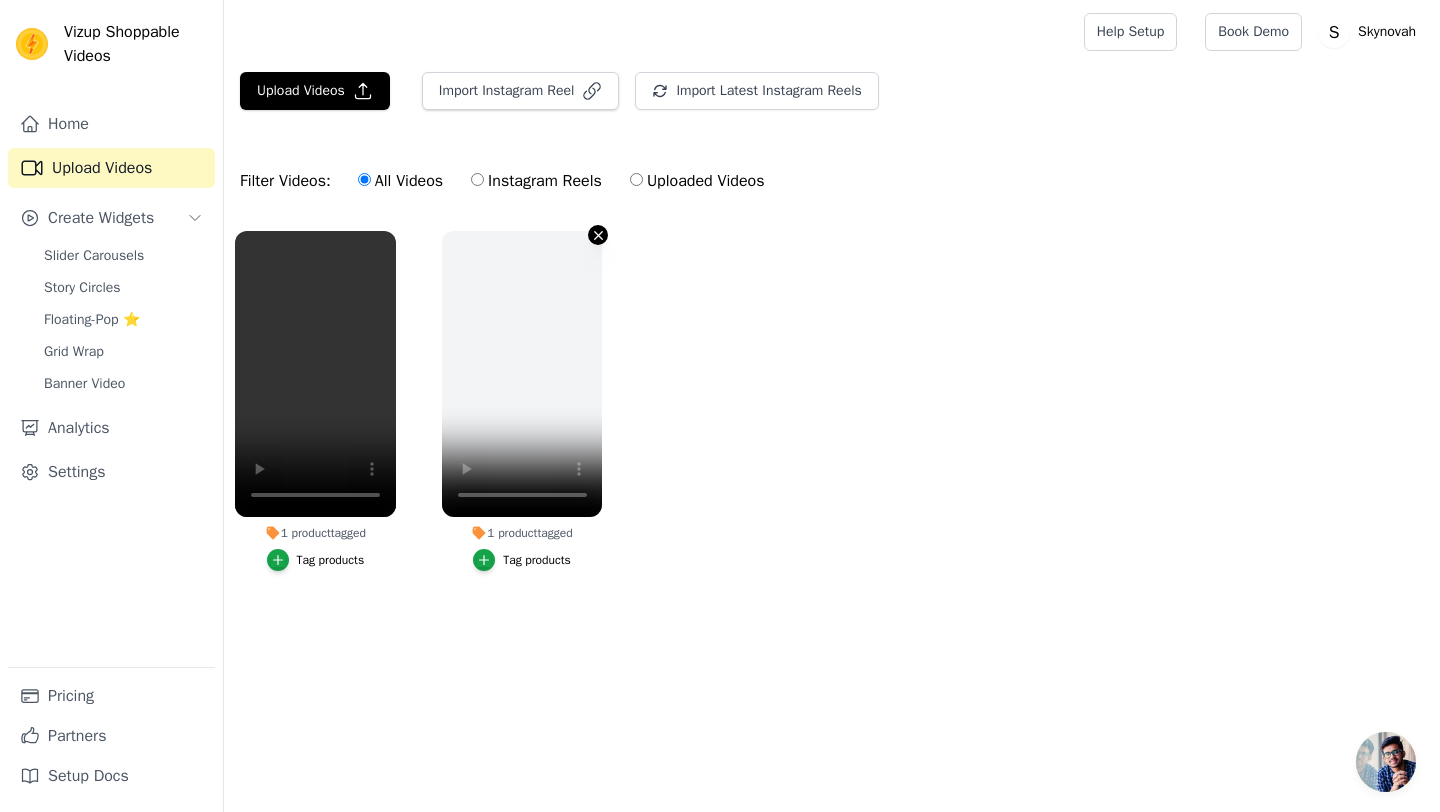 click 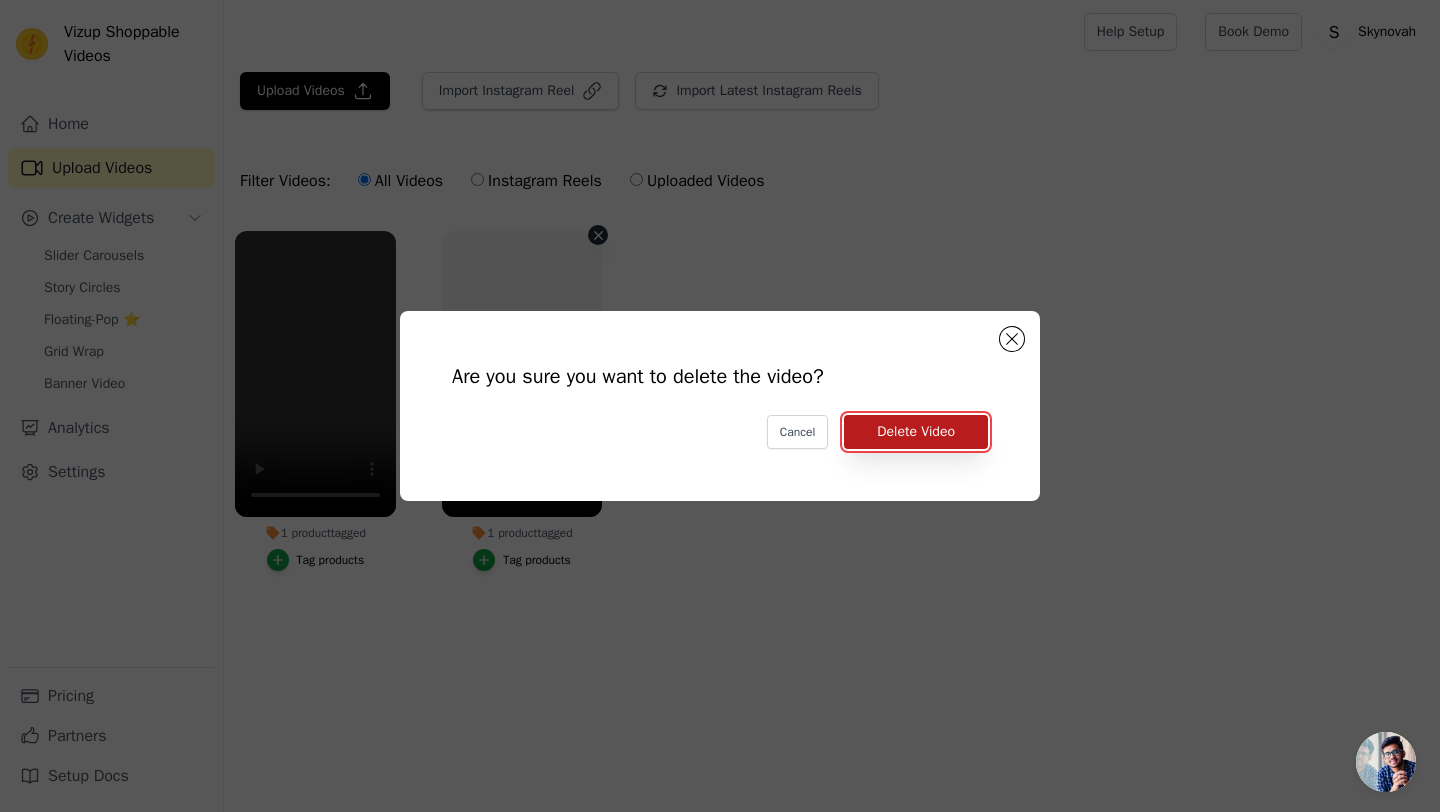 click on "Delete Video" at bounding box center (916, 432) 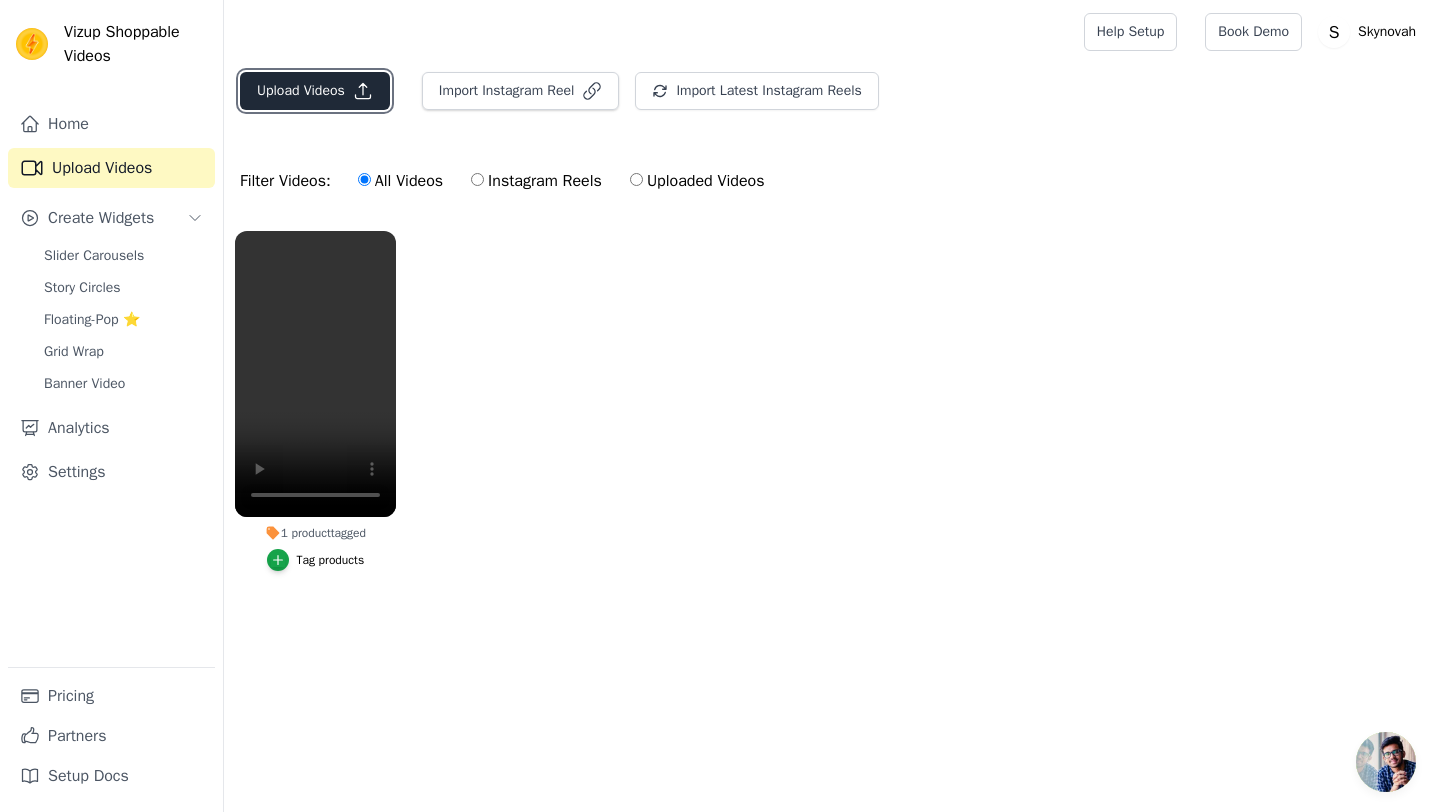 click on "Upload Videos" at bounding box center [315, 91] 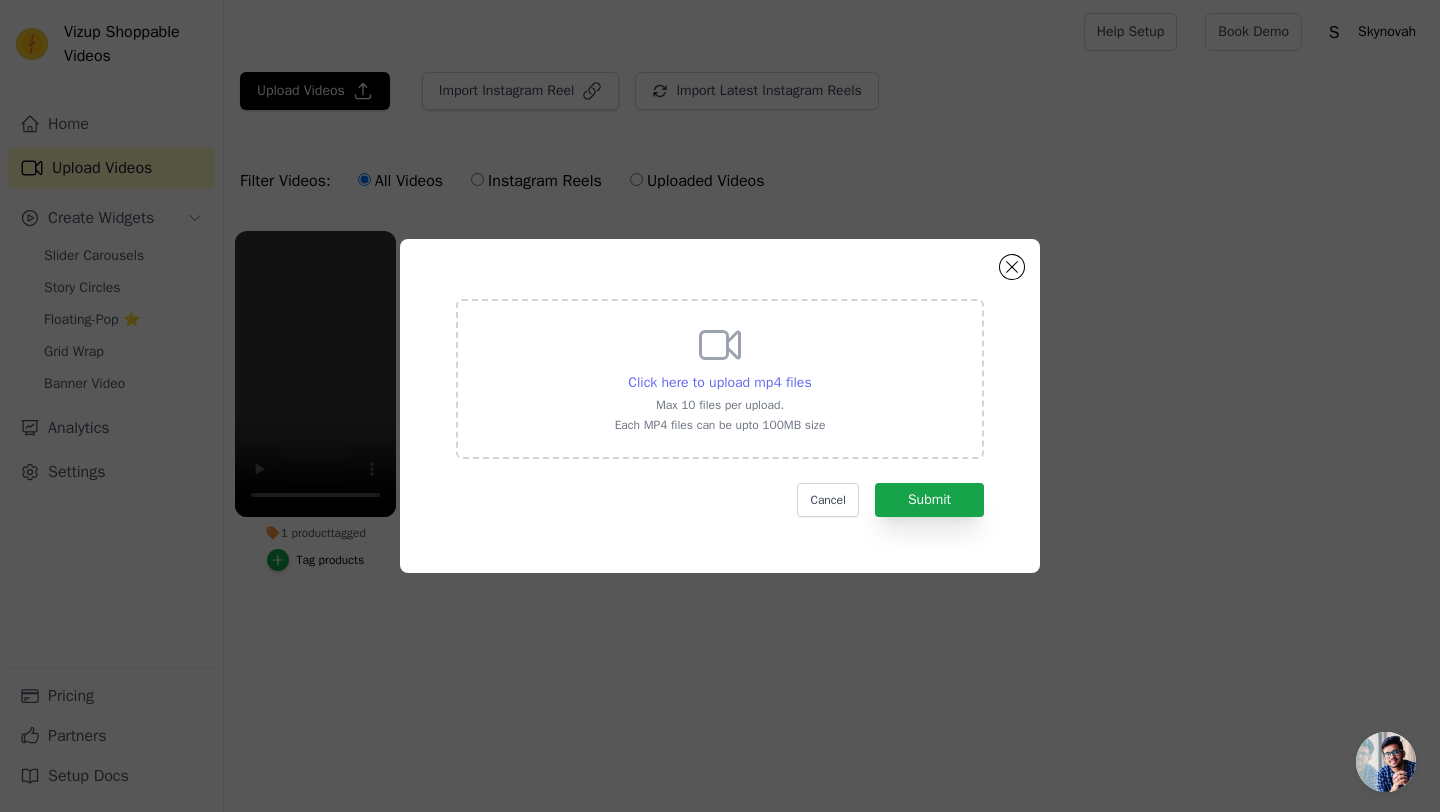 click on "Click here to upload mp4 files" at bounding box center (719, 382) 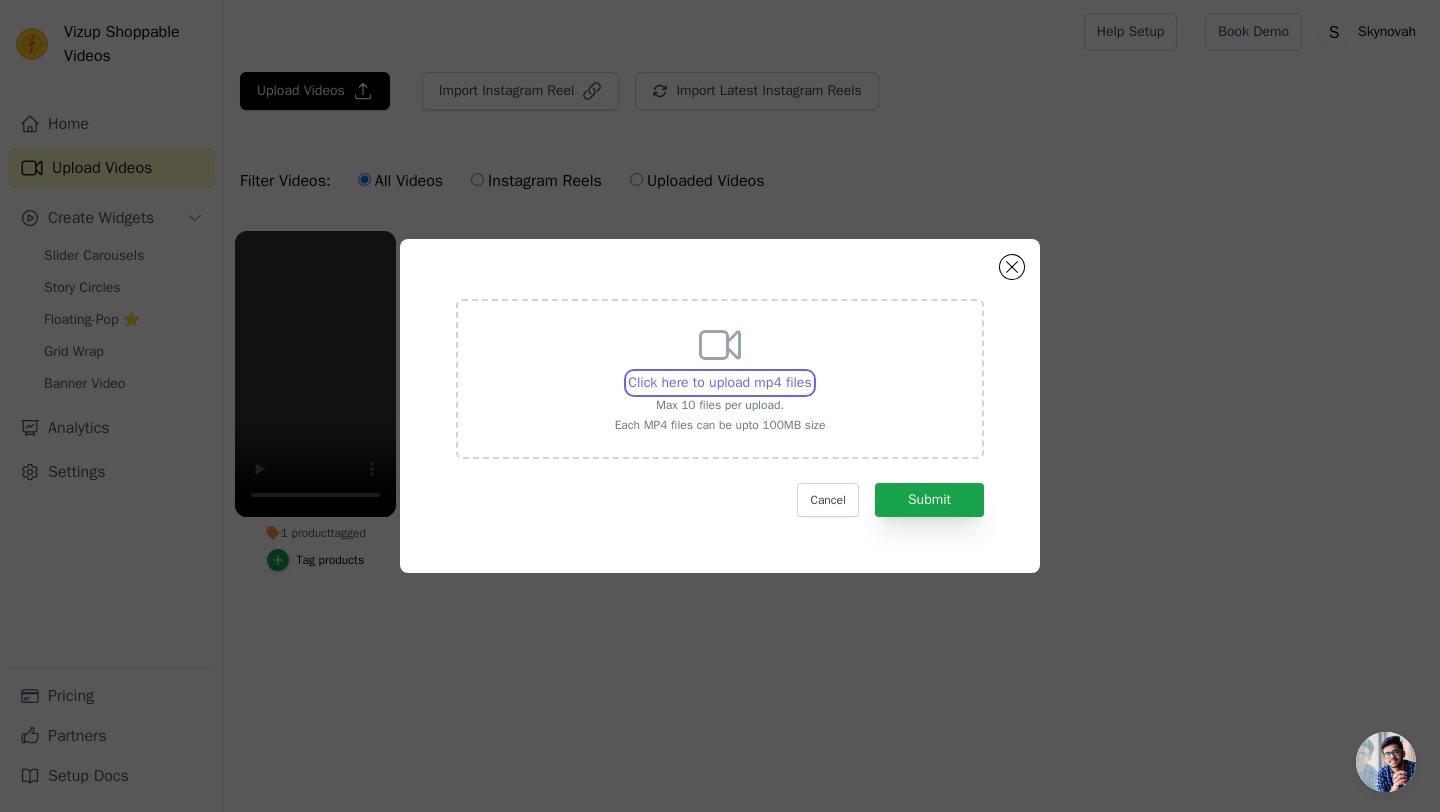 click on "Click here to upload mp4 files     Max 10 files per upload.   Each MP4 files can be upto 100MB size" at bounding box center (811, 372) 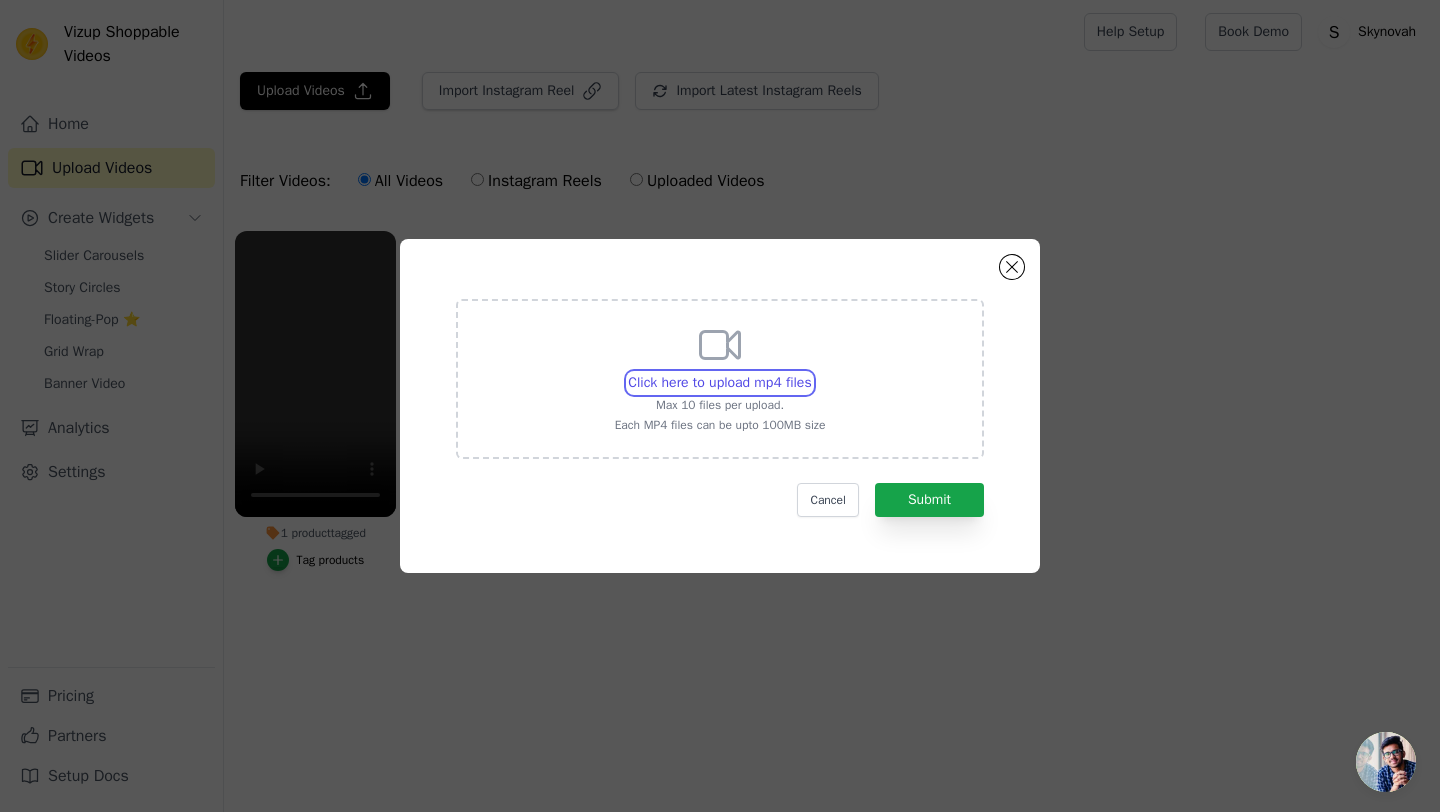 type on "C:\fakepath\35.mp4" 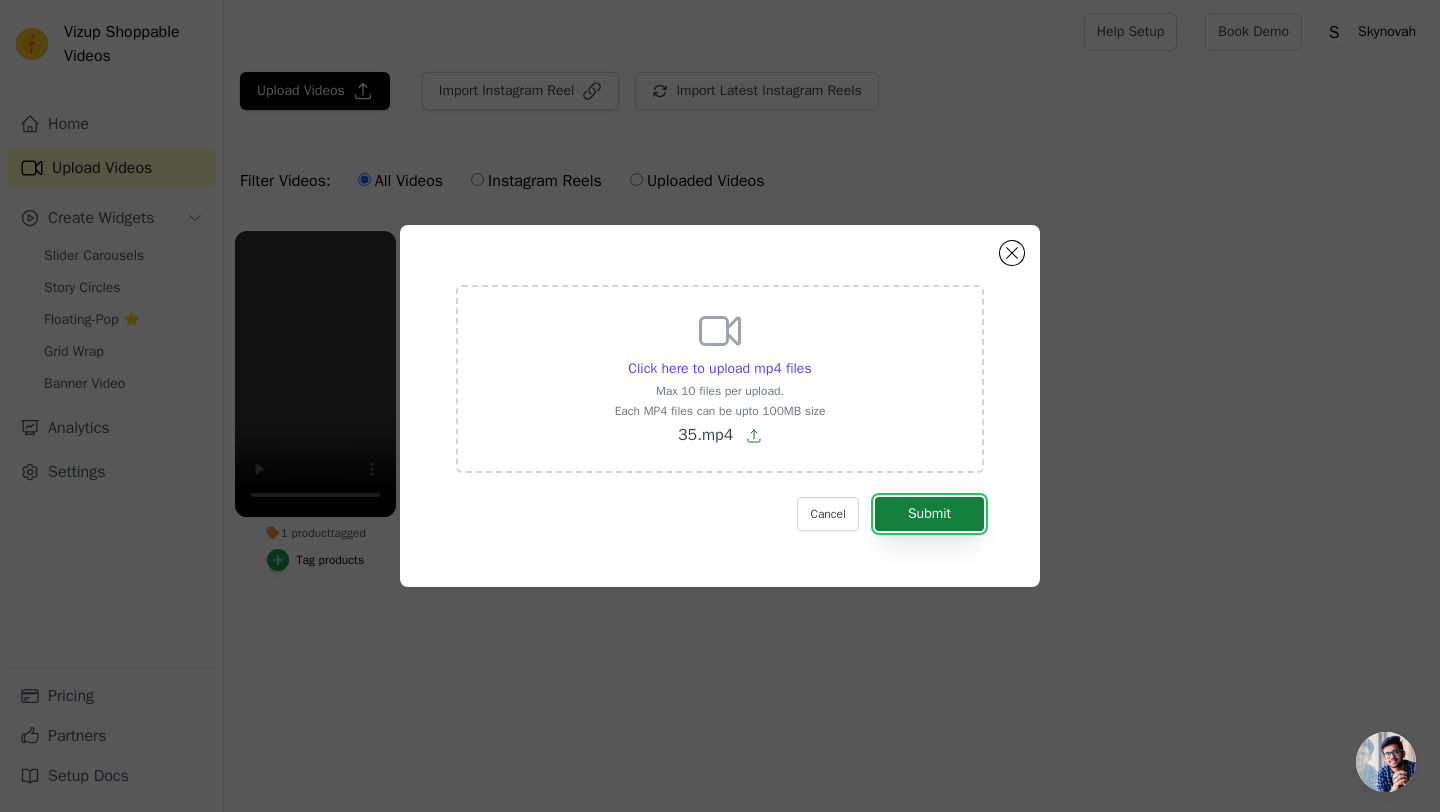 click on "Submit" at bounding box center (929, 514) 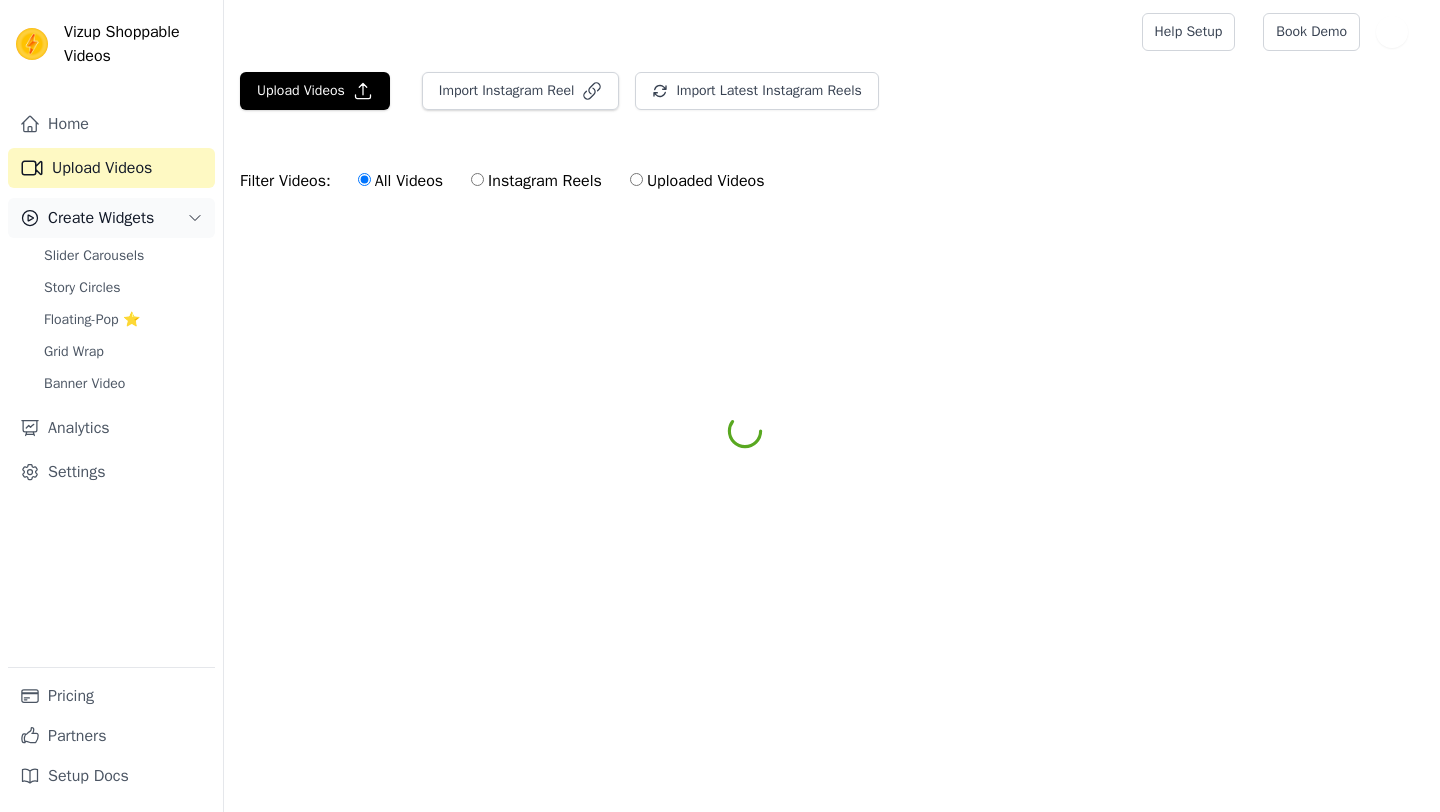 scroll, scrollTop: 0, scrollLeft: 0, axis: both 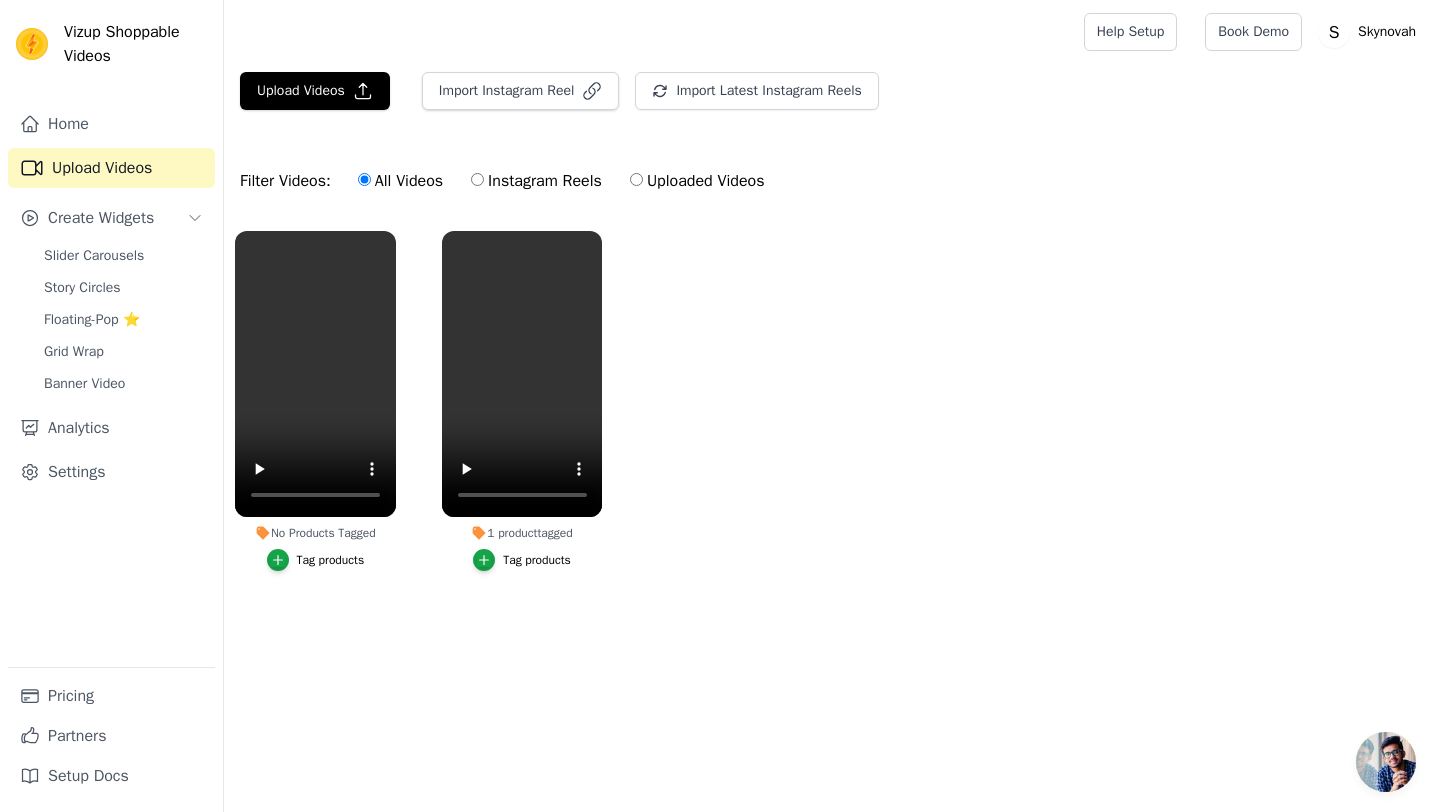 click on "Tag products" at bounding box center (331, 560) 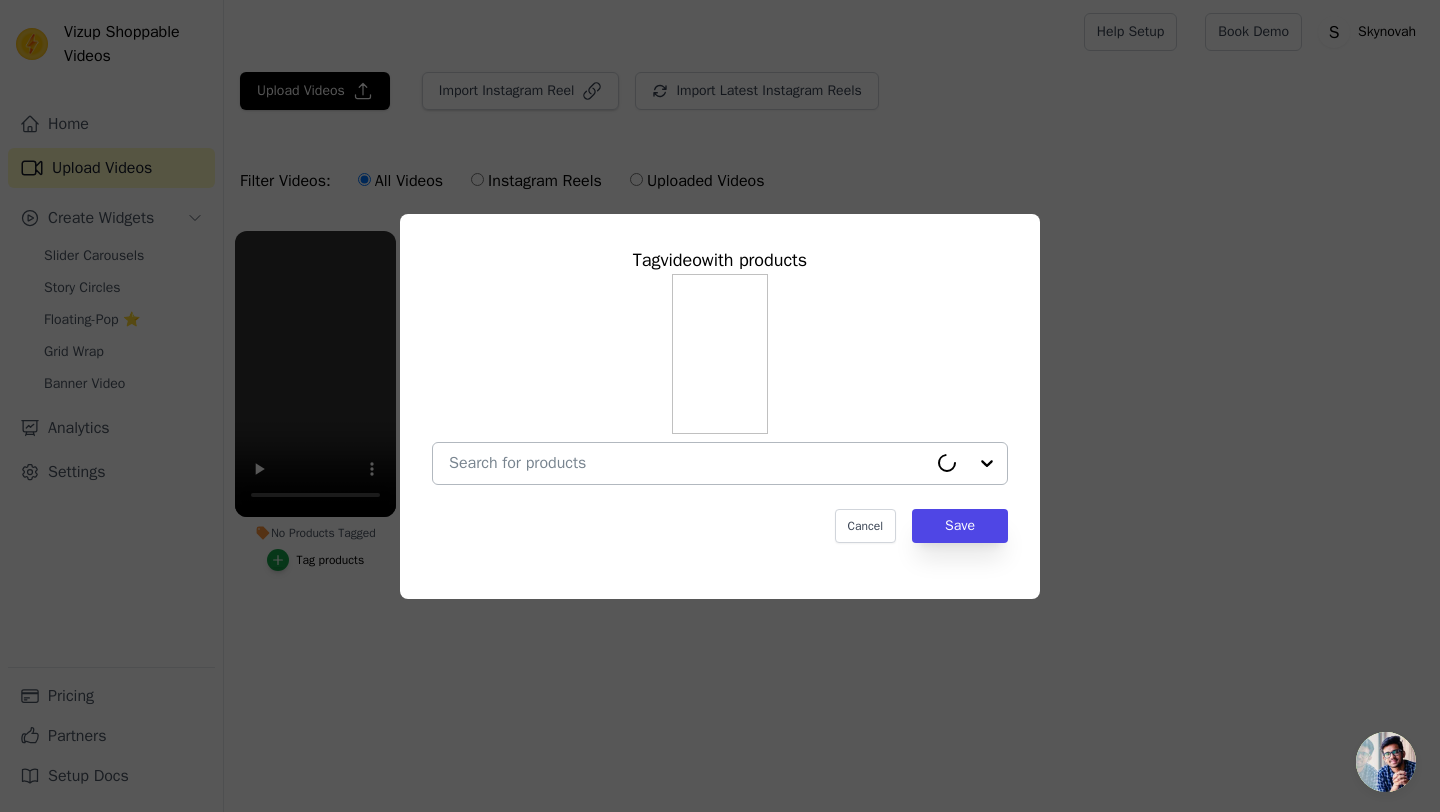 click on "No Products Tagged     Tag  video  with products                         Cancel   Save     Tag products" at bounding box center [688, 463] 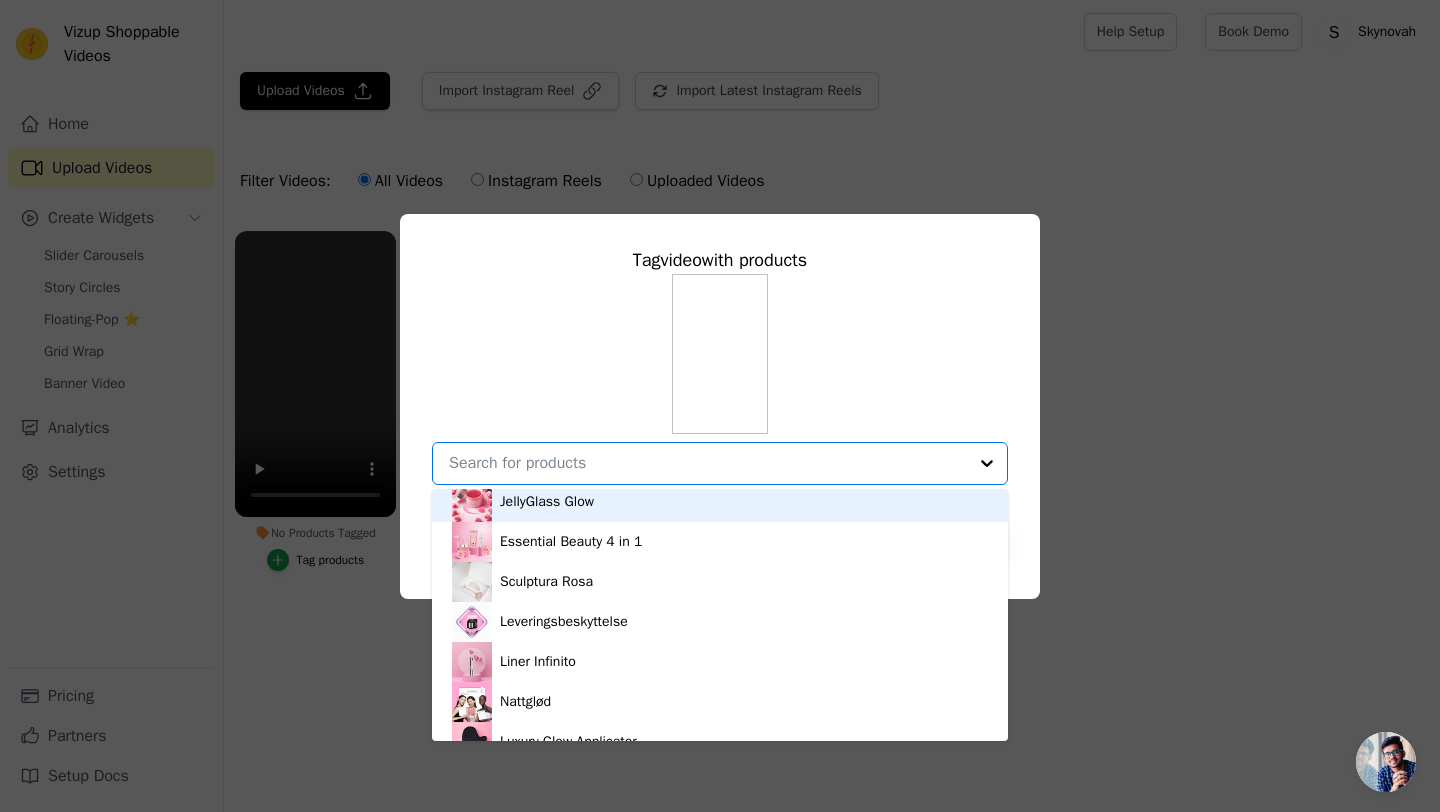 scroll, scrollTop: 0, scrollLeft: 0, axis: both 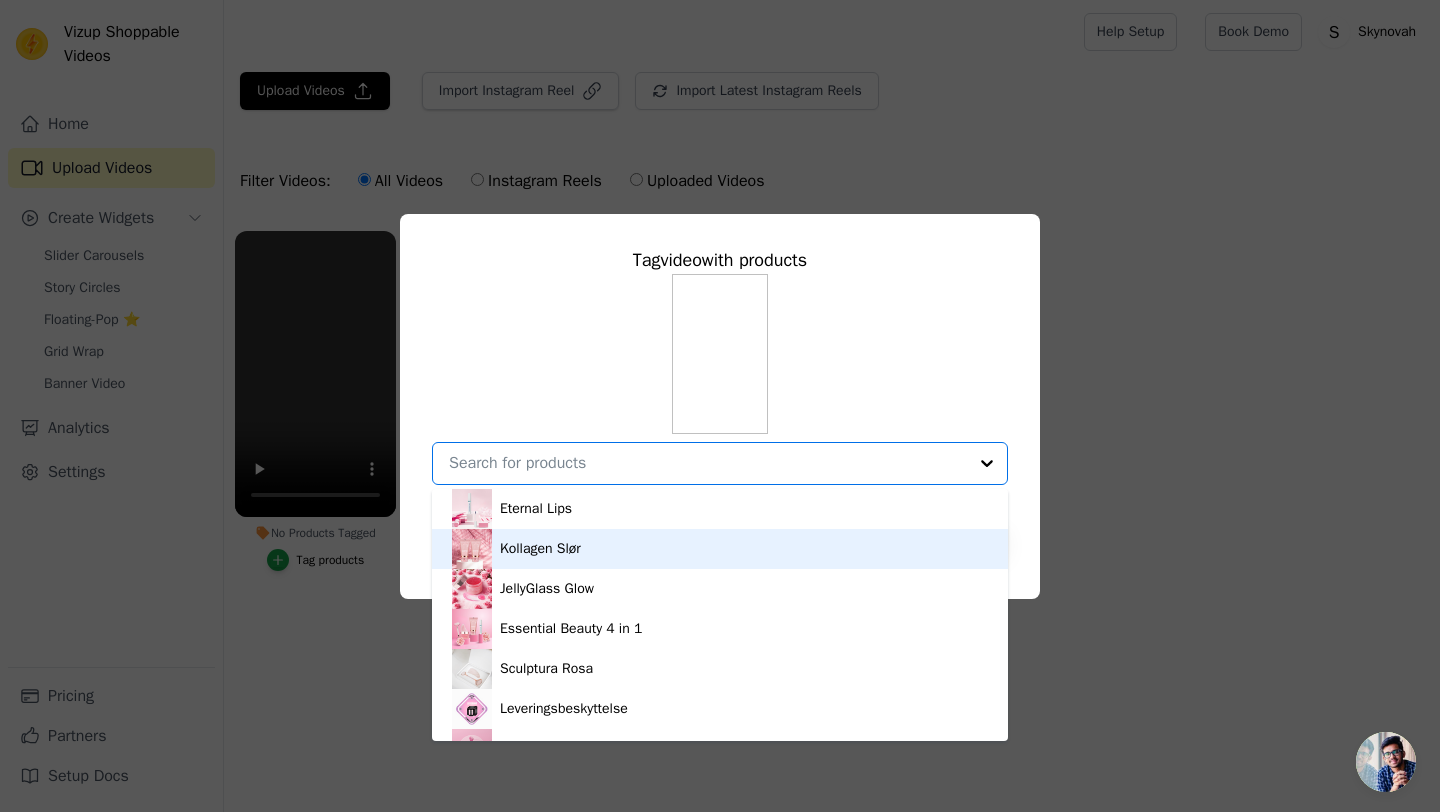click on "Kollagen Slør" at bounding box center (720, 549) 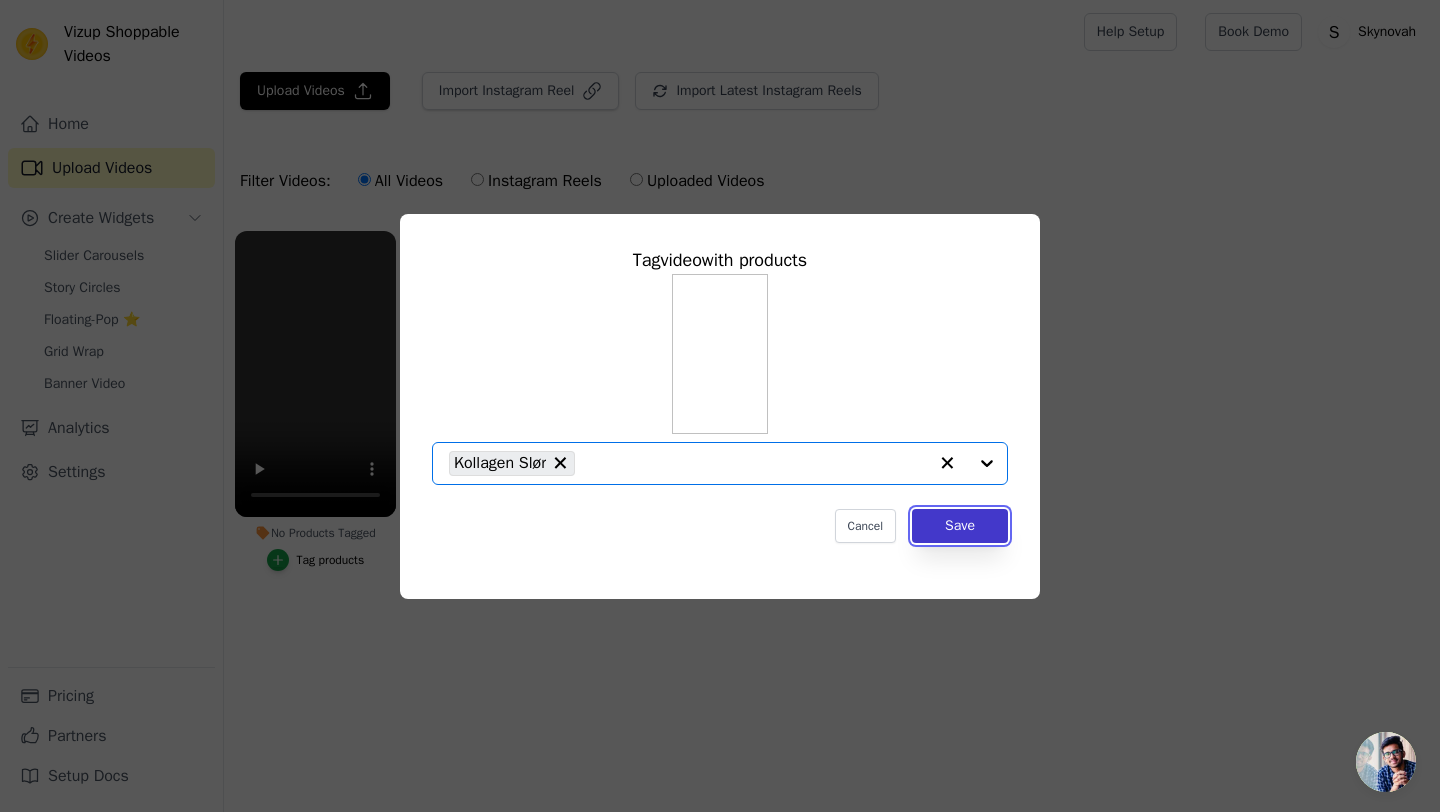 click on "Save" at bounding box center [960, 526] 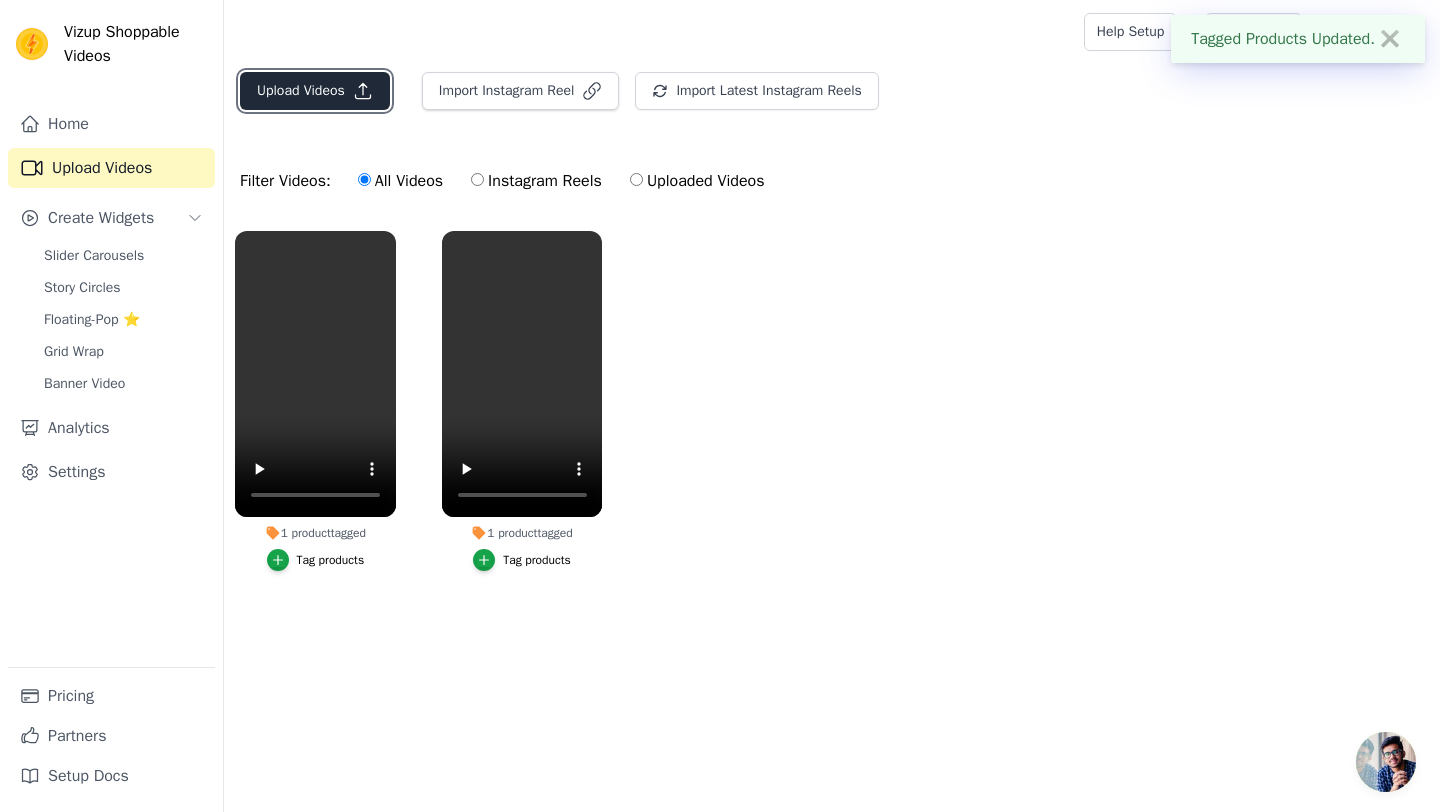 click on "Upload Videos" at bounding box center (315, 91) 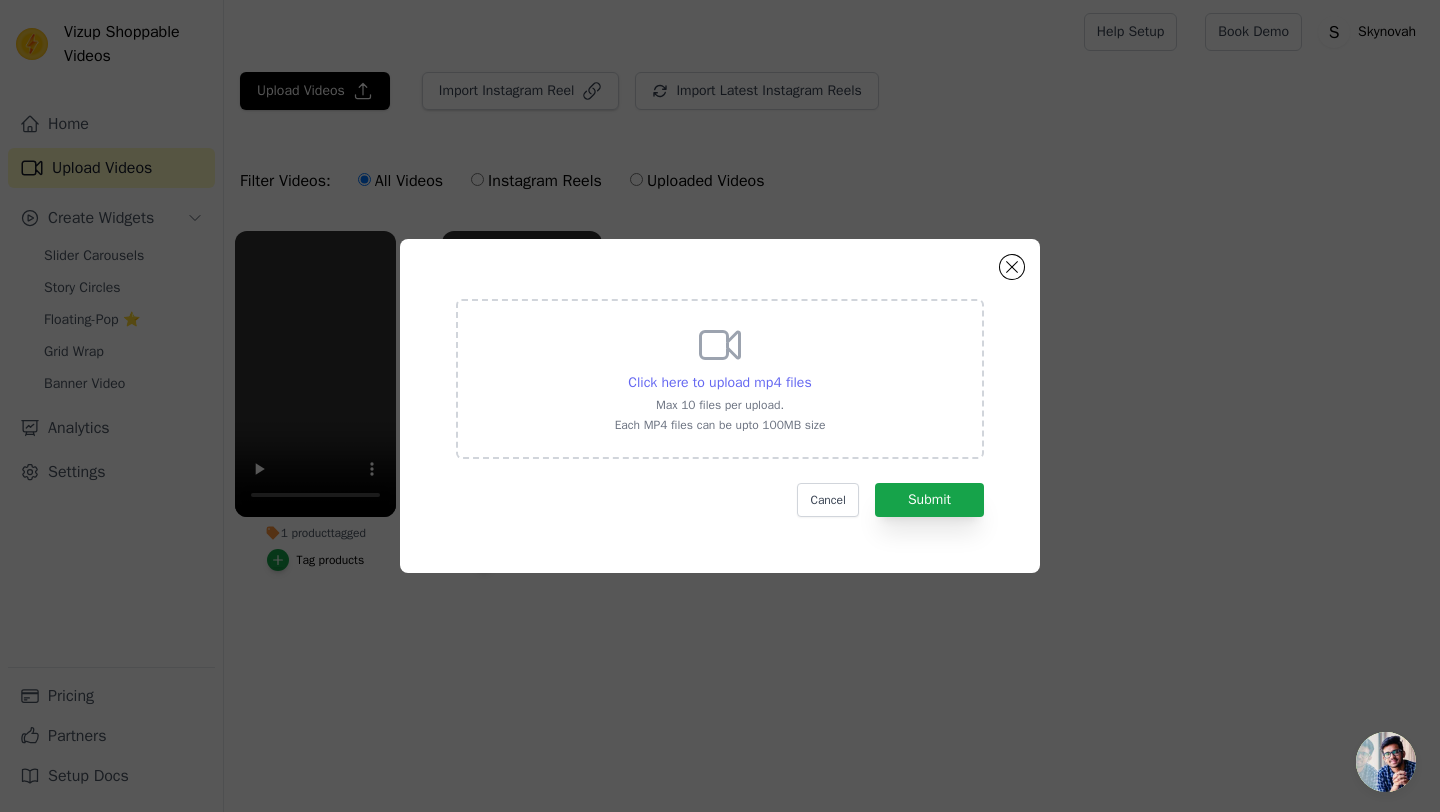 click on "Click here to upload mp4 files" at bounding box center [719, 382] 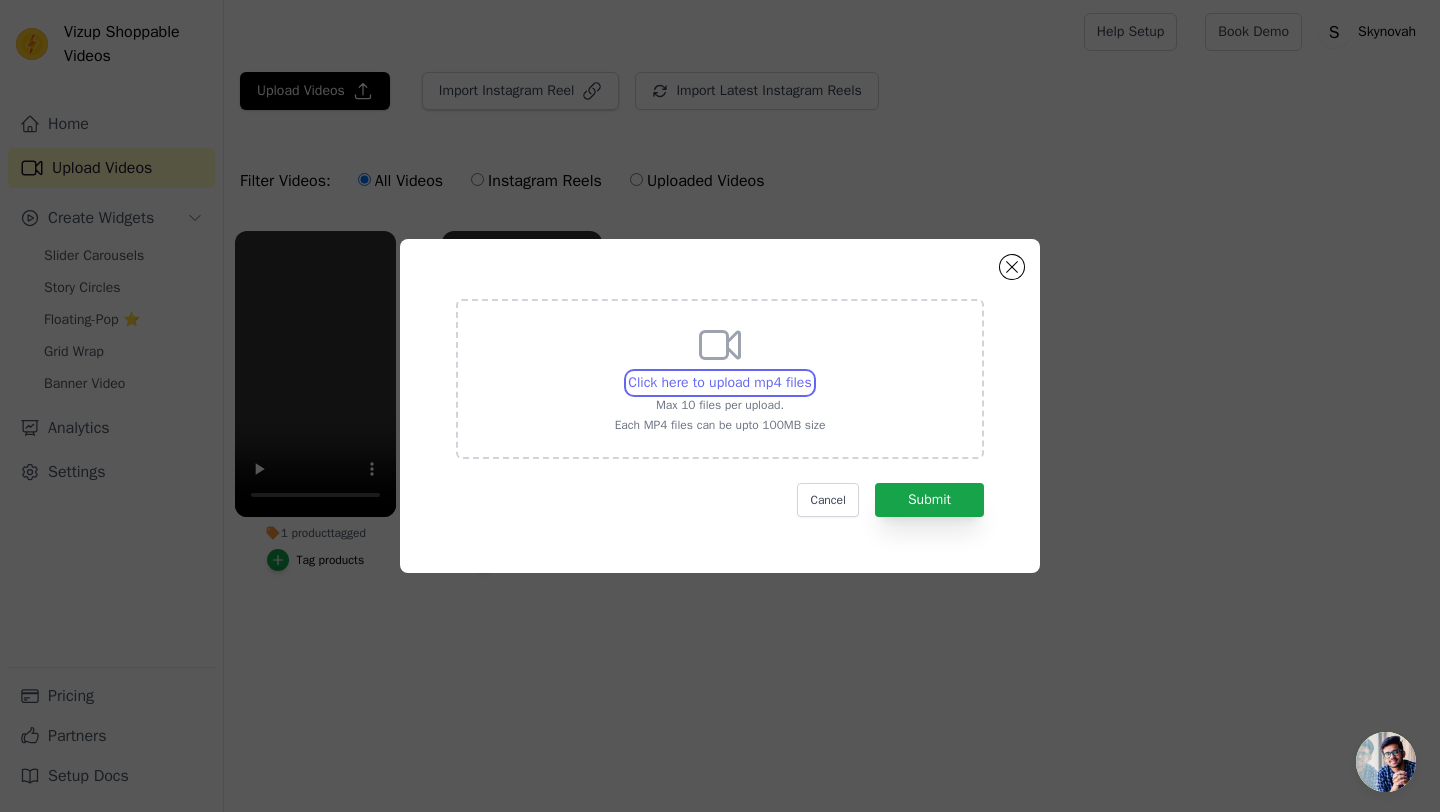 type on "C:\fakepath\37.mp4" 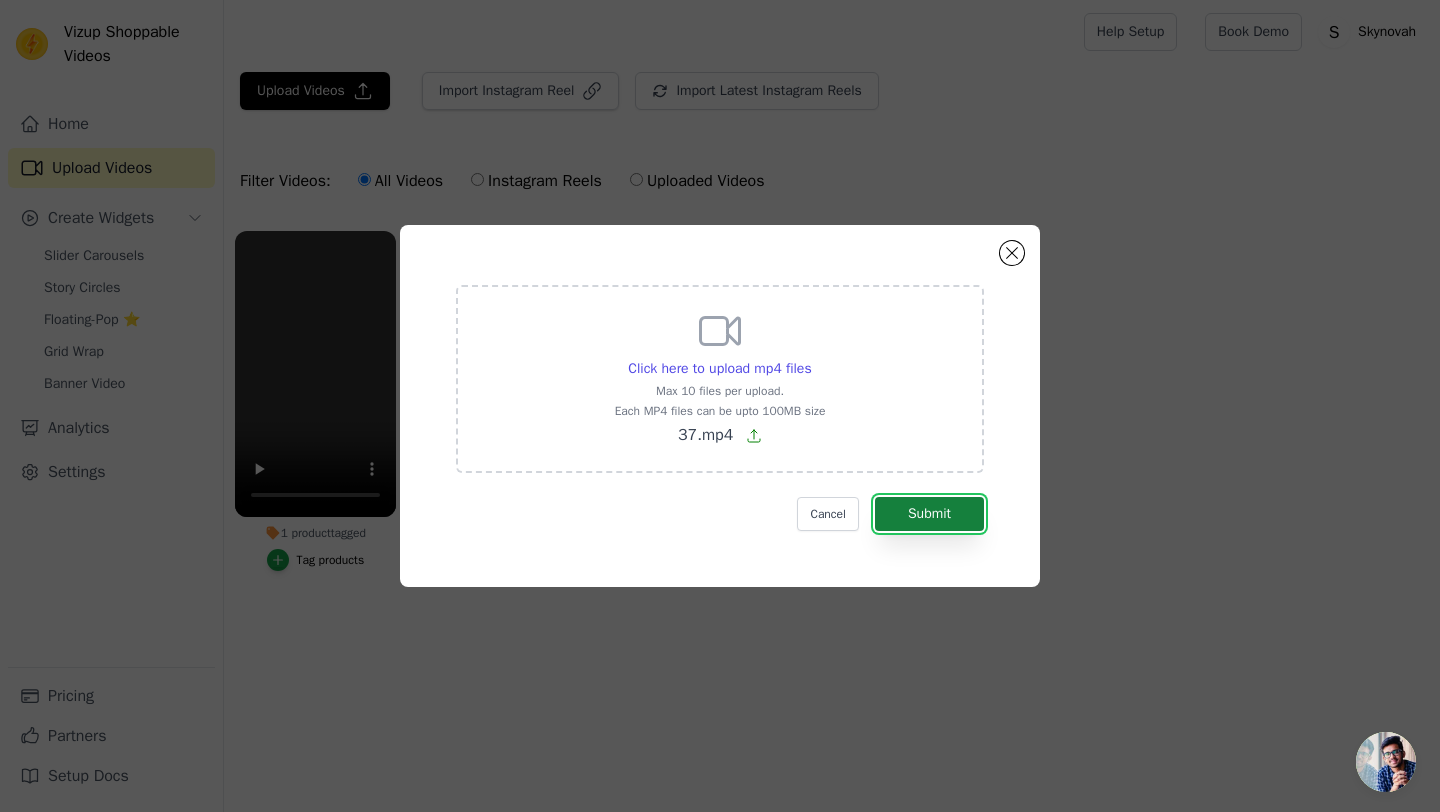 click on "Submit" at bounding box center (929, 514) 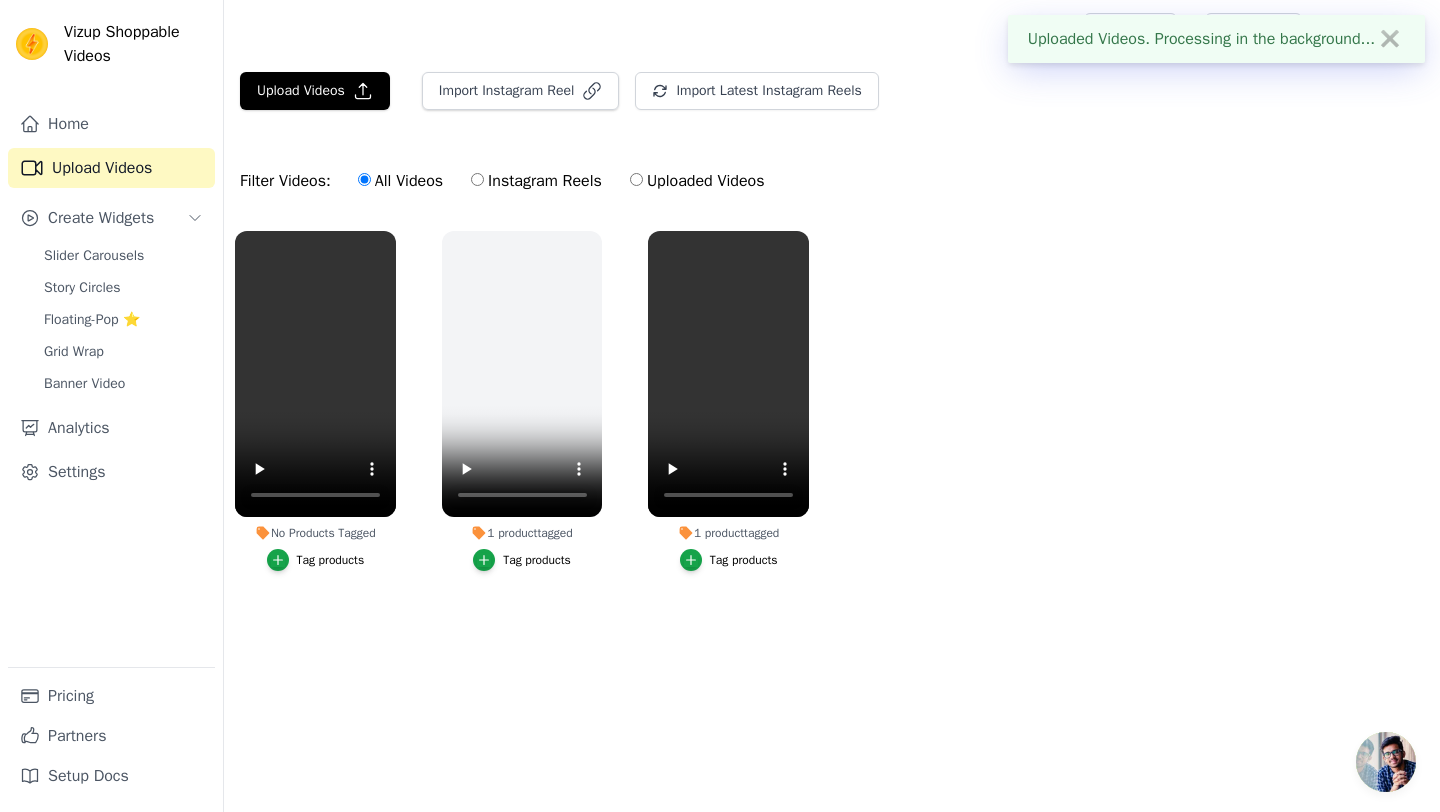 click on "Tag products" at bounding box center [331, 560] 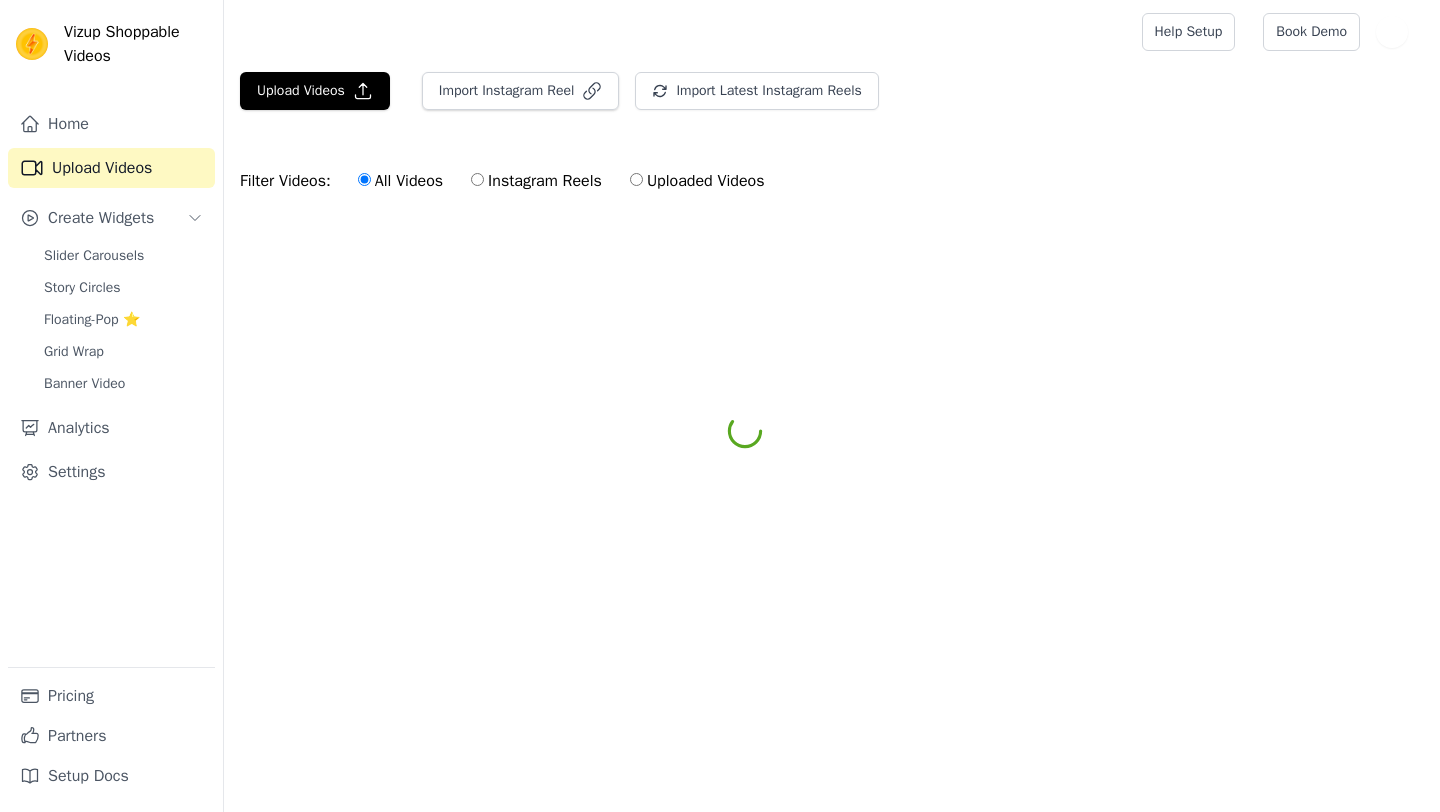 scroll, scrollTop: 0, scrollLeft: 0, axis: both 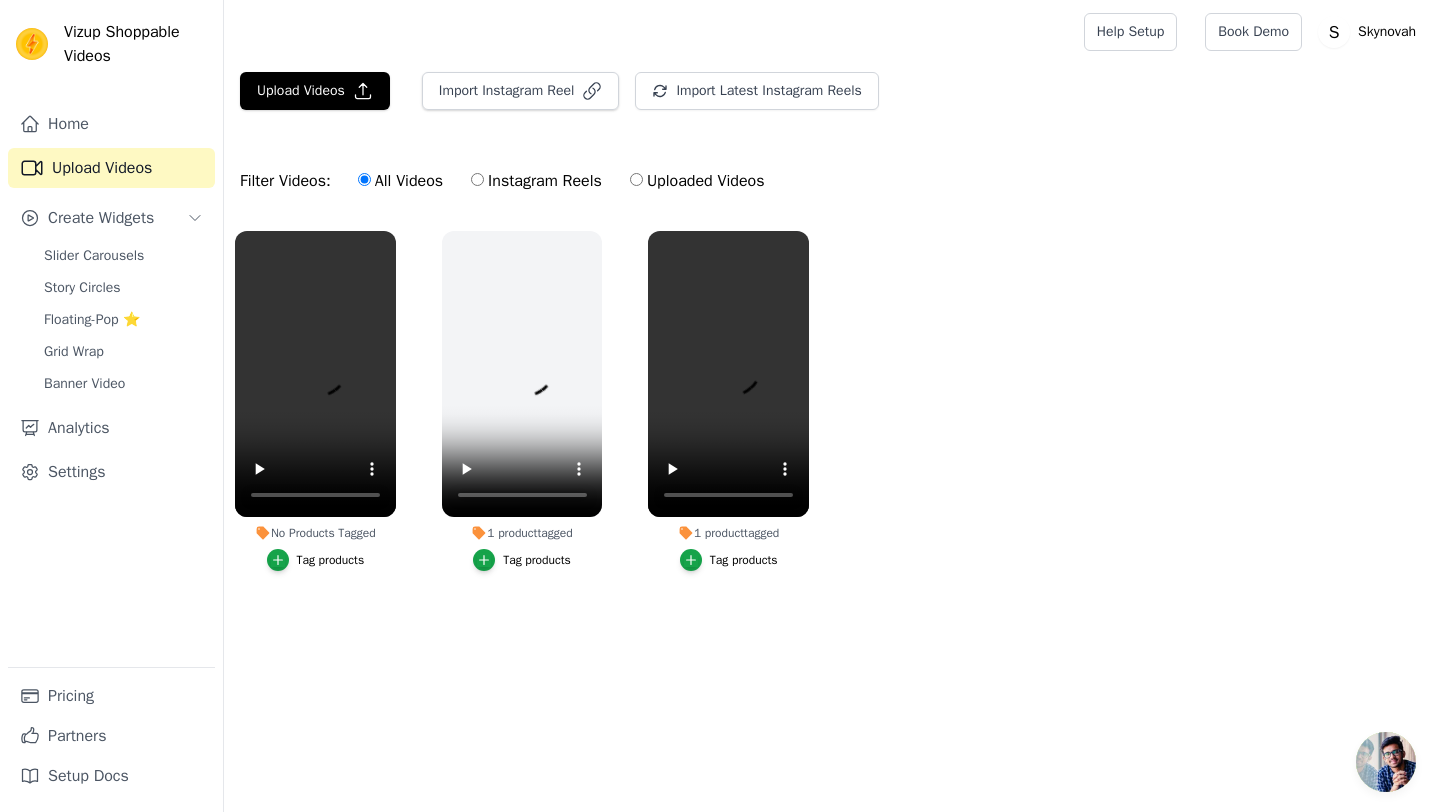 click on "Tag products" at bounding box center (331, 560) 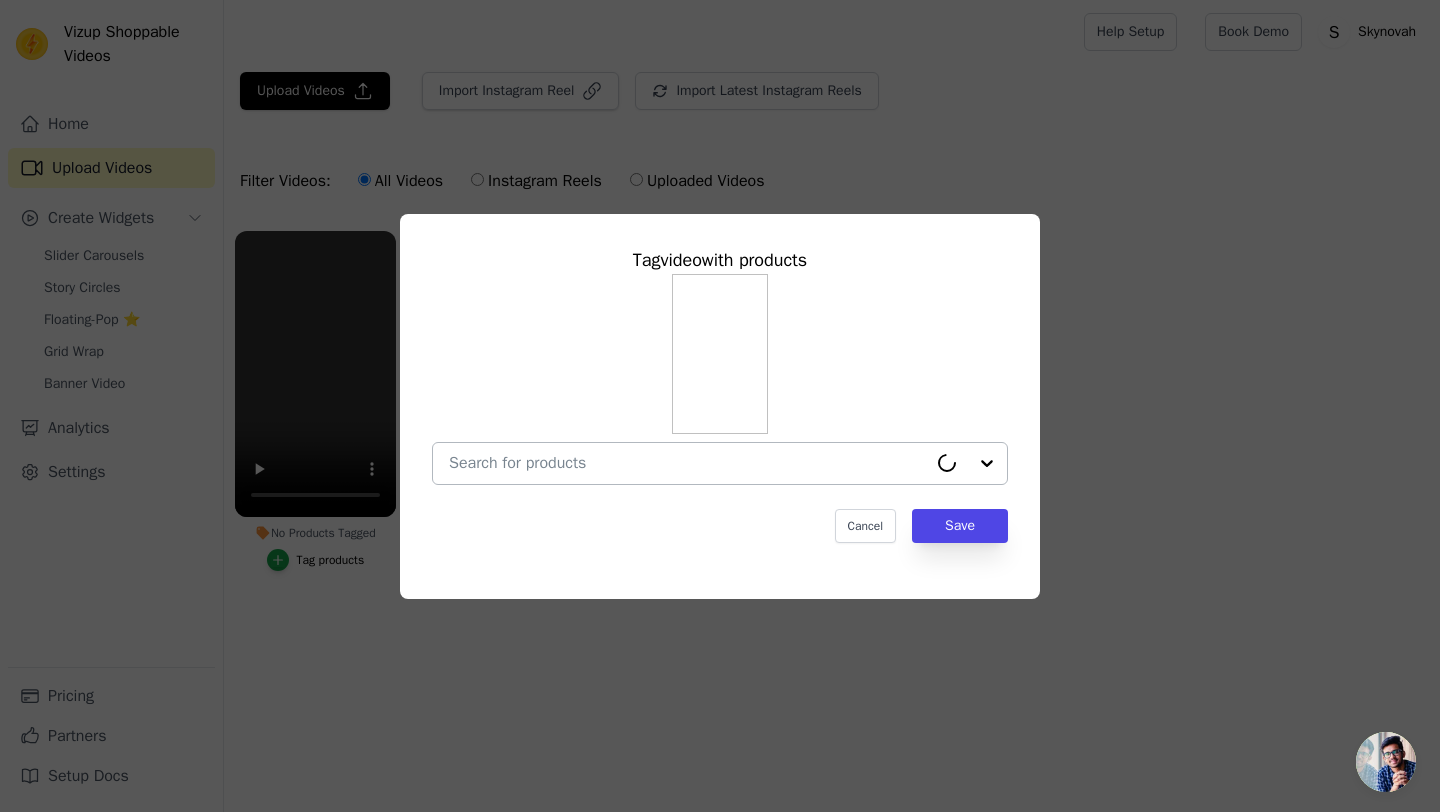 click on "No Products Tagged     Tag  video  with products                         Cancel   Save     Tag products" at bounding box center (688, 463) 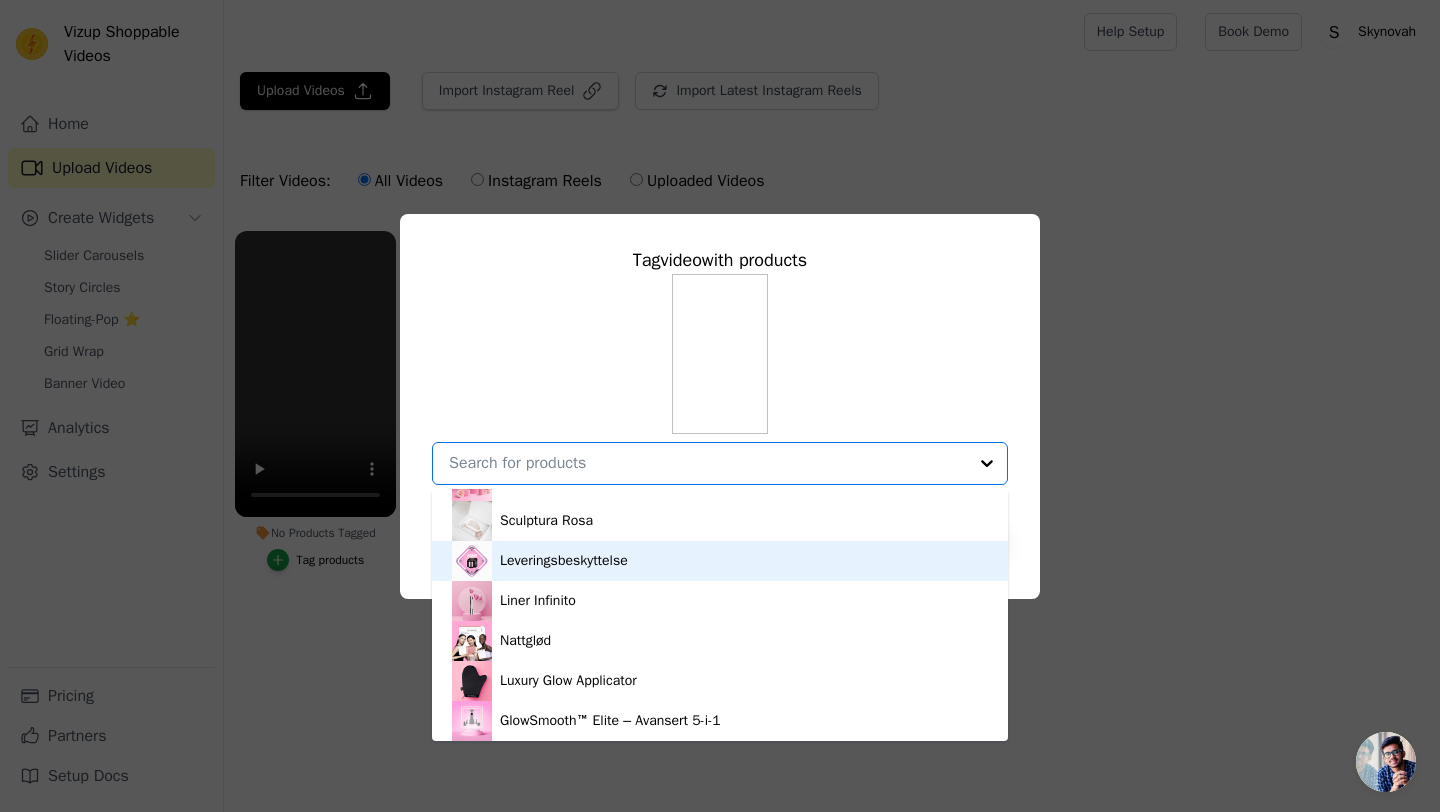 scroll, scrollTop: 0, scrollLeft: 0, axis: both 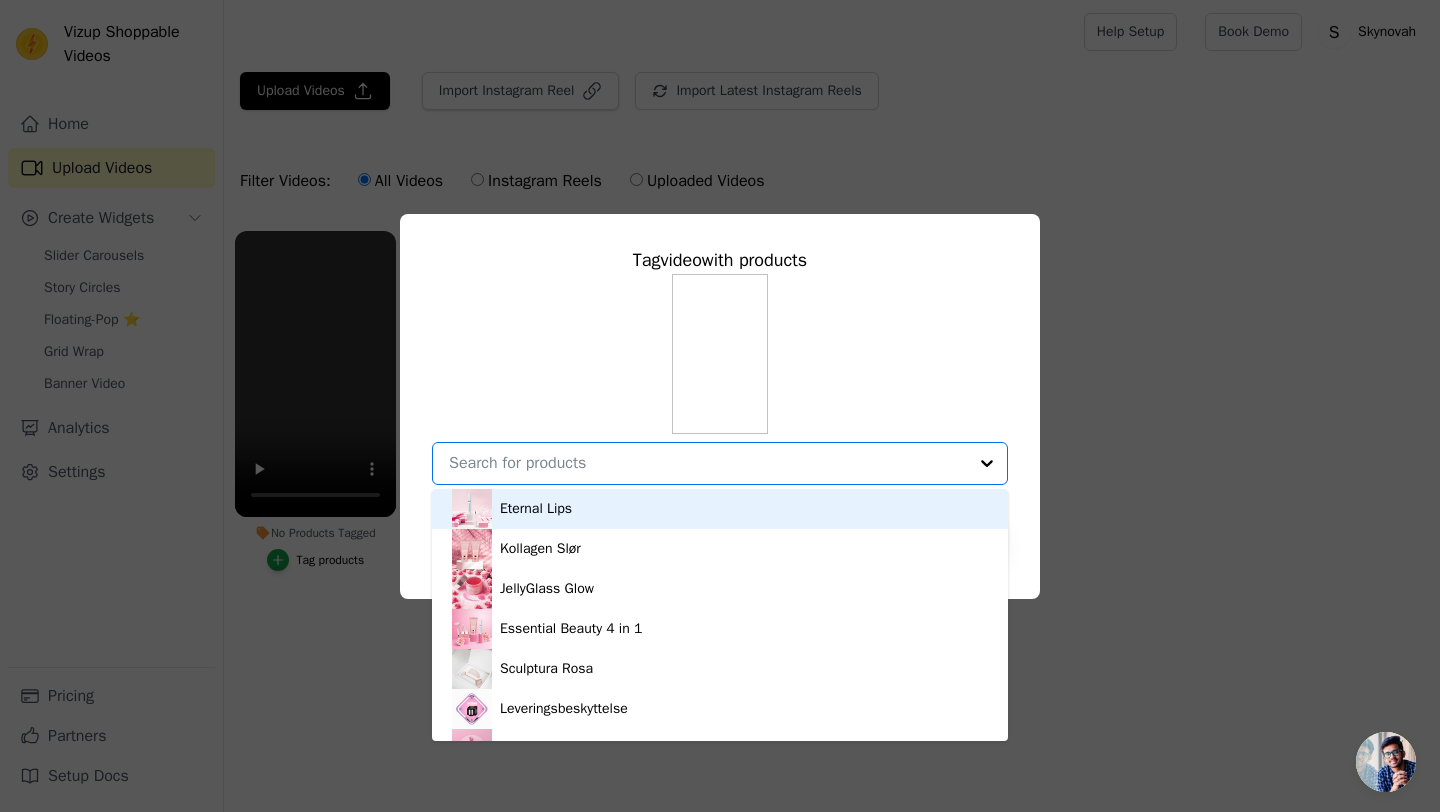 click on "Eternal Lips" at bounding box center (720, 509) 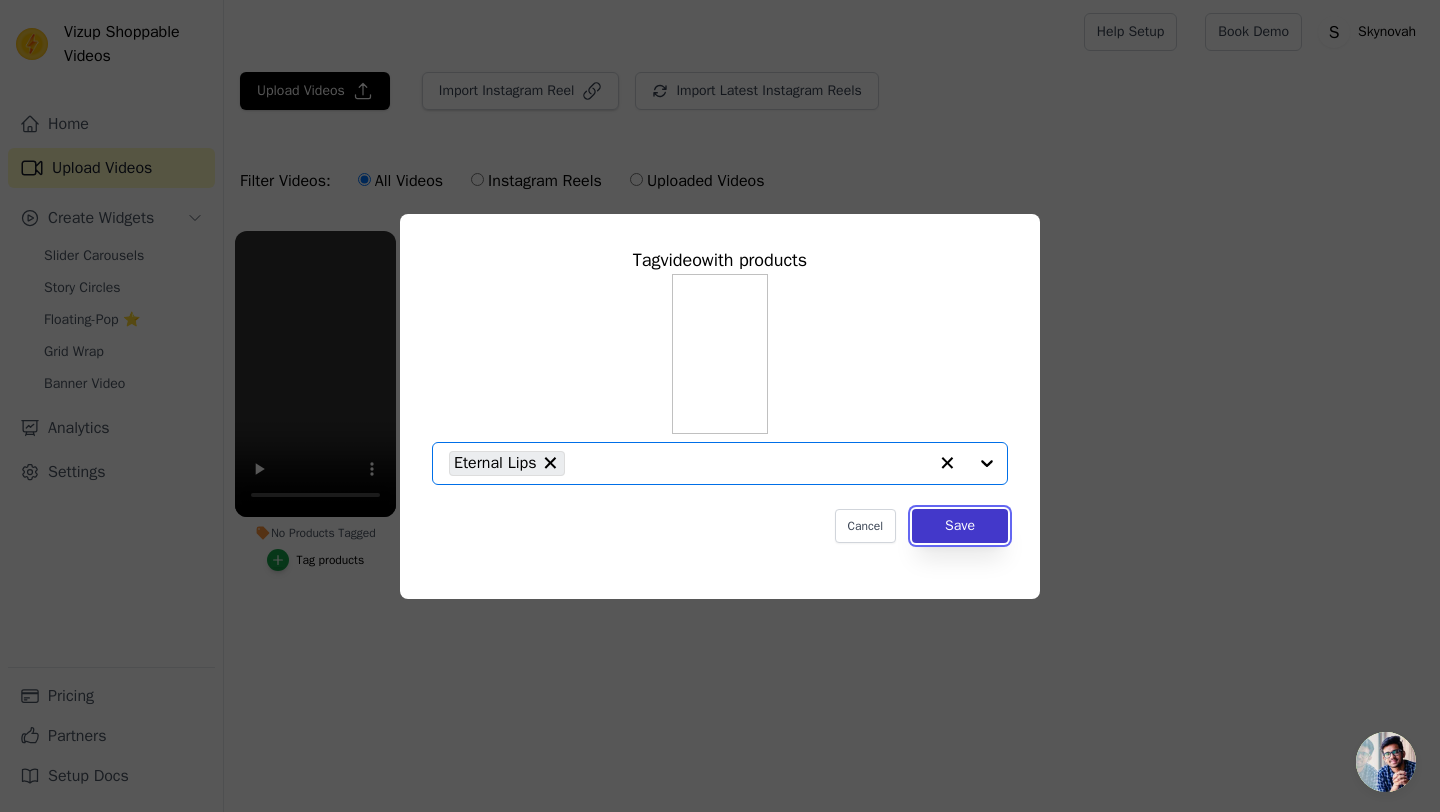 click on "Save" at bounding box center (960, 526) 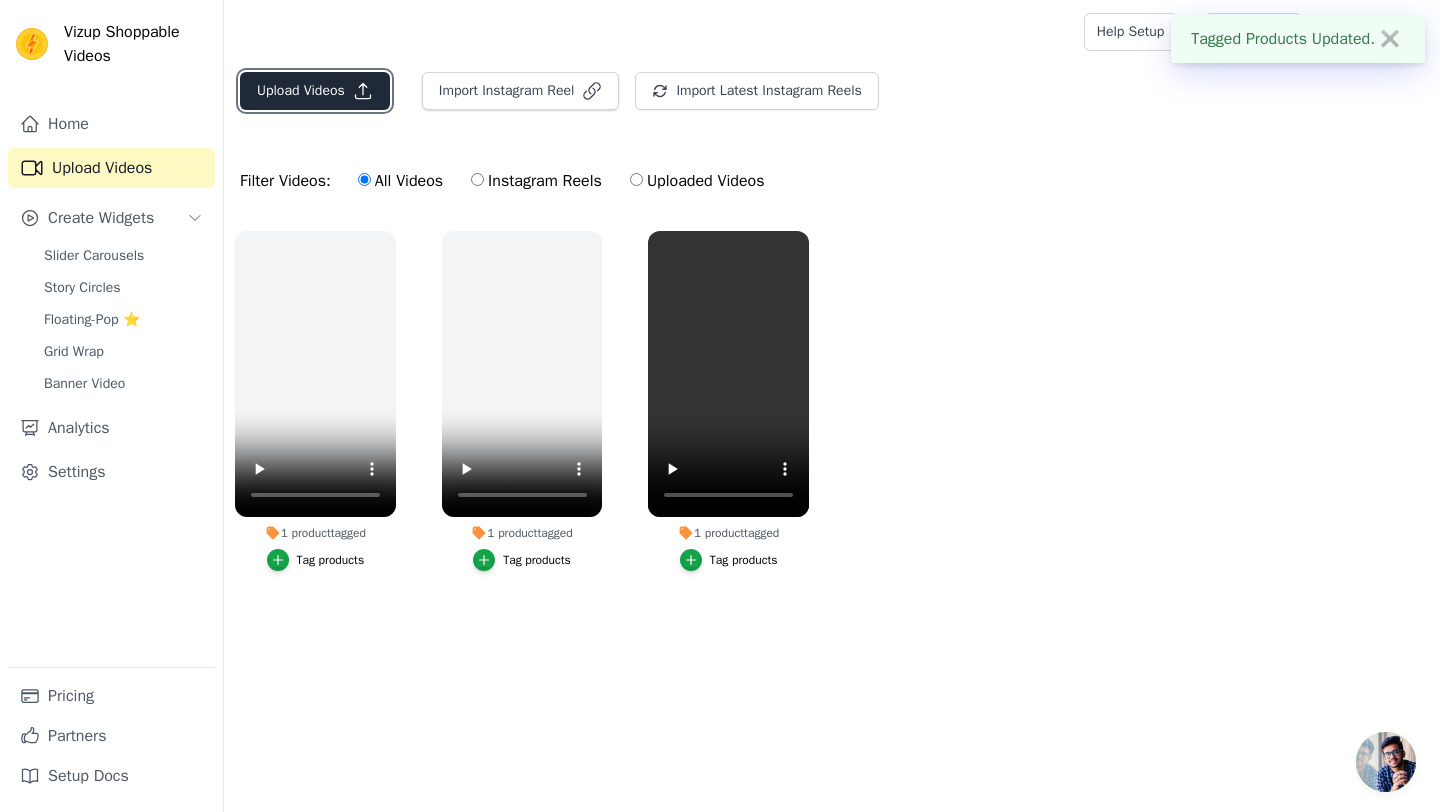 click on "Upload Videos" at bounding box center [315, 91] 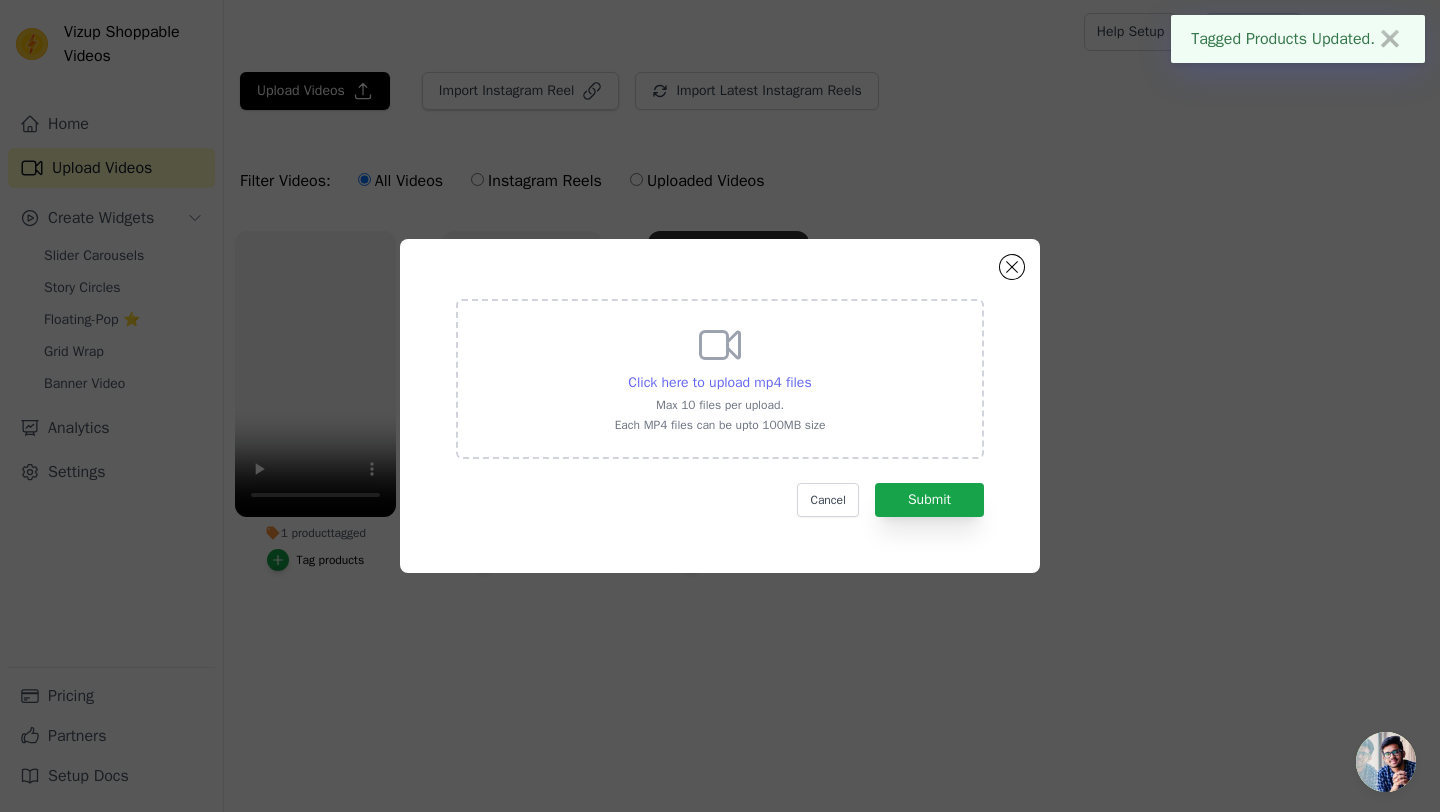 click on "Click here to upload mp4 files" at bounding box center (719, 382) 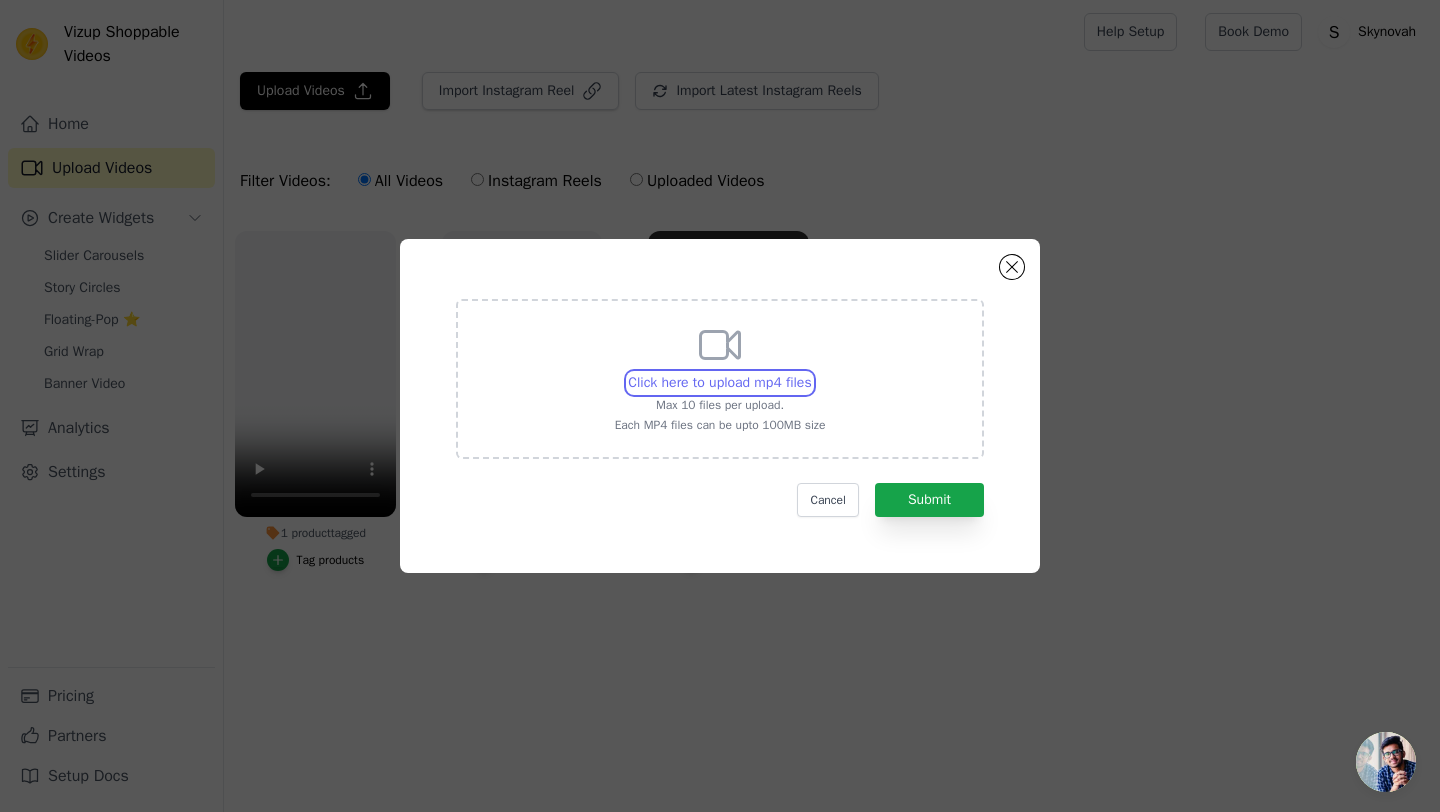 type on "C:\fakepath\34.mp4" 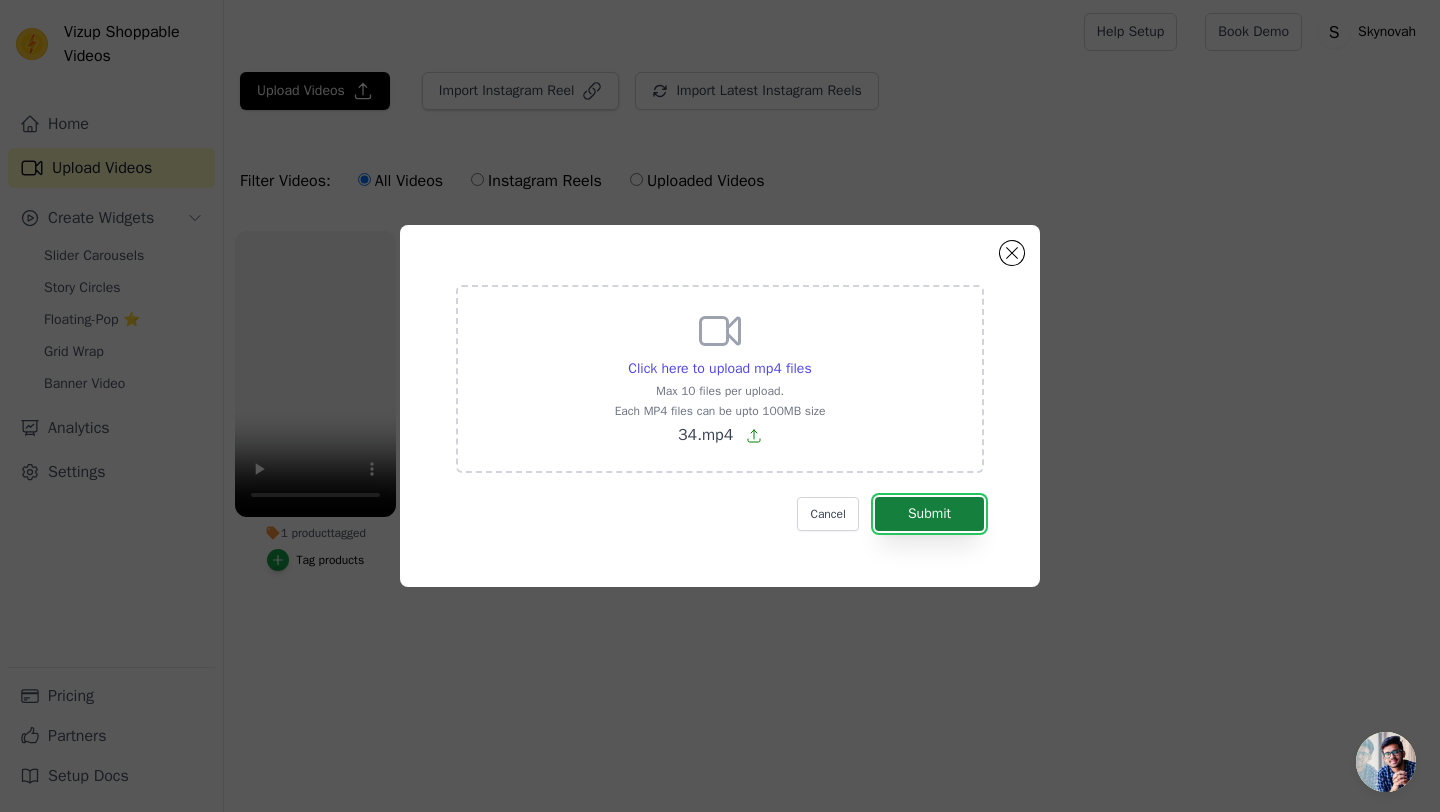 click on "Submit" at bounding box center [929, 514] 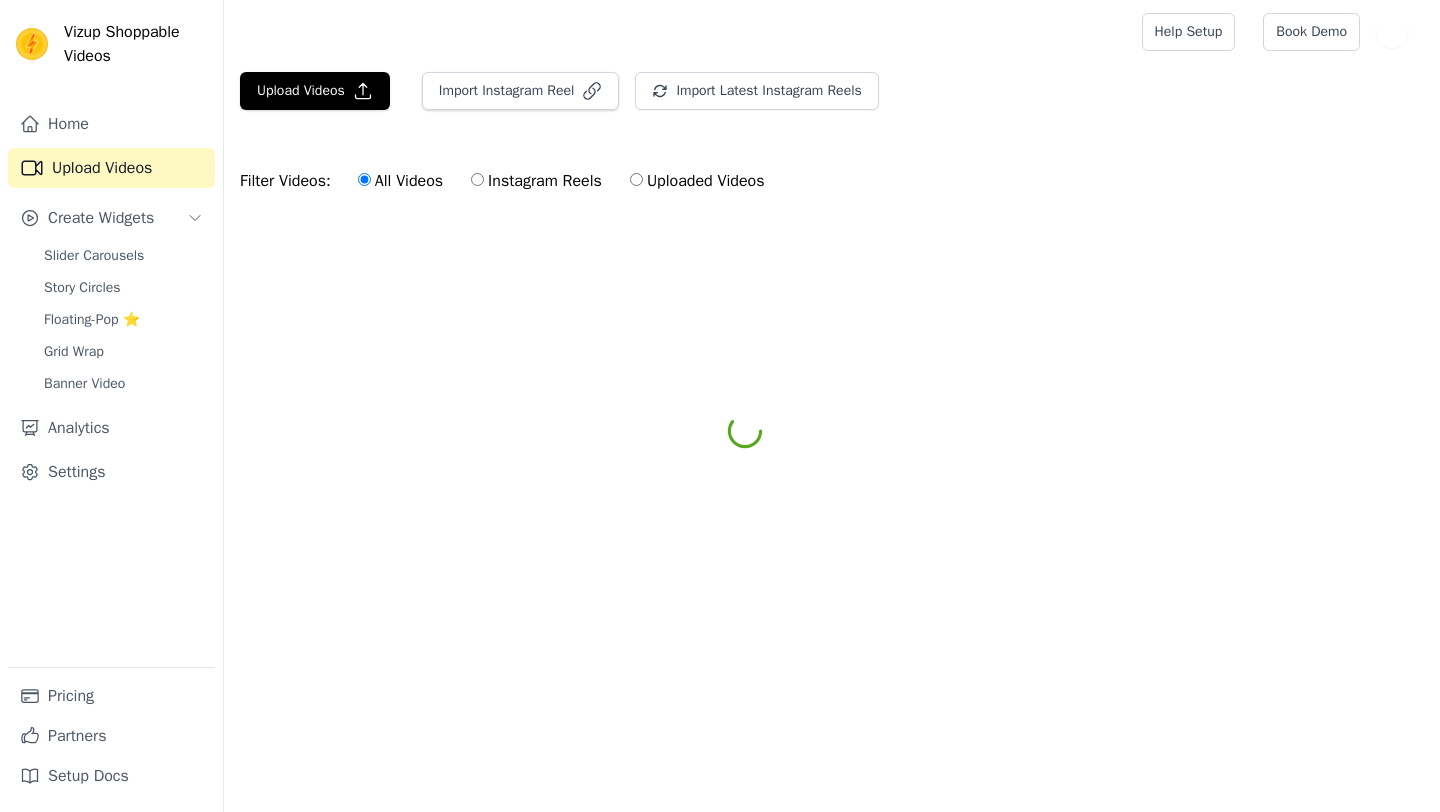 scroll, scrollTop: 0, scrollLeft: 0, axis: both 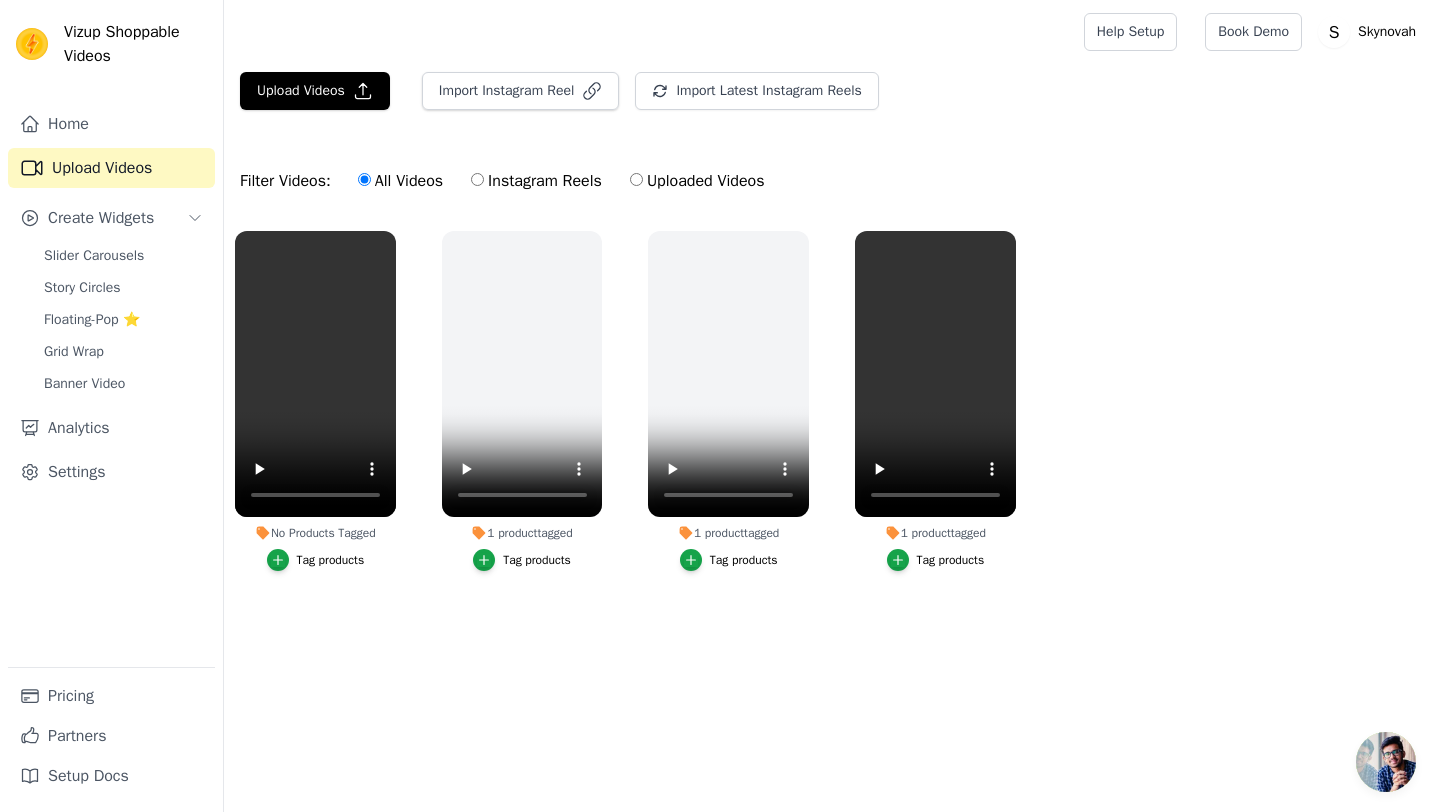 click on "Tag products" at bounding box center [331, 560] 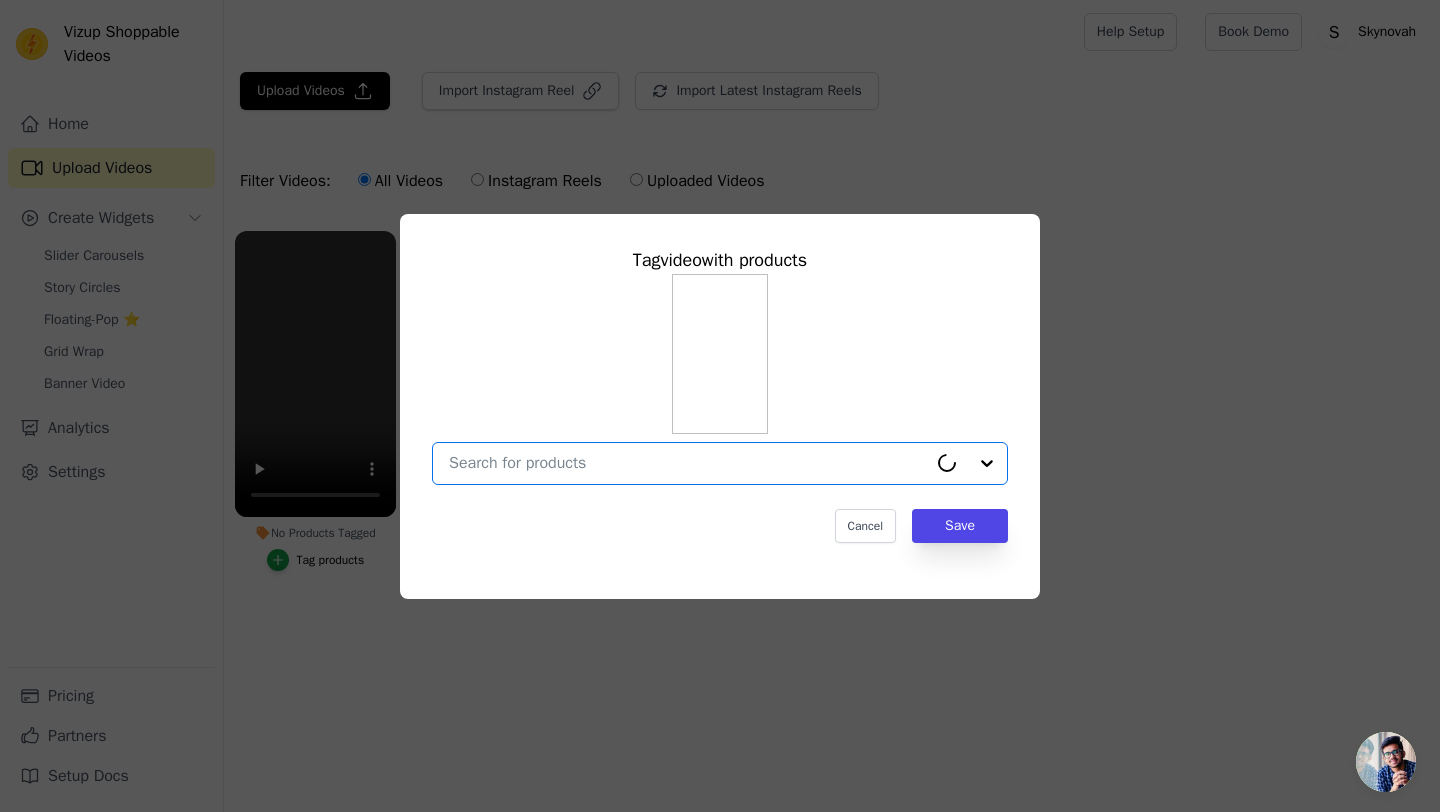 click on "No Products Tagged     Tag  video  with products       Option undefined, selected.   Select is focused, type to refine list, press down to open the menu.                   Cancel   Save     Tag products" at bounding box center [688, 463] 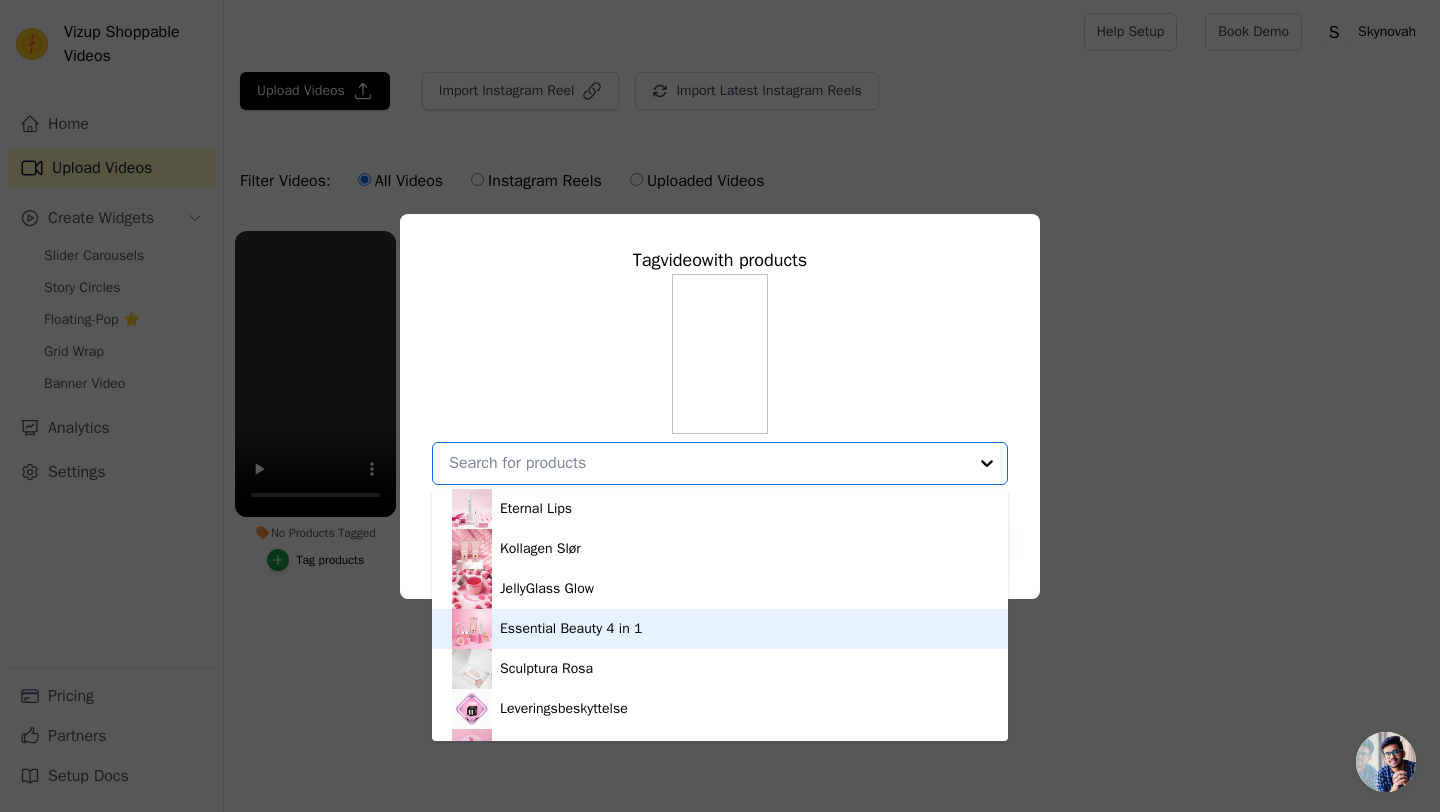 scroll, scrollTop: 148, scrollLeft: 0, axis: vertical 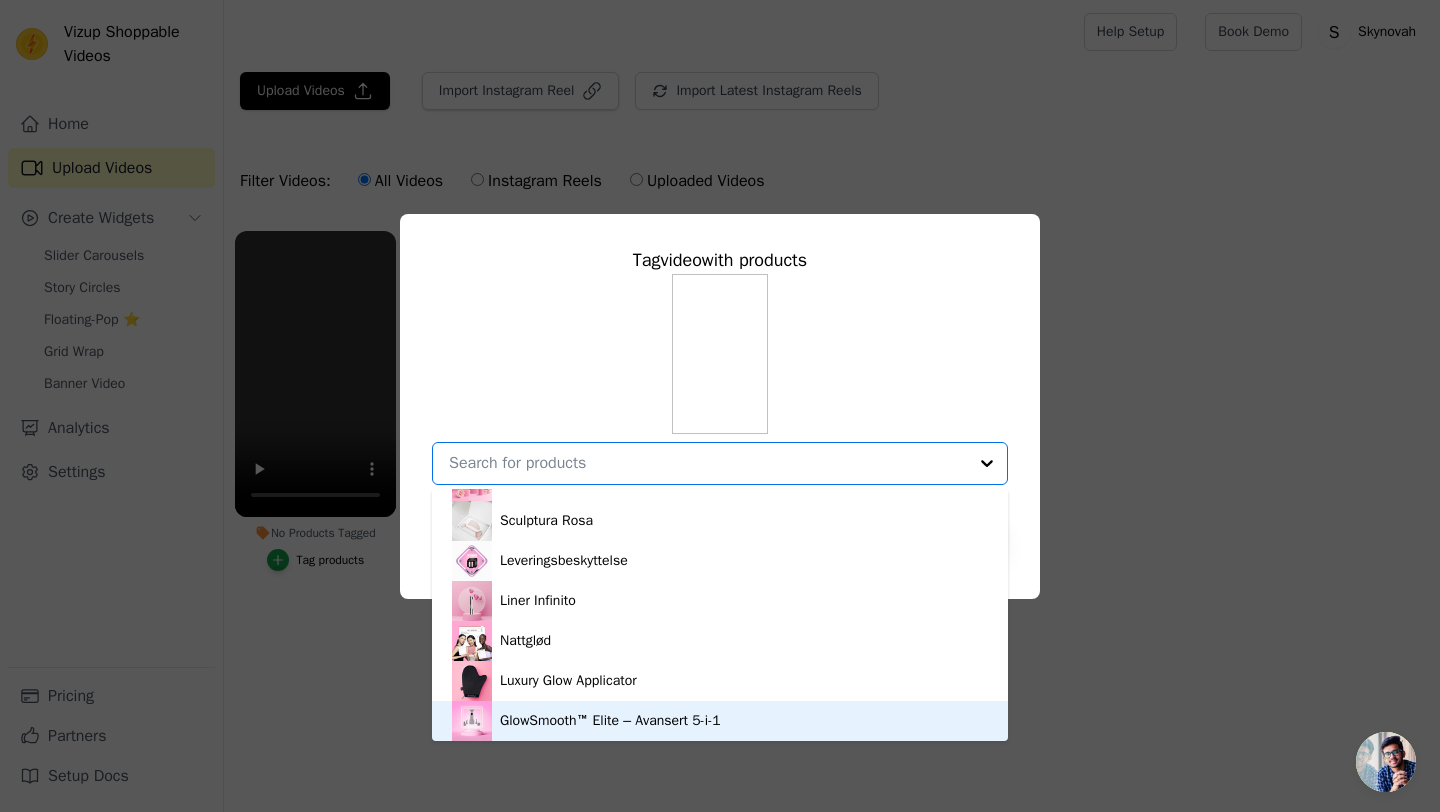 click on "GlowSmooth™ Elite – Avansert 5-i-1" at bounding box center (610, 721) 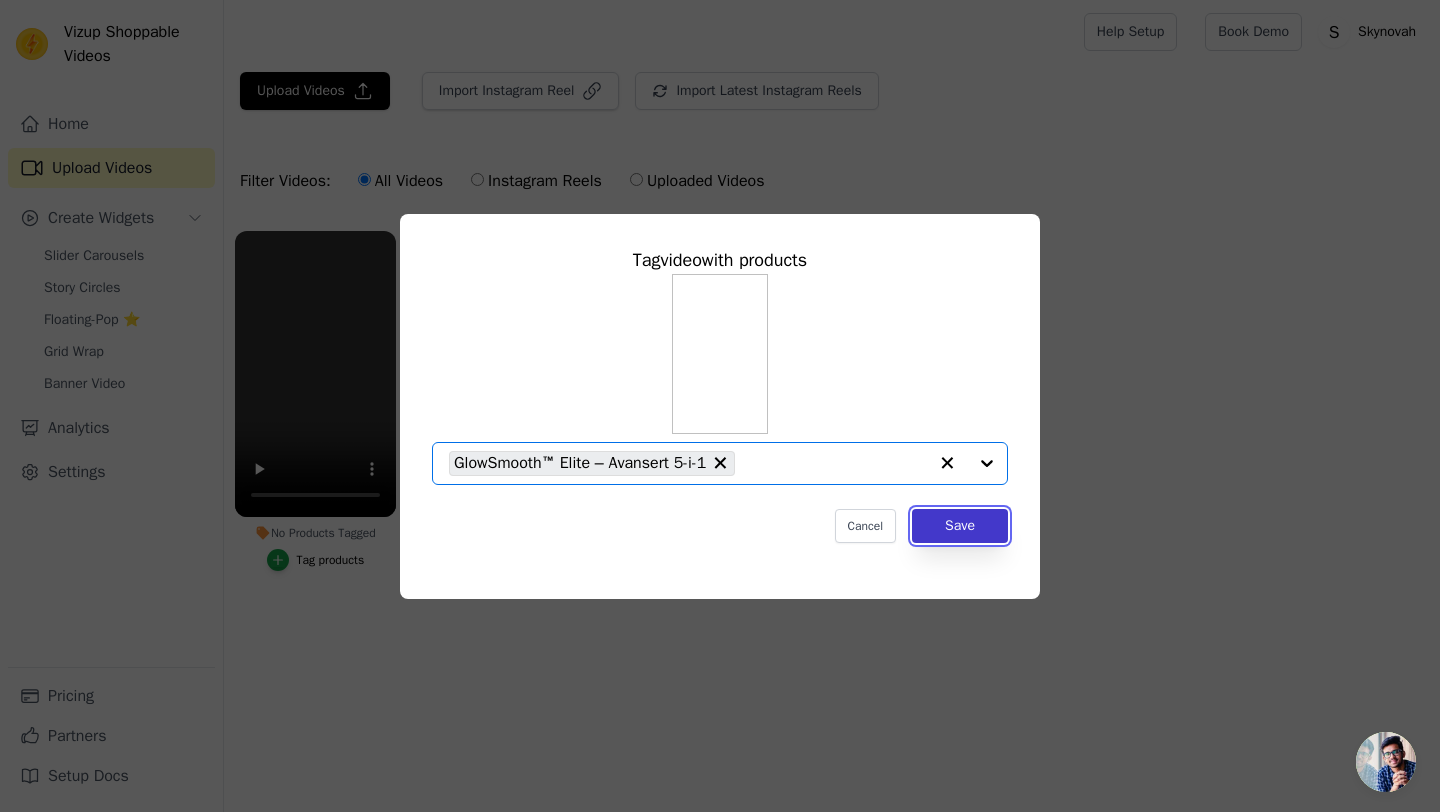 click on "Save" at bounding box center (960, 526) 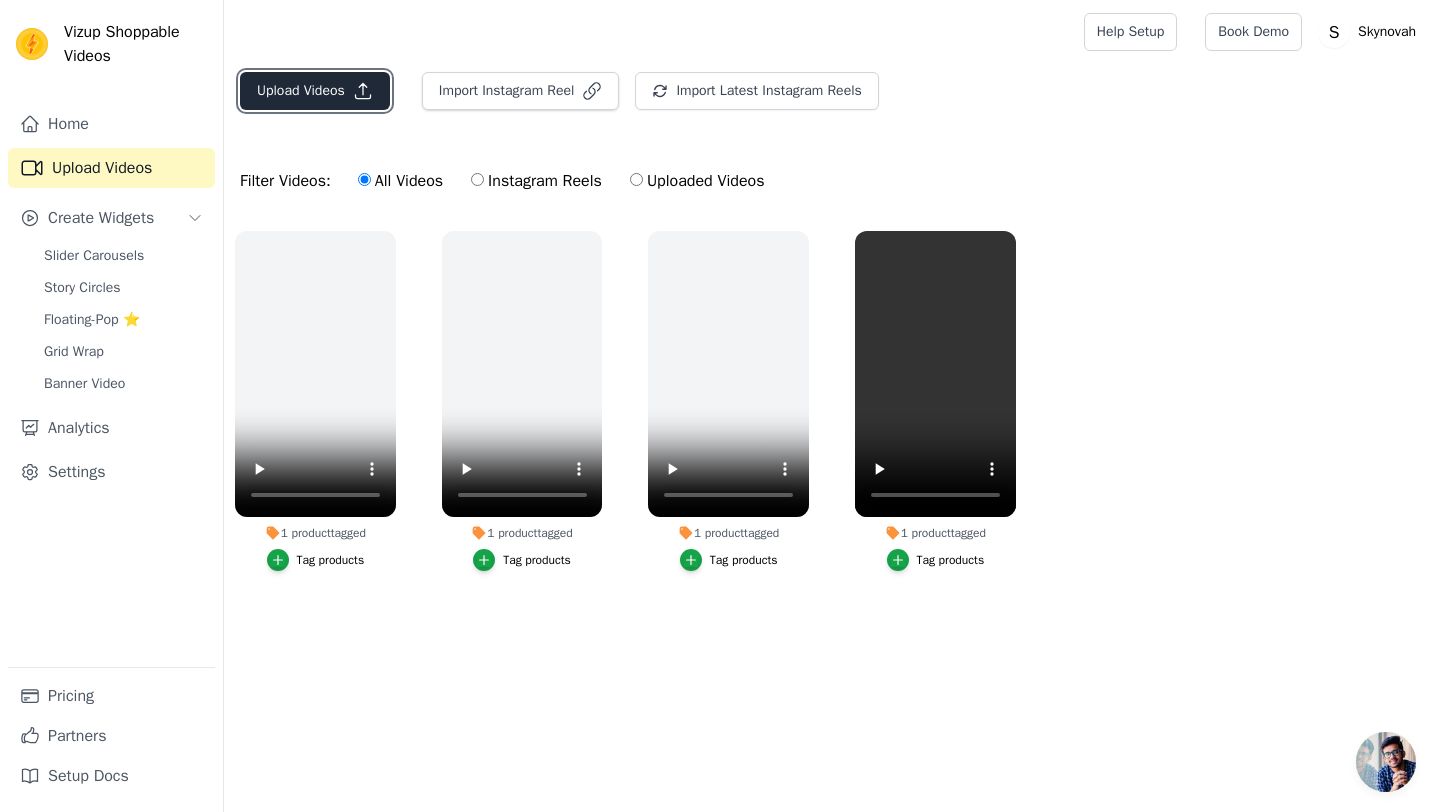 click on "Upload Videos" at bounding box center (315, 91) 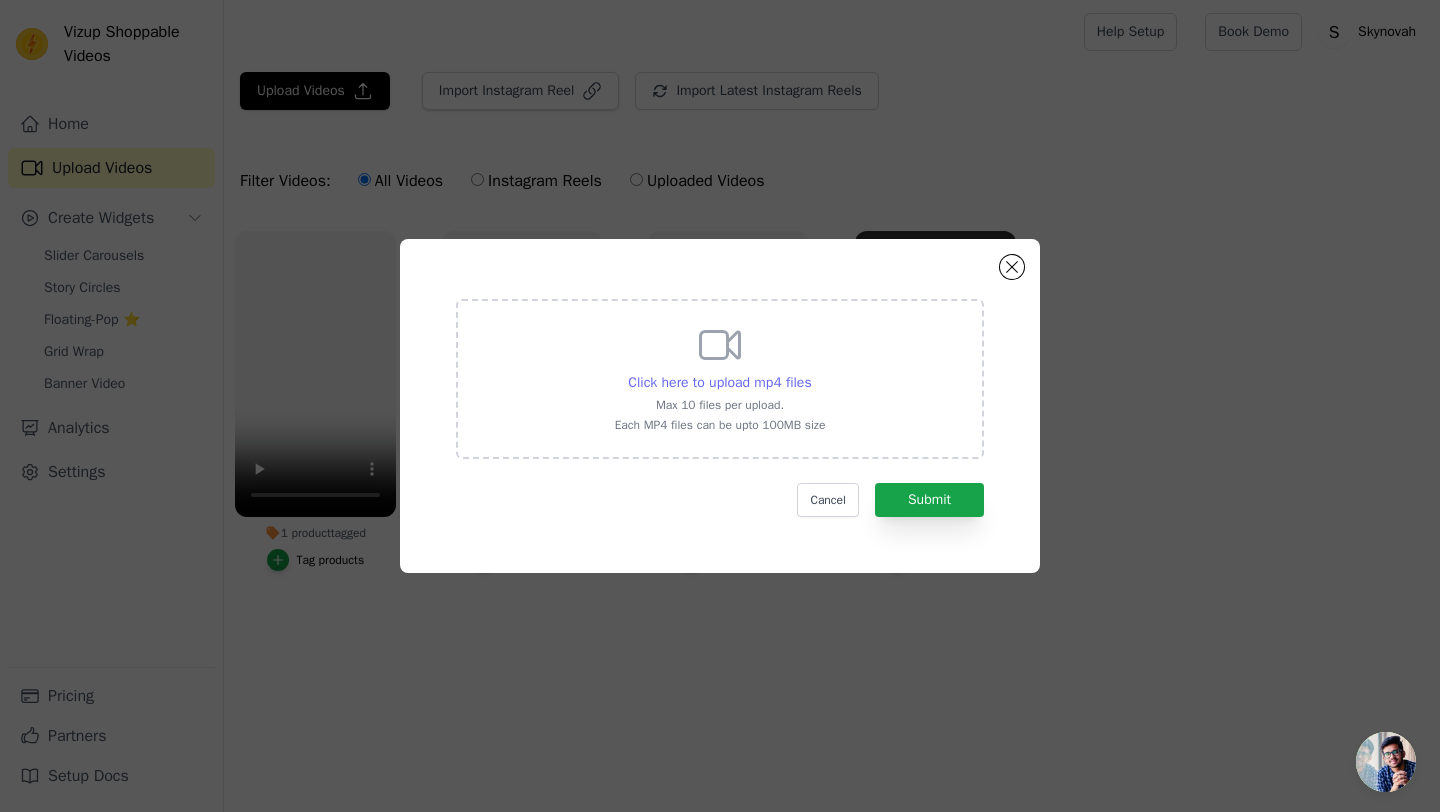 click on "Click here to upload mp4 files" at bounding box center (719, 382) 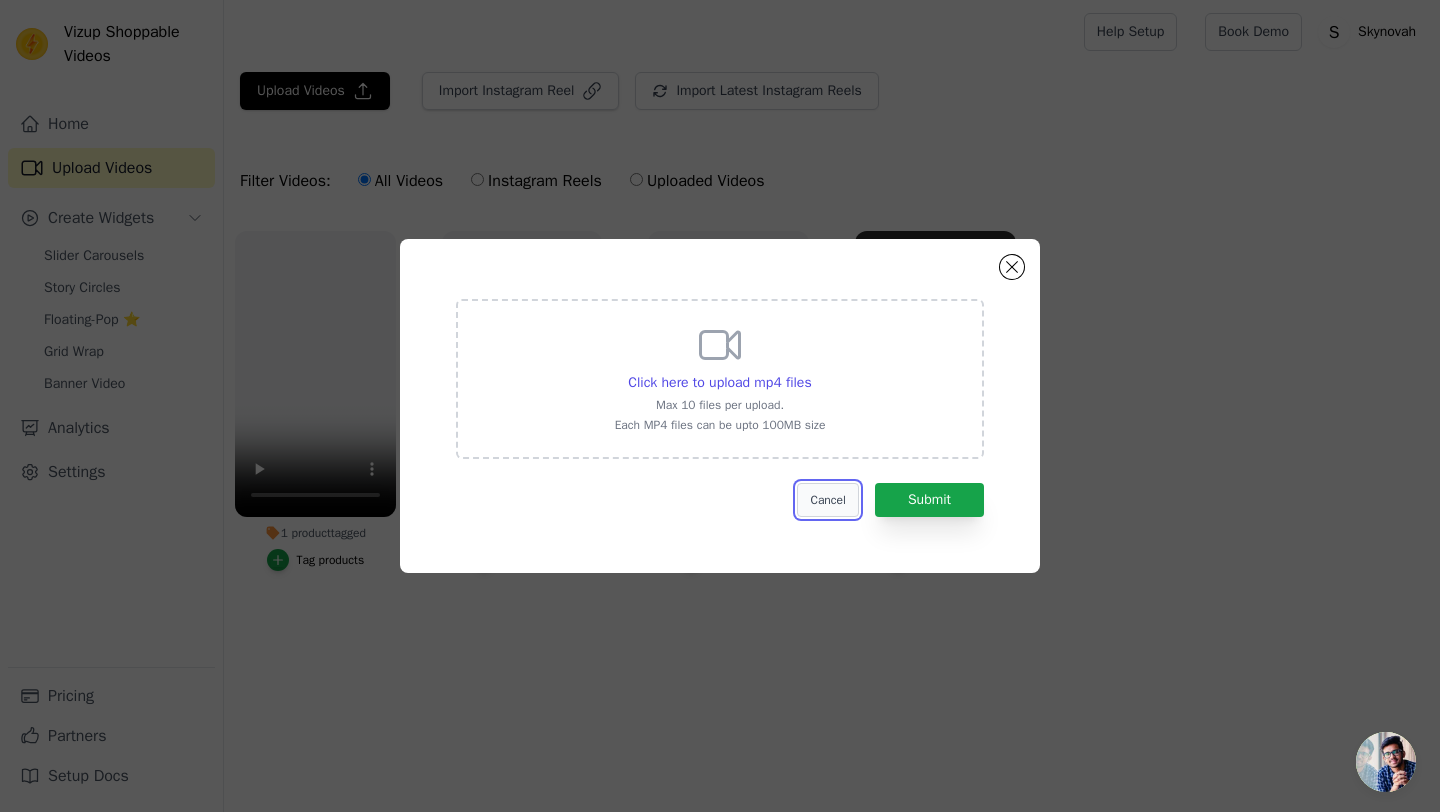click on "Cancel" at bounding box center (827, 500) 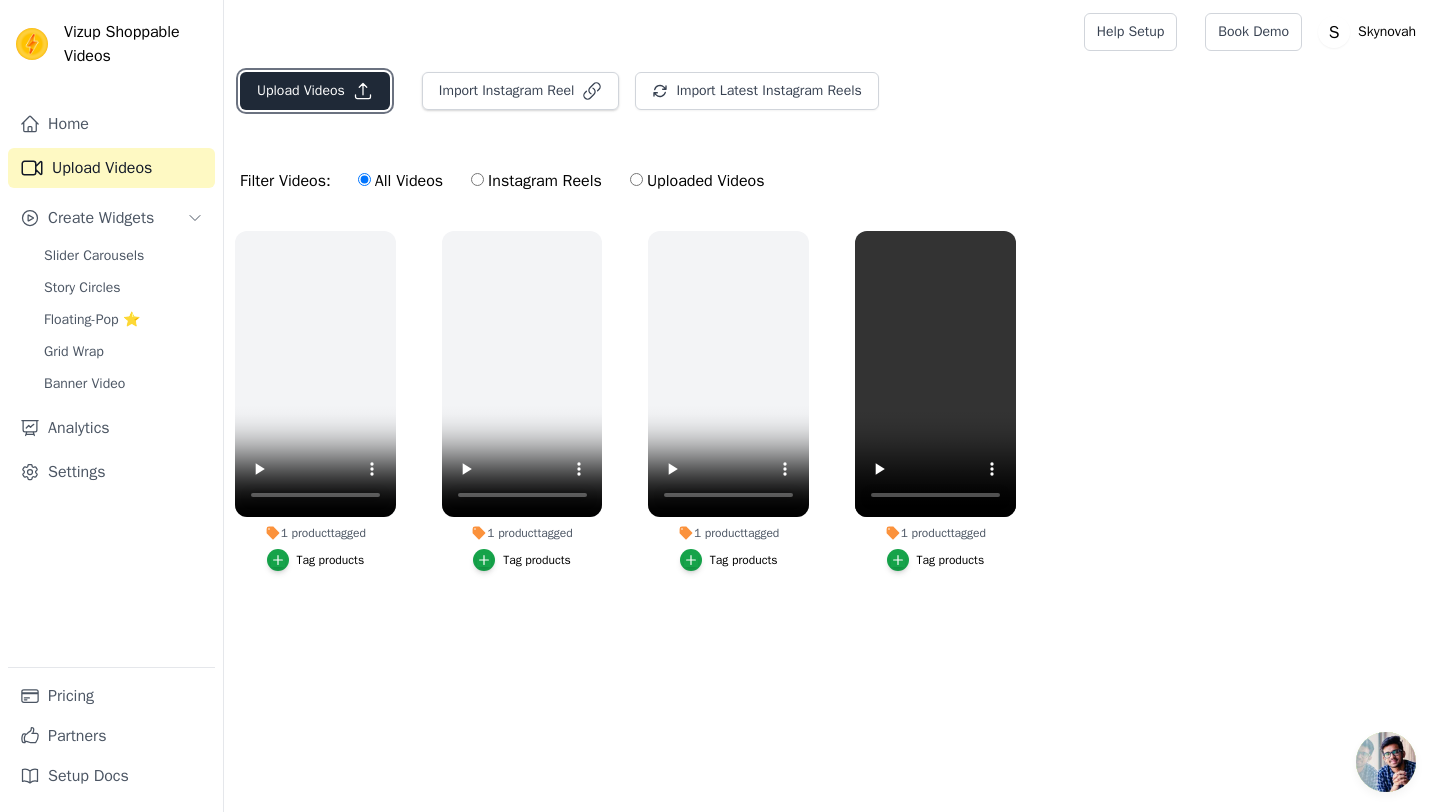 click on "Upload Videos" at bounding box center (315, 91) 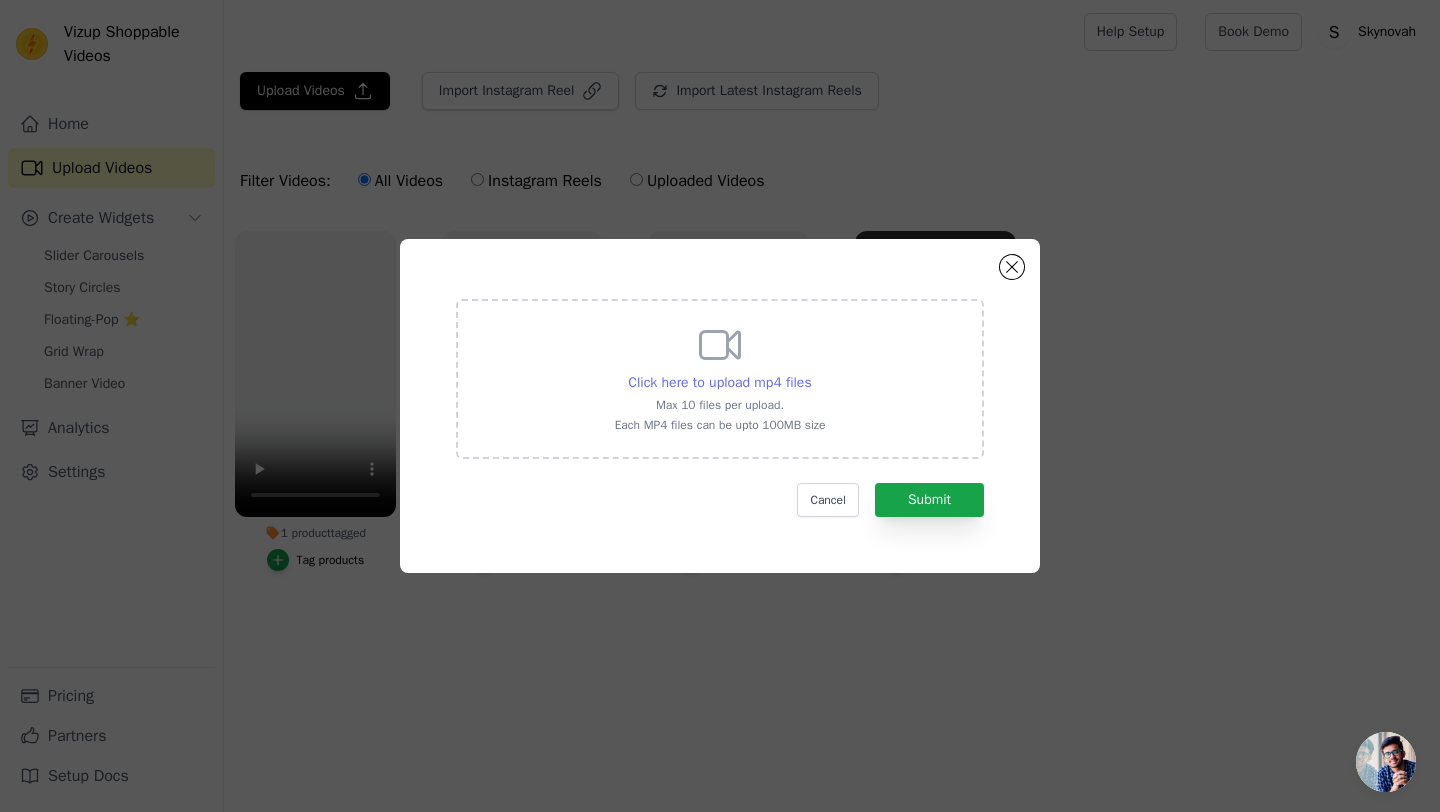 click on "Click here to upload mp4 files" at bounding box center [719, 383] 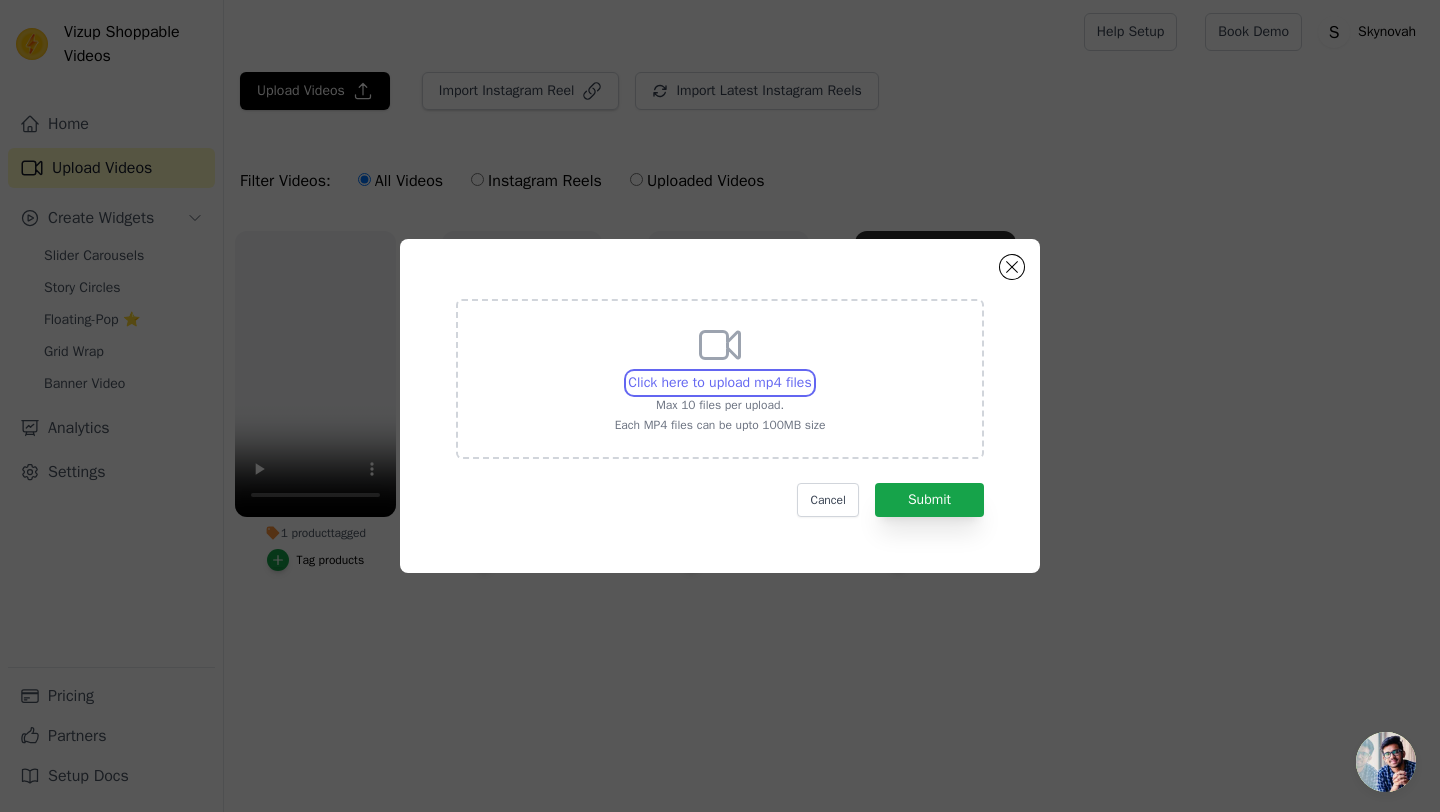 click on "Click here to upload mp4 files     Max 10 files per upload.   Each MP4 files can be upto 100MB size" at bounding box center [811, 372] 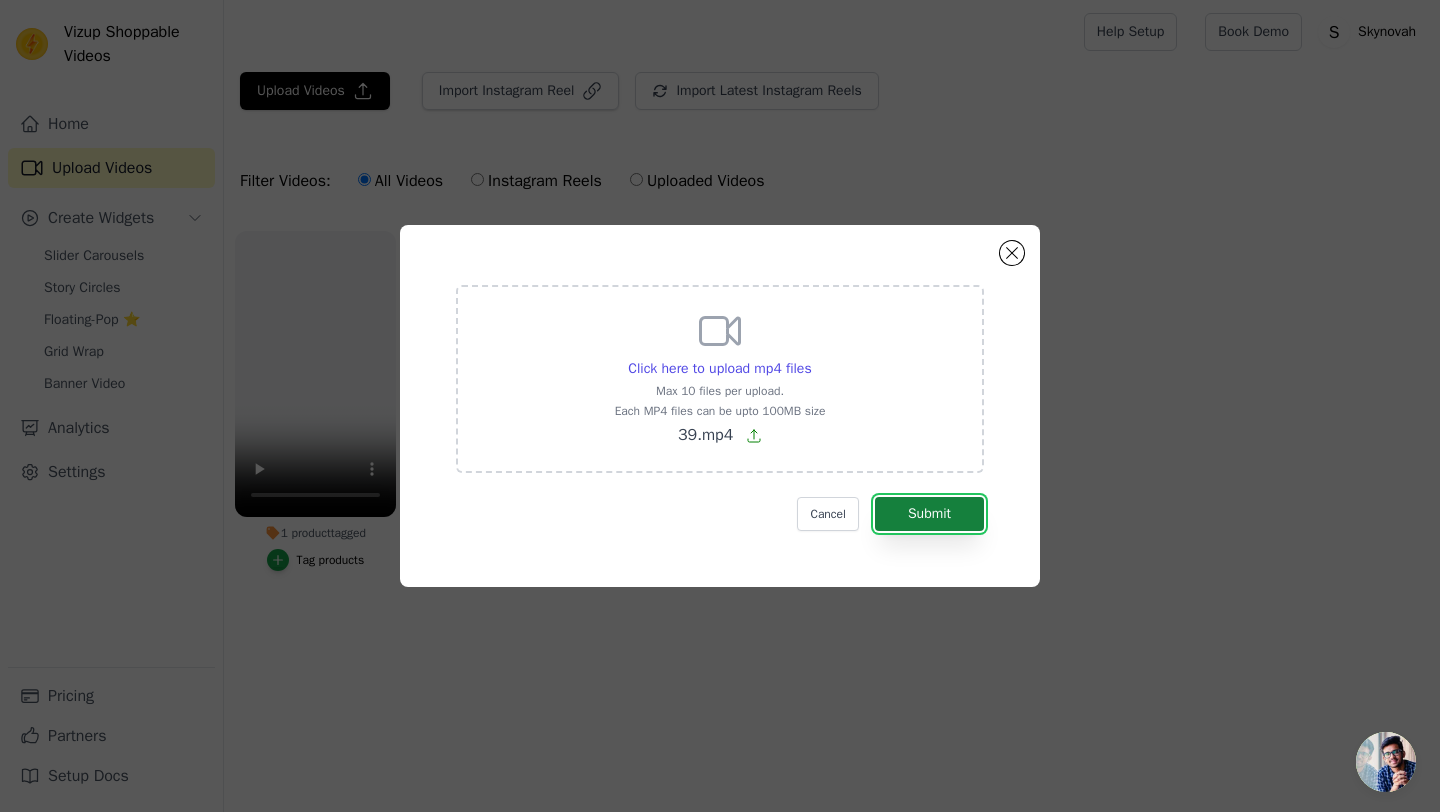 click on "Submit" at bounding box center (929, 514) 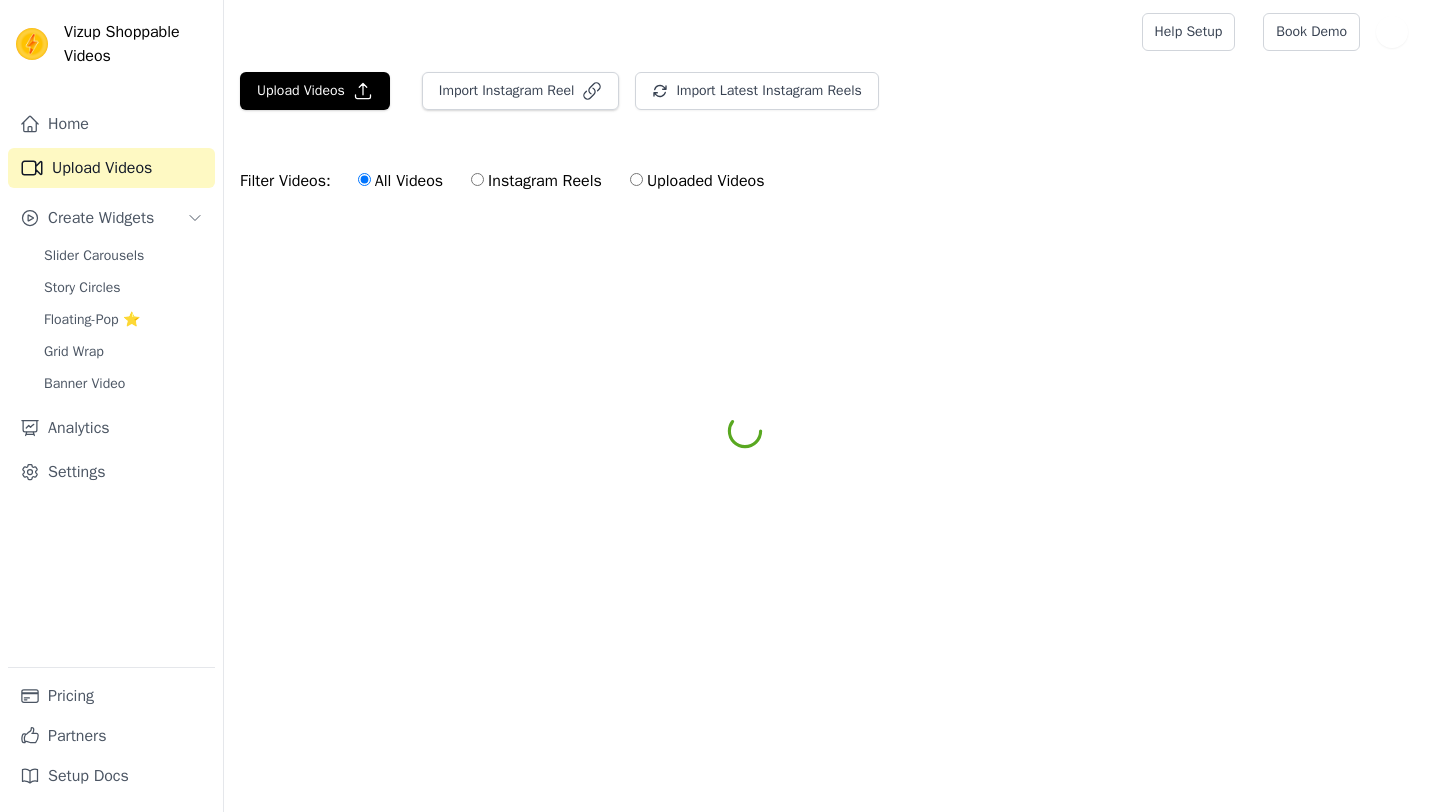scroll, scrollTop: 0, scrollLeft: 0, axis: both 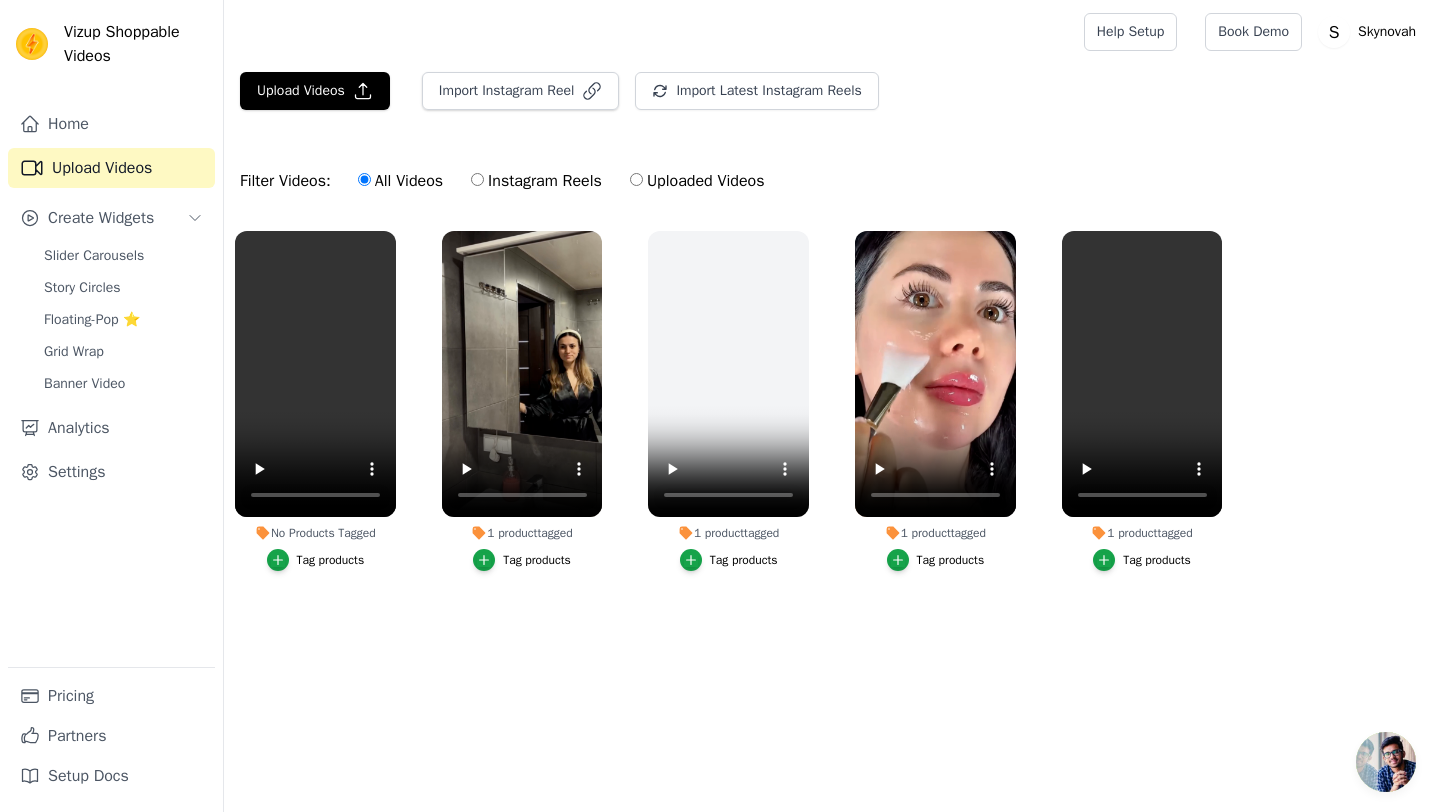 click on "Tag products" at bounding box center (331, 560) 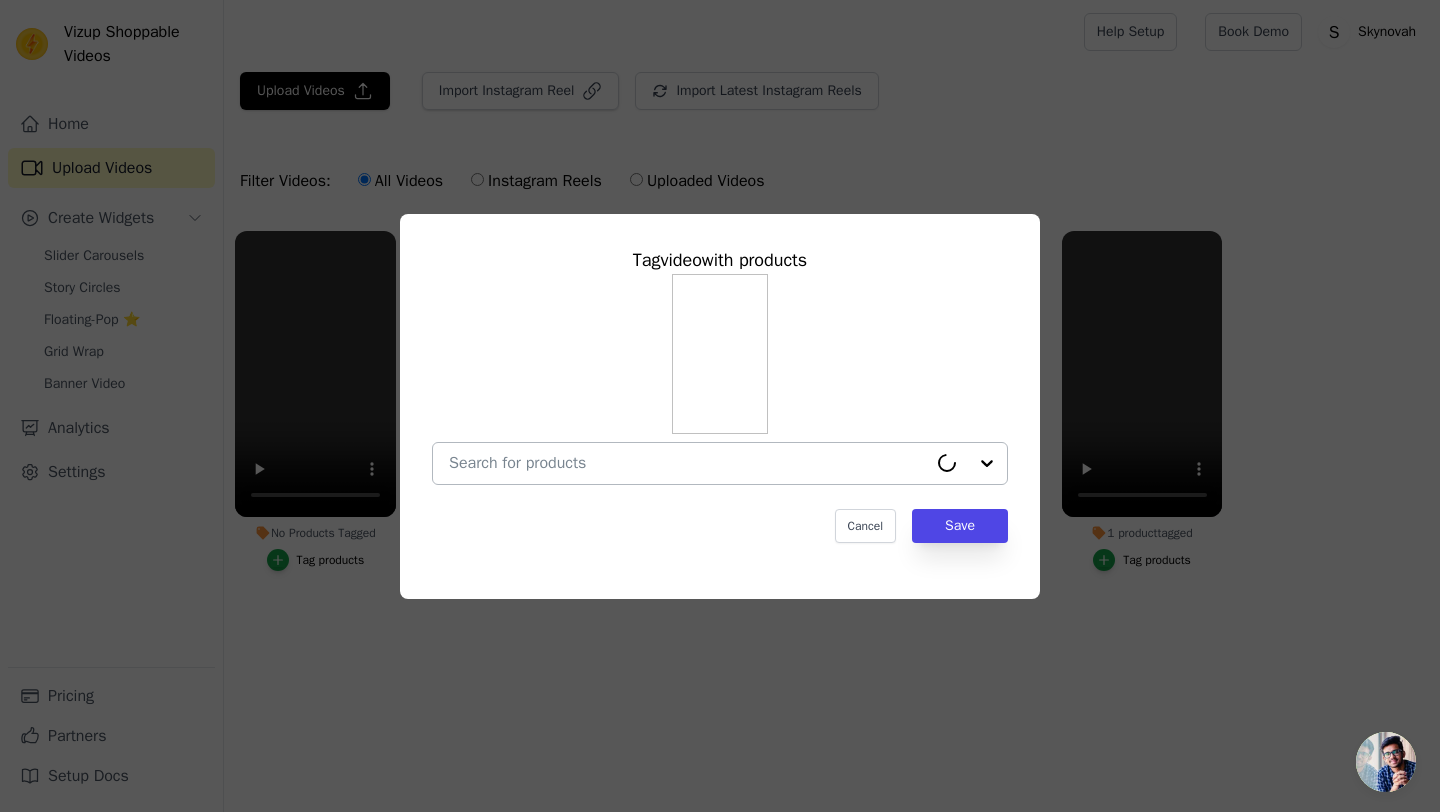 click at bounding box center [688, 463] 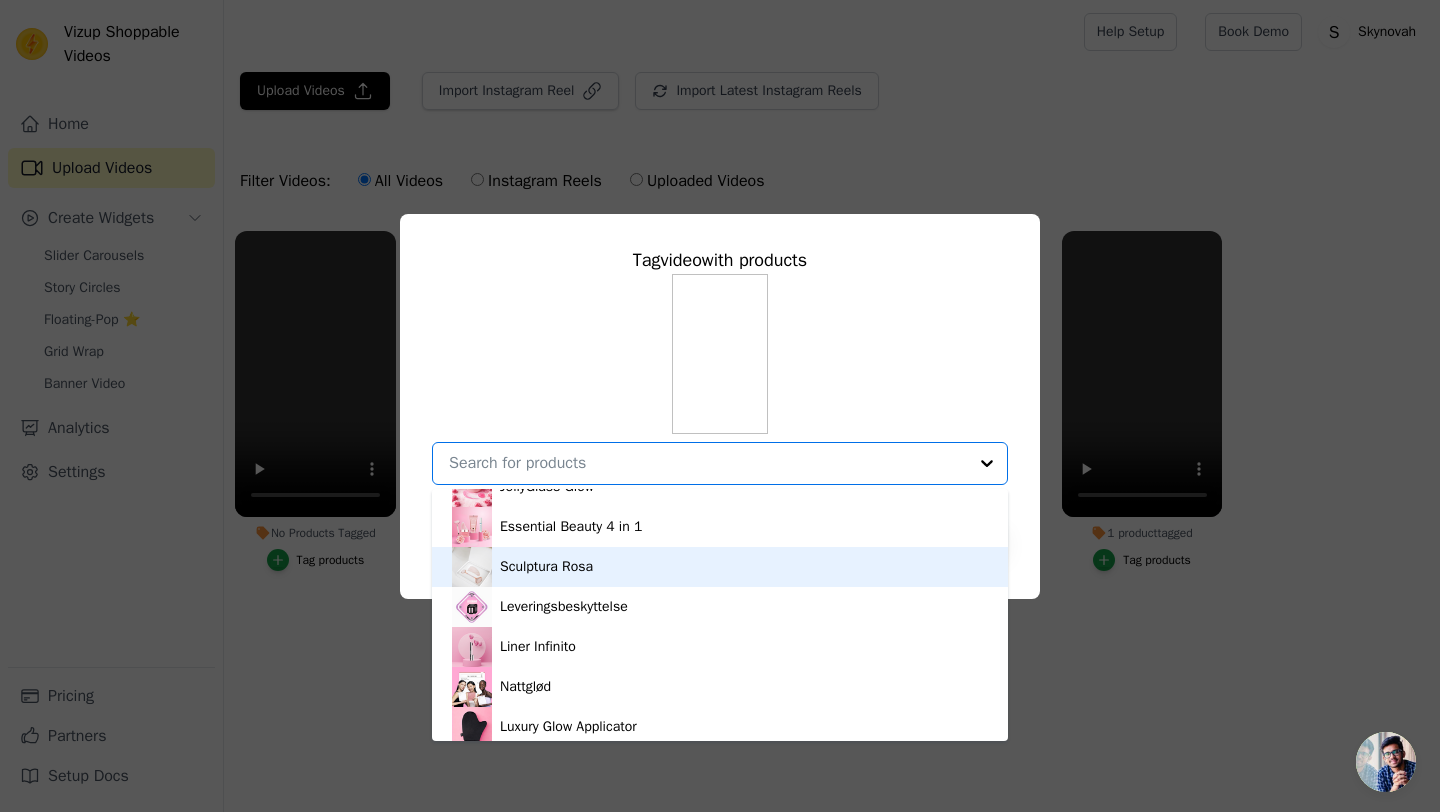scroll, scrollTop: 148, scrollLeft: 0, axis: vertical 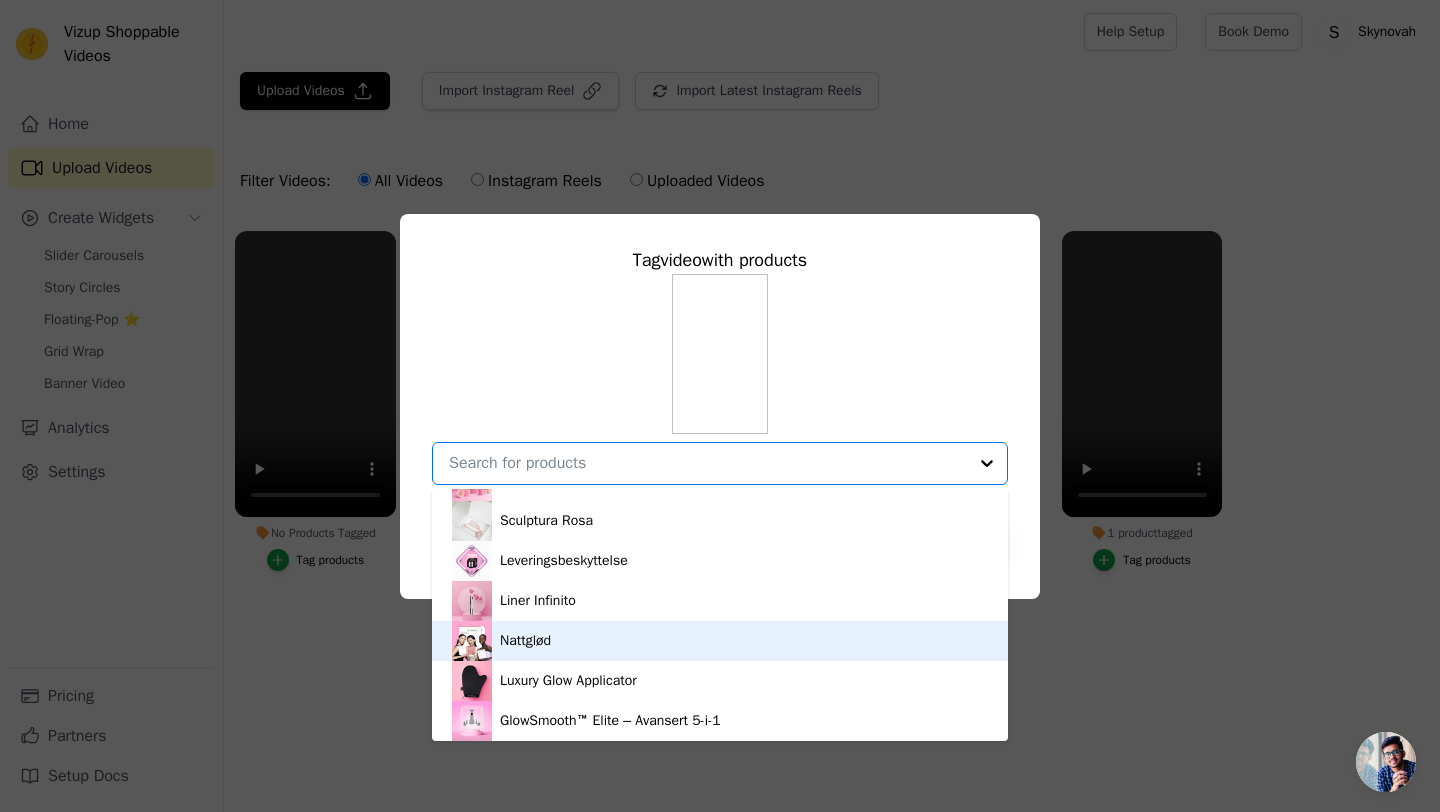 click on "Nattglød" at bounding box center (720, 641) 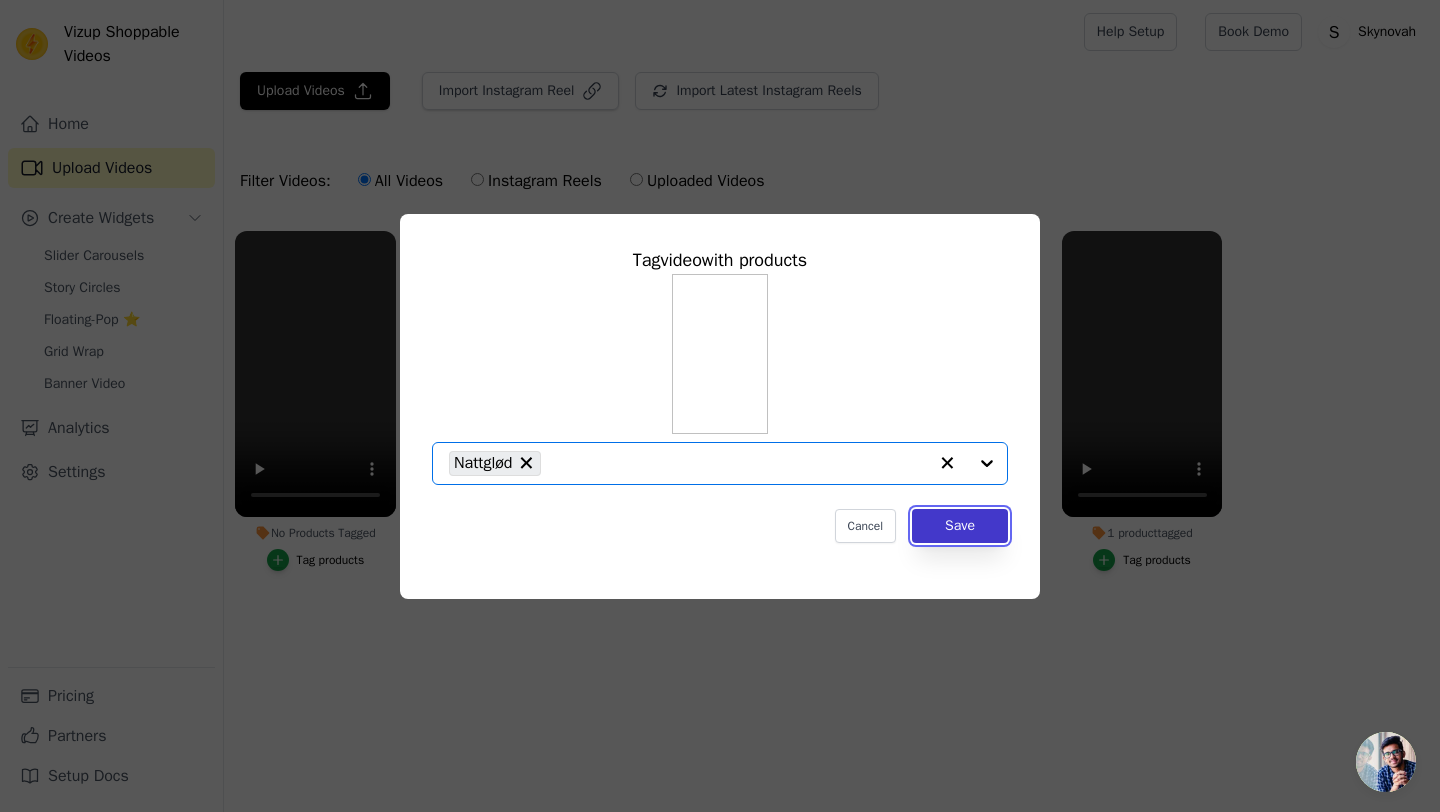 click on "Save" at bounding box center [960, 526] 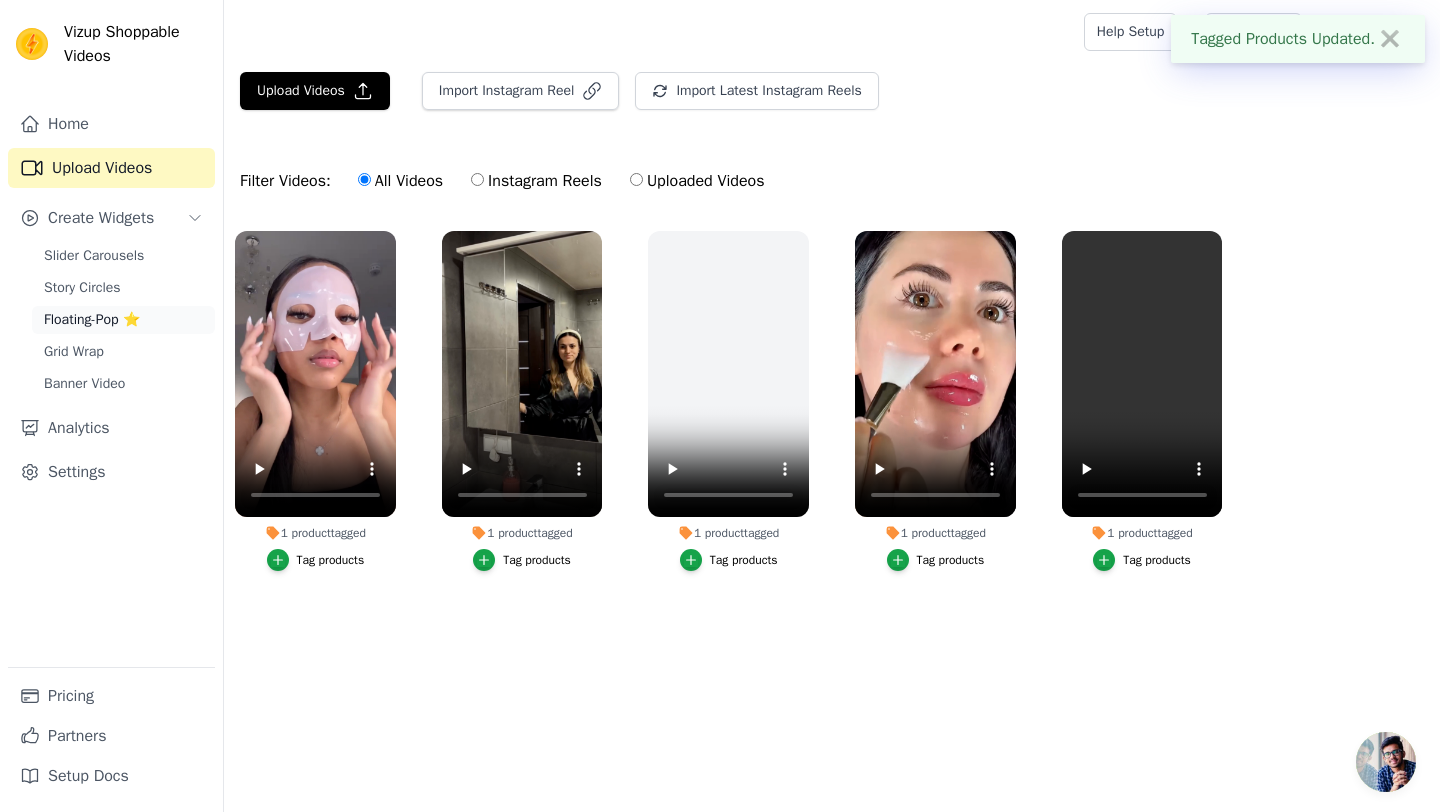 click on "Floating-Pop ⭐" at bounding box center [92, 320] 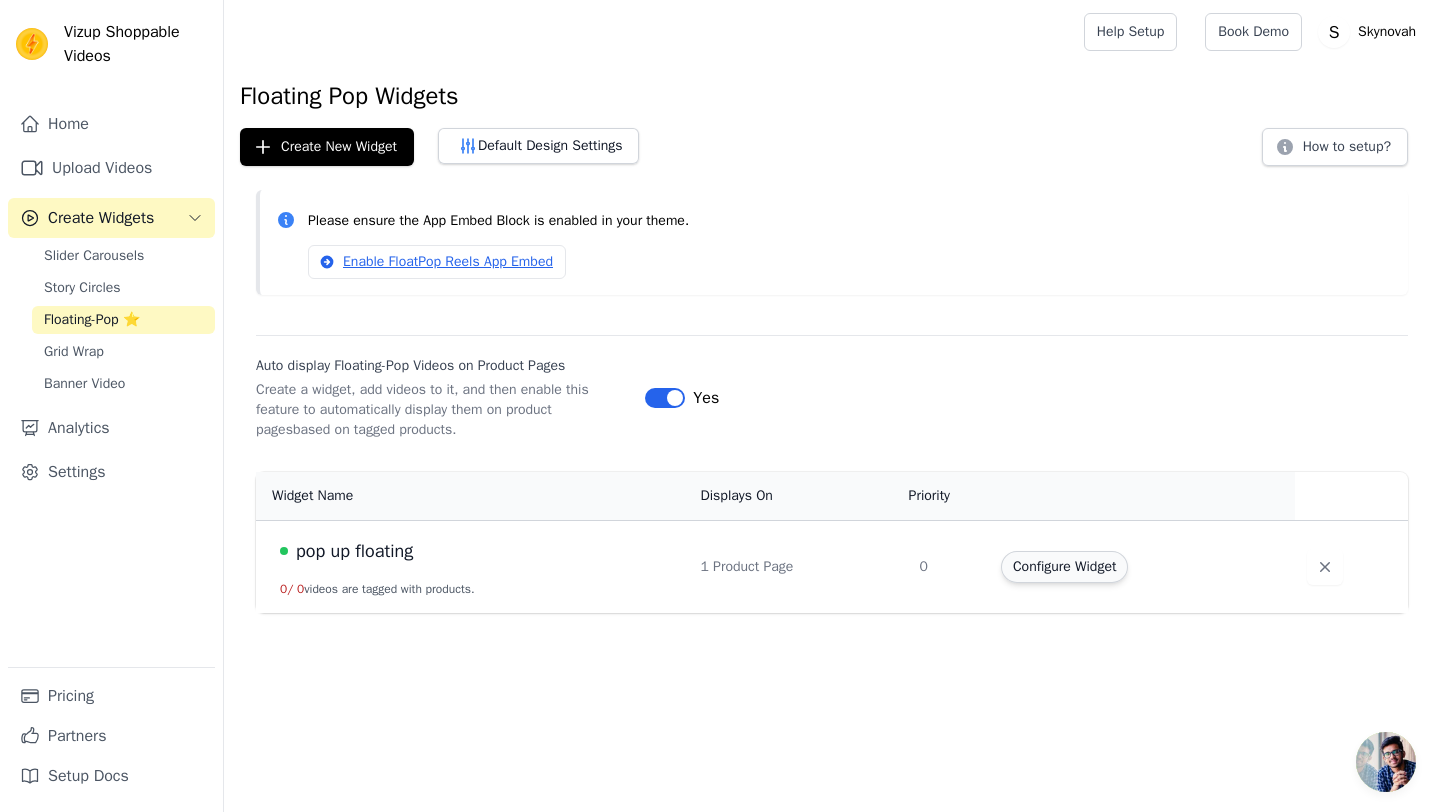 click on "Configure Widget" at bounding box center (1064, 567) 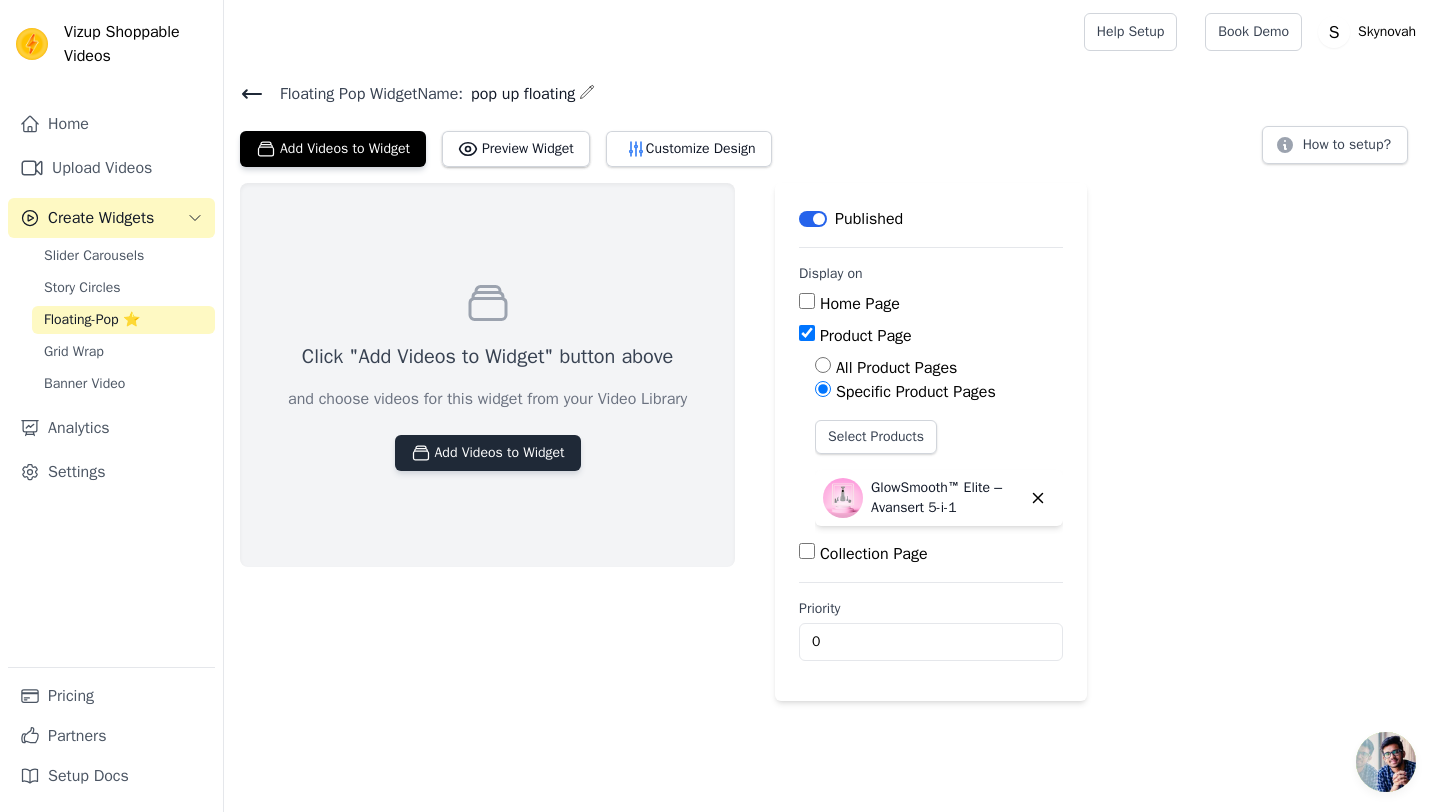 click on "Add Videos to Widget" at bounding box center (488, 453) 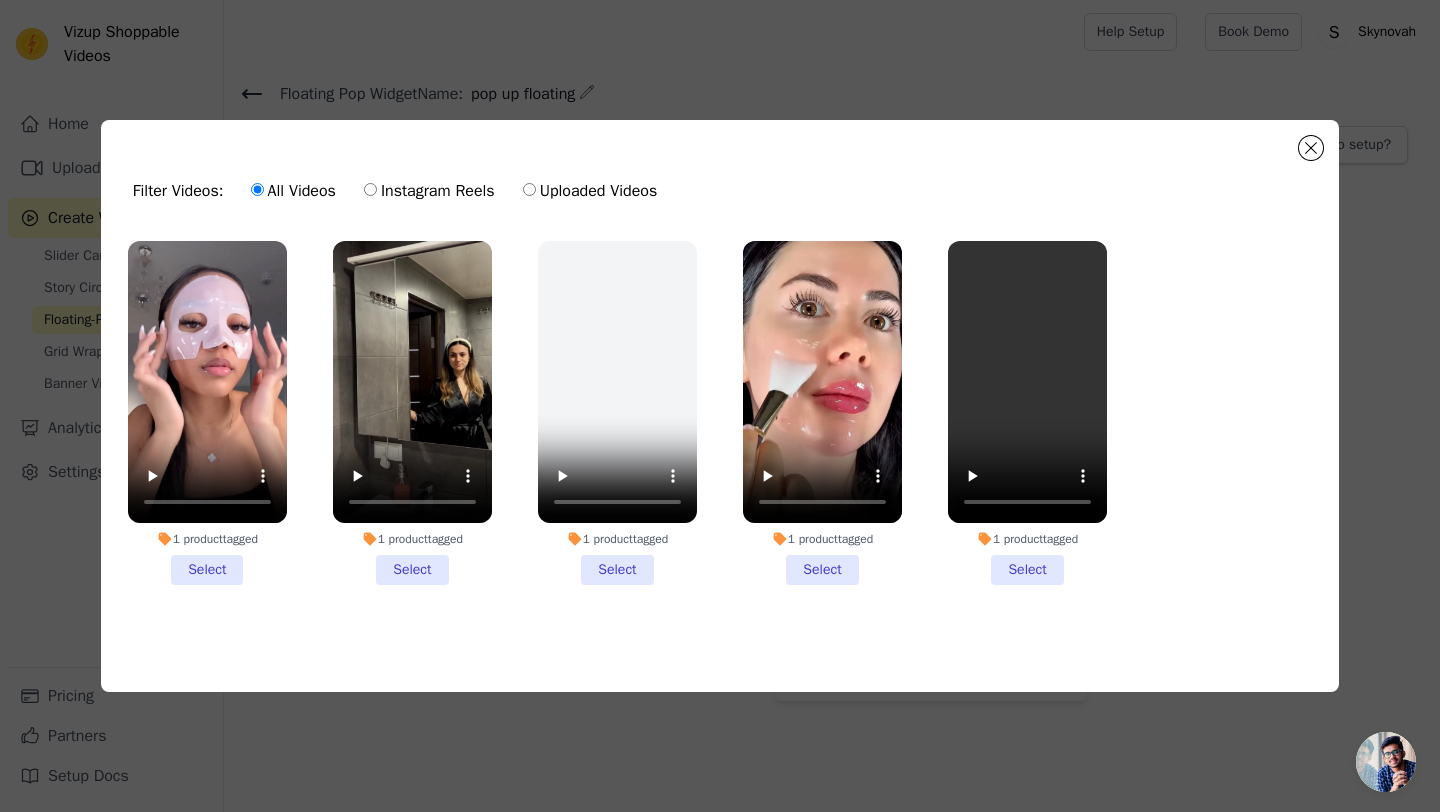 click on "1   product  tagged     Select" at bounding box center [412, 413] 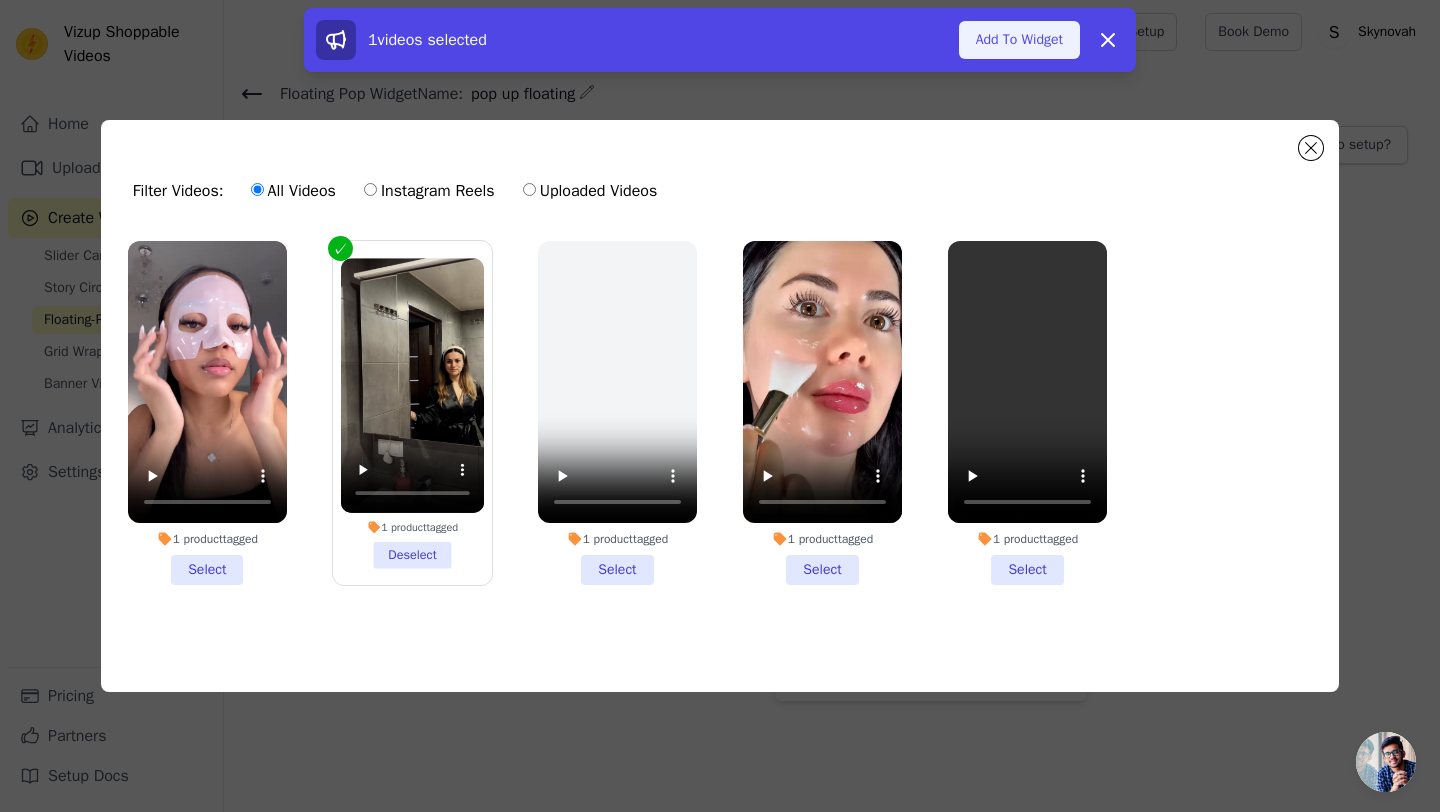 click on "Add To Widget" at bounding box center (1019, 40) 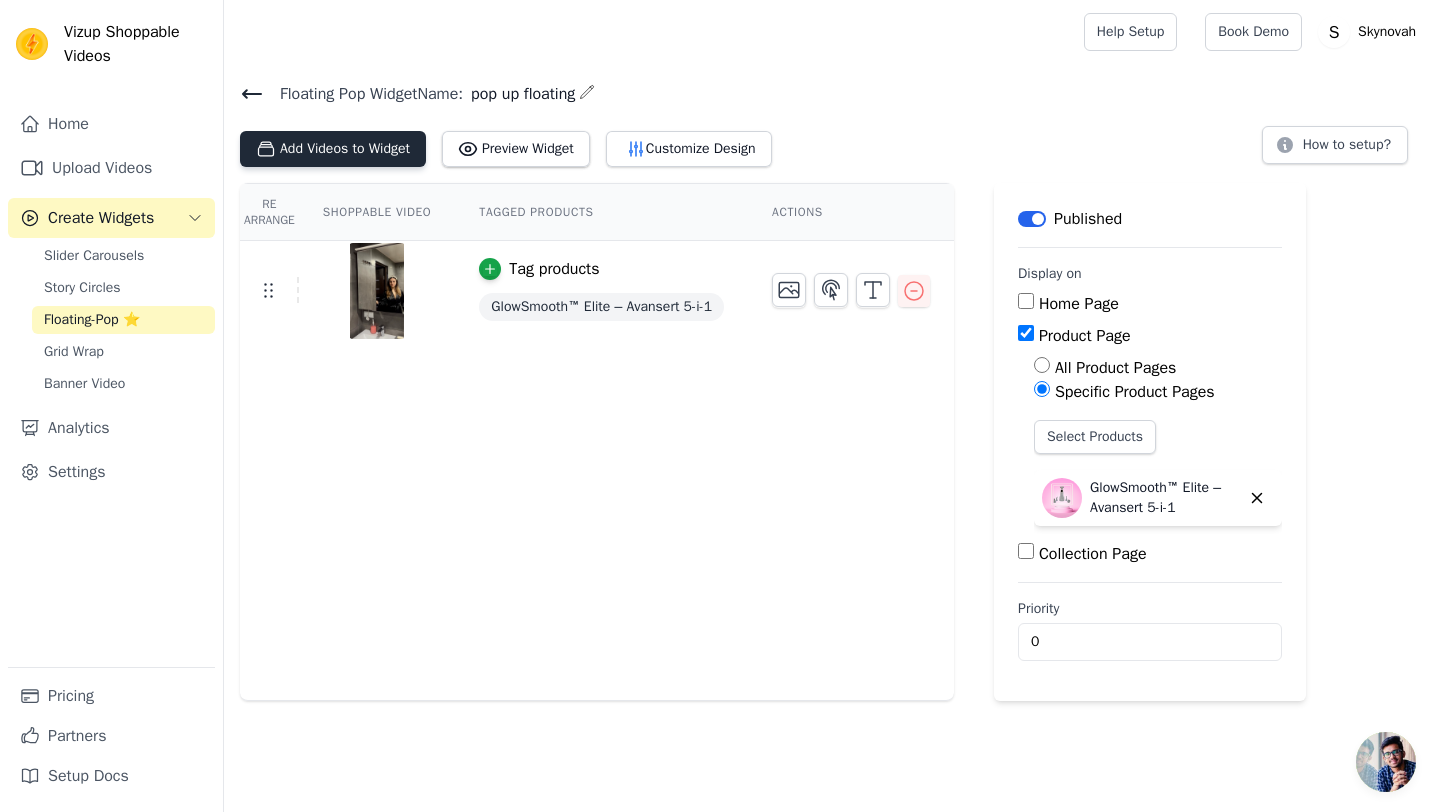 click on "Add Videos to Widget" at bounding box center (333, 149) 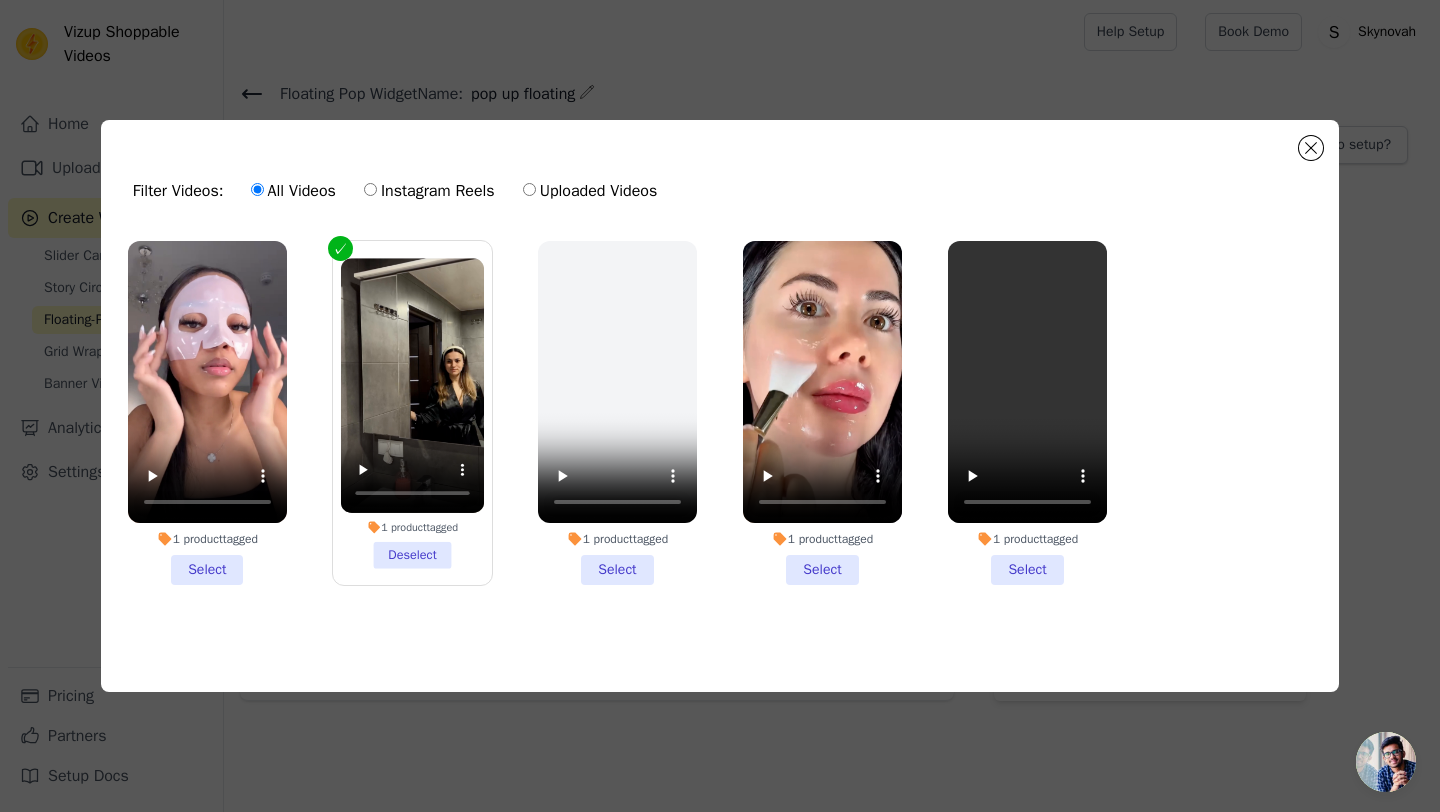 click on "1   product  tagged     Select" at bounding box center [207, 413] 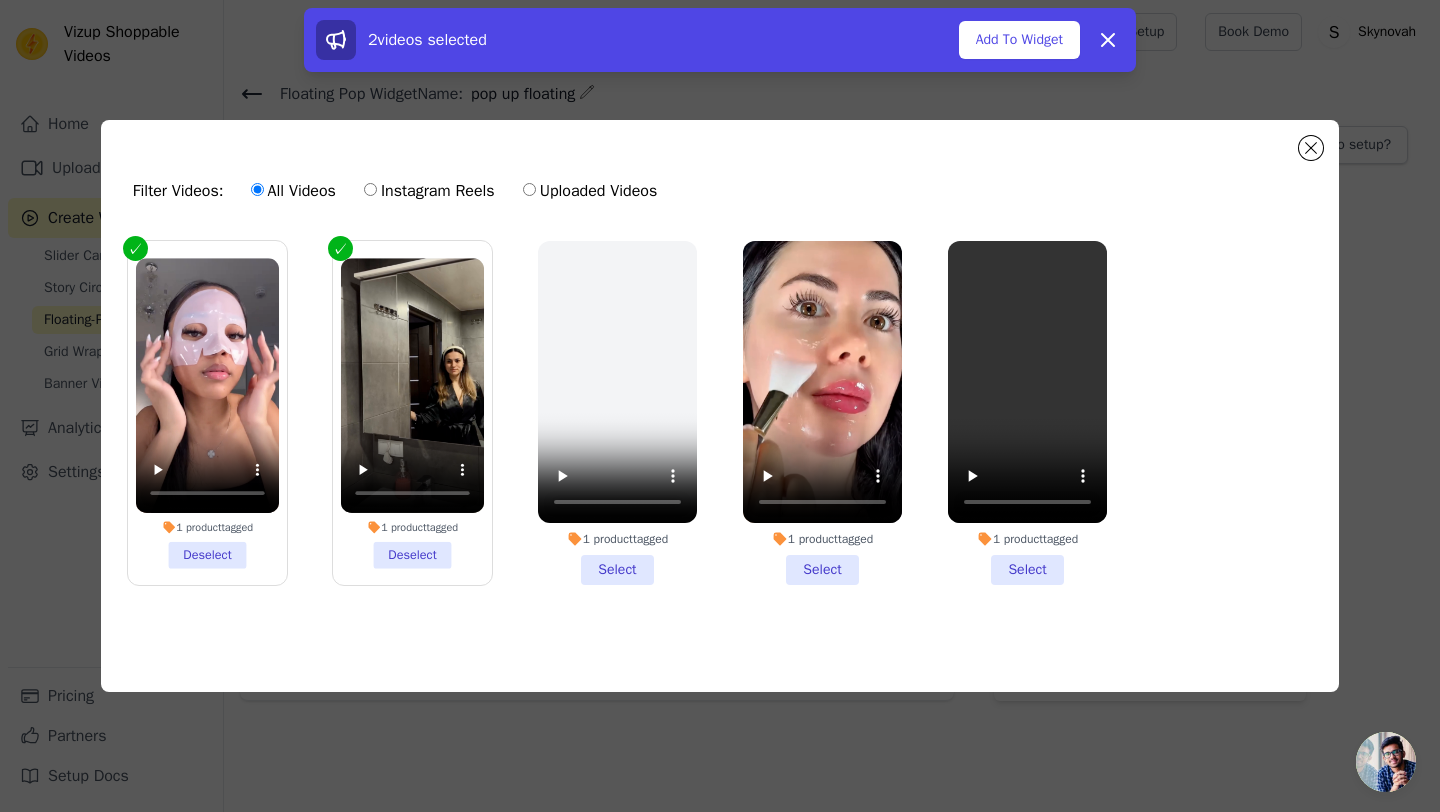 click on "1   product  tagged     Deselect" at bounding box center [412, 413] 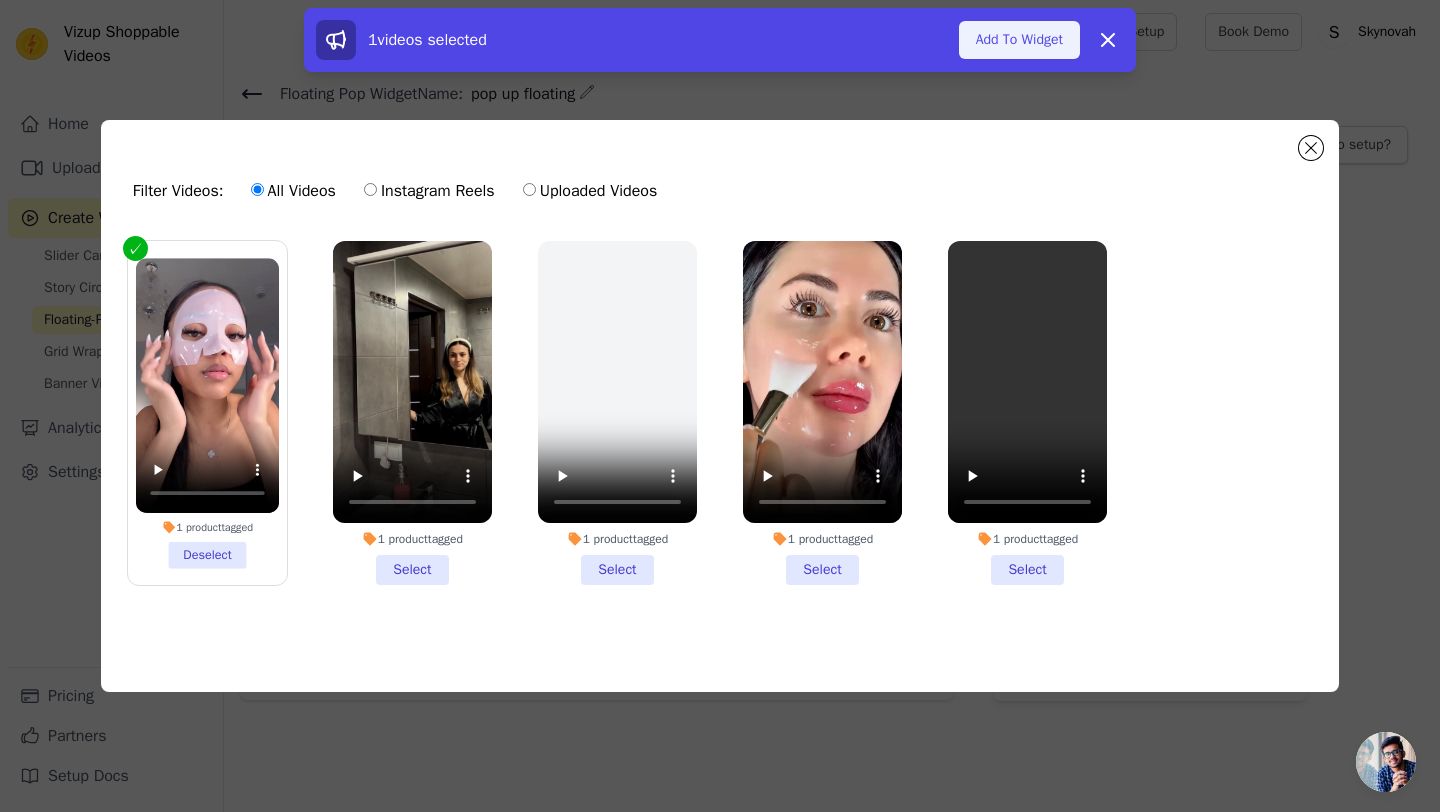 click on "Add To Widget" at bounding box center (1019, 40) 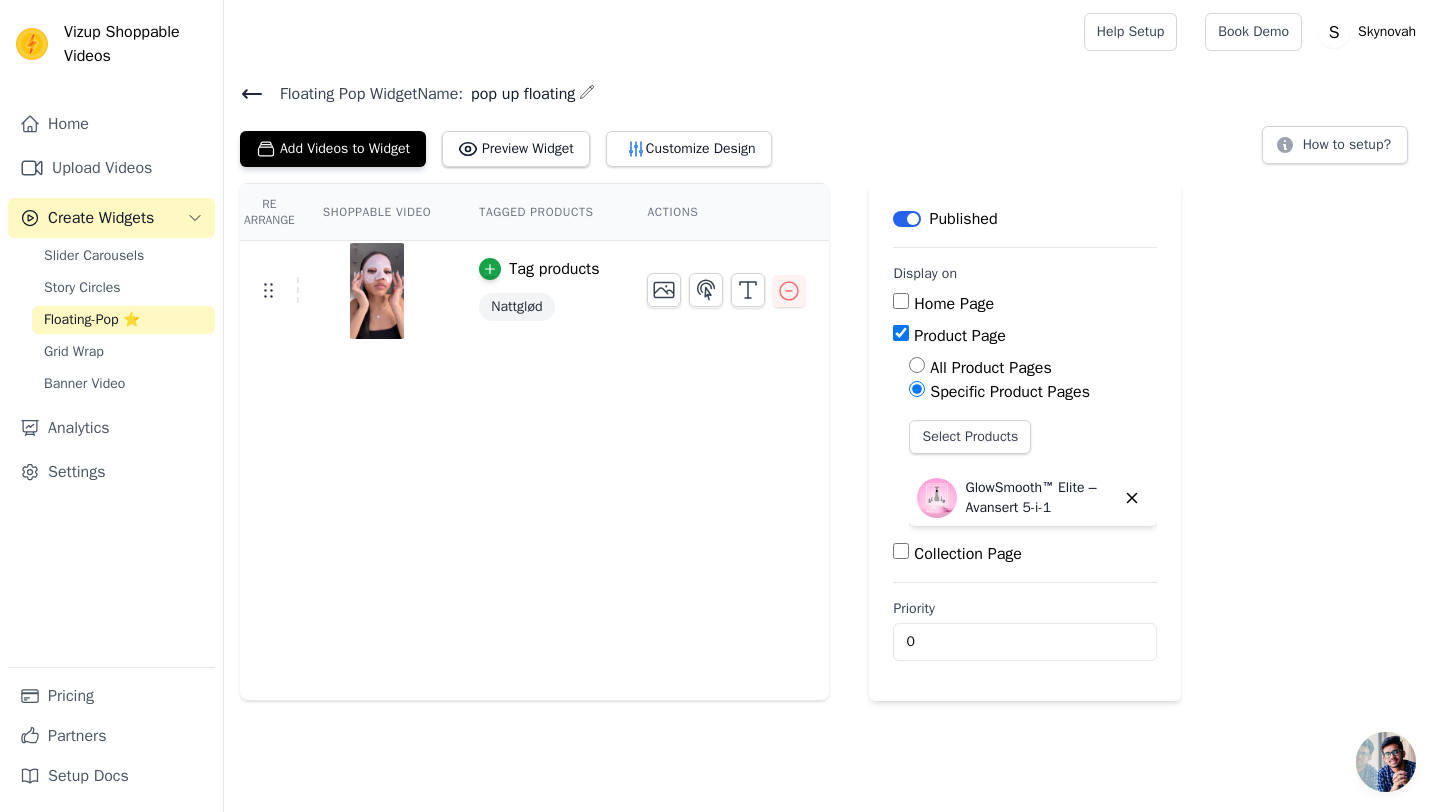 click at bounding box center (377, 291) 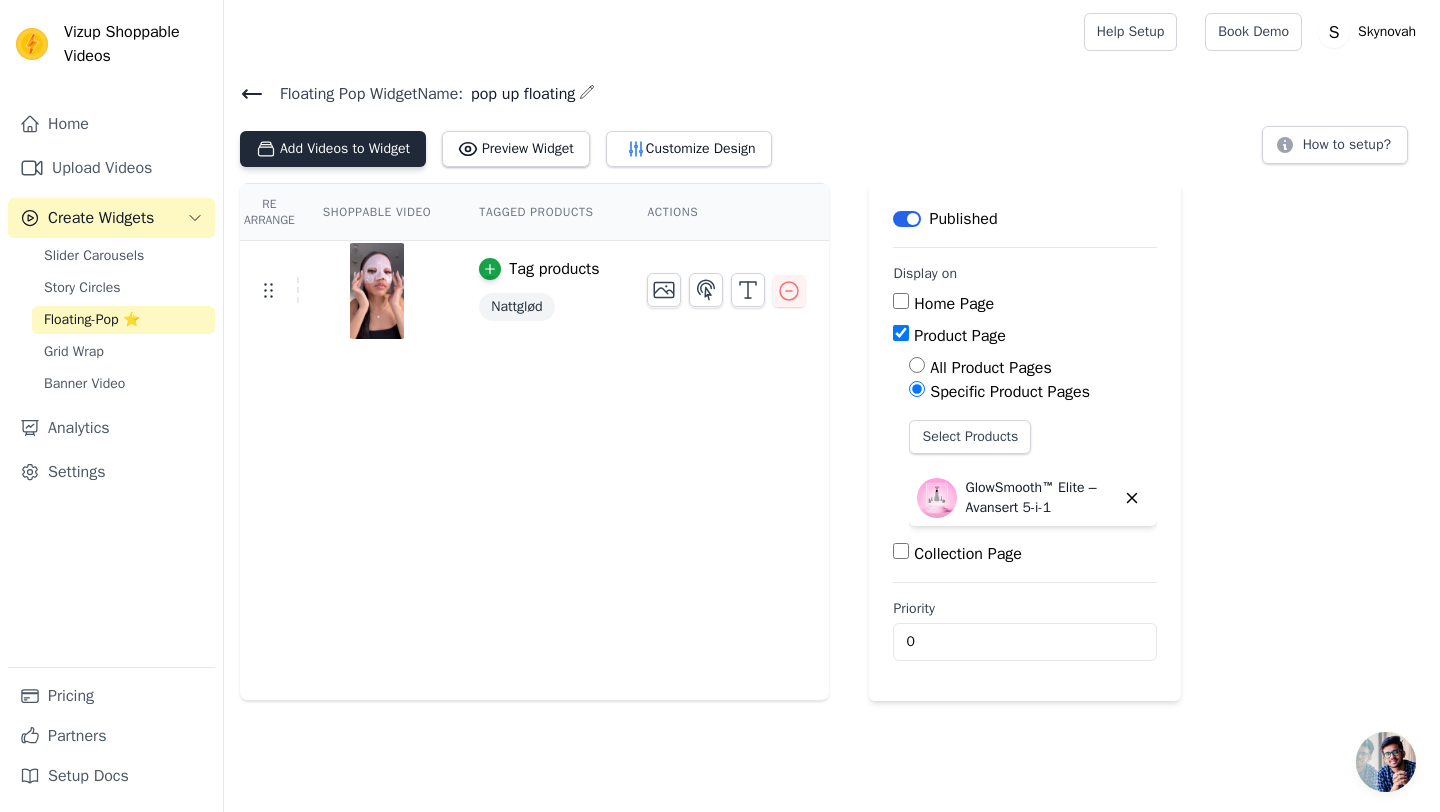 click on "Add Videos to Widget" at bounding box center (333, 149) 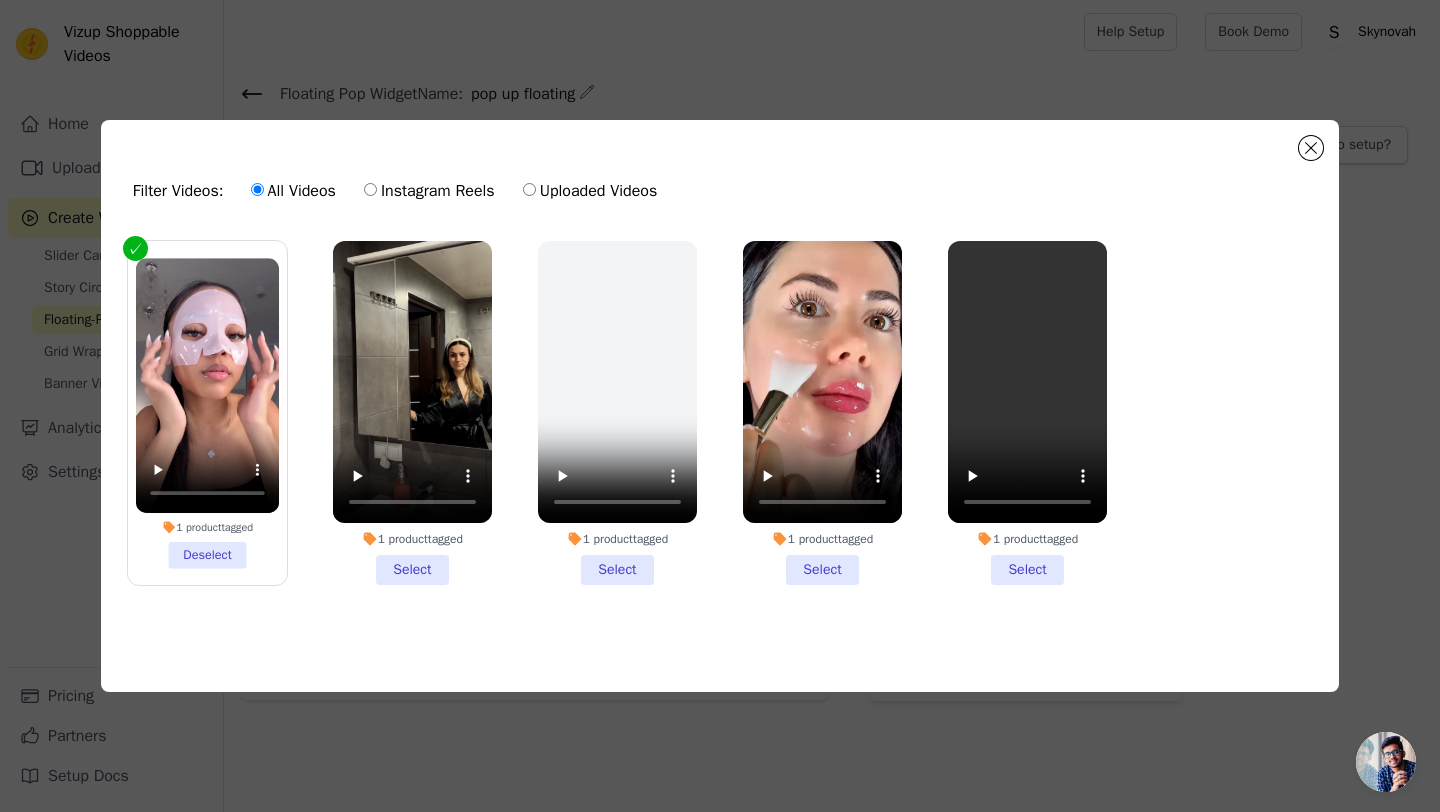 click on "1   product  tagged     Deselect" at bounding box center [207, 413] 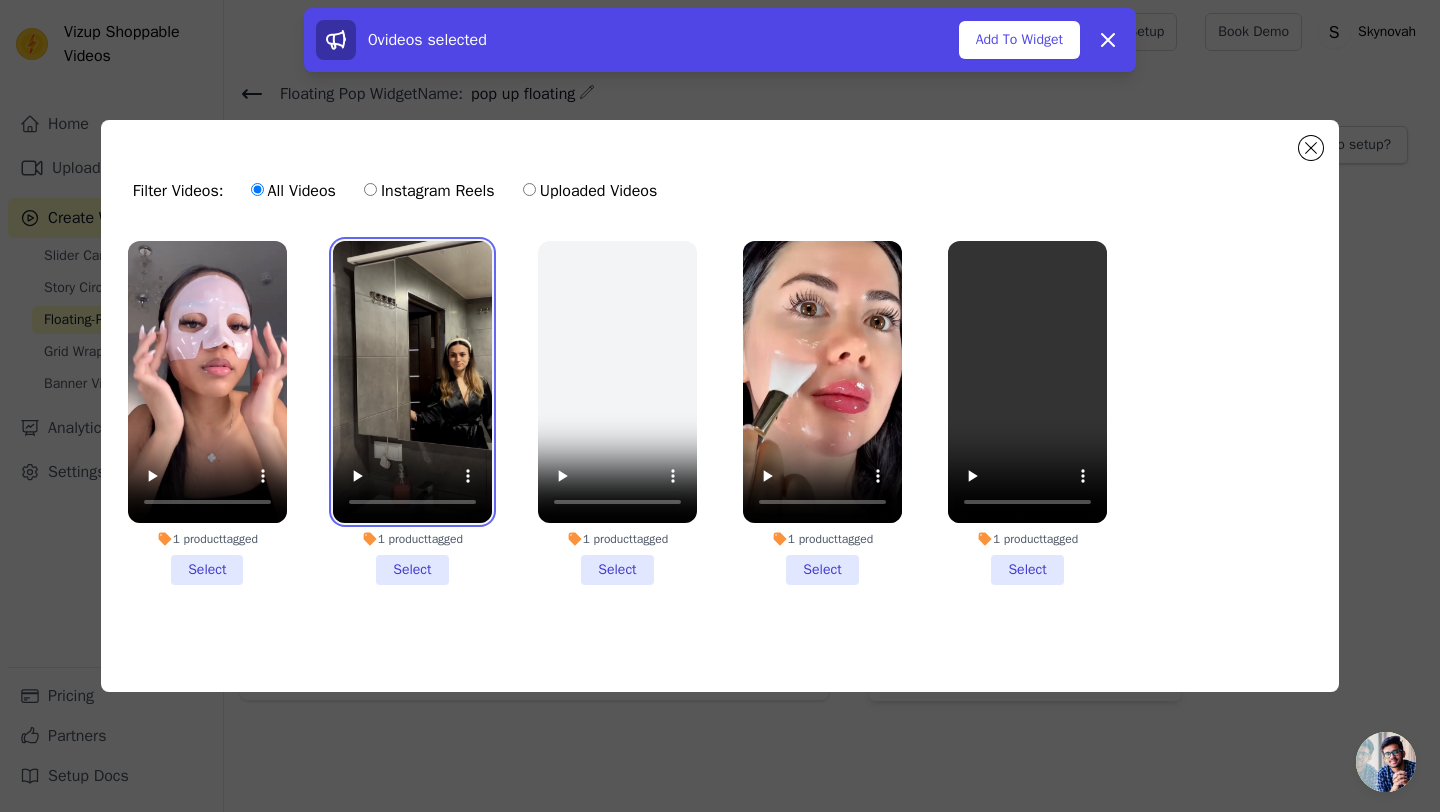 click at bounding box center [412, 382] 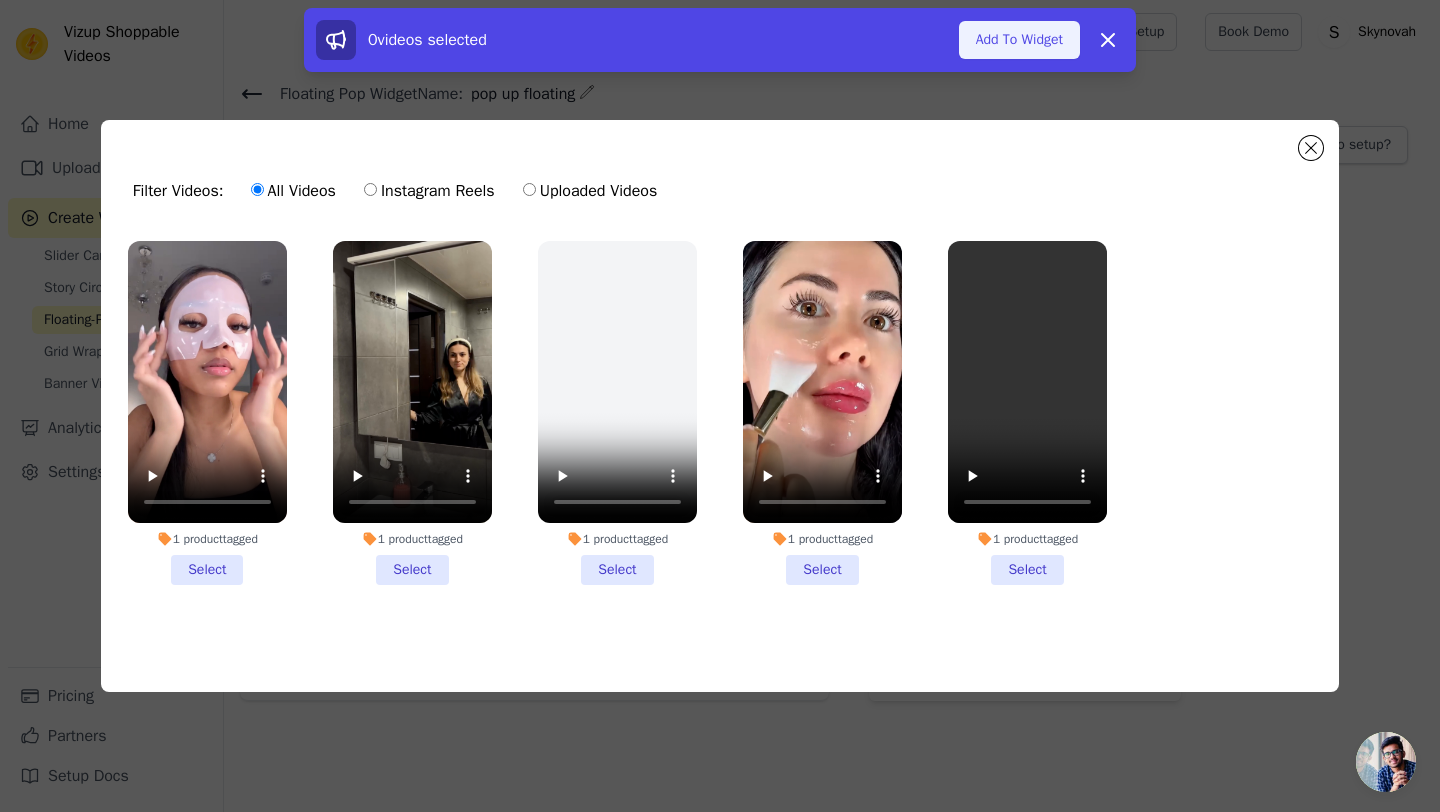 click on "Add To Widget" at bounding box center [1019, 40] 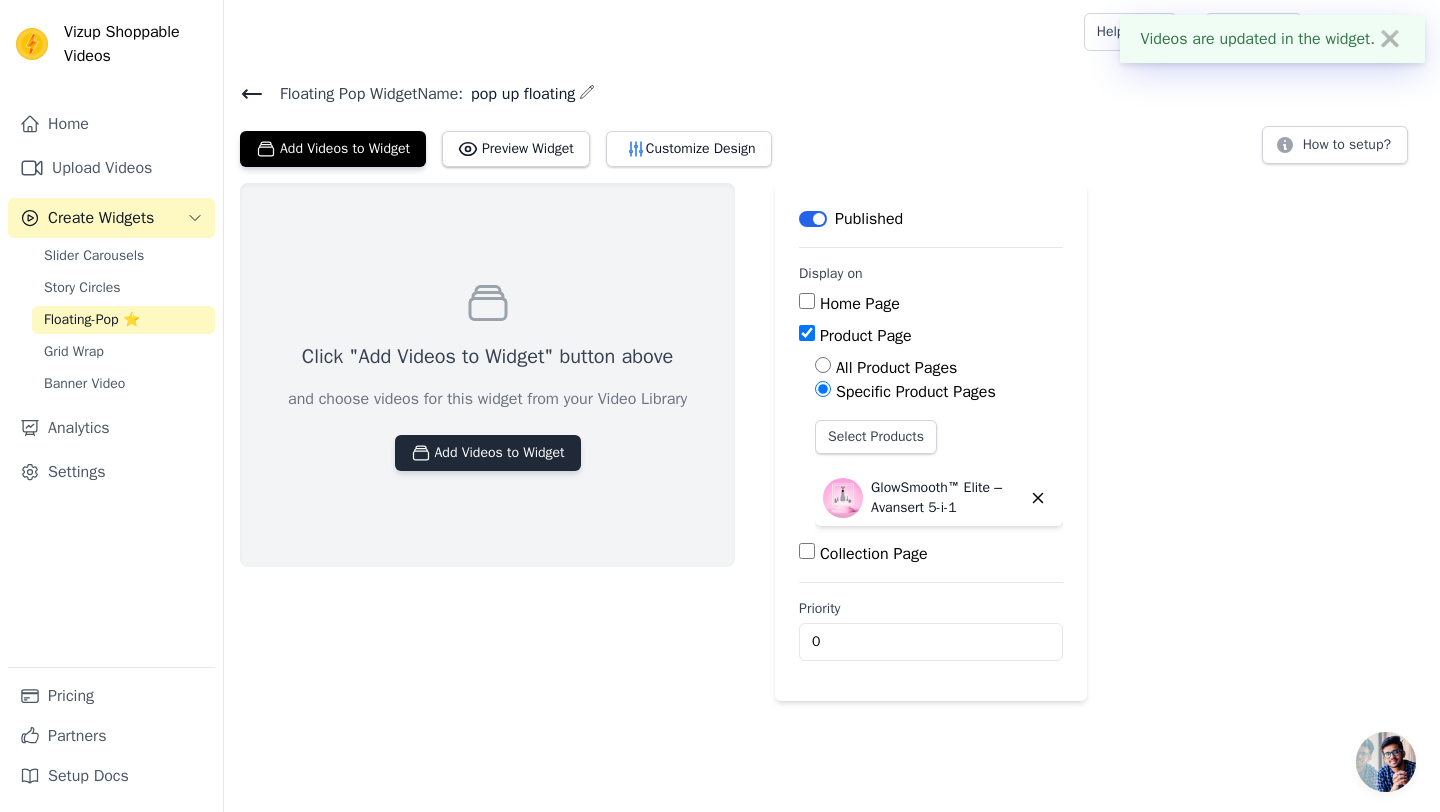 click on "Add Videos to Widget" at bounding box center [488, 453] 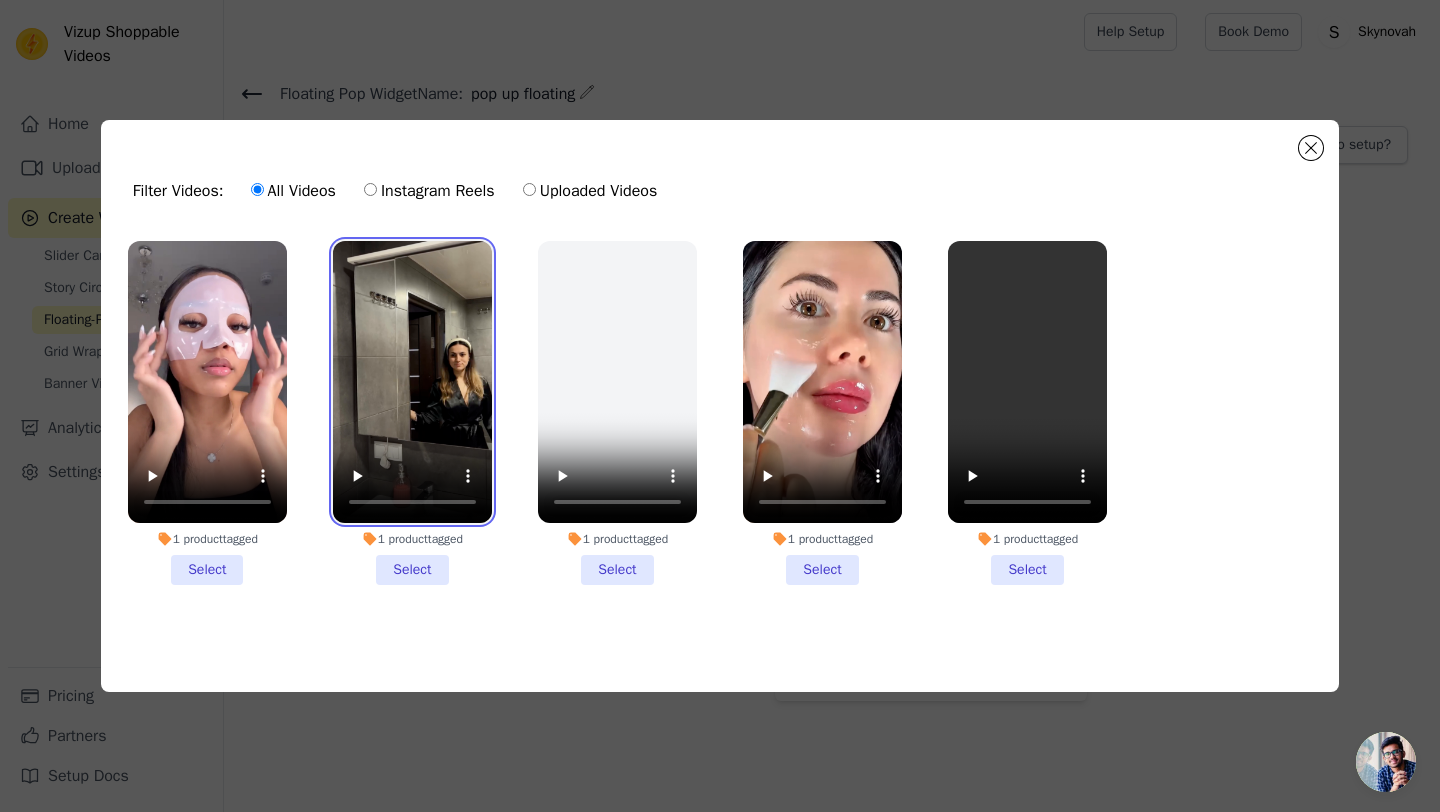 click at bounding box center (412, 382) 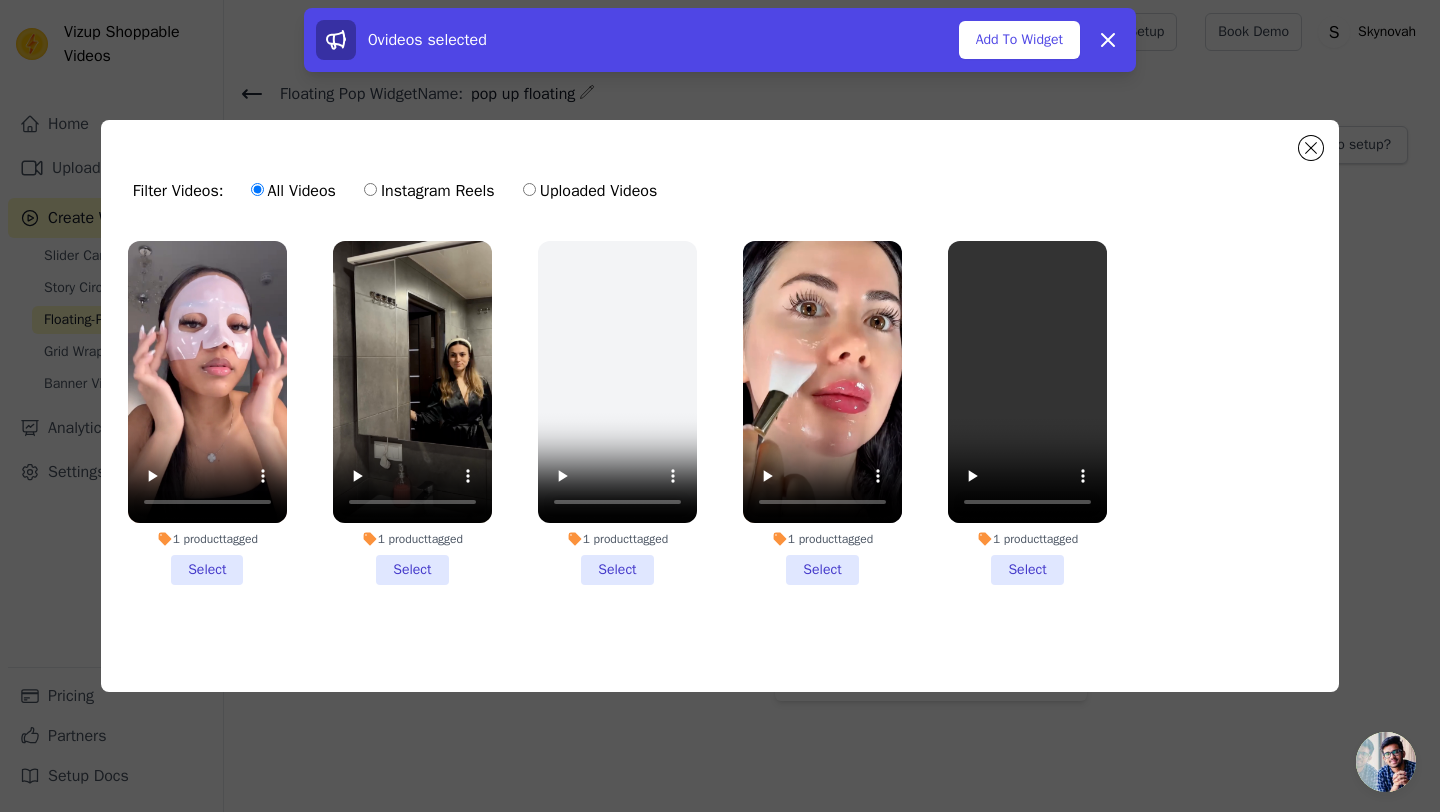 click on "1   product  tagged     Select" at bounding box center [412, 413] 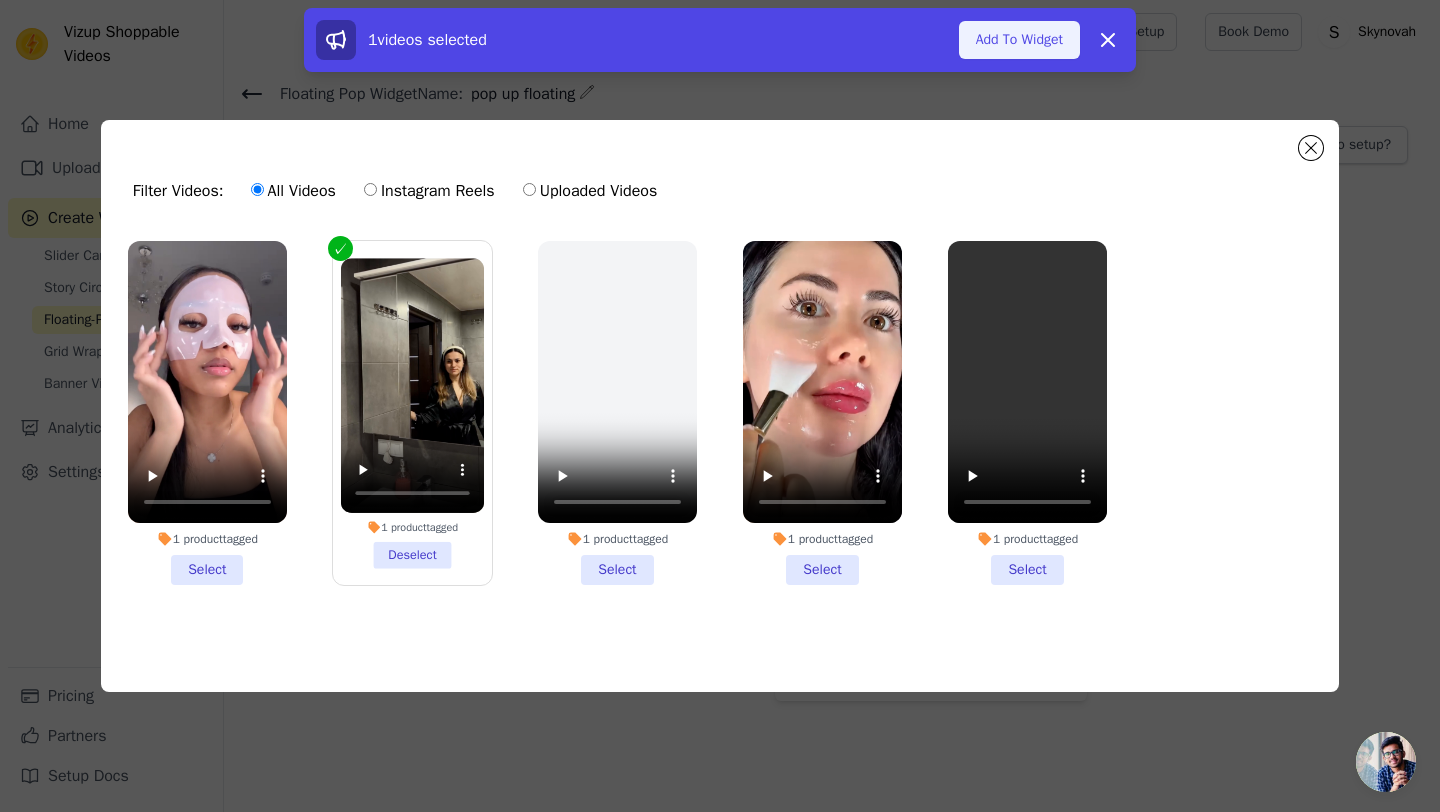 click on "Add To Widget" at bounding box center [1019, 40] 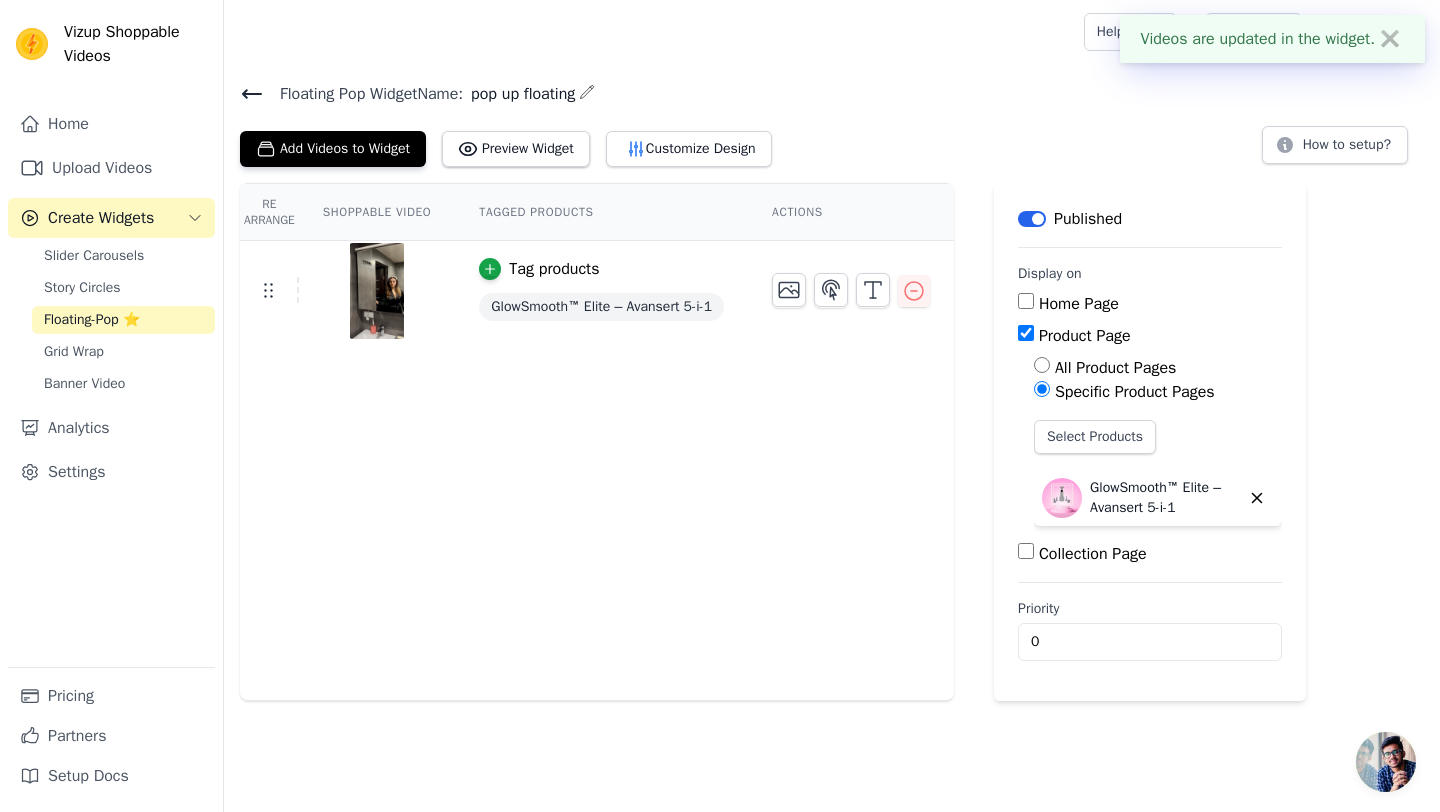 click on "Floating-Pop ⭐" at bounding box center (123, 320) 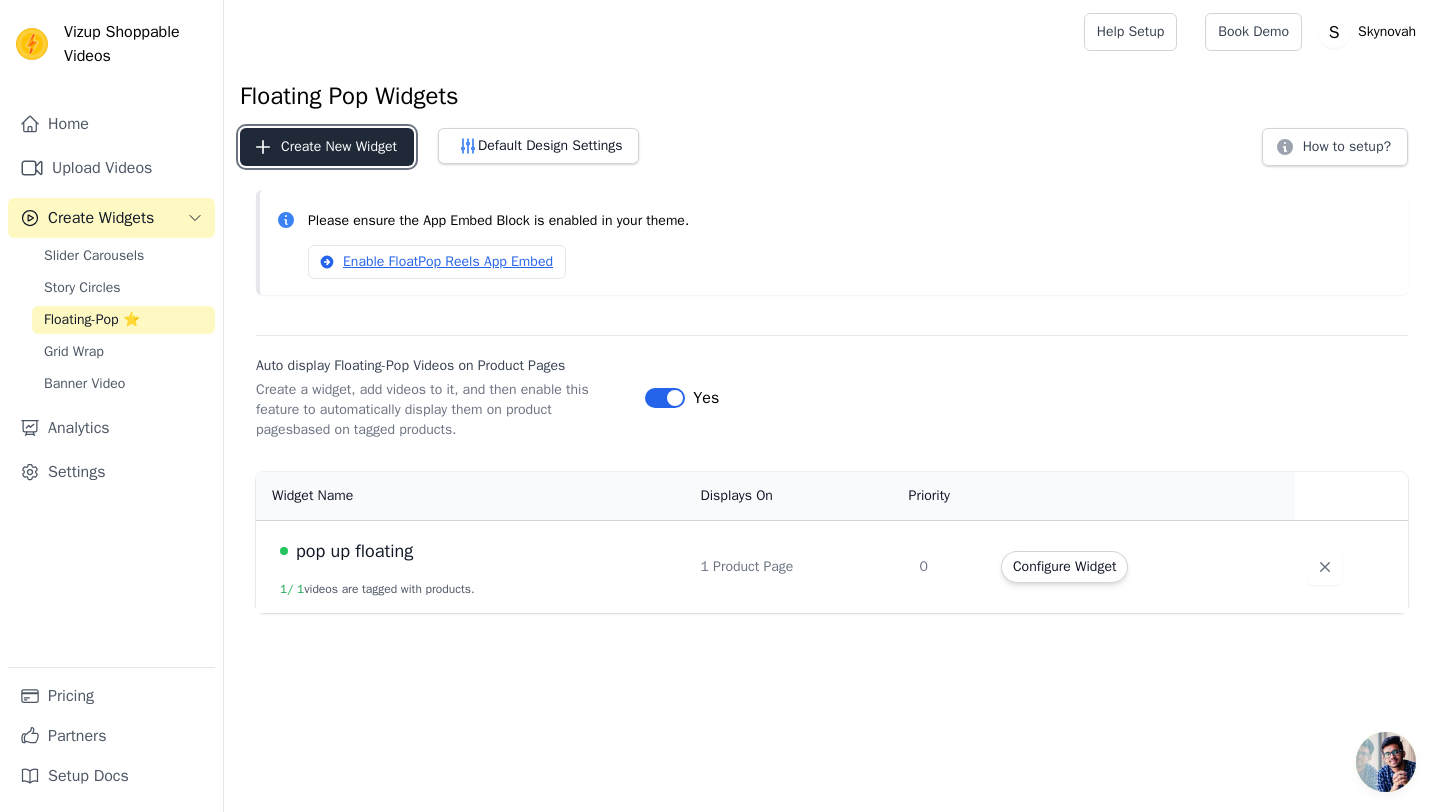 click on "Create New Widget" at bounding box center [327, 147] 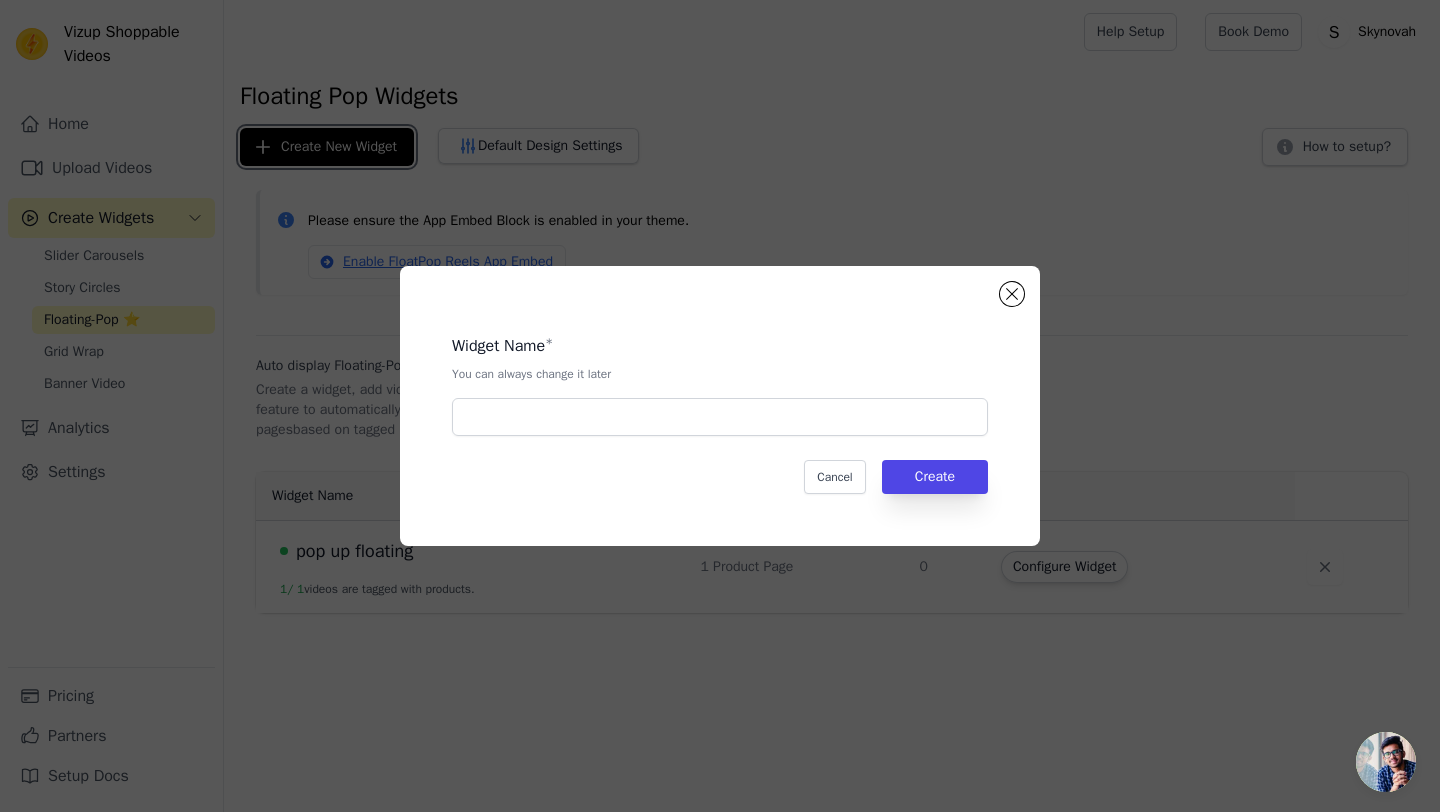 type 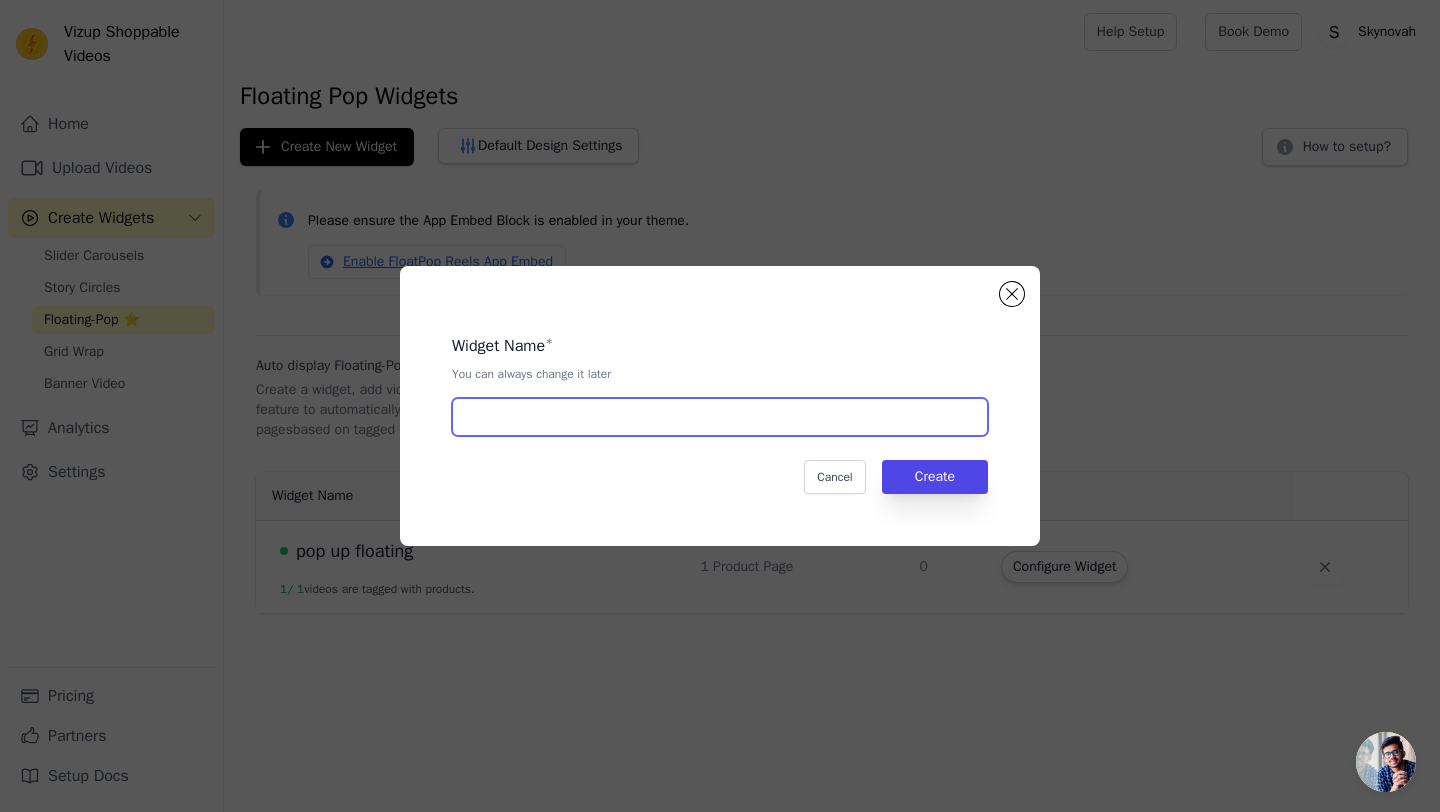 click at bounding box center [720, 417] 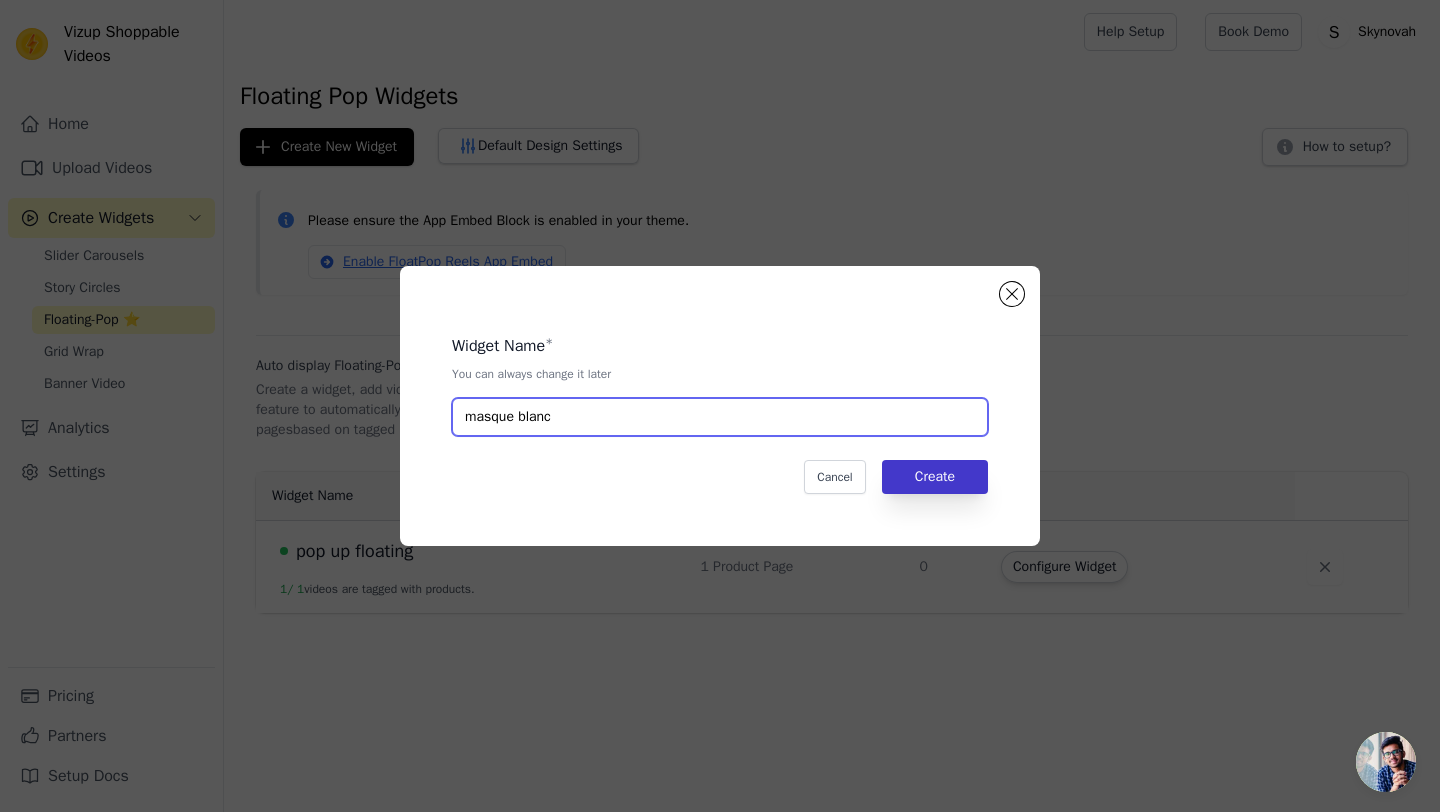type on "masque blanc" 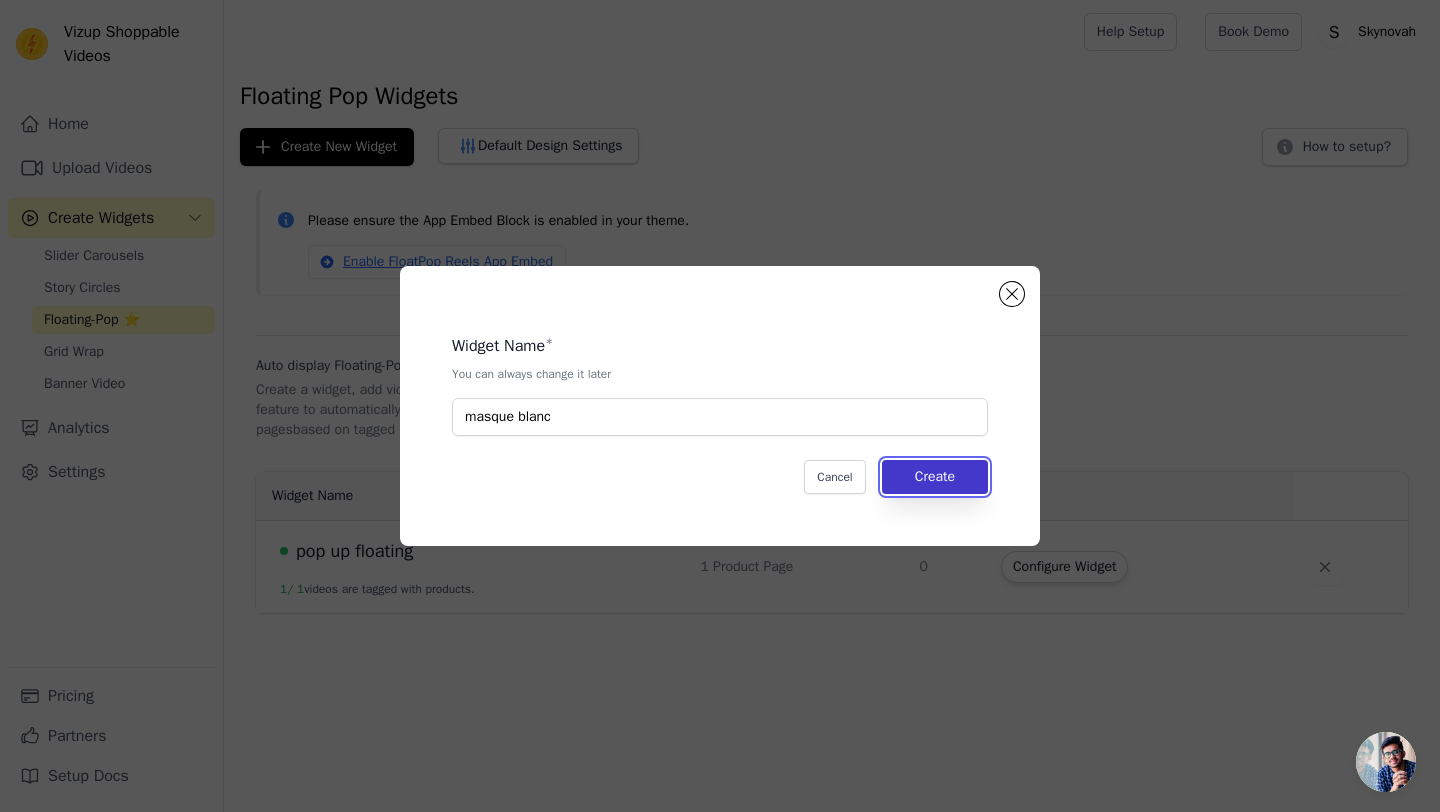 click on "Create" at bounding box center [935, 477] 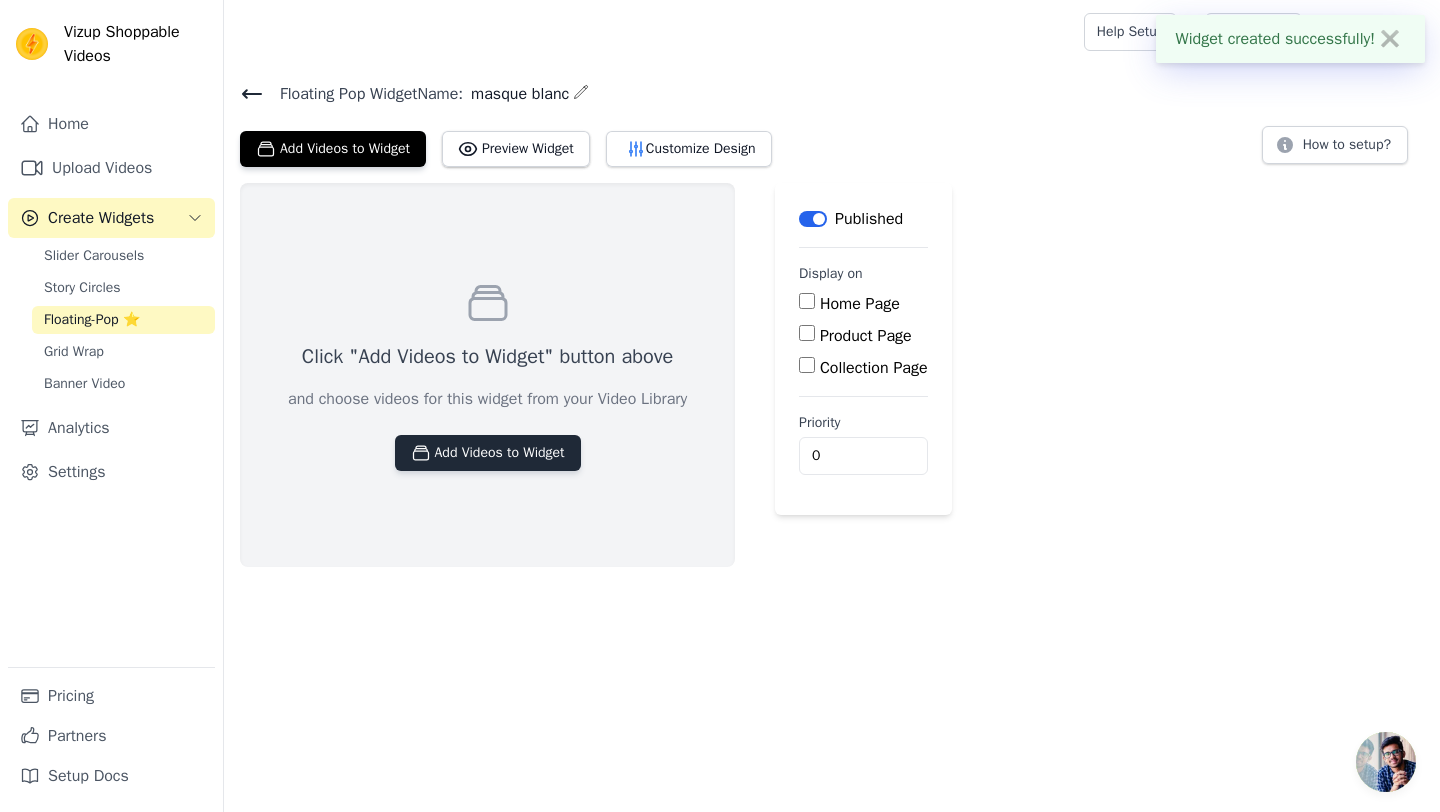 click on "Add Videos to Widget" at bounding box center [488, 453] 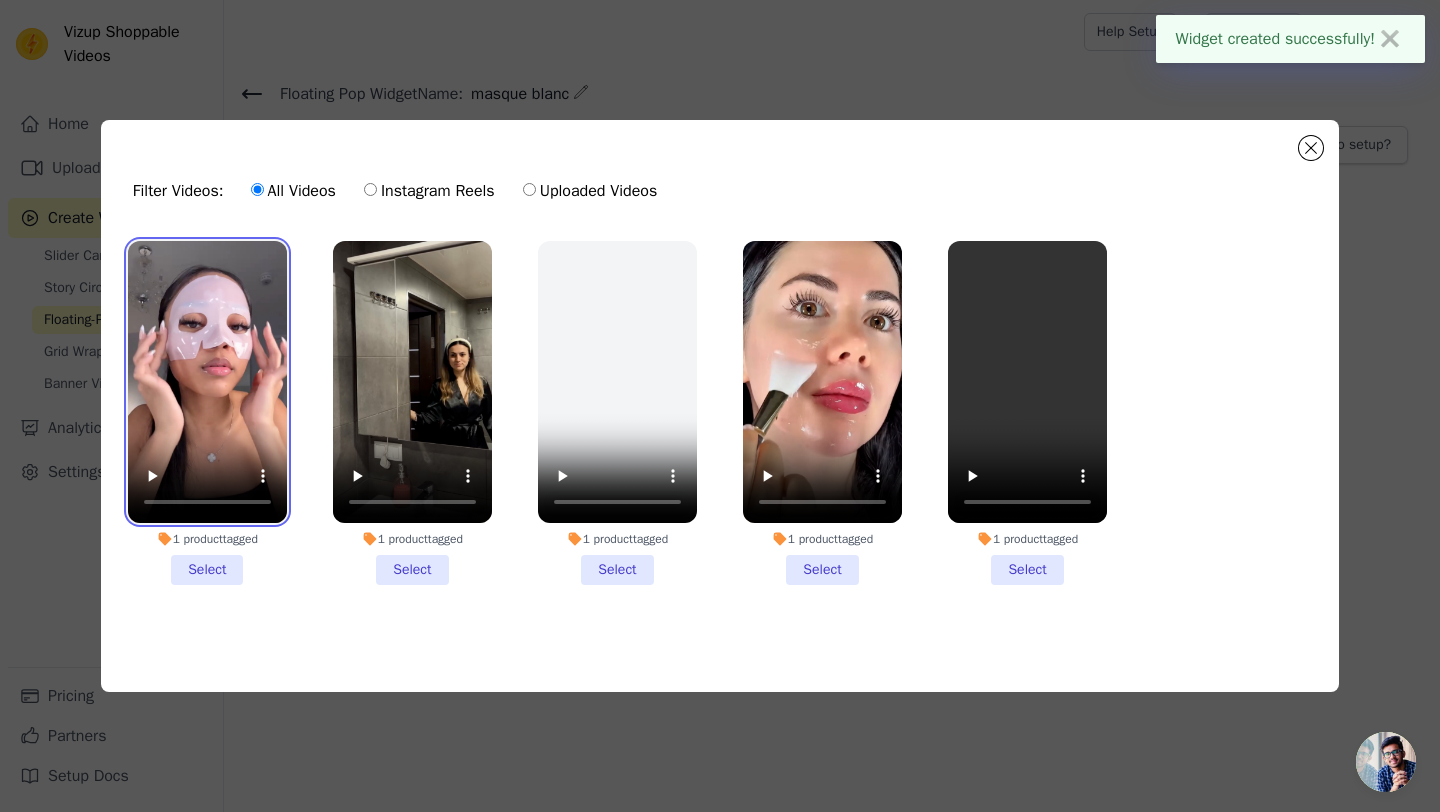 click at bounding box center [207, 382] 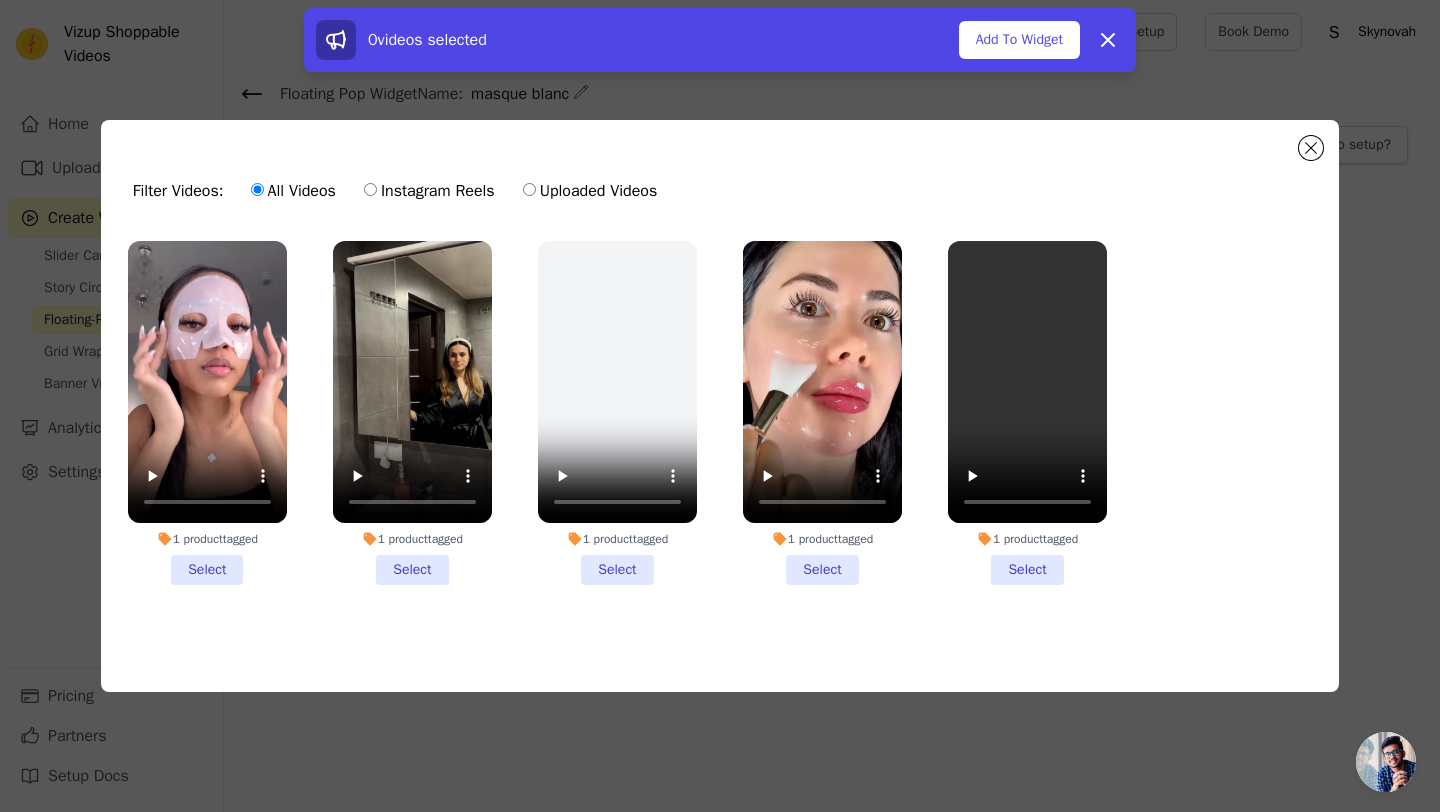 click on "1   product  tagged     Select" at bounding box center (207, 413) 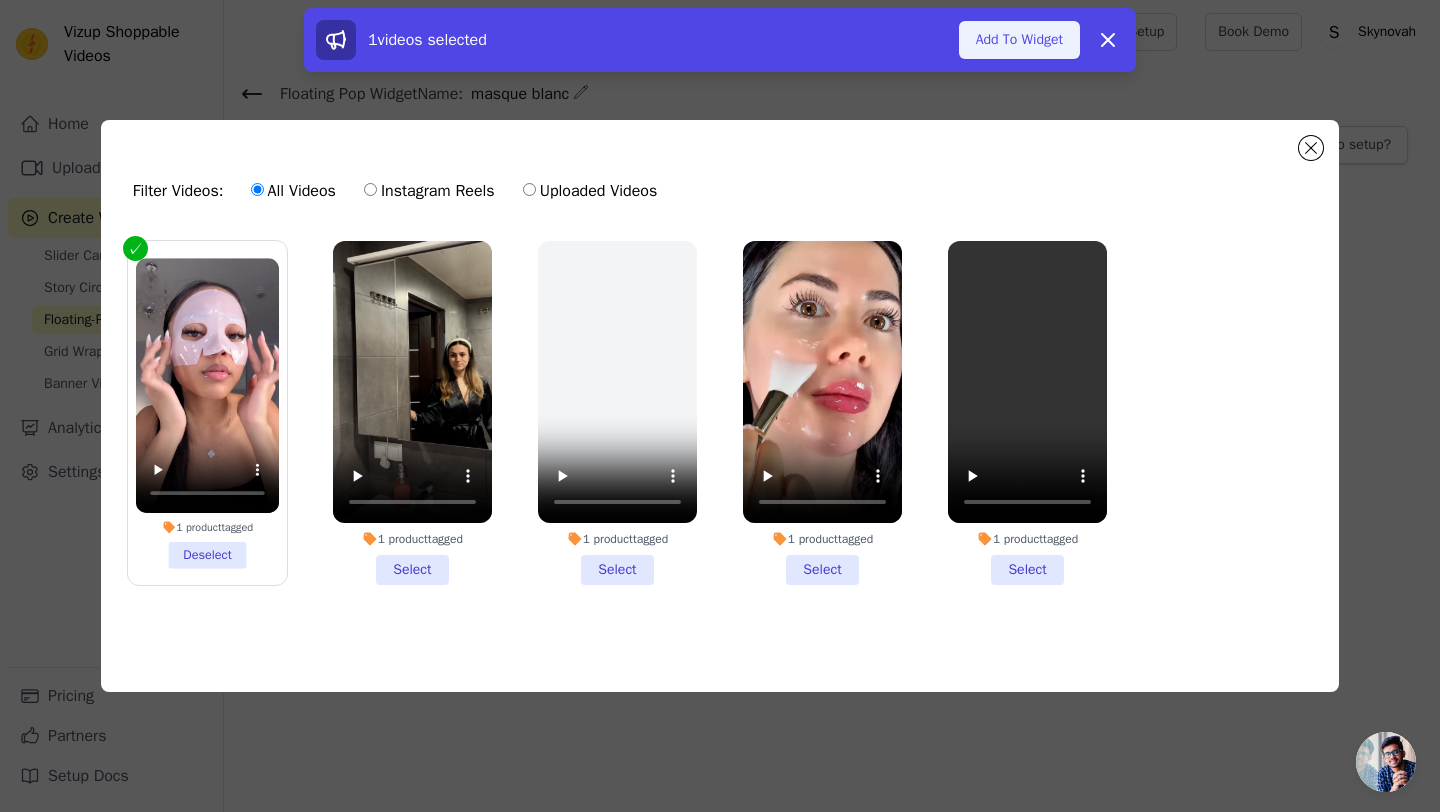click on "Add To Widget" at bounding box center (1019, 40) 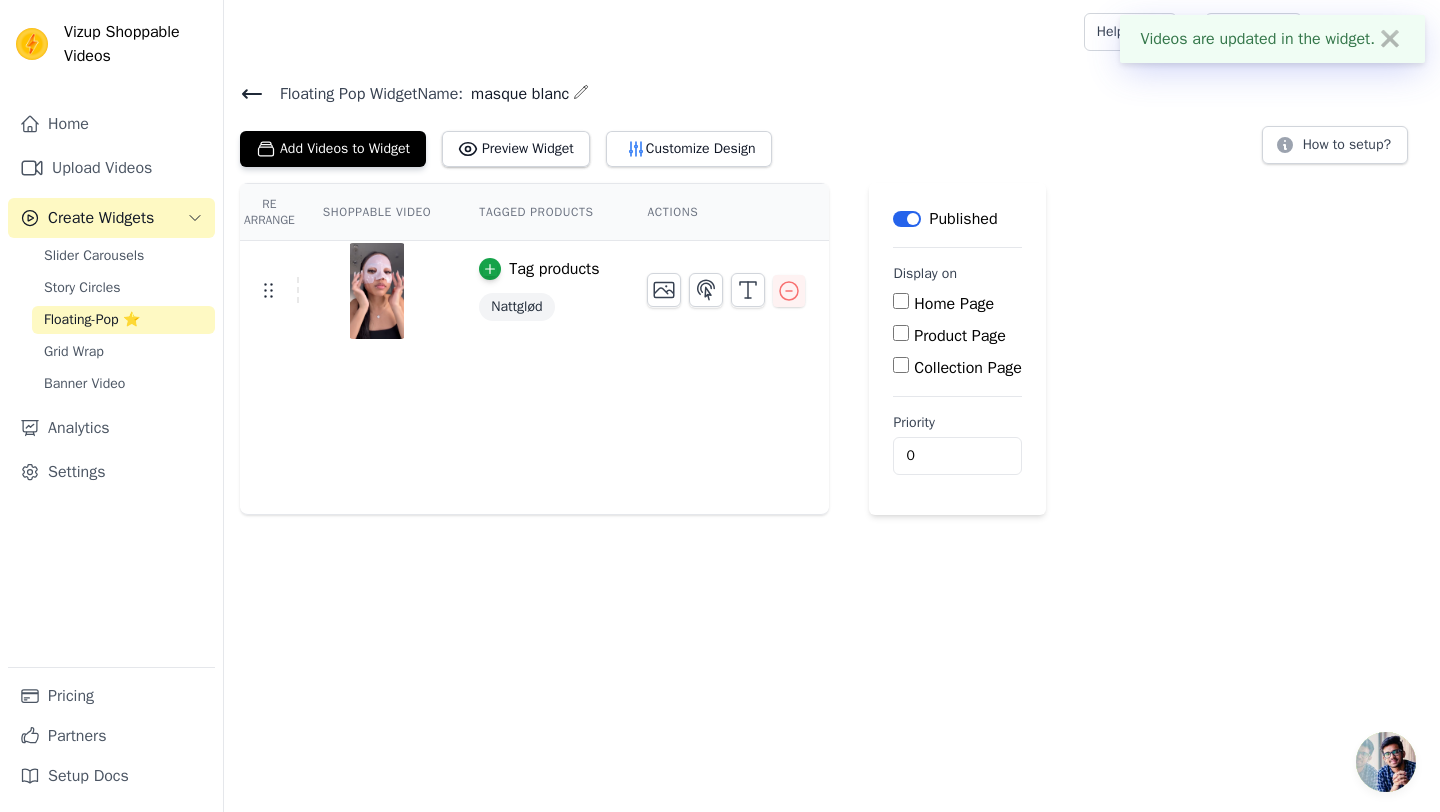 click on "Product Page" at bounding box center (957, 336) 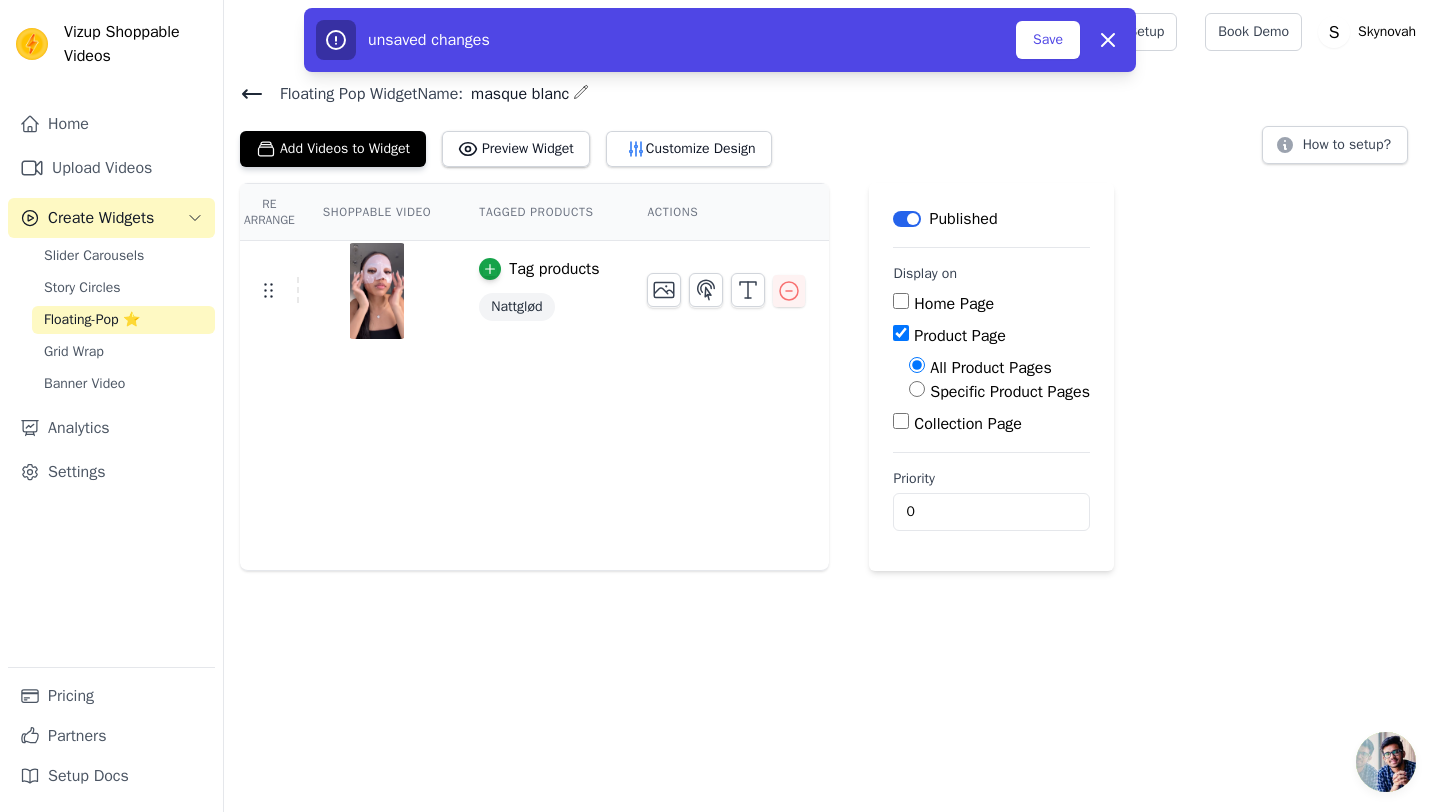 click on "Specific Product Pages" at bounding box center (1010, 392) 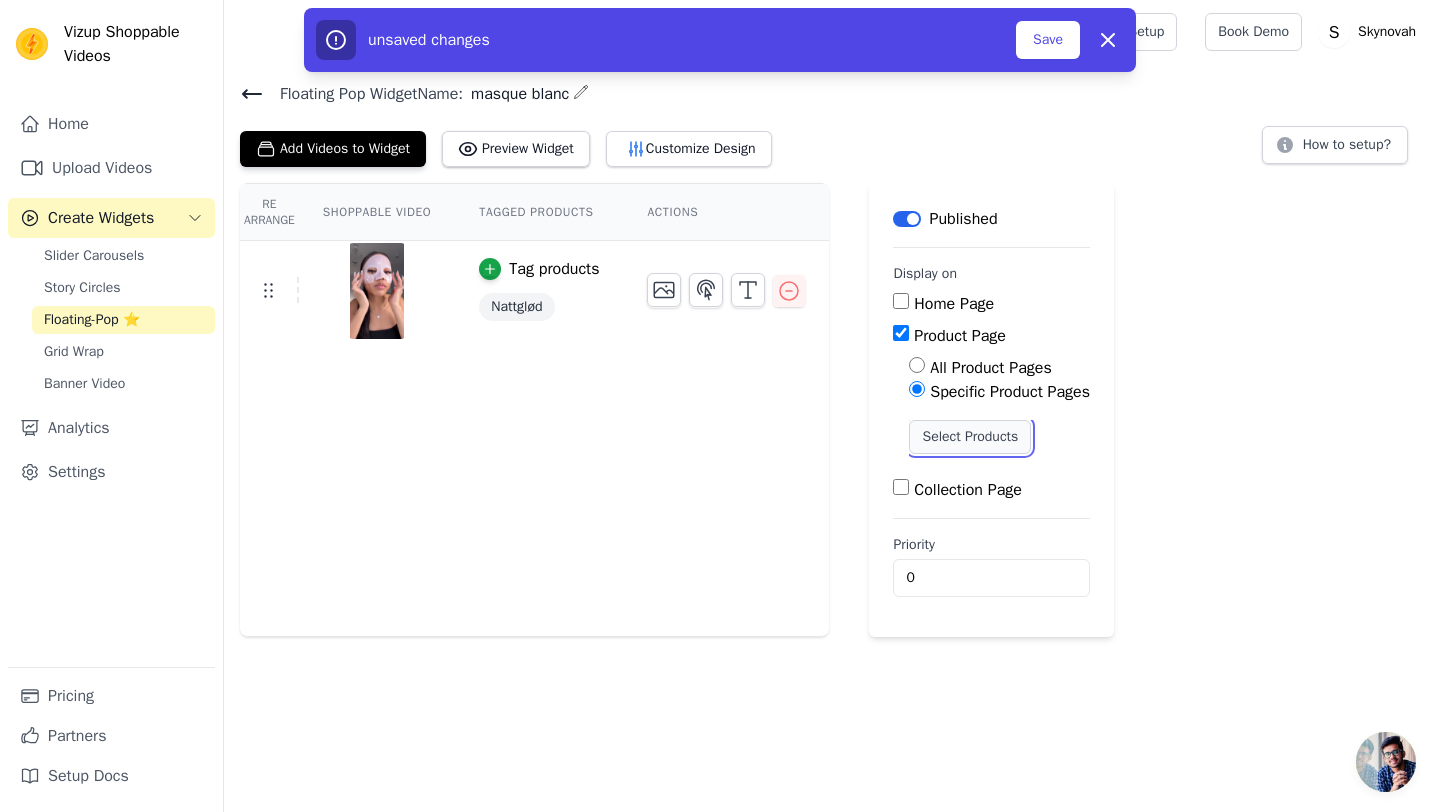 click on "Select Products" at bounding box center [970, 437] 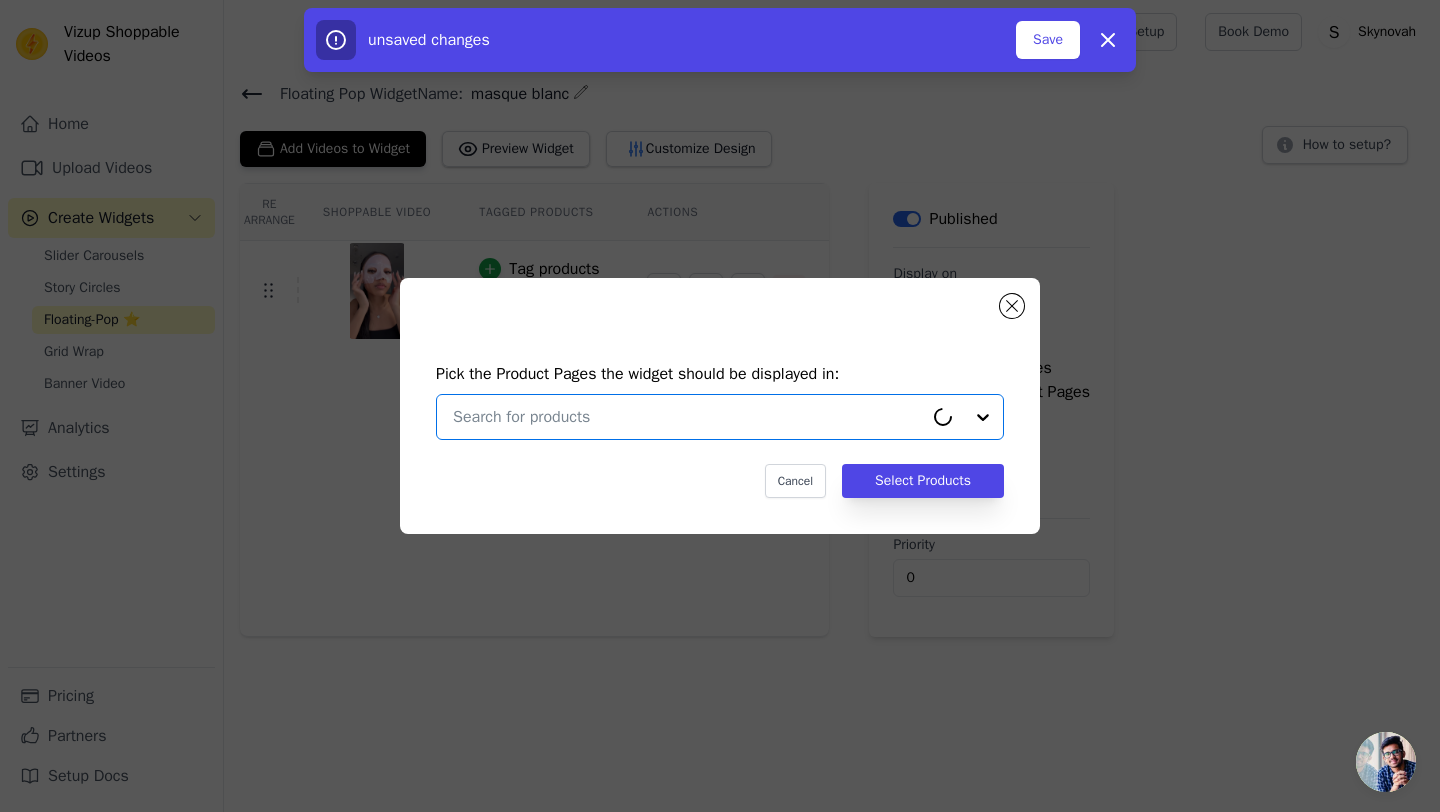 click at bounding box center [688, 417] 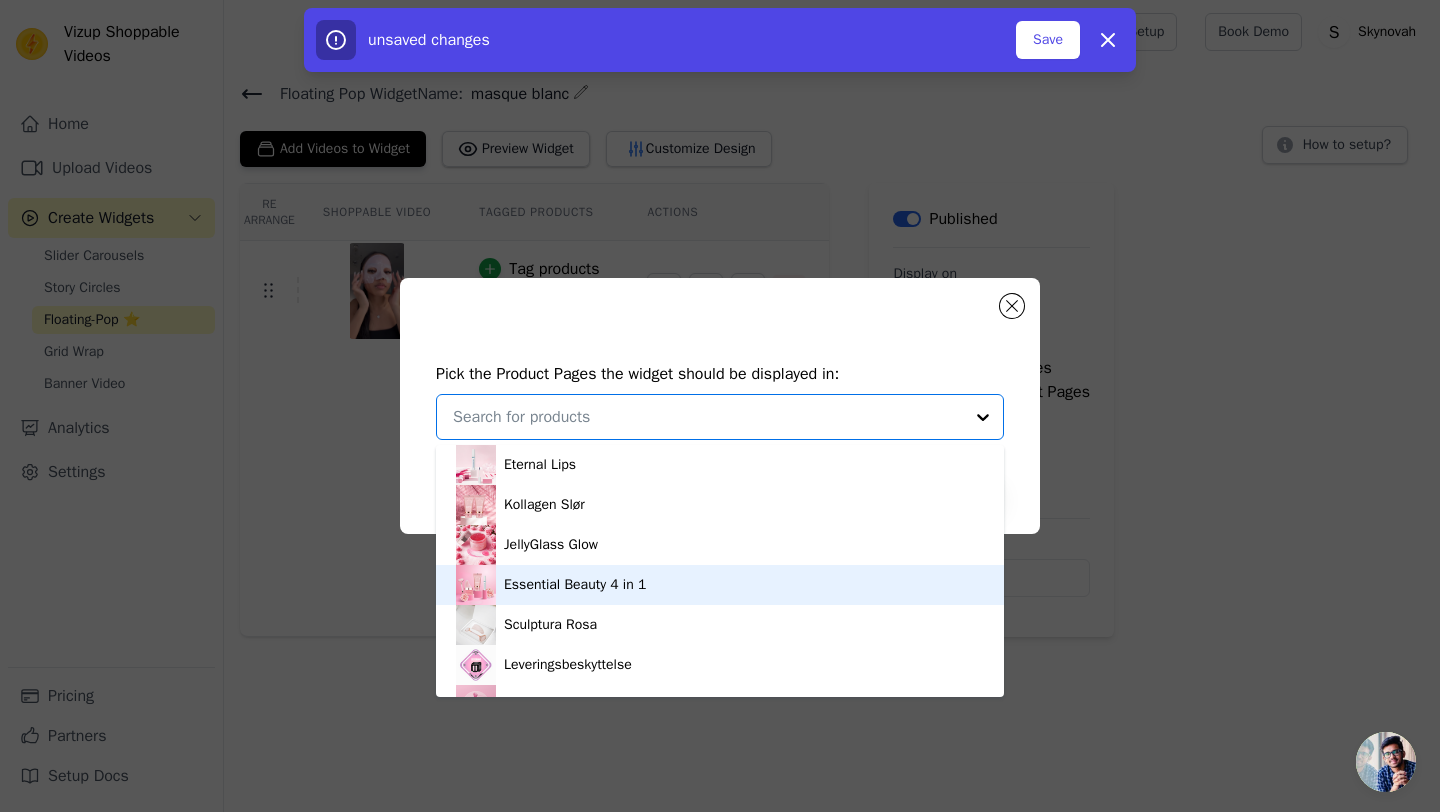 scroll, scrollTop: 154, scrollLeft: 0, axis: vertical 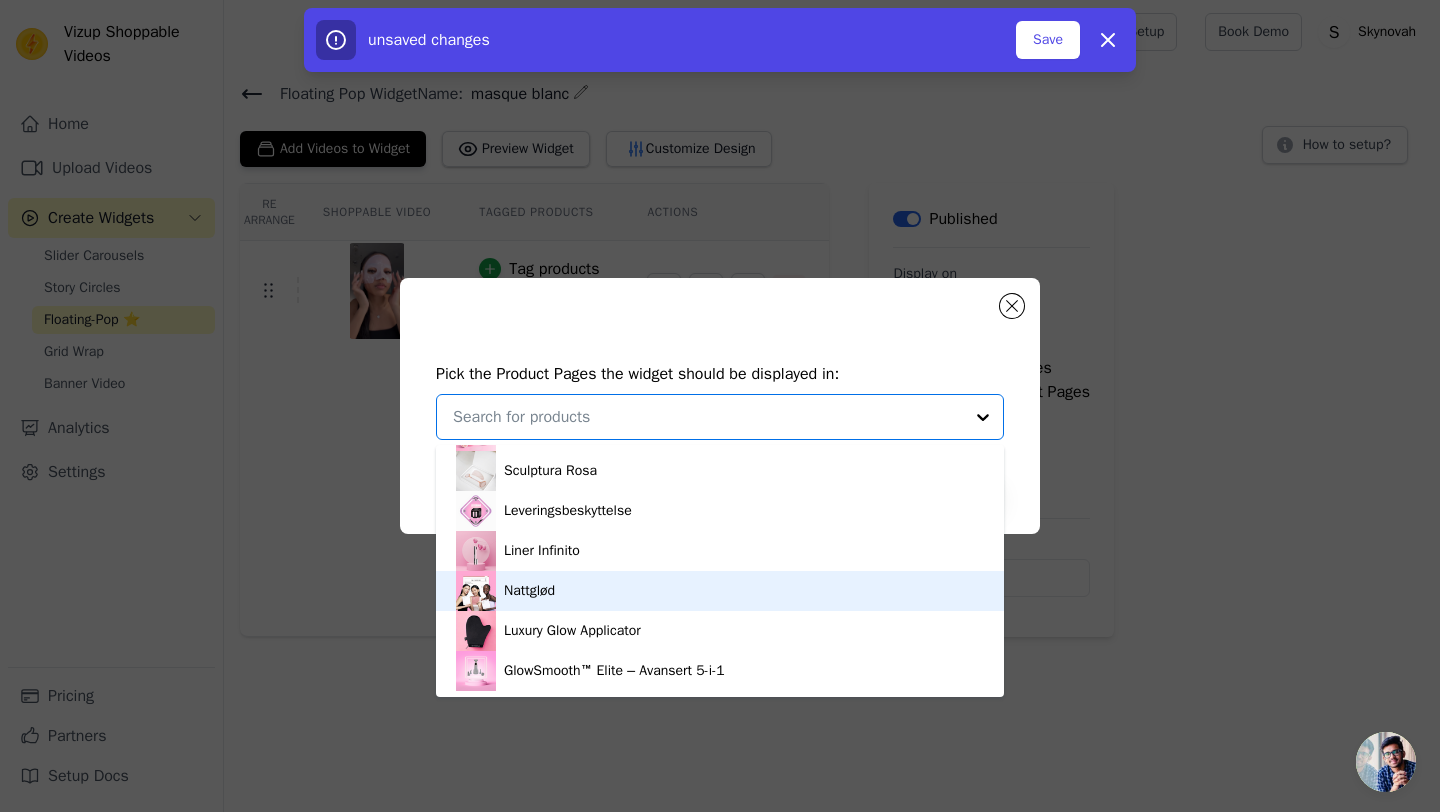 click on "Nattglød" at bounding box center [720, 591] 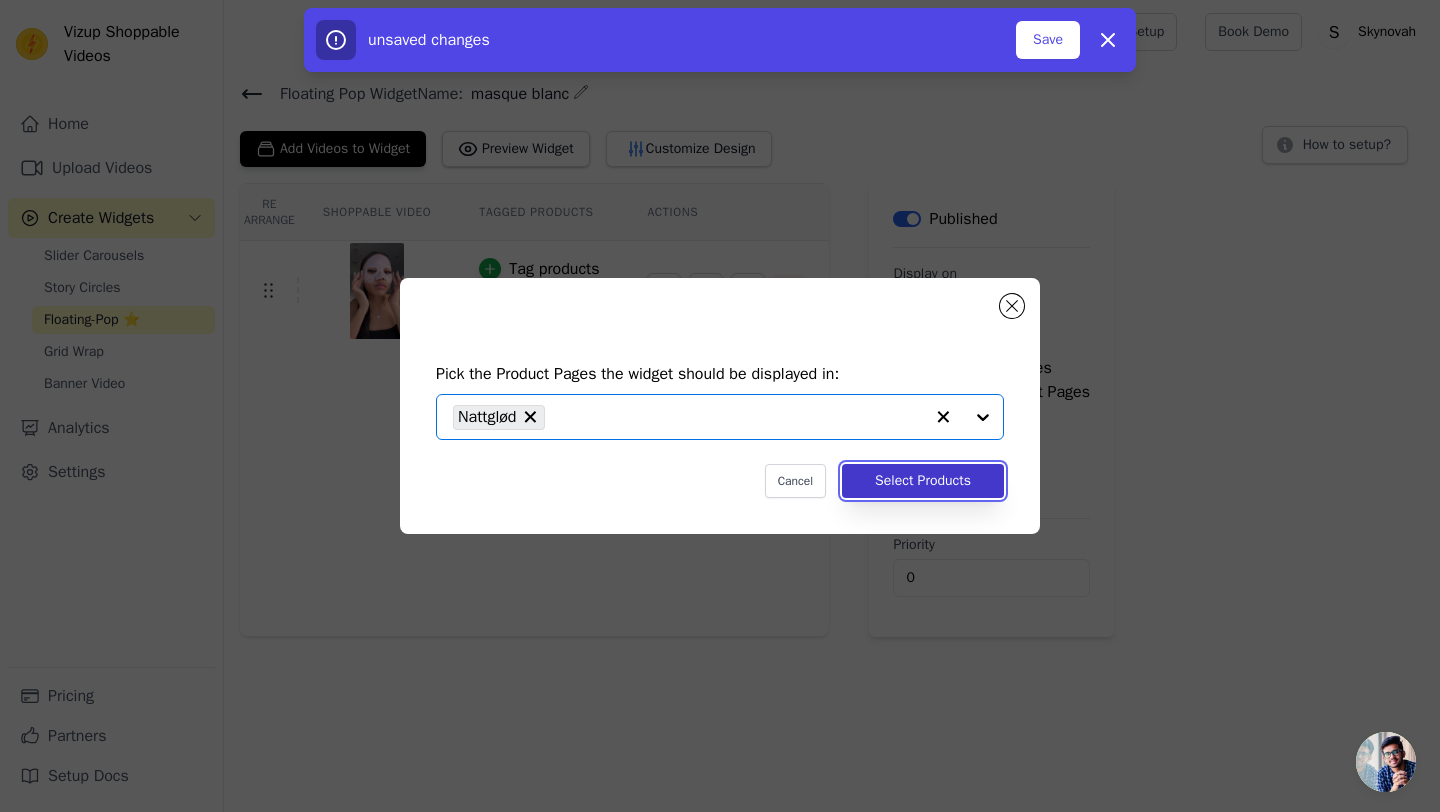 click on "Select Products" at bounding box center (923, 481) 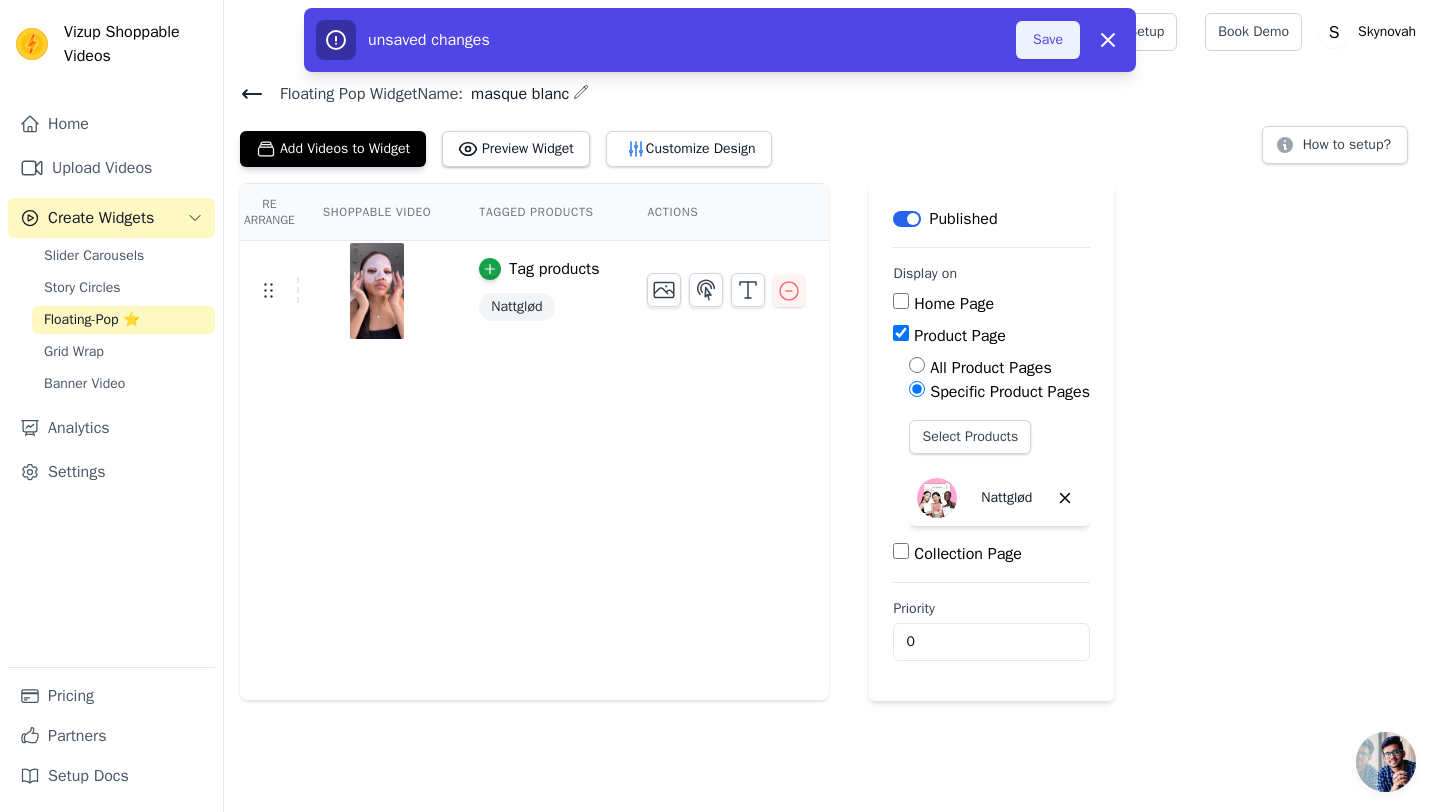 click on "Save" at bounding box center [1048, 40] 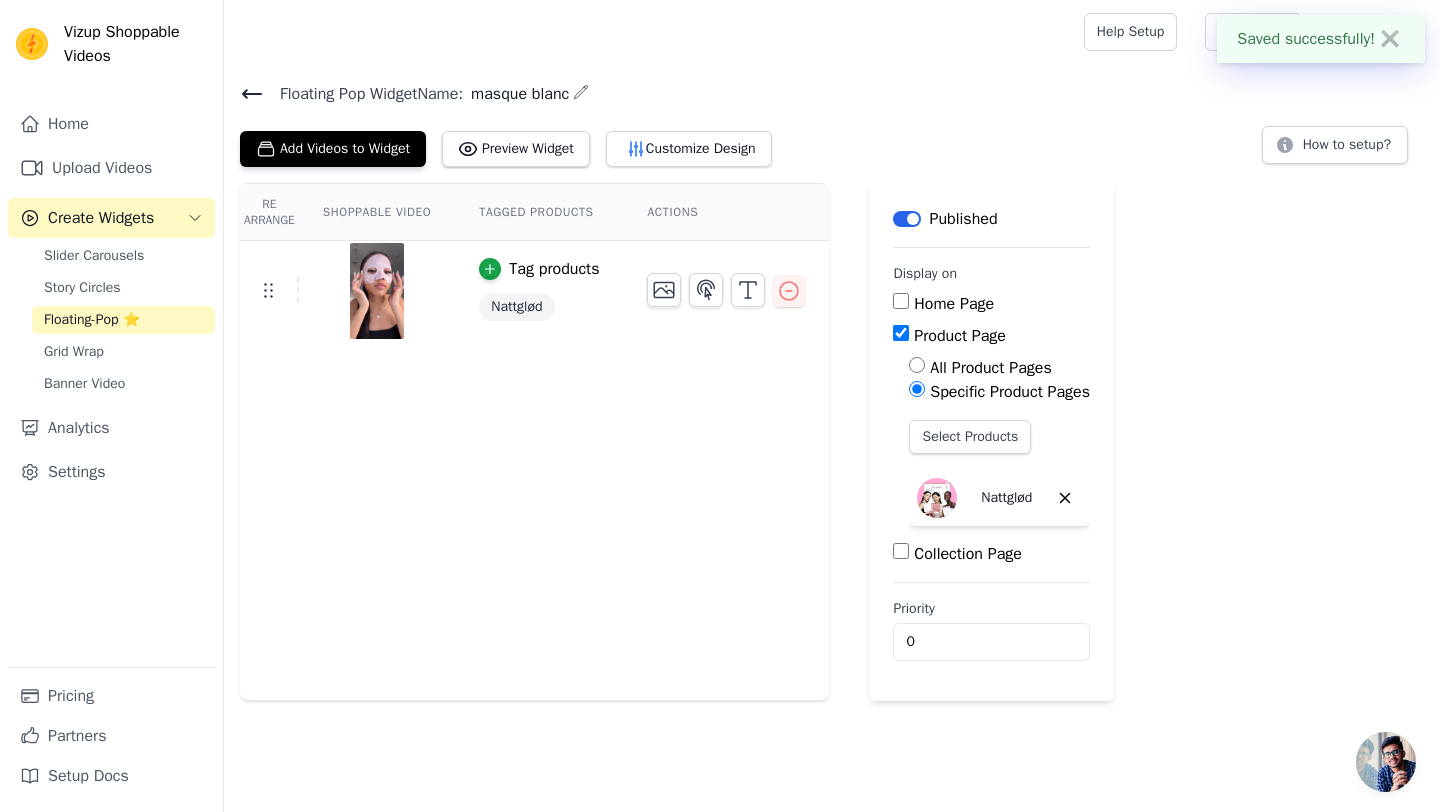 click 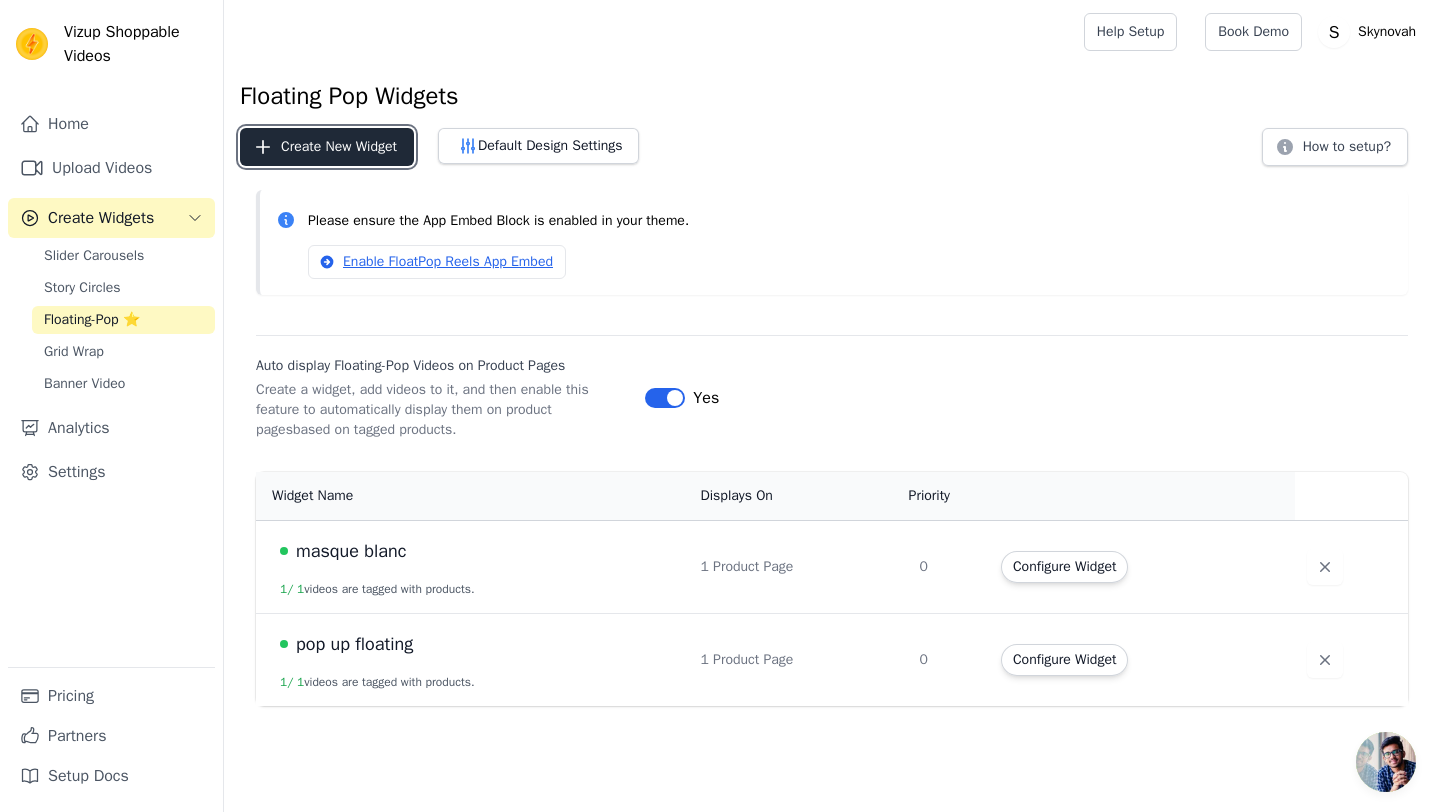 click on "Create New Widget" at bounding box center [327, 147] 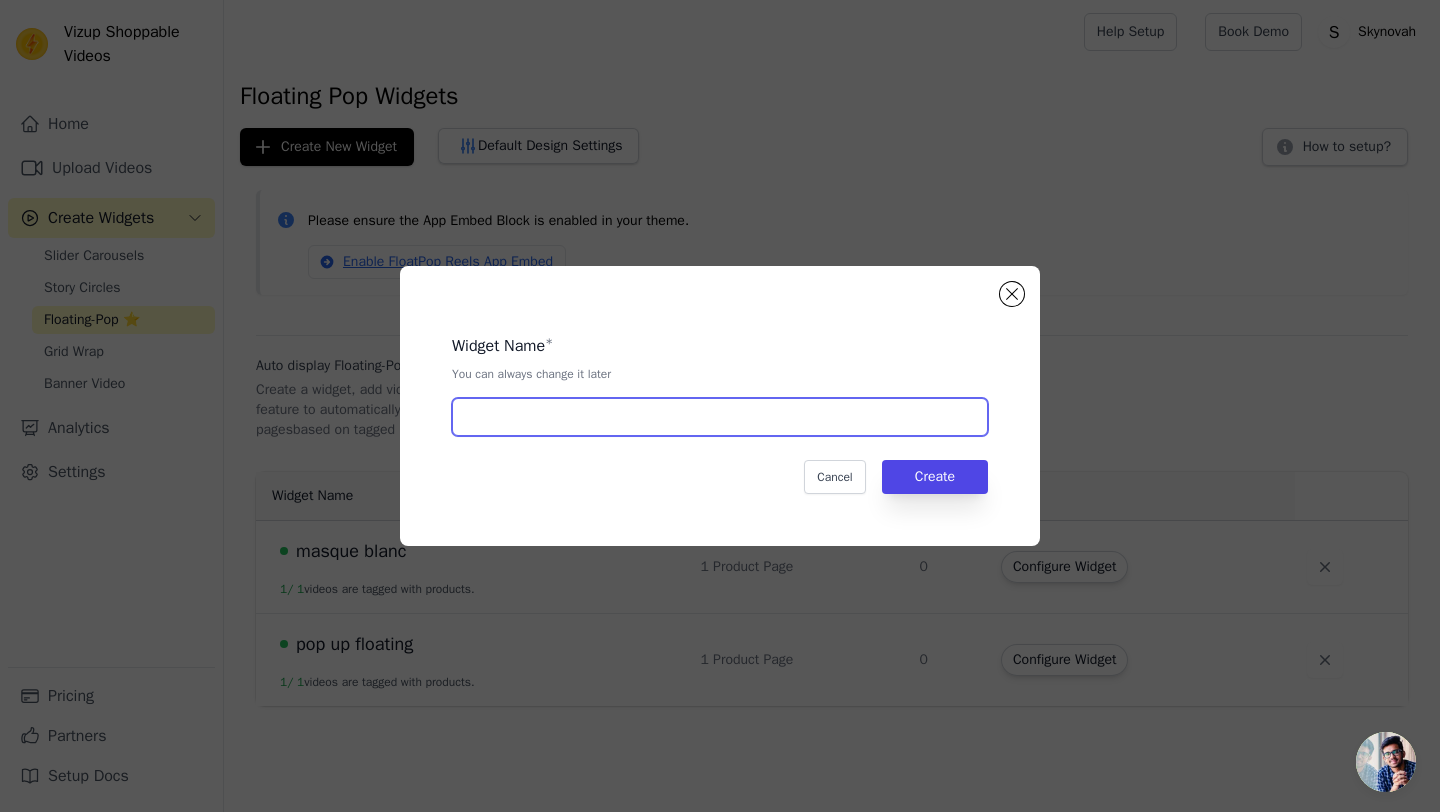 click at bounding box center (720, 417) 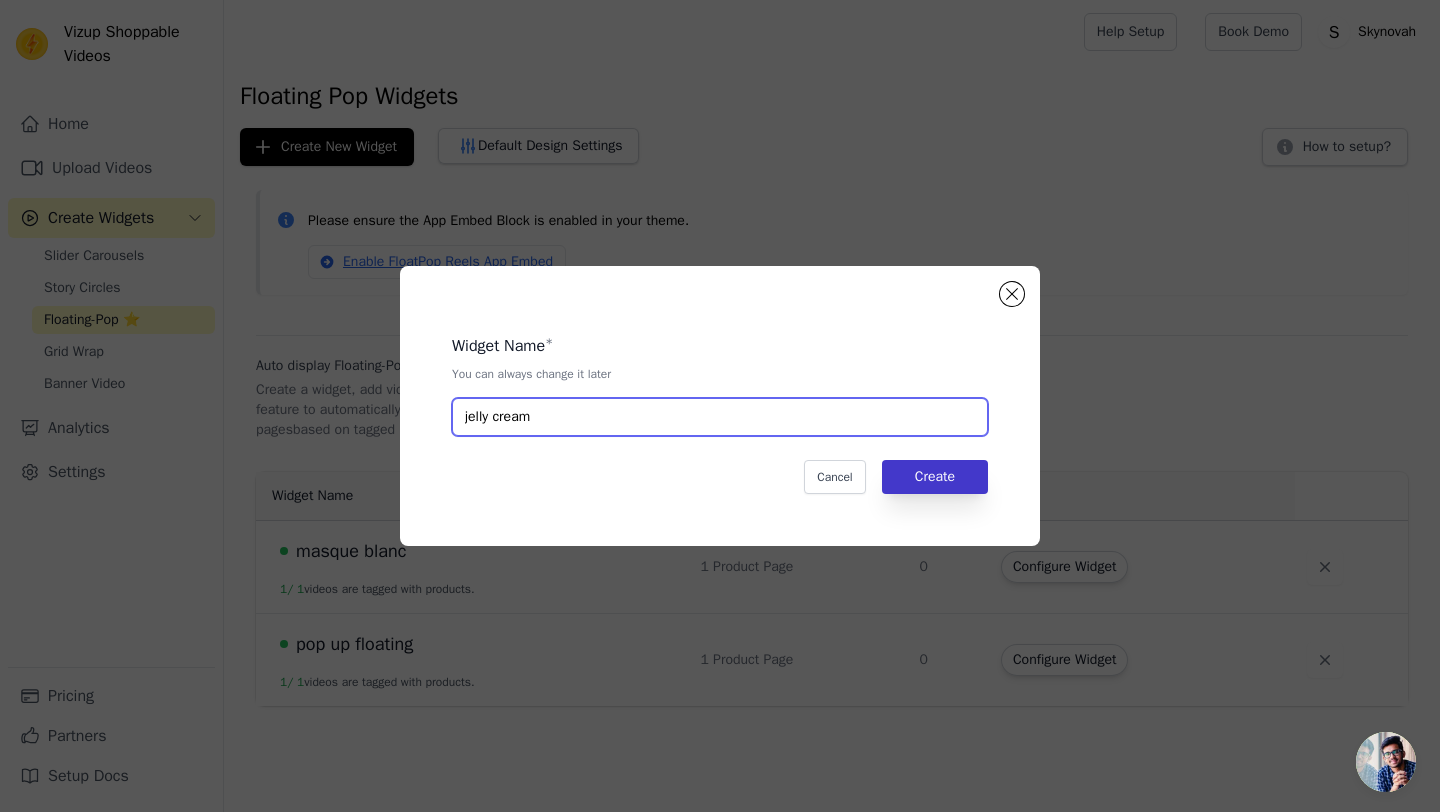 type on "jelly cream" 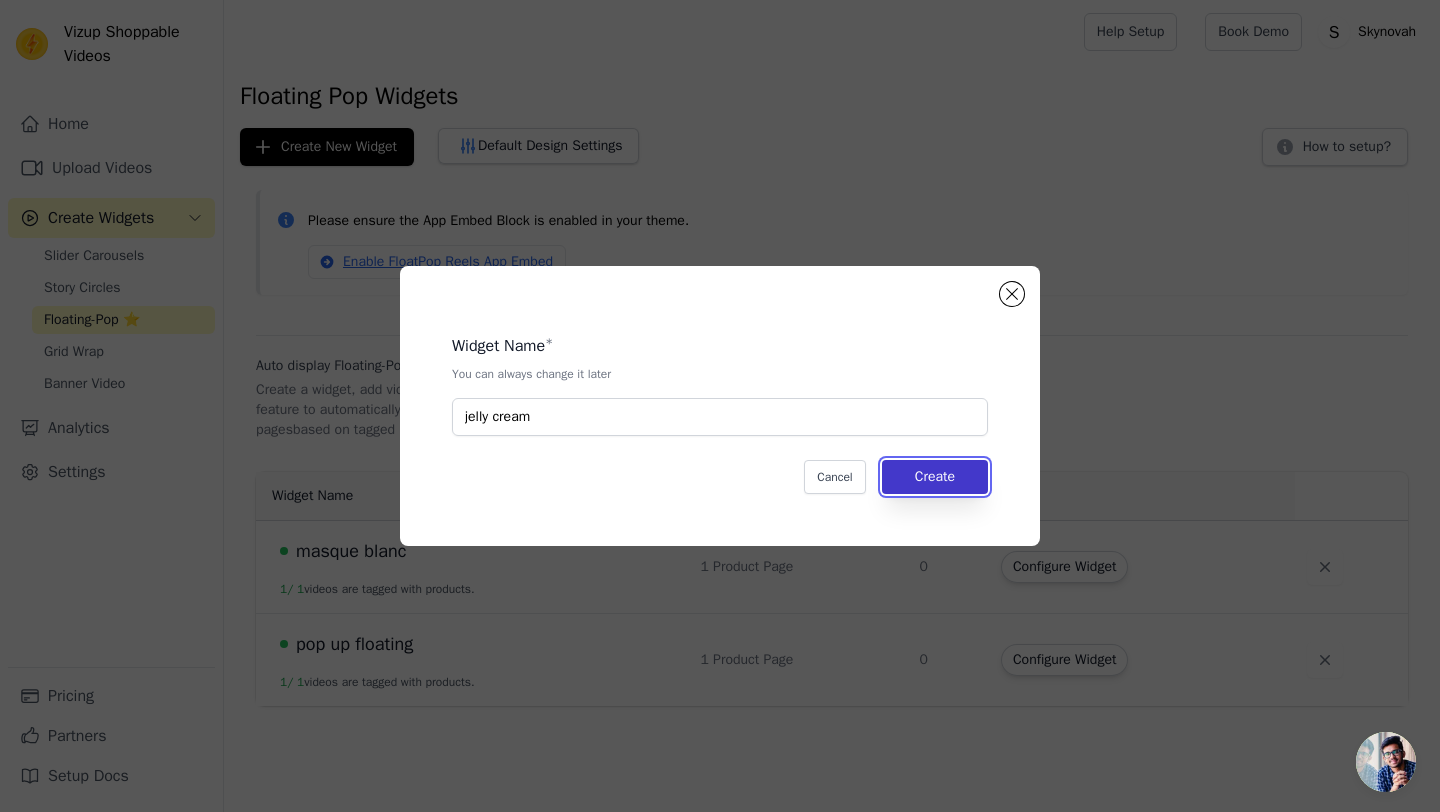 click on "Create" at bounding box center (935, 477) 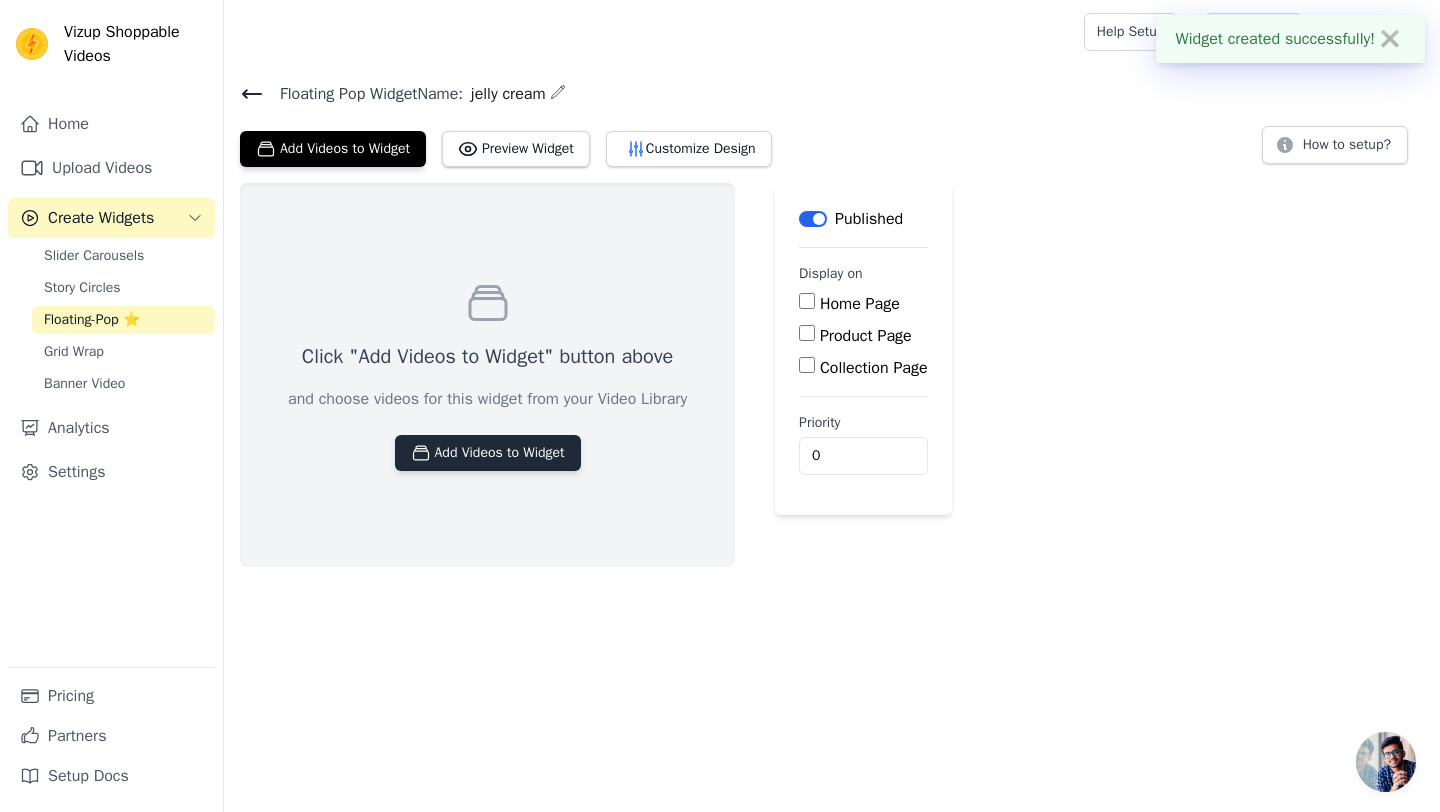 click on "Add Videos to Widget" at bounding box center [488, 453] 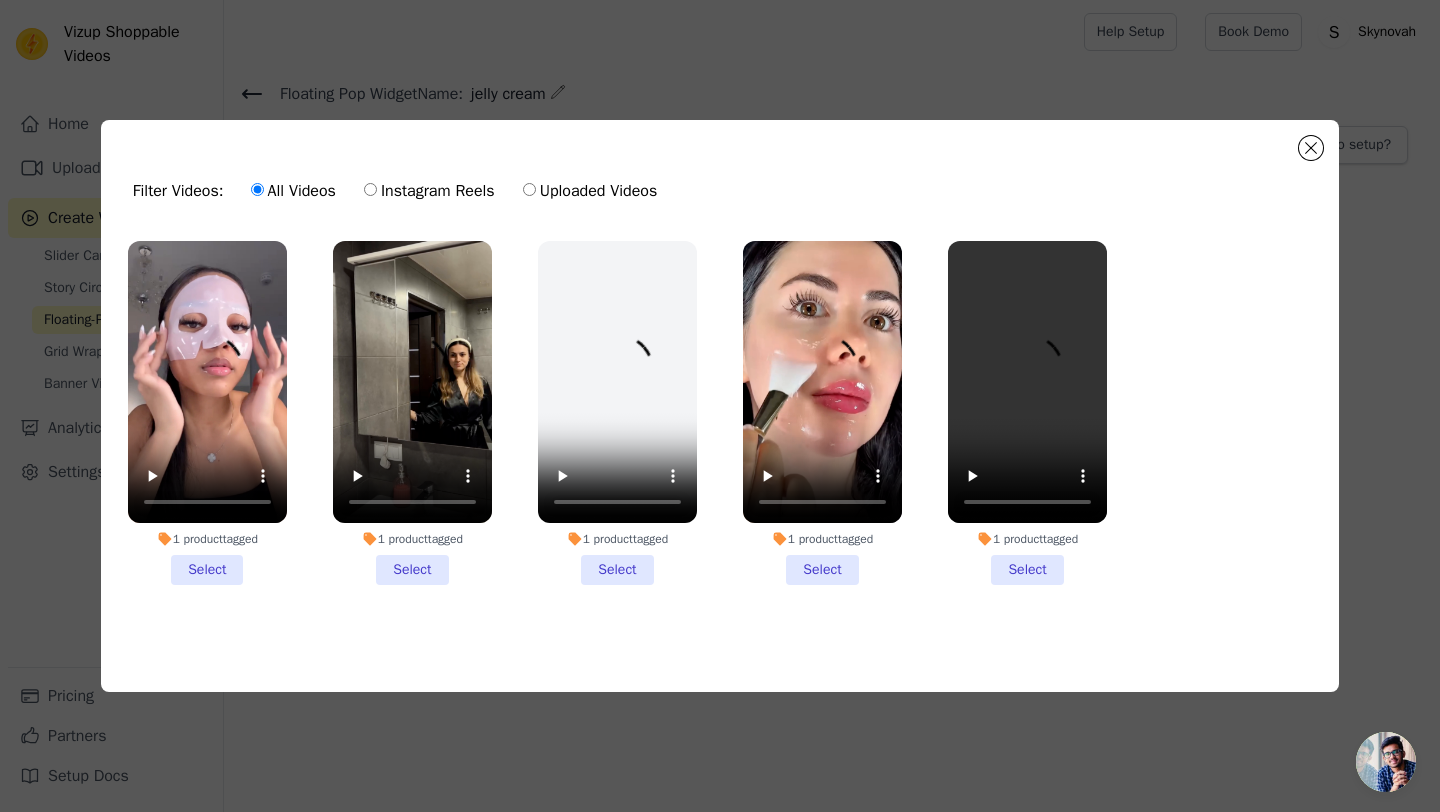 click on "1   product  tagged     Select" at bounding box center [1027, 413] 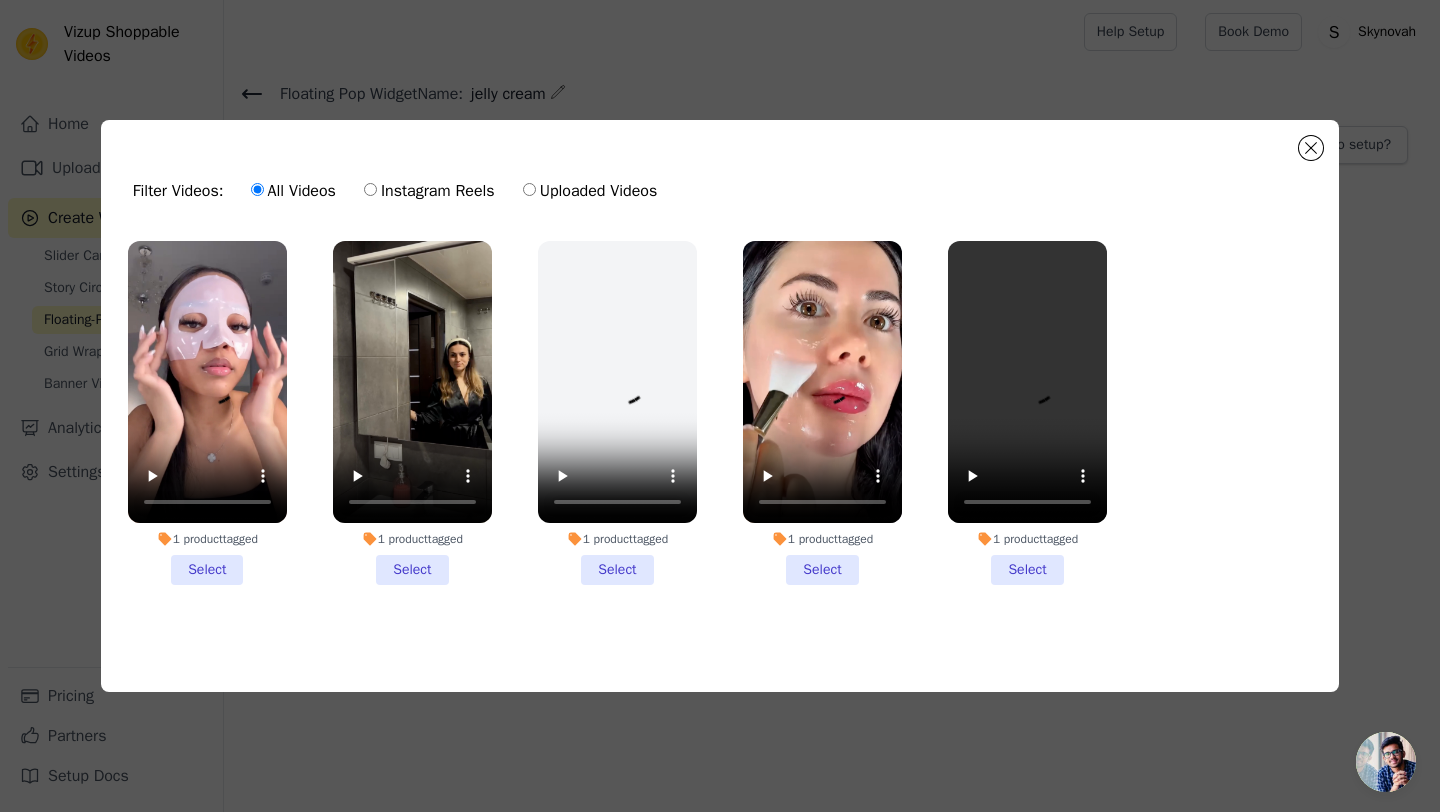 click on "1   product  tagged     Select" at bounding box center (0, 0) 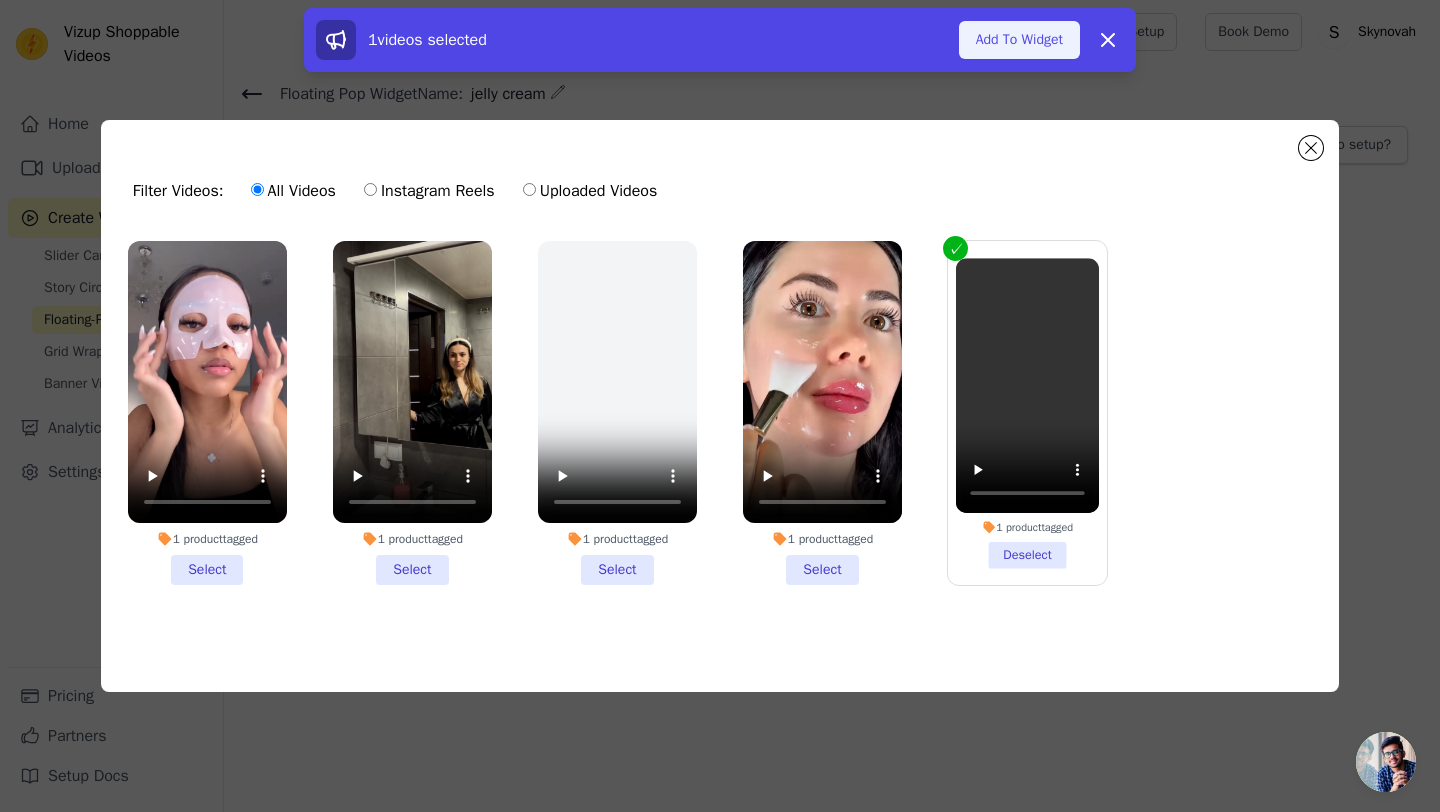 click on "Add To Widget" at bounding box center [1019, 40] 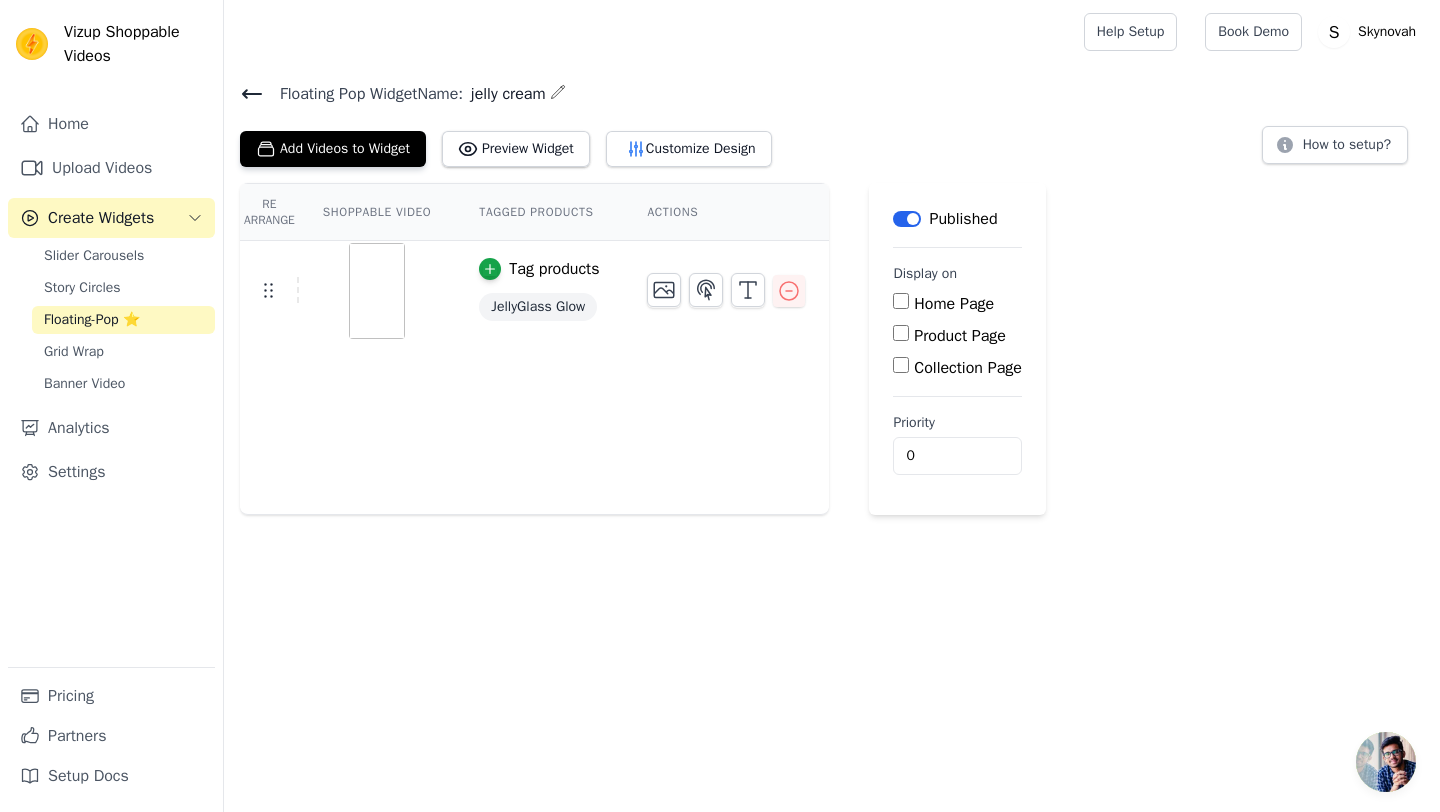 click at bounding box center (377, 291) 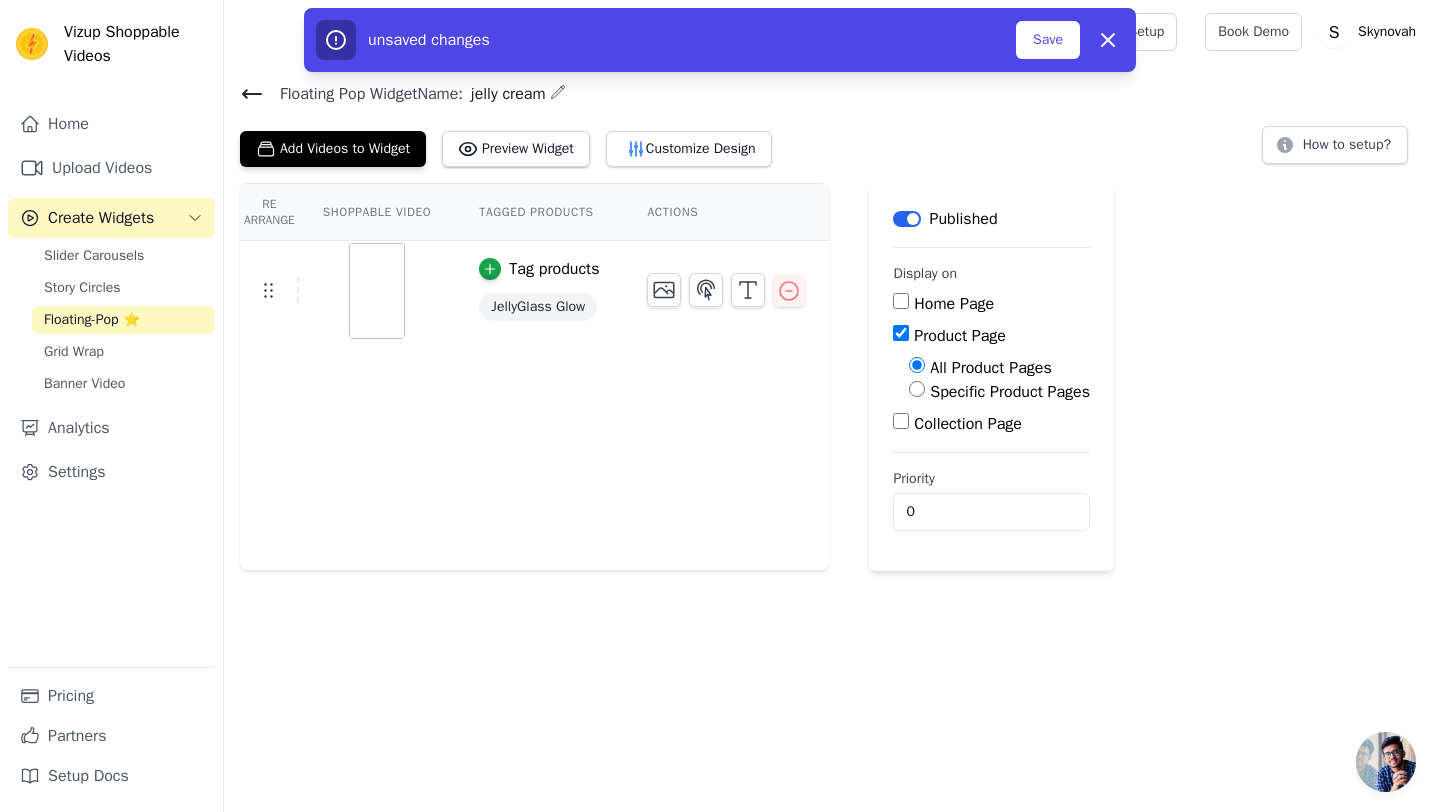click on "Specific Product Pages" at bounding box center [917, 389] 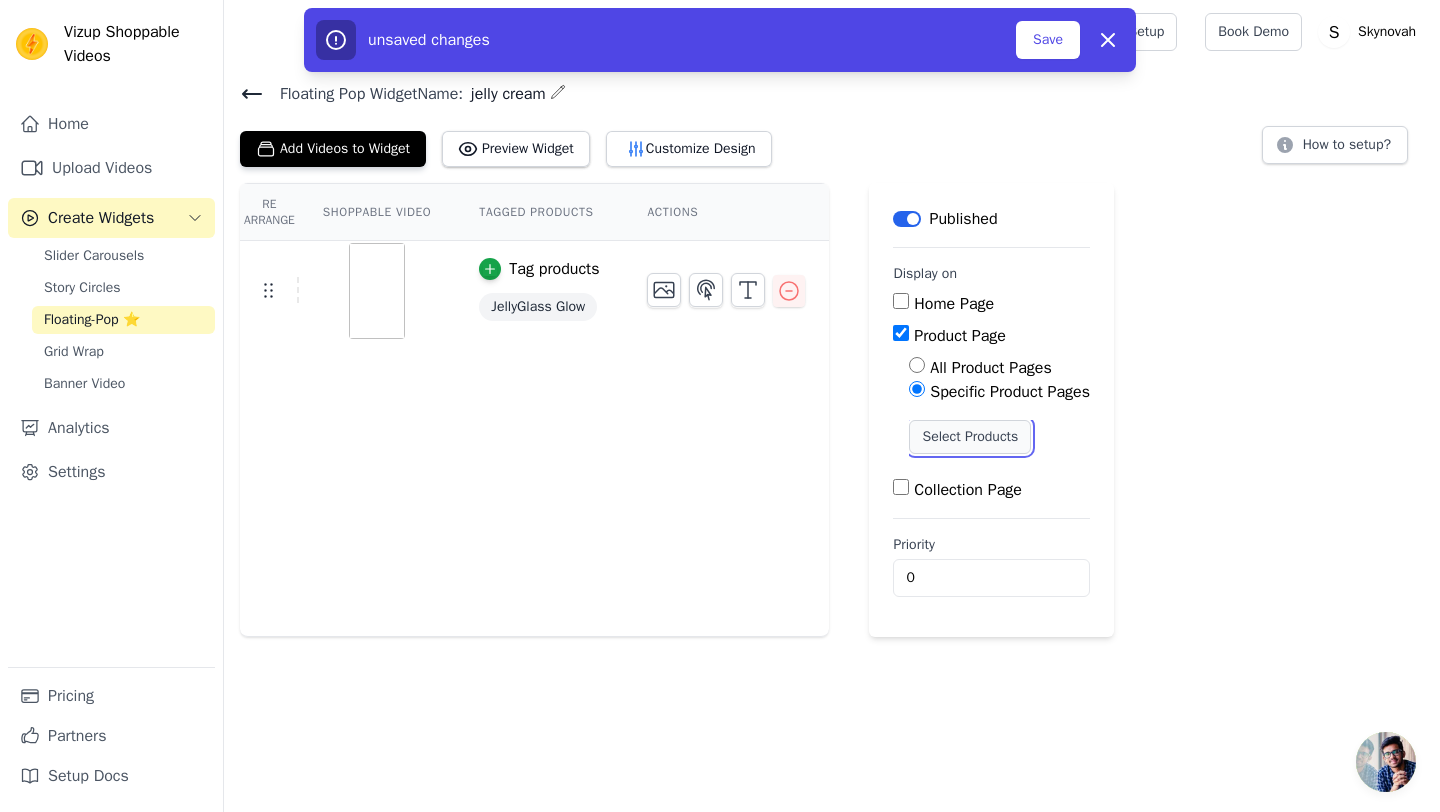 click on "Select Products" at bounding box center [970, 437] 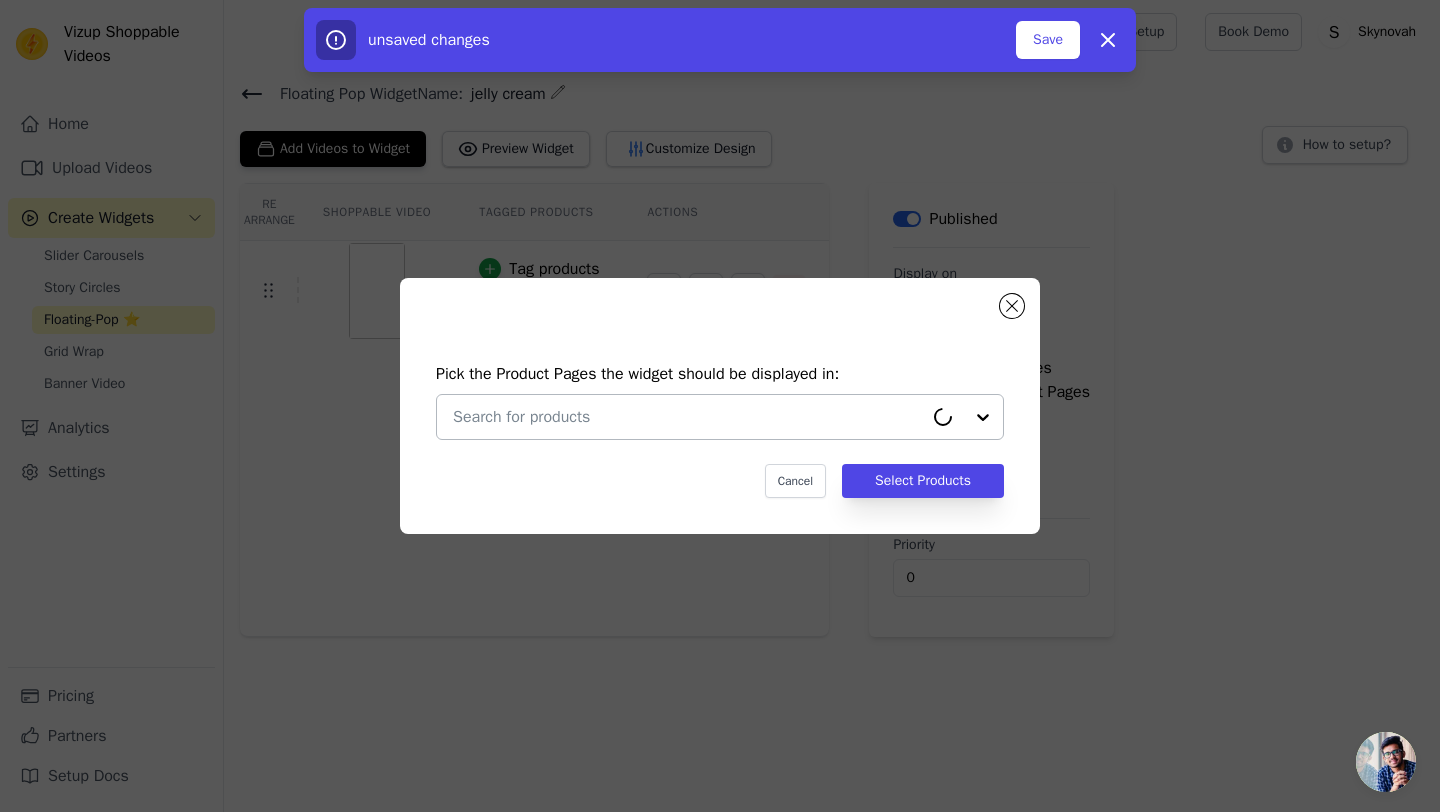 click at bounding box center (688, 417) 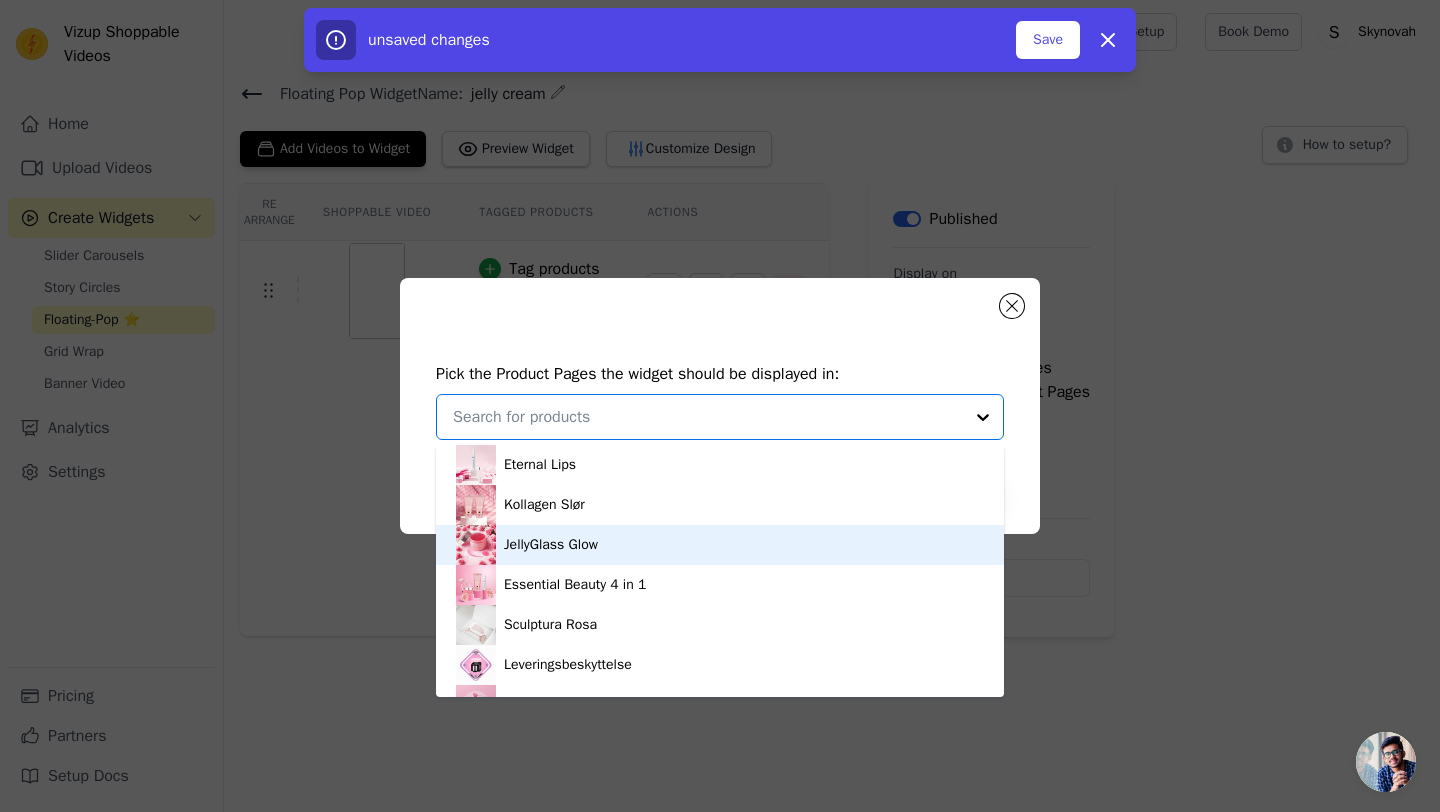 click on "JellyGlass Glow" at bounding box center (720, 545) 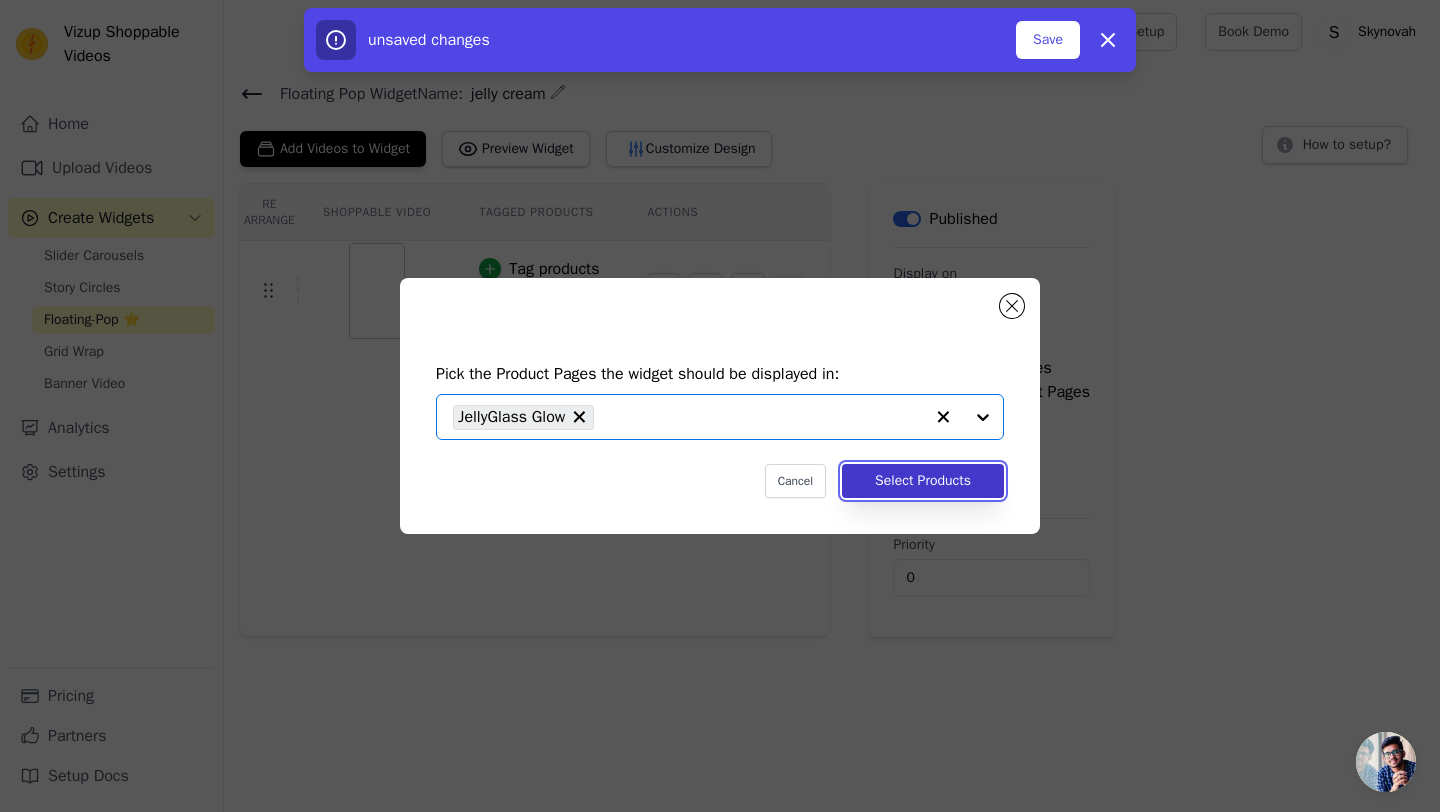 click on "Select Products" at bounding box center [923, 481] 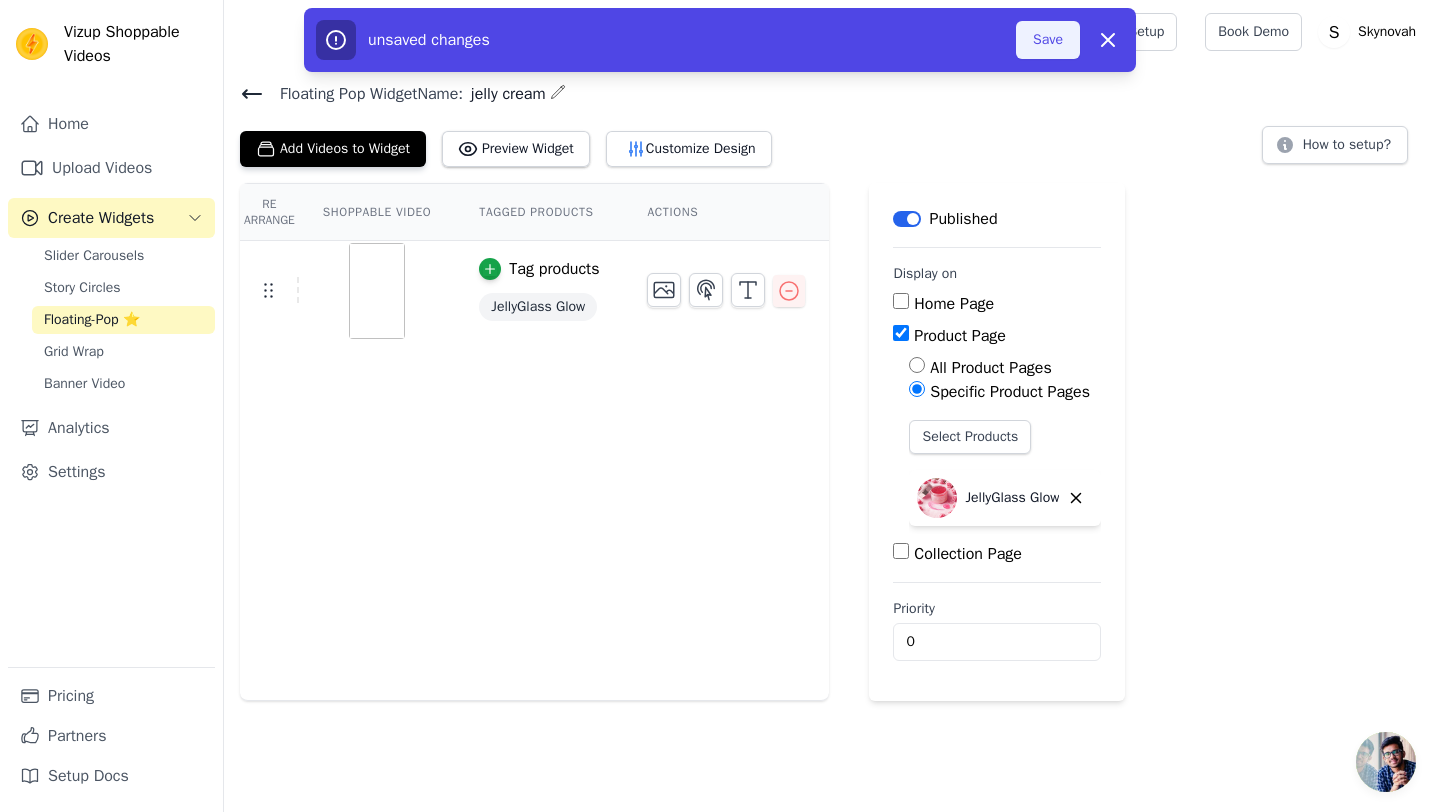 click on "Save" at bounding box center [1048, 40] 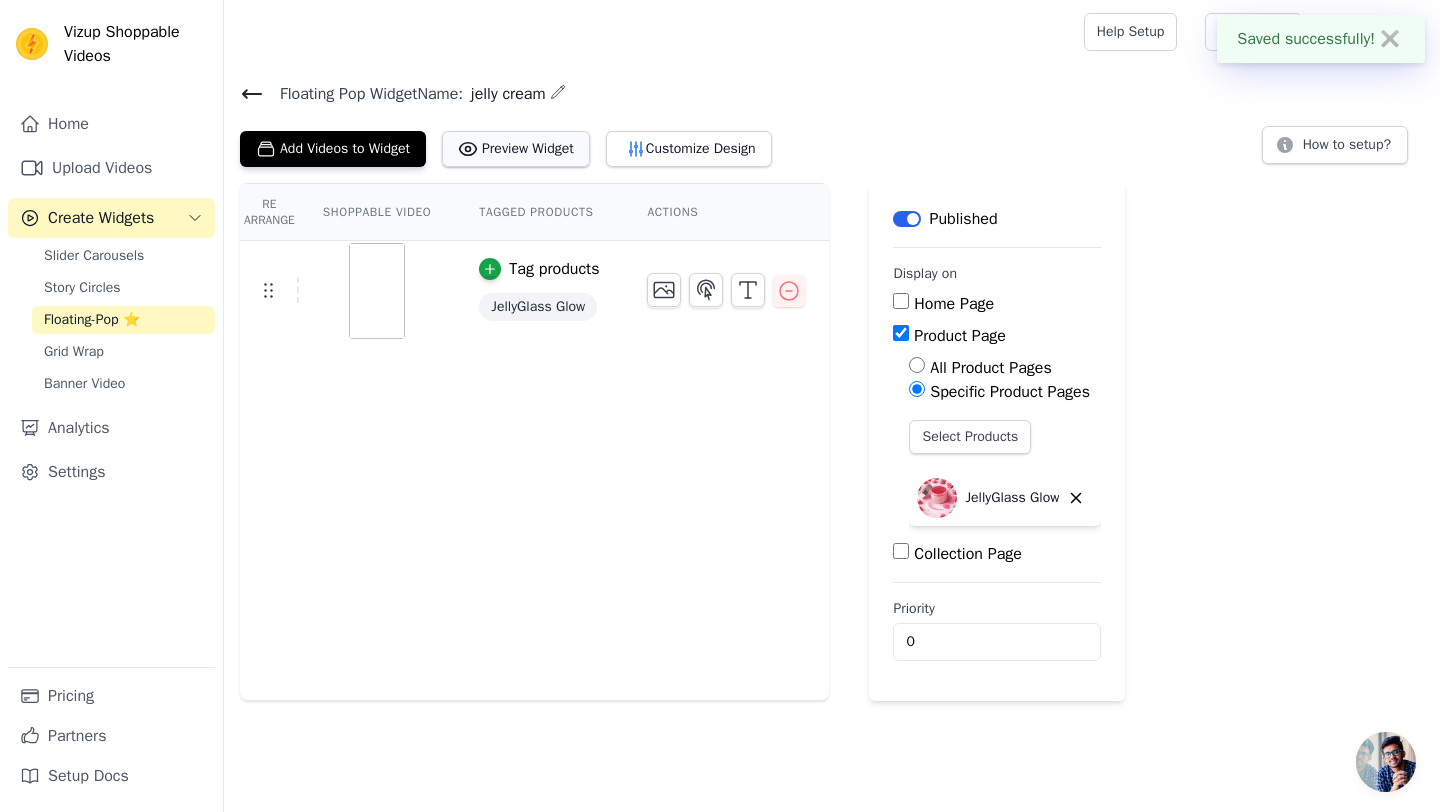 click on "Preview Widget" at bounding box center [516, 149] 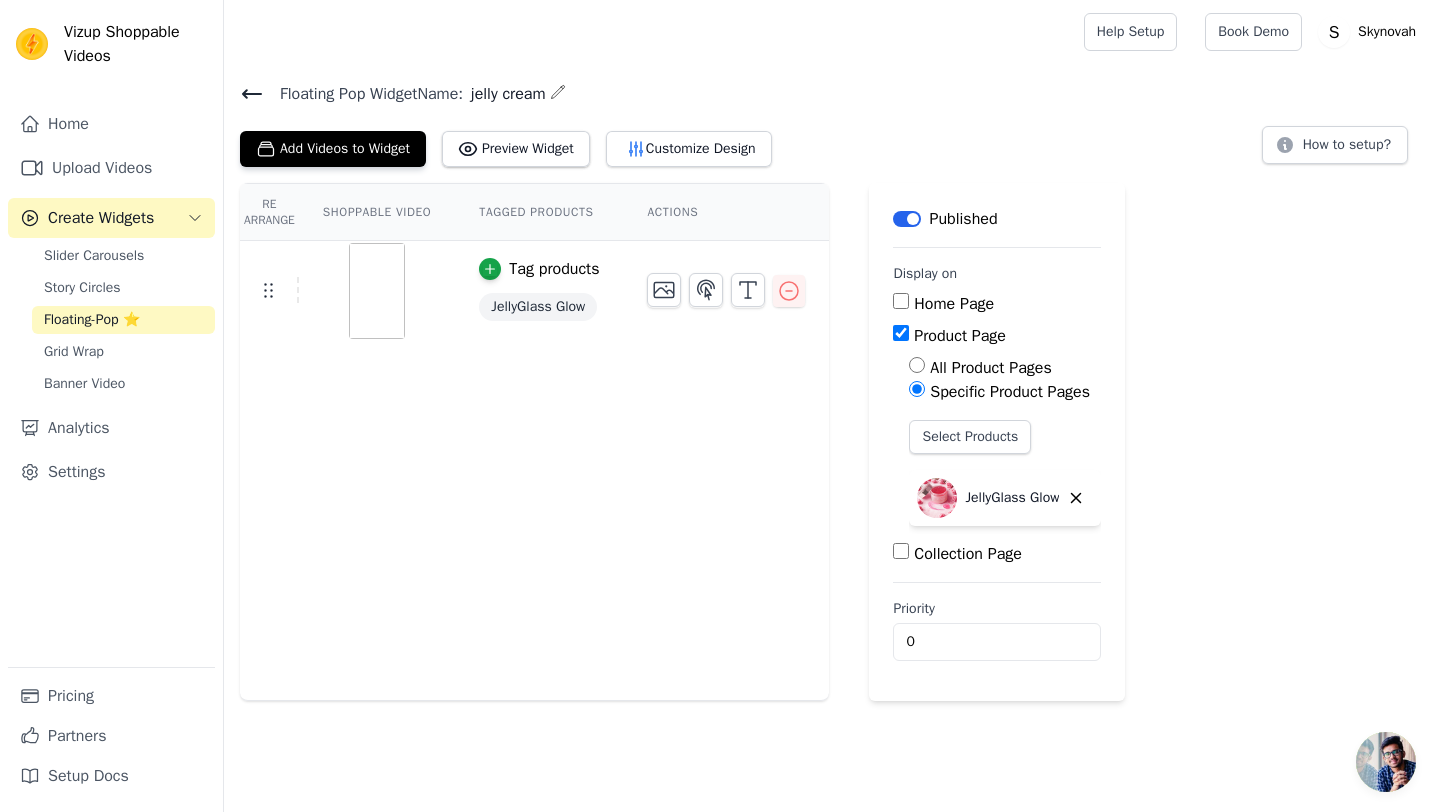 click 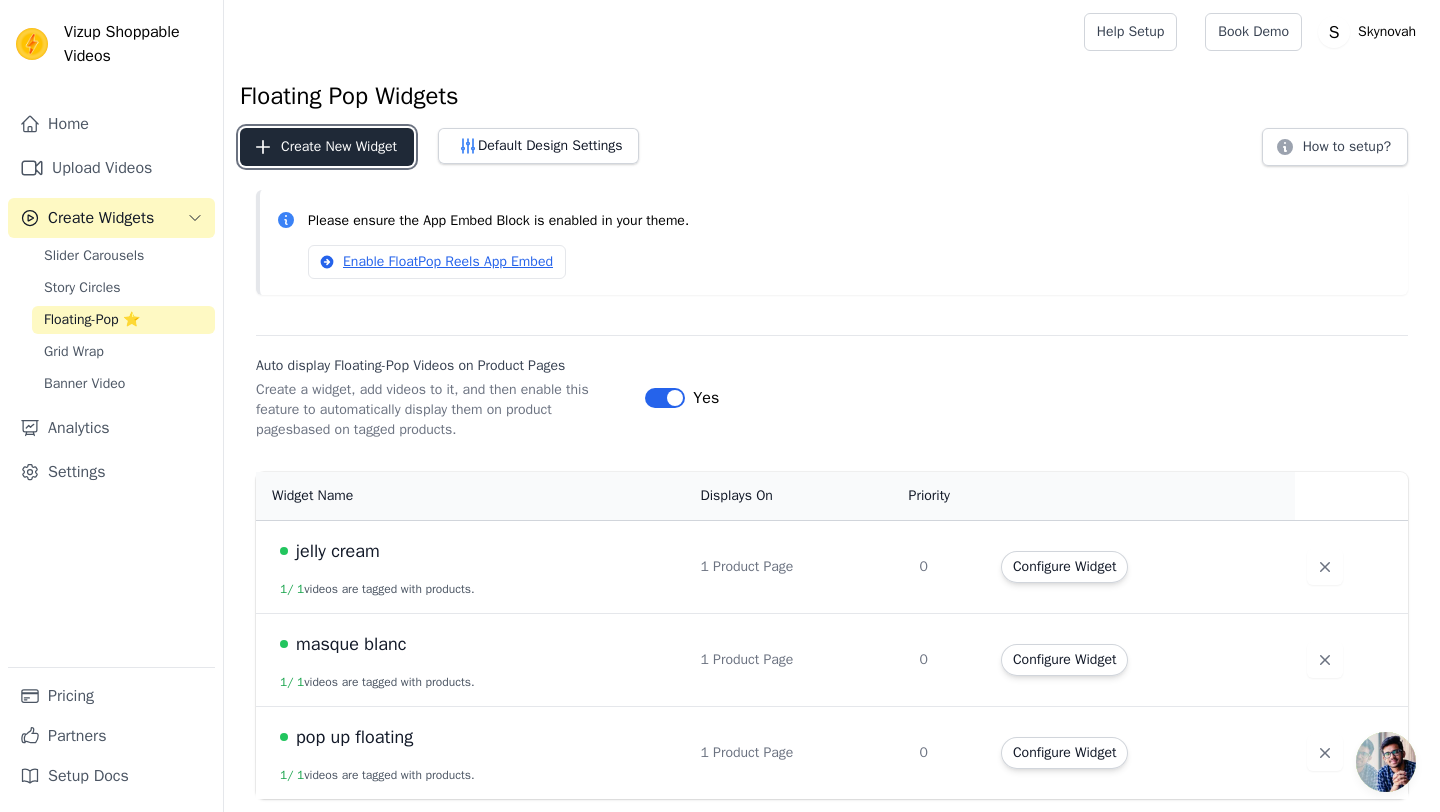 click on "Create New Widget" at bounding box center (327, 147) 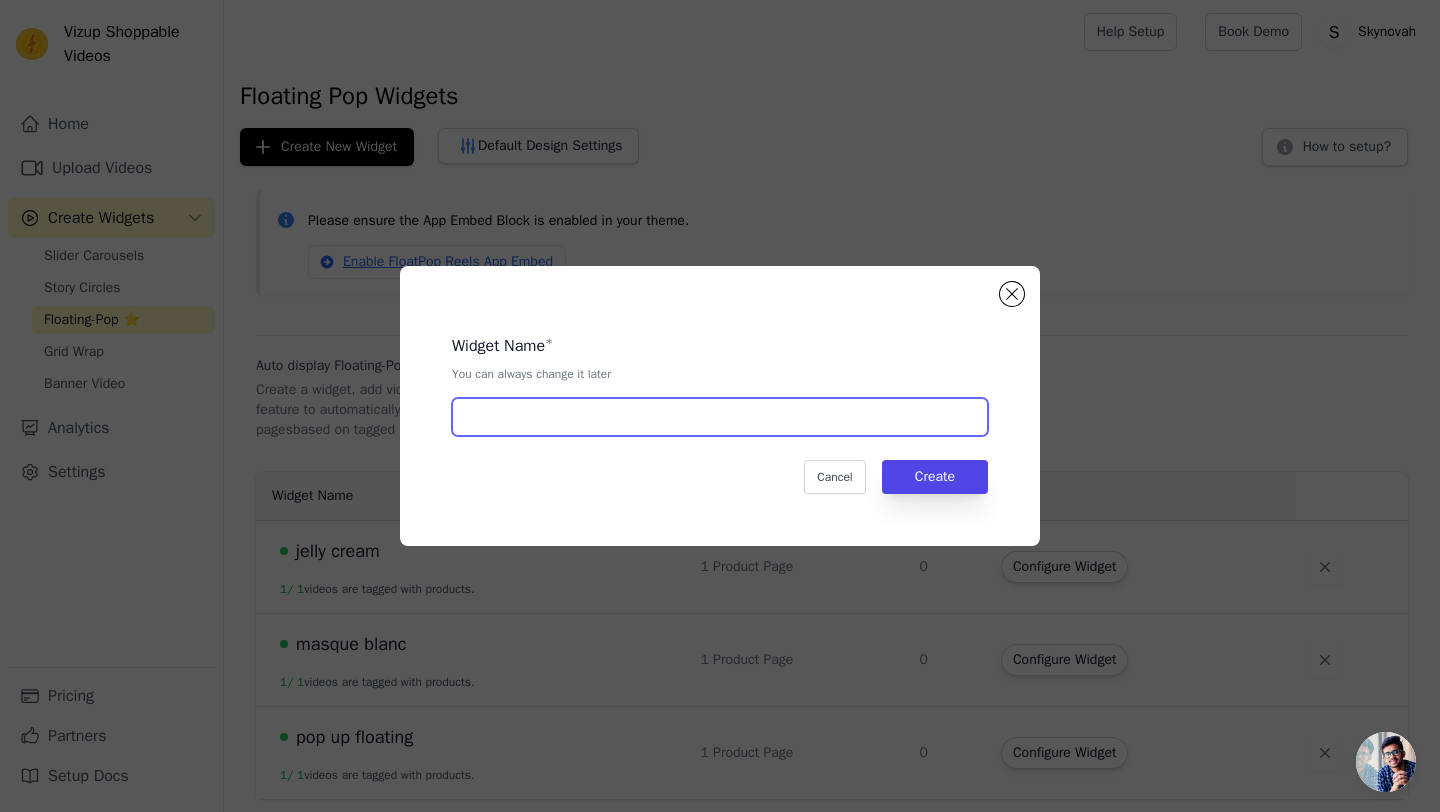 click at bounding box center [720, 417] 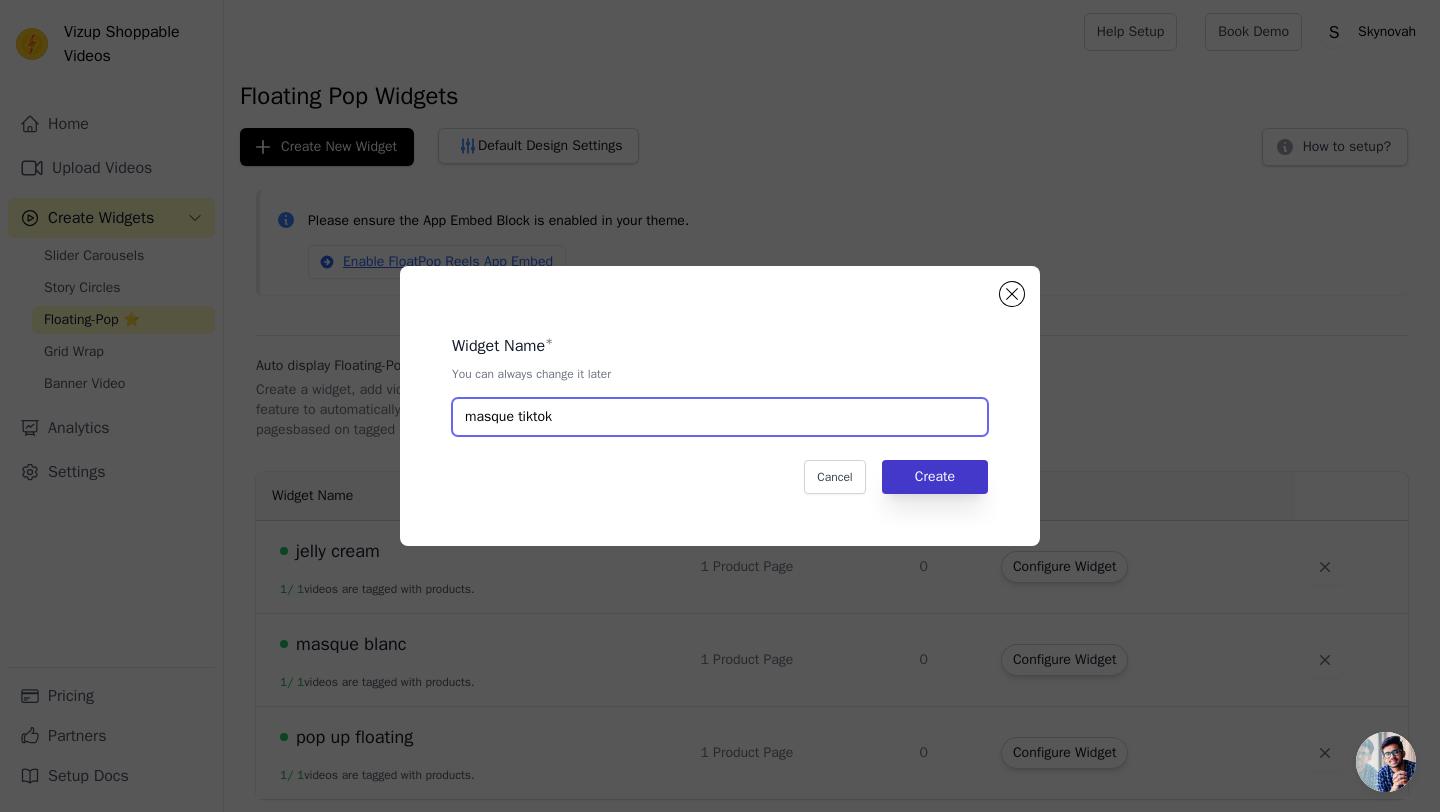 type on "masque tiktok" 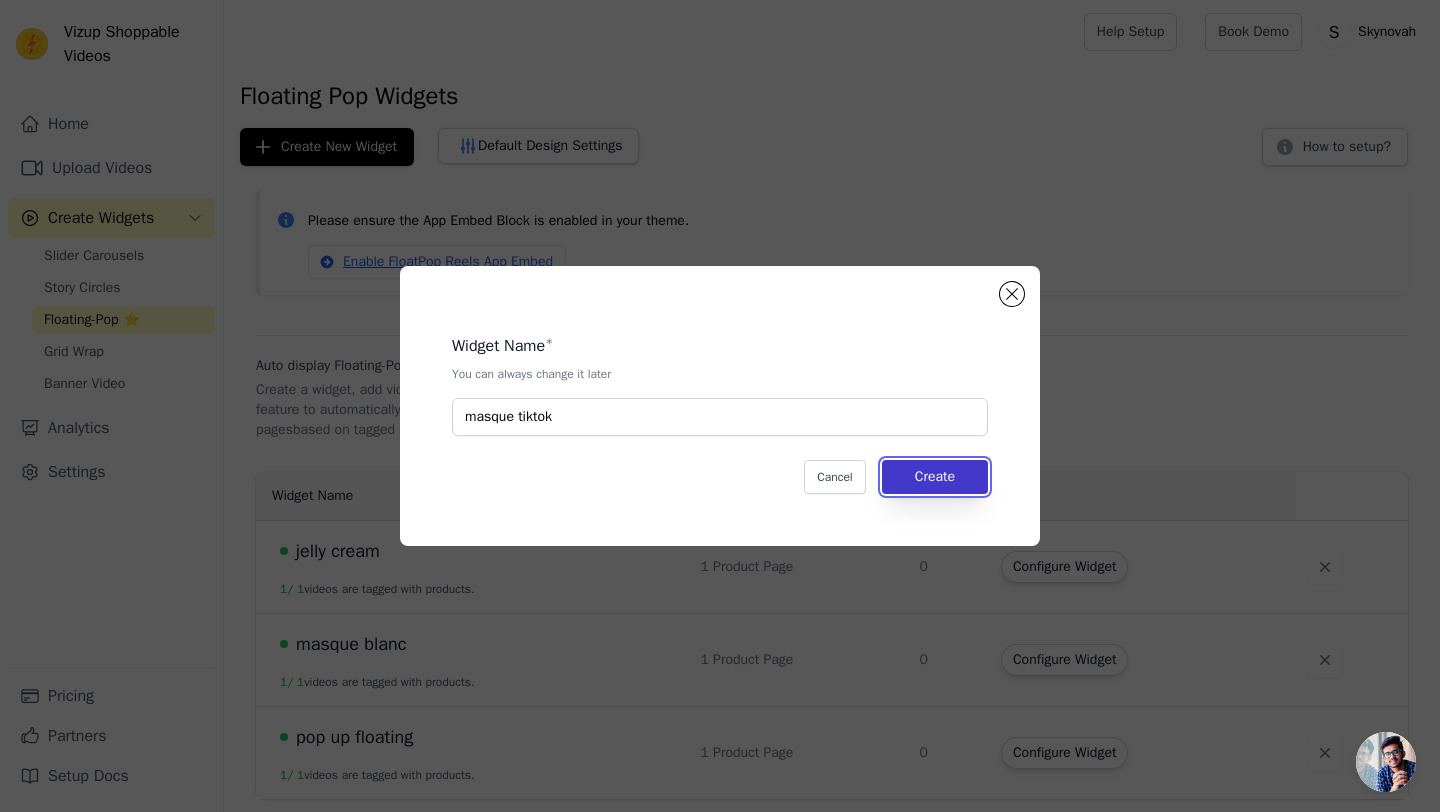click on "Create" at bounding box center [935, 477] 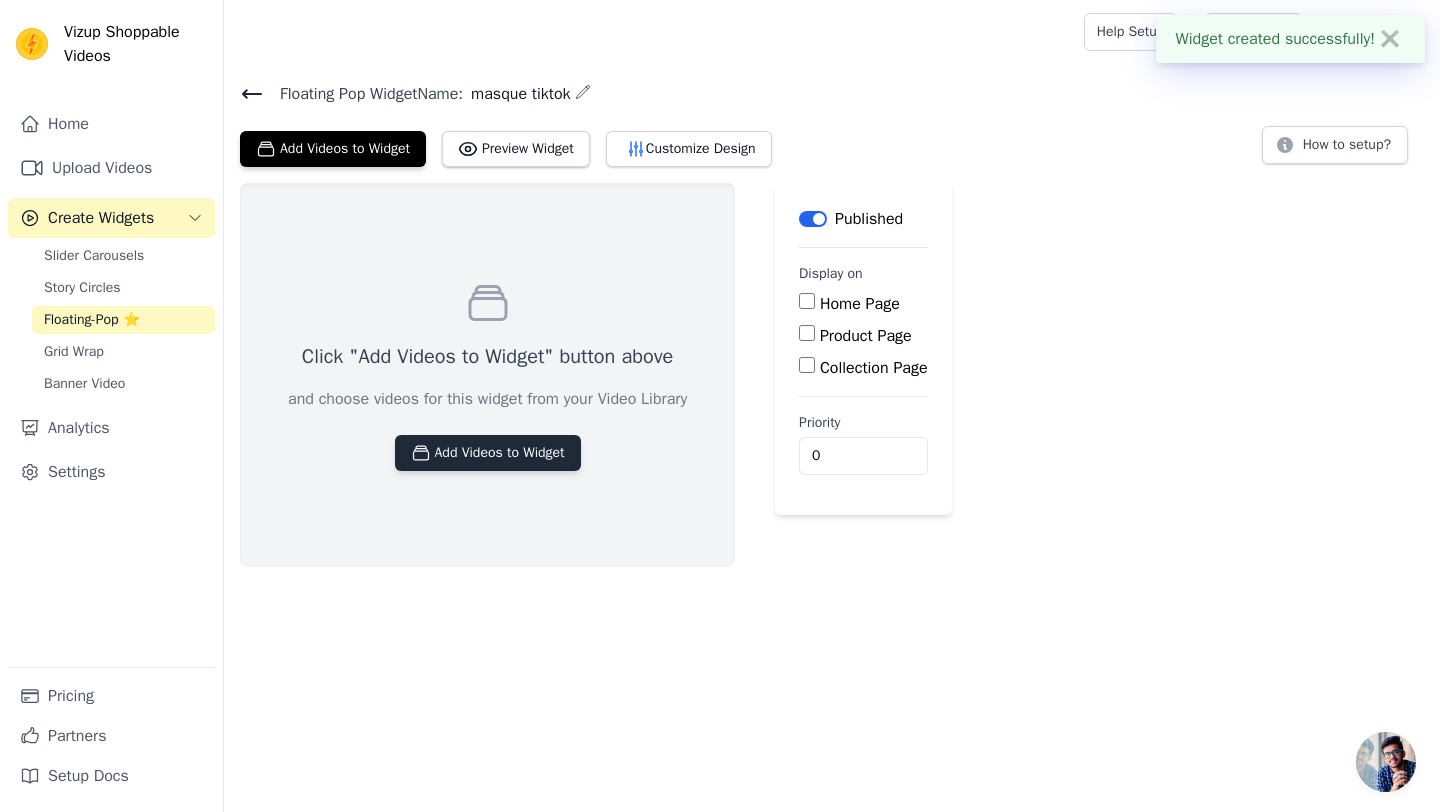 click on "Add Videos to Widget" at bounding box center (488, 453) 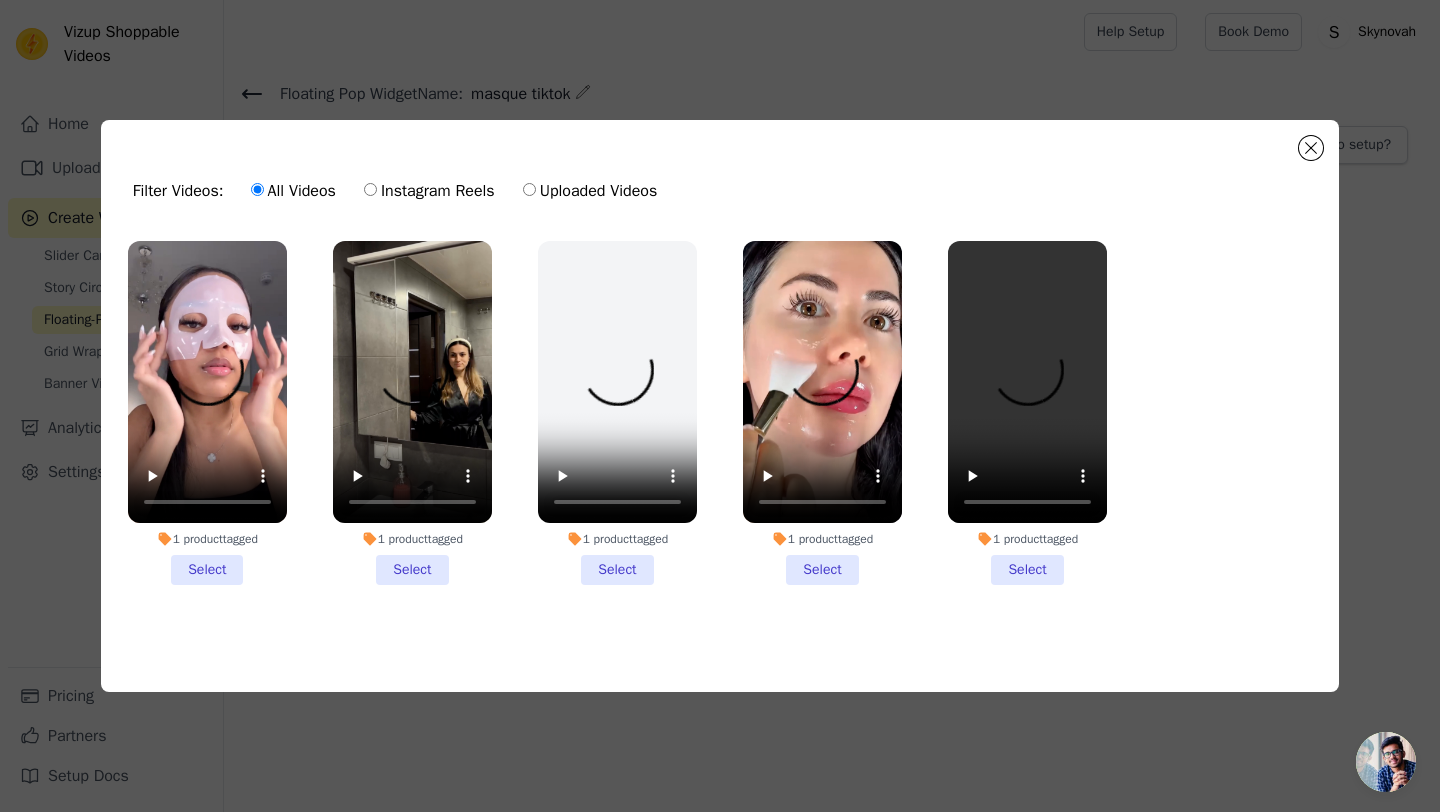 click on "1   product  tagged     Select" at bounding box center (822, 413) 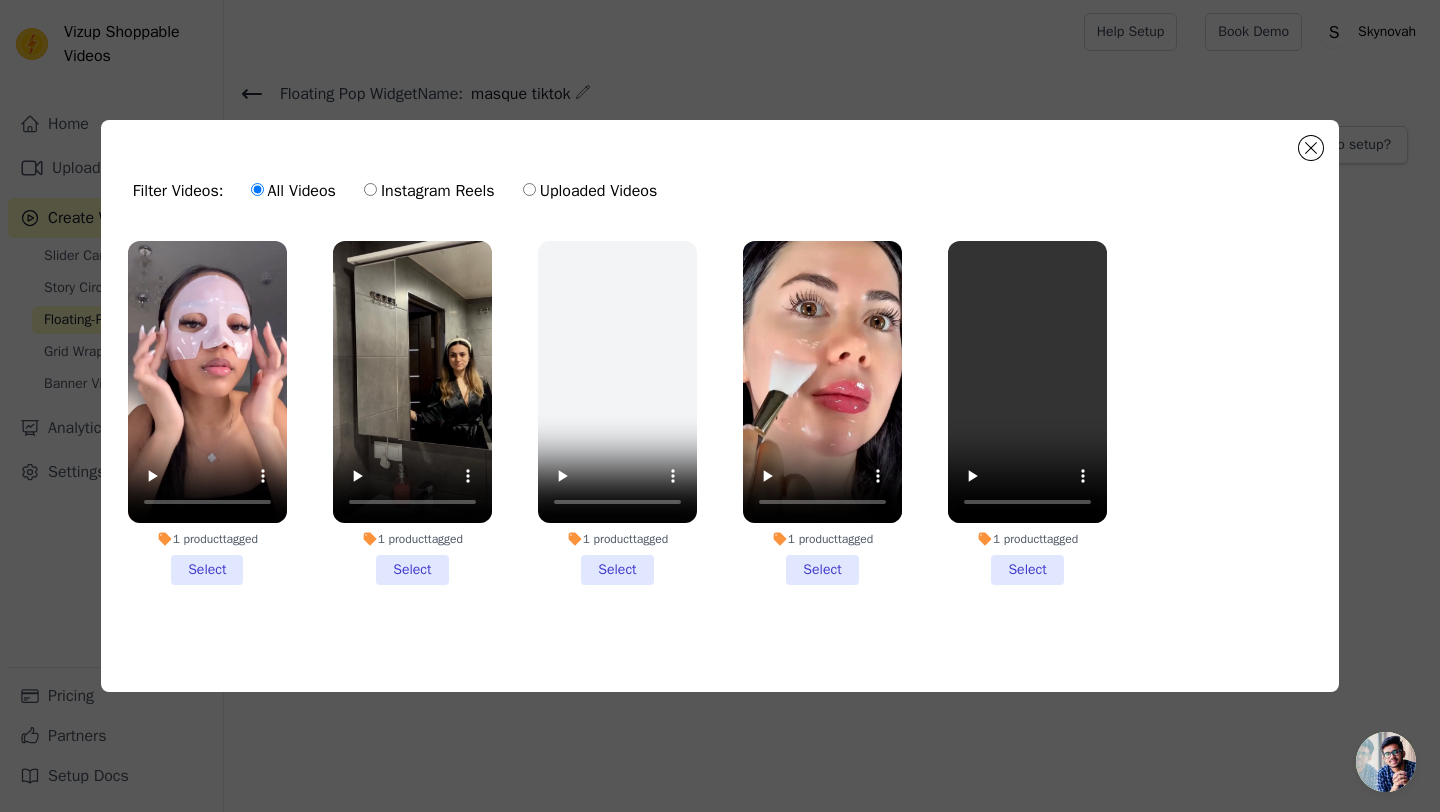 click on "1   product  tagged     Select" at bounding box center [0, 0] 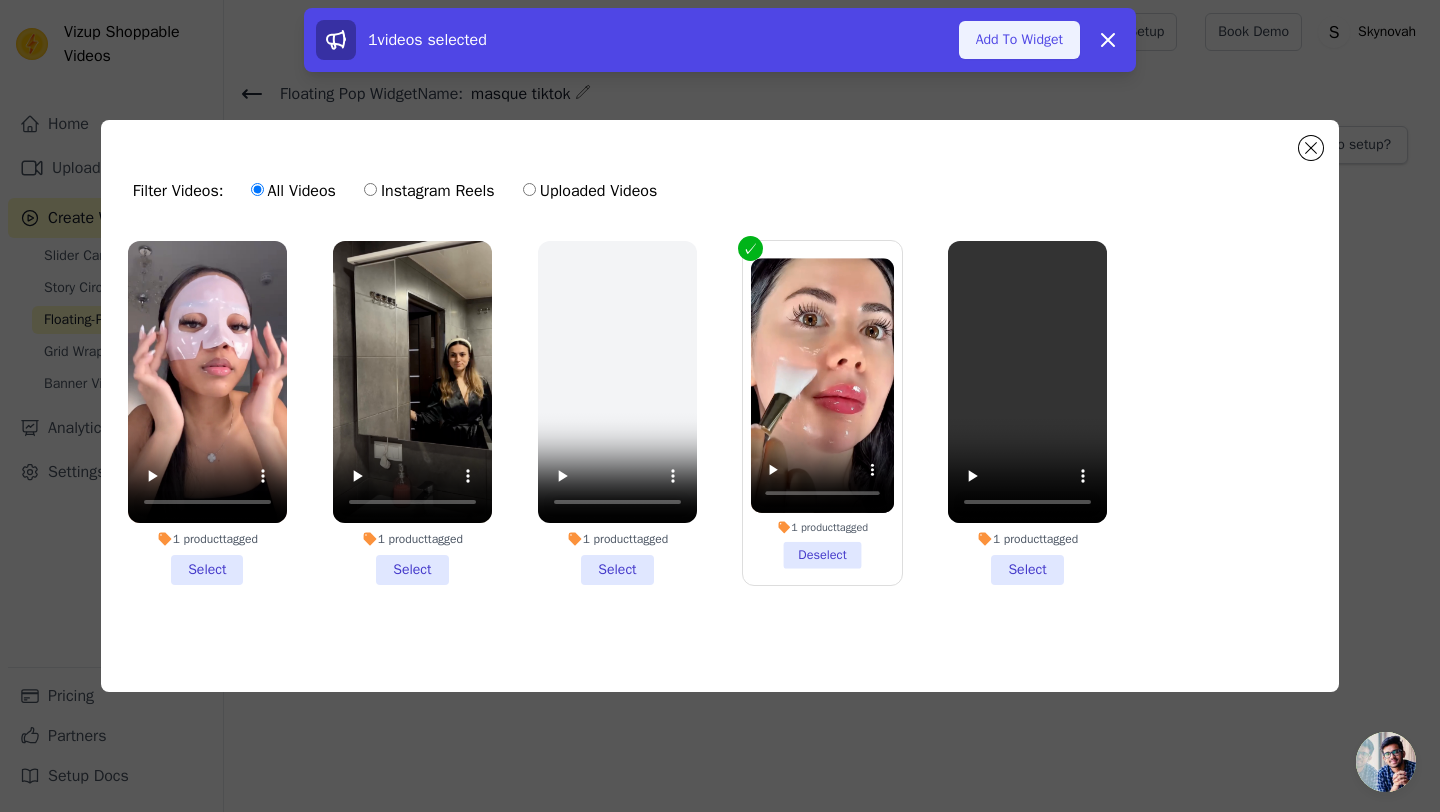 click on "Add To Widget" at bounding box center [1019, 40] 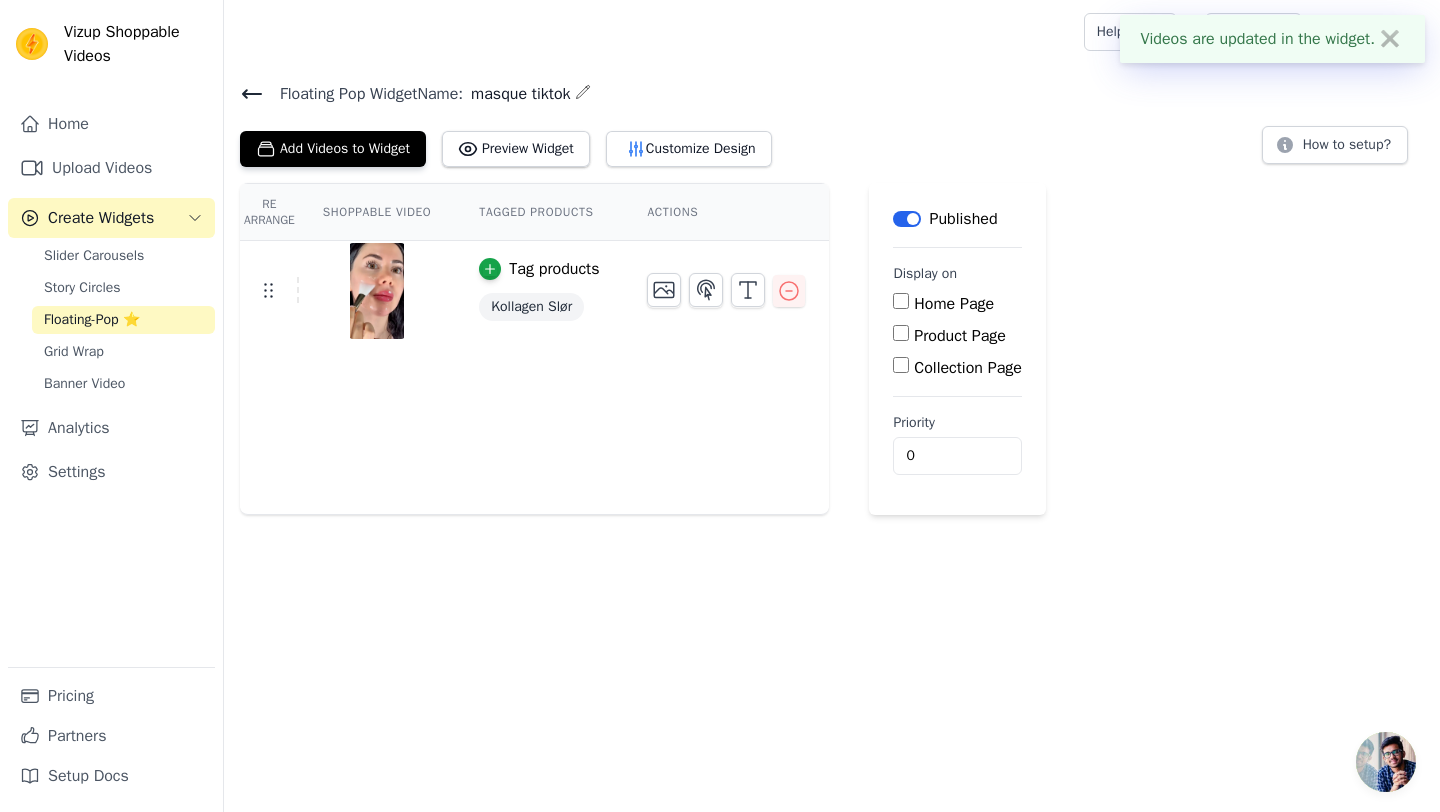 click on "Product Page" at bounding box center [901, 333] 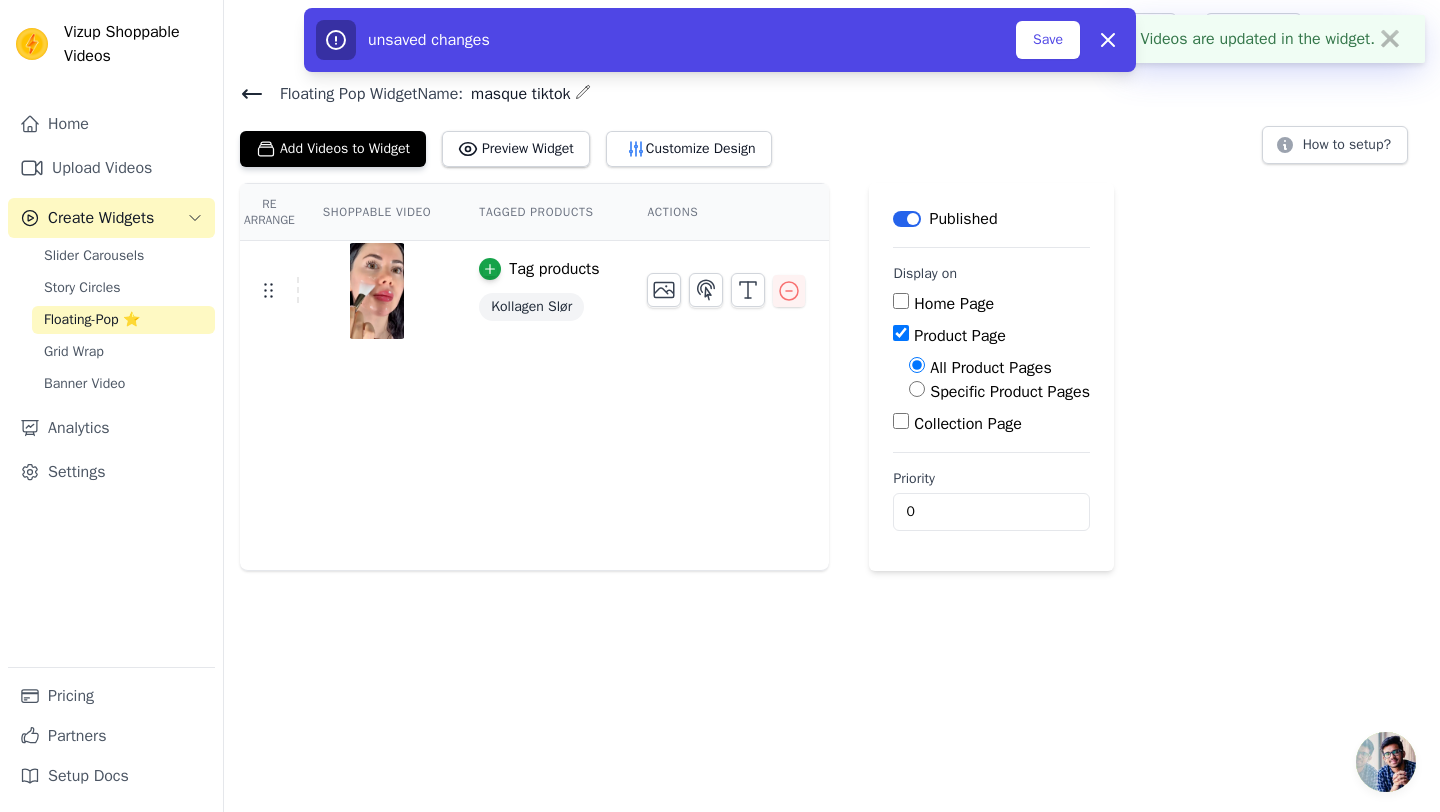 click on "Specific Product Pages" at bounding box center (917, 389) 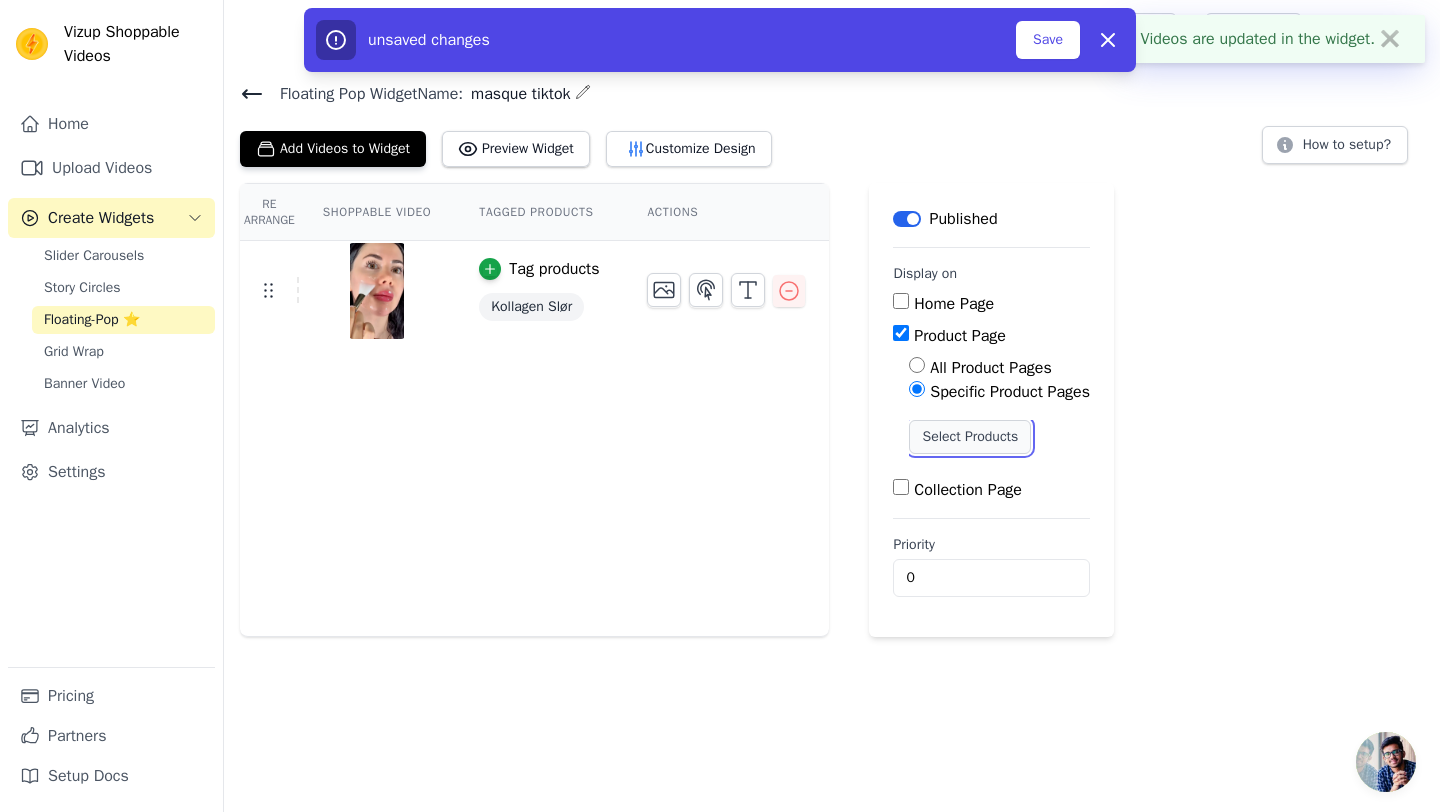click on "Select Products" at bounding box center [970, 437] 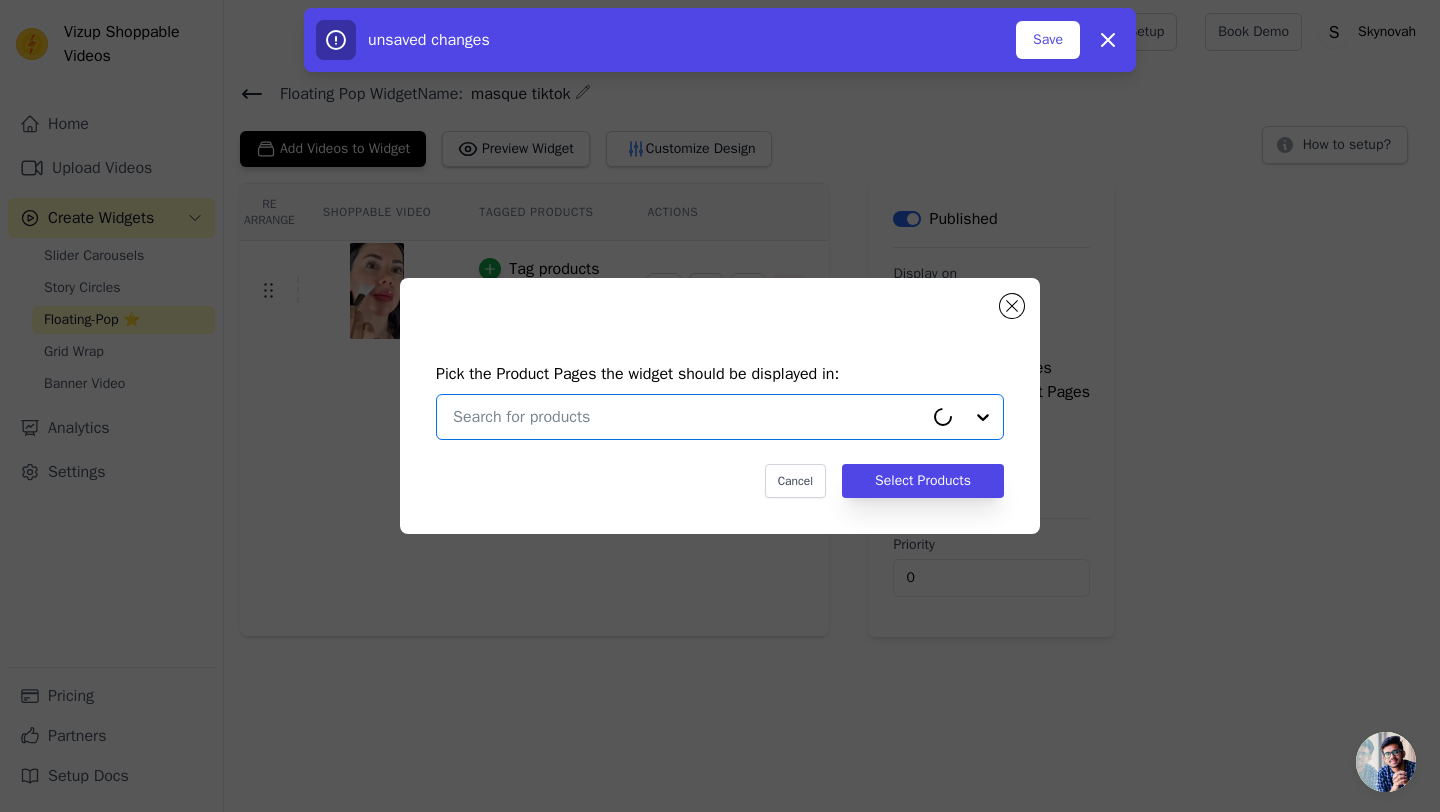 click at bounding box center (688, 417) 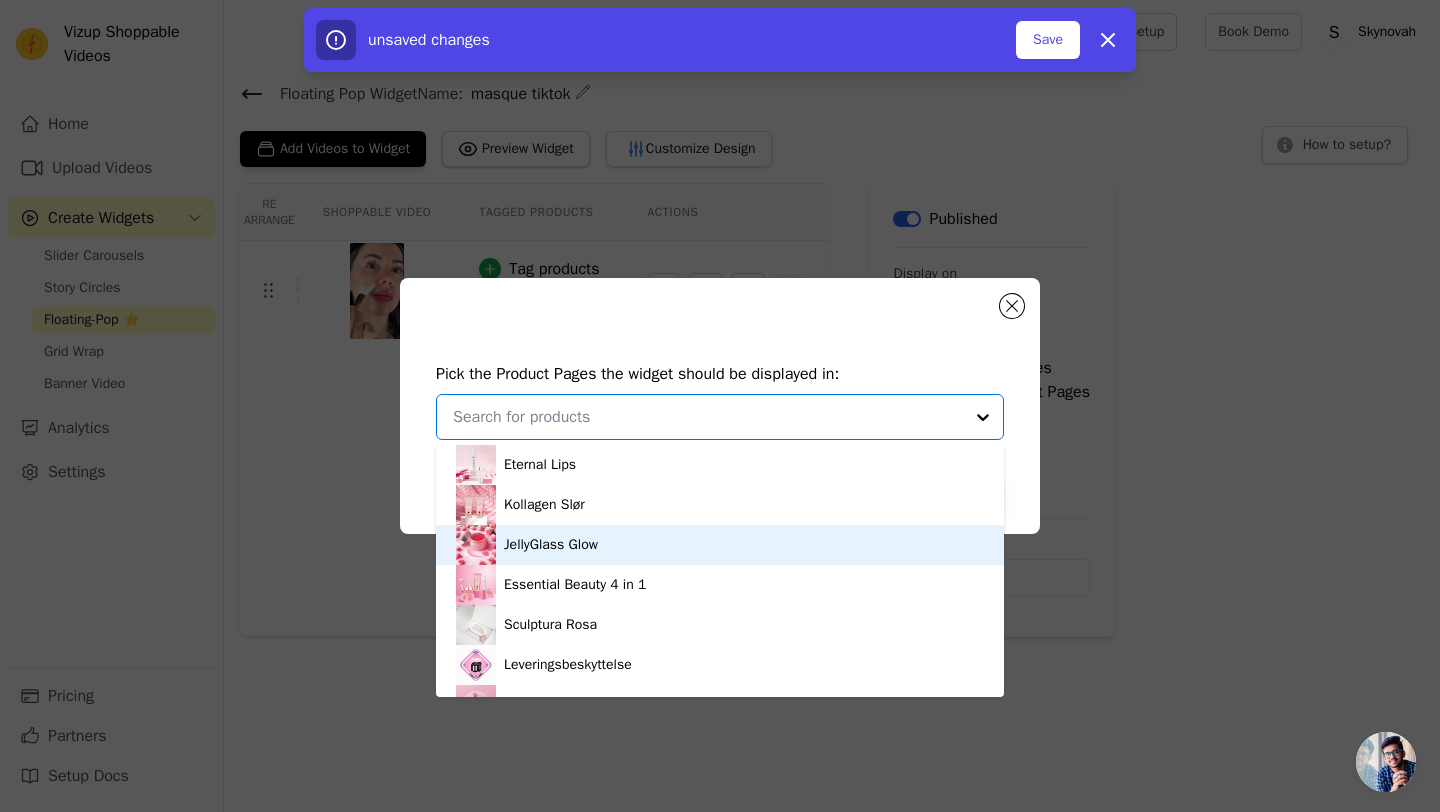 scroll, scrollTop: 7, scrollLeft: 0, axis: vertical 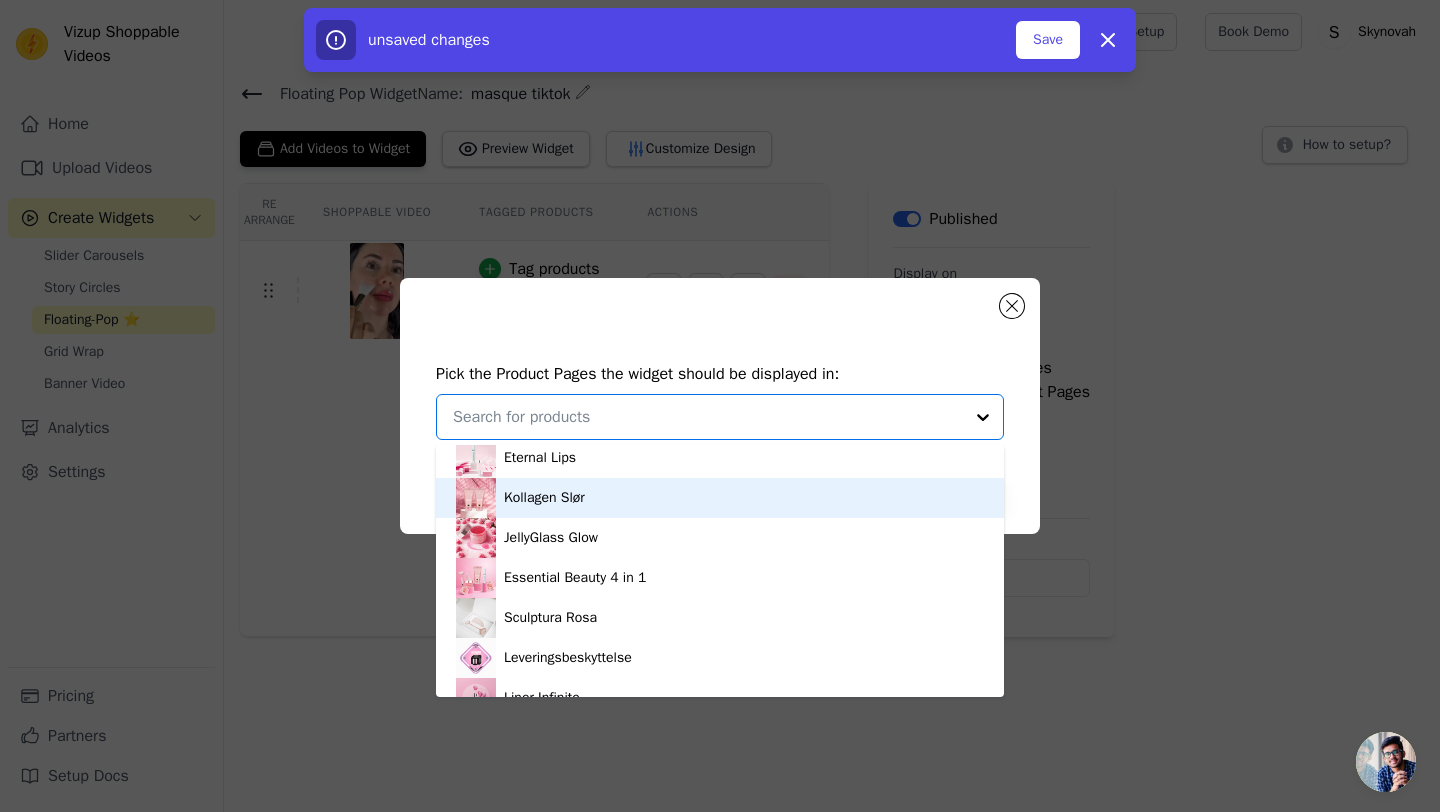 click on "Kollagen Slør" at bounding box center (720, 498) 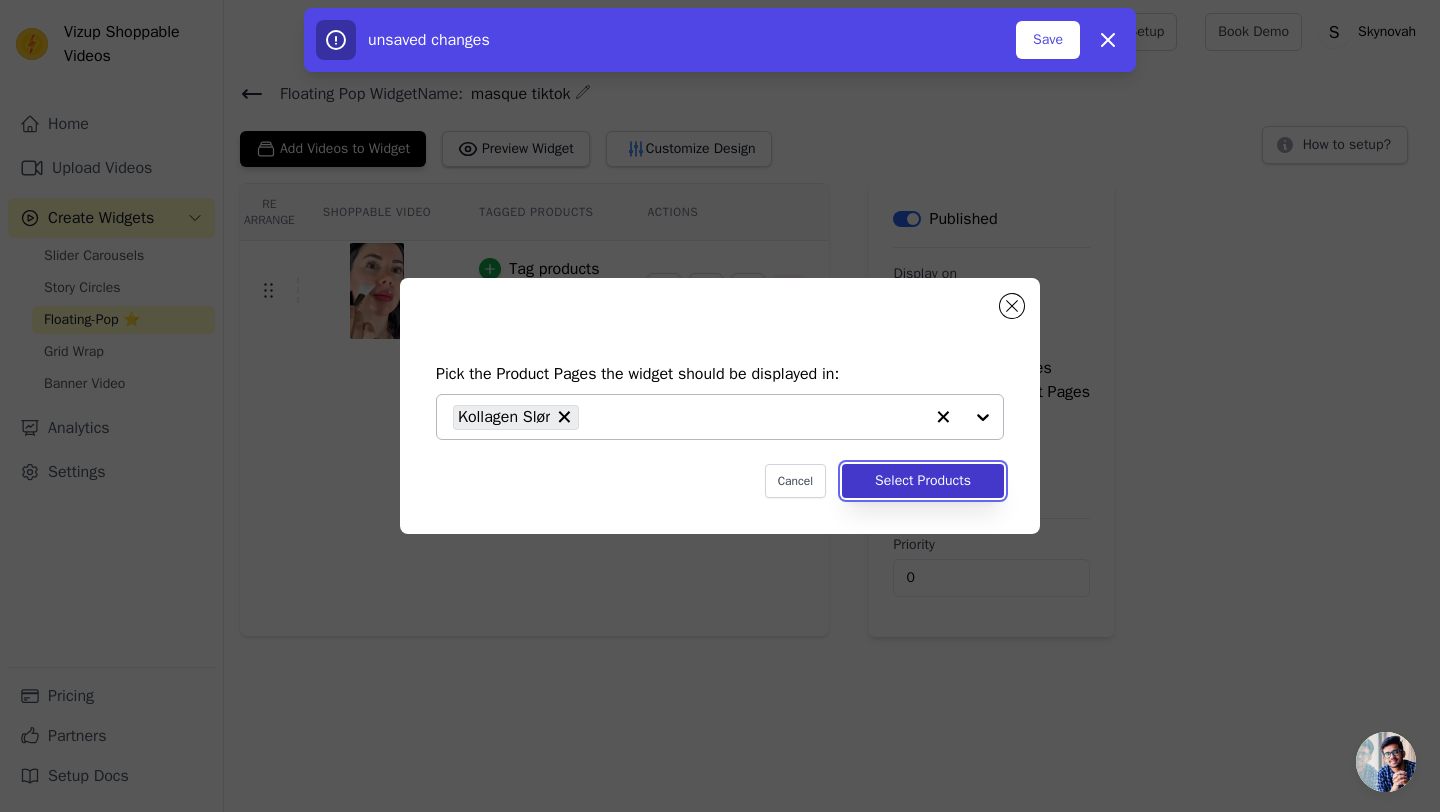 click on "Select Products" at bounding box center (923, 481) 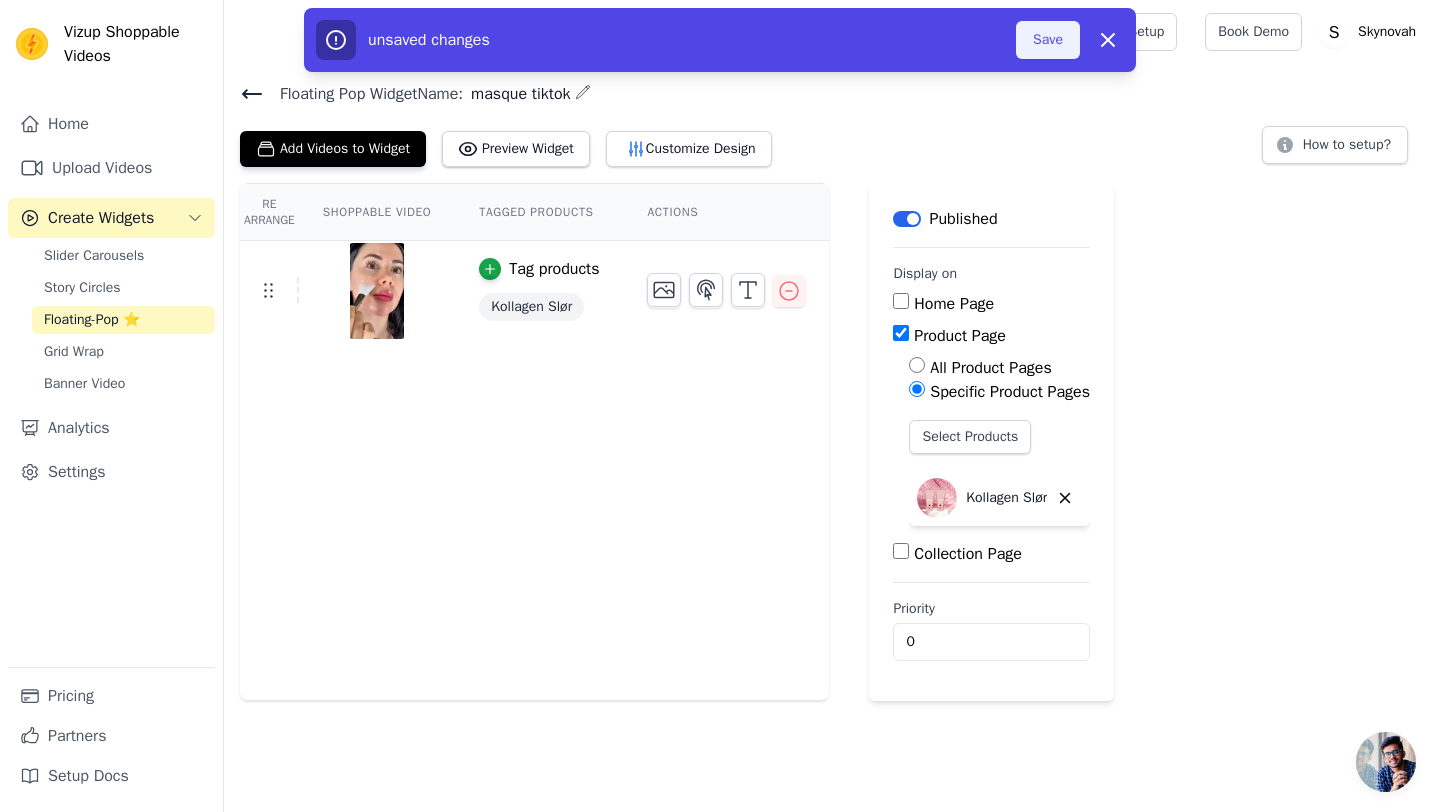 click on "Save" at bounding box center [1048, 40] 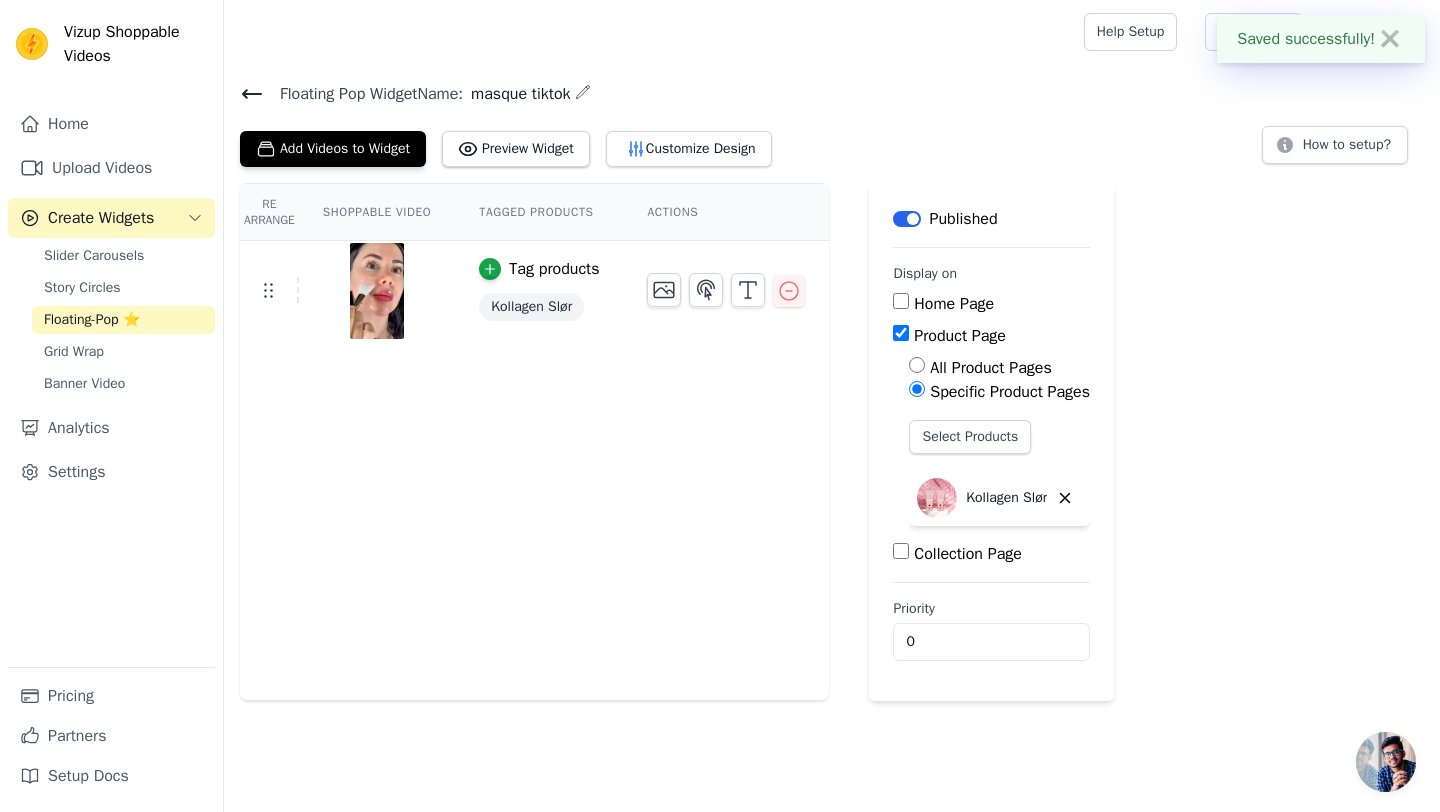 click on "Floating Pop Widget  Name:   masque tiktok" at bounding box center [832, 93] 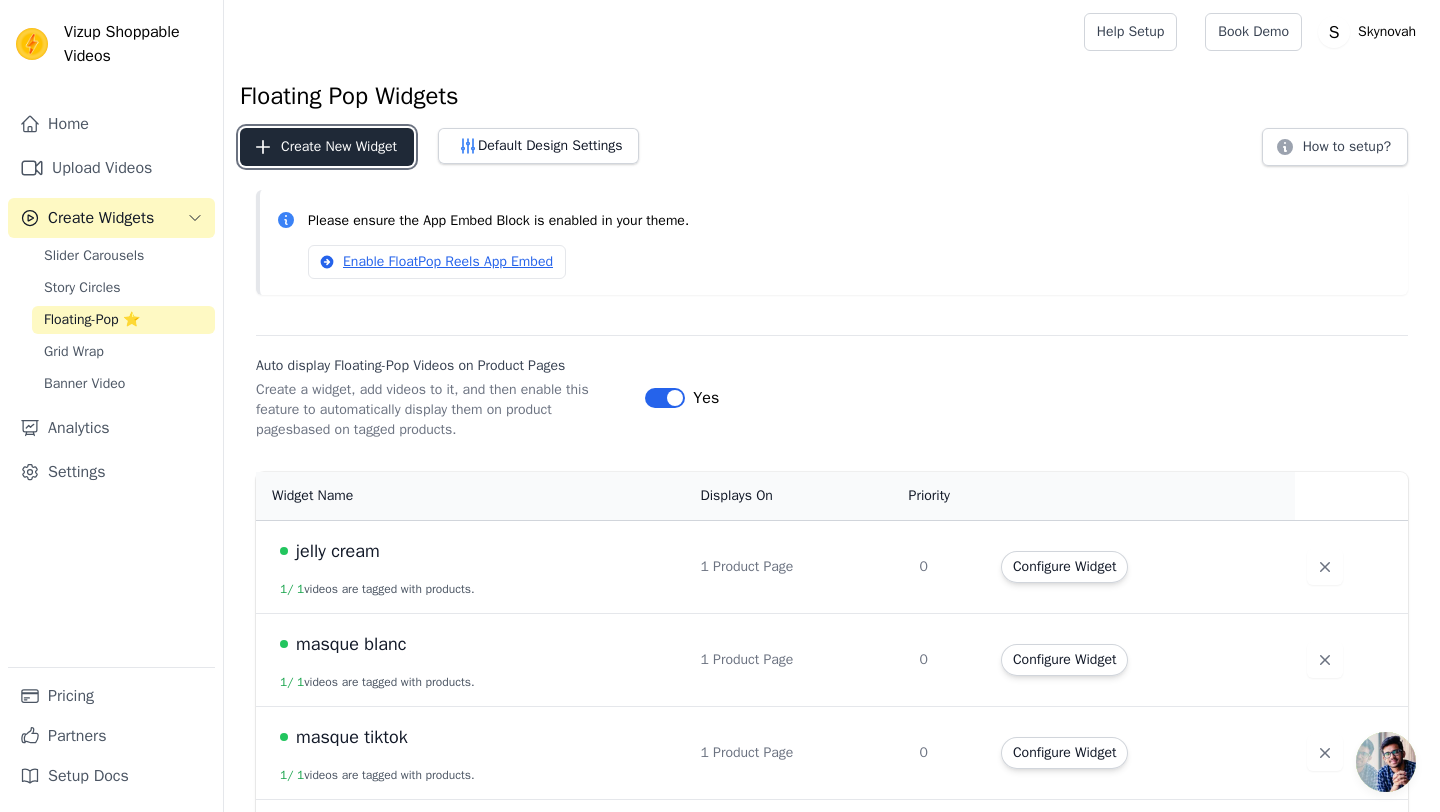 click on "Create New Widget" at bounding box center (327, 147) 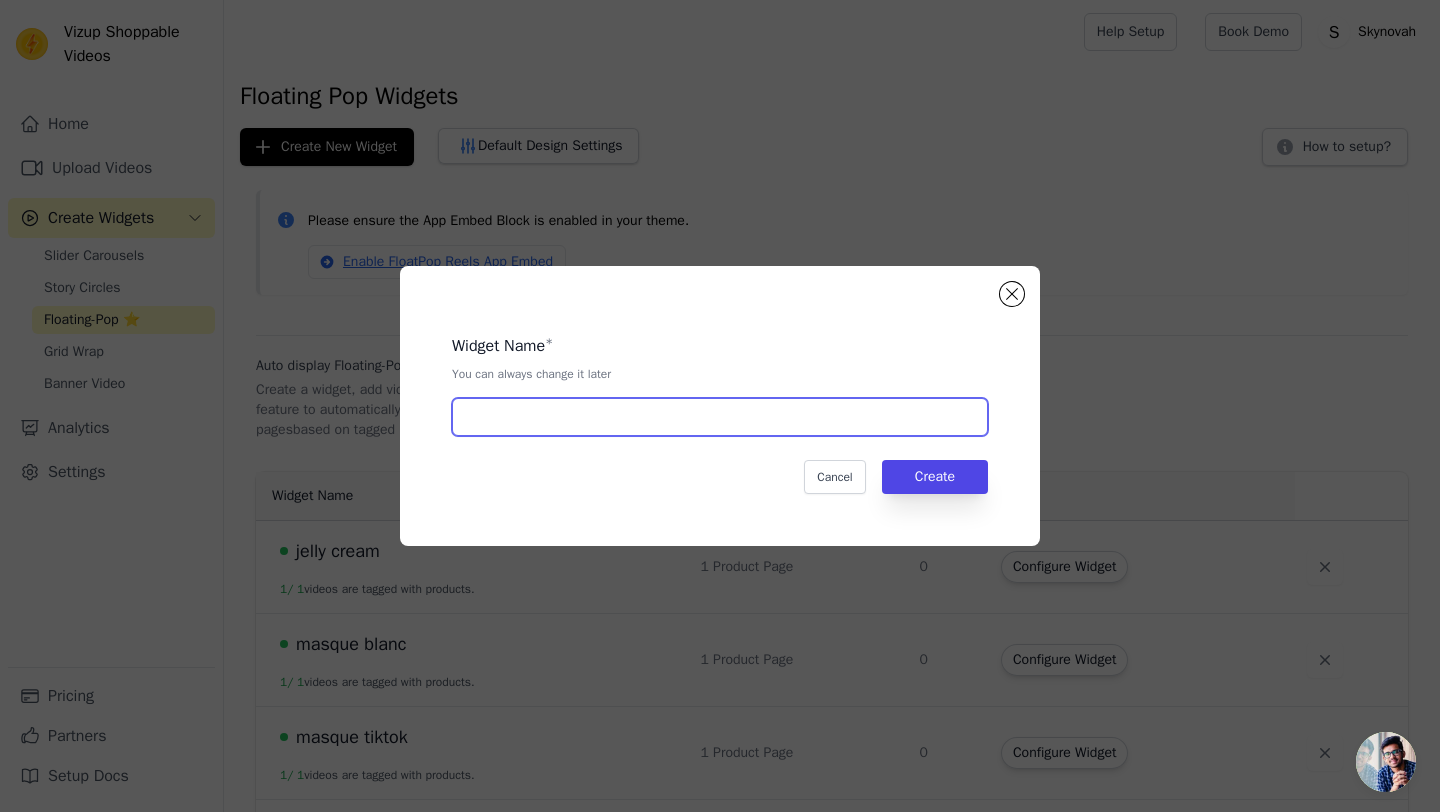 click at bounding box center (720, 417) 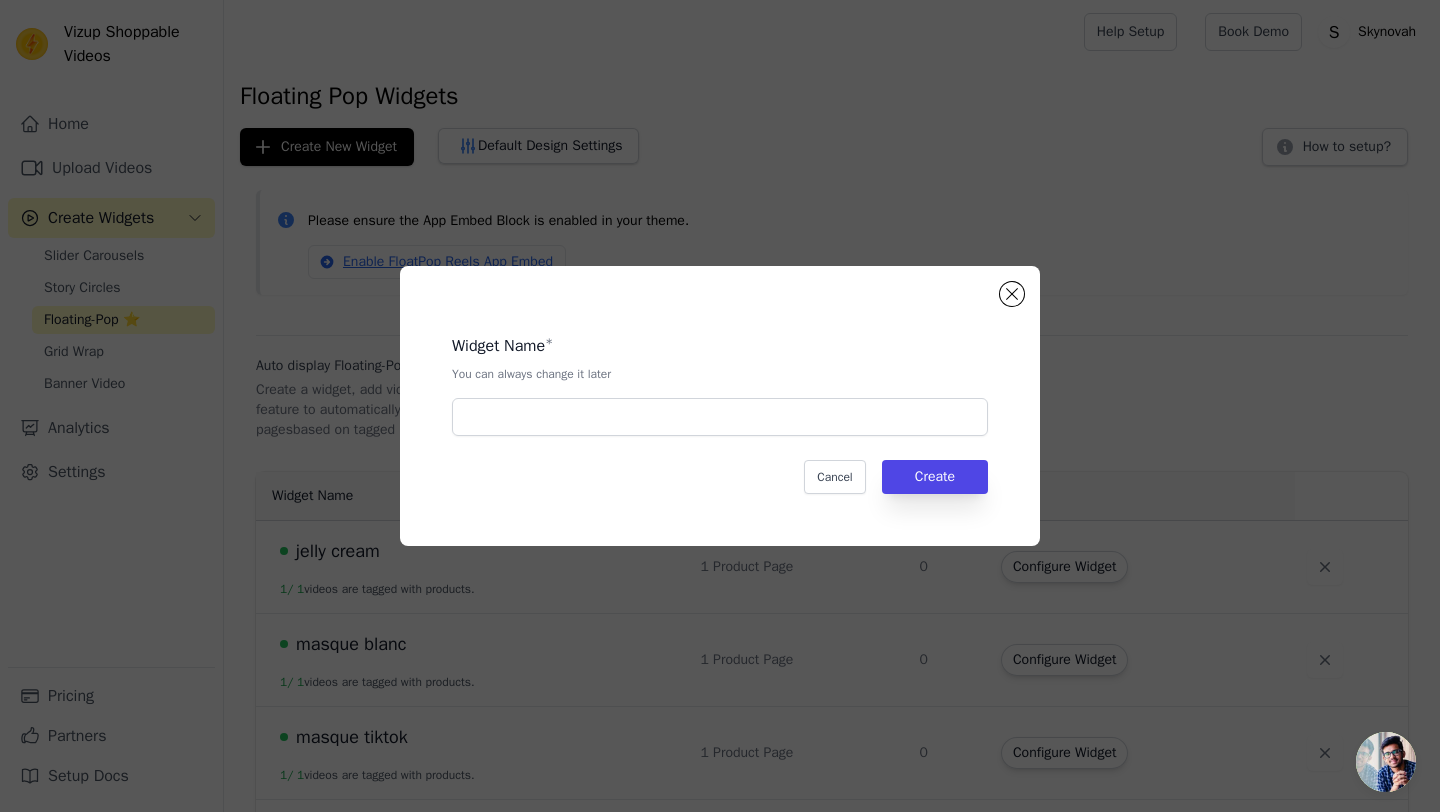 click on "Widget Name   *   You can always change it later       Cancel   Create" 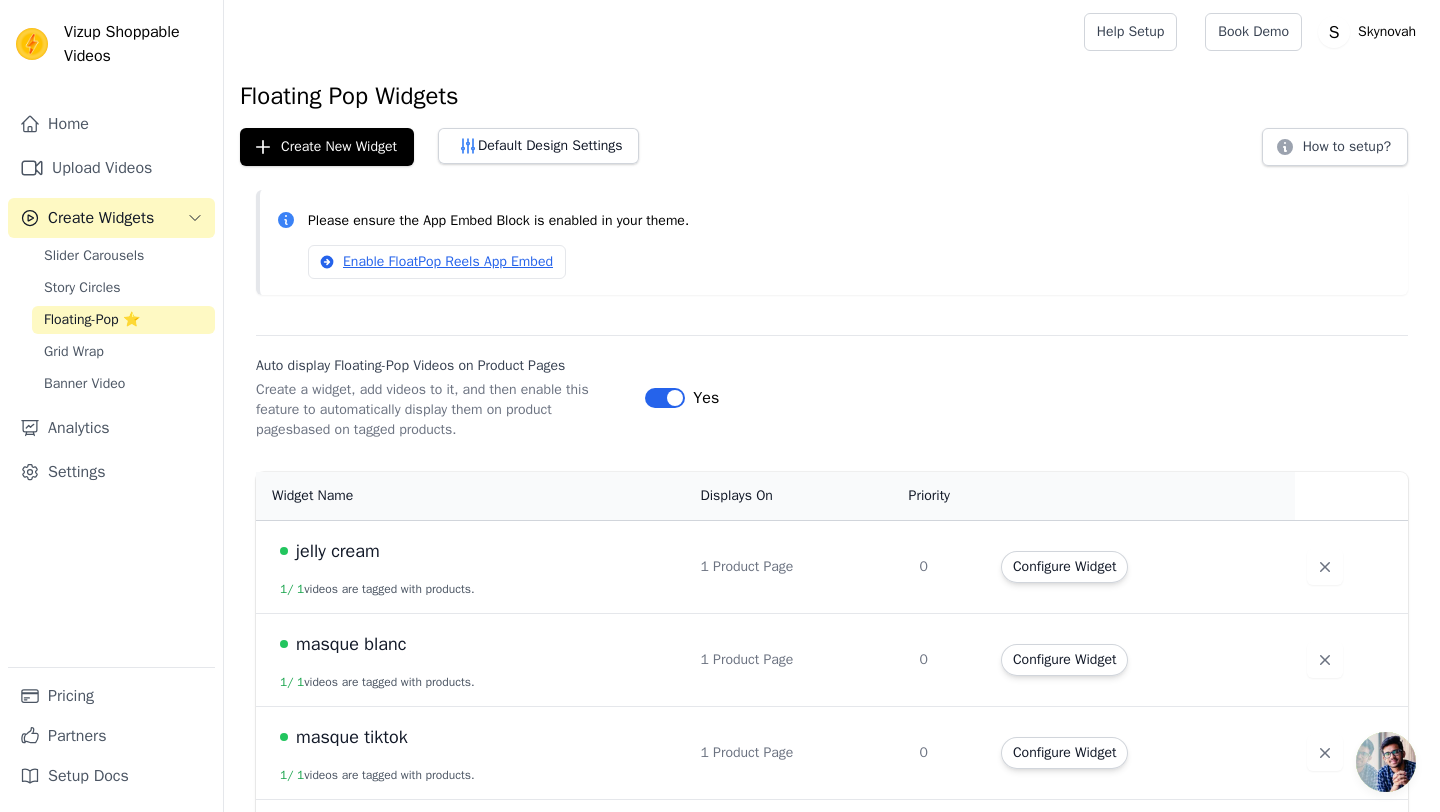 scroll, scrollTop: 88, scrollLeft: 0, axis: vertical 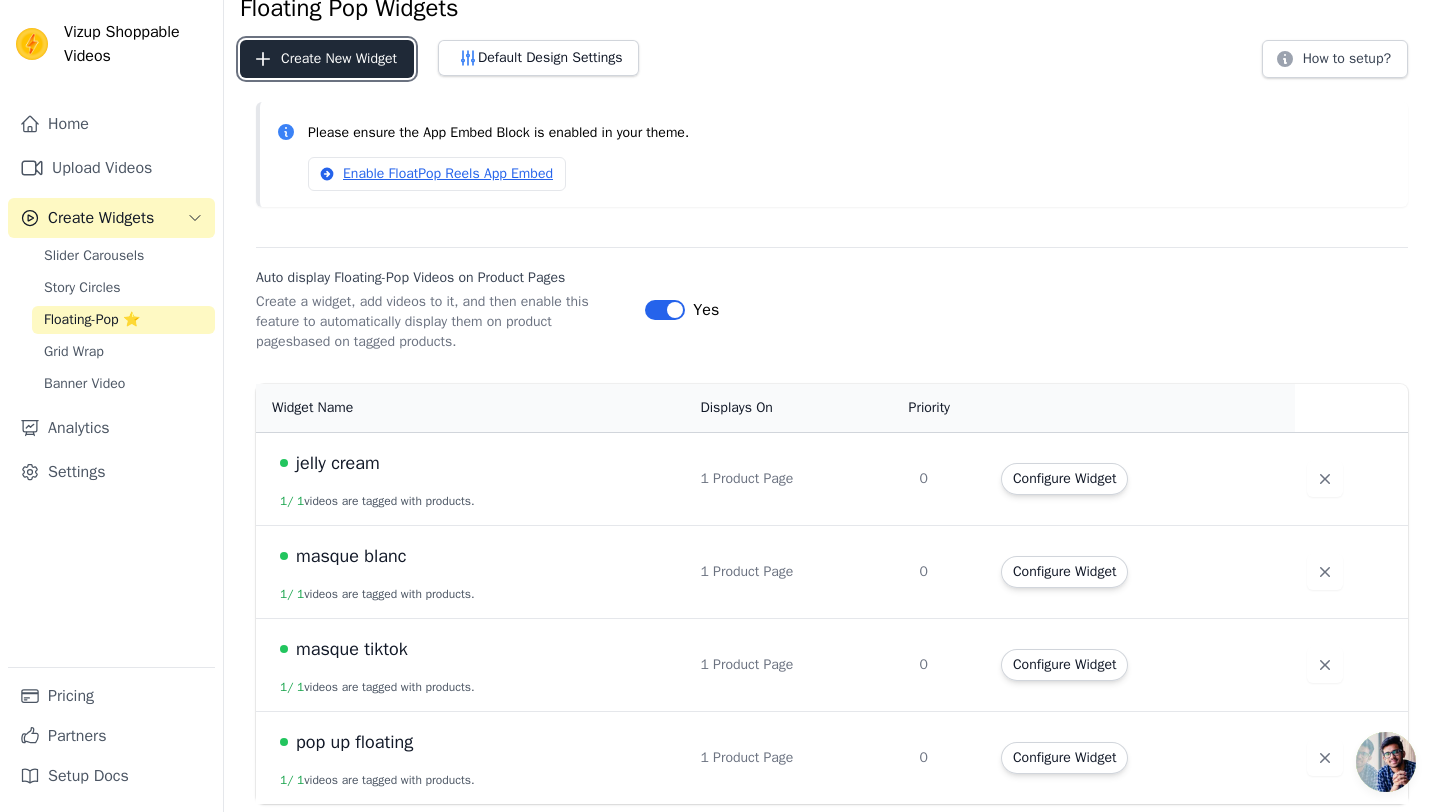 click on "Create New Widget" at bounding box center (327, 59) 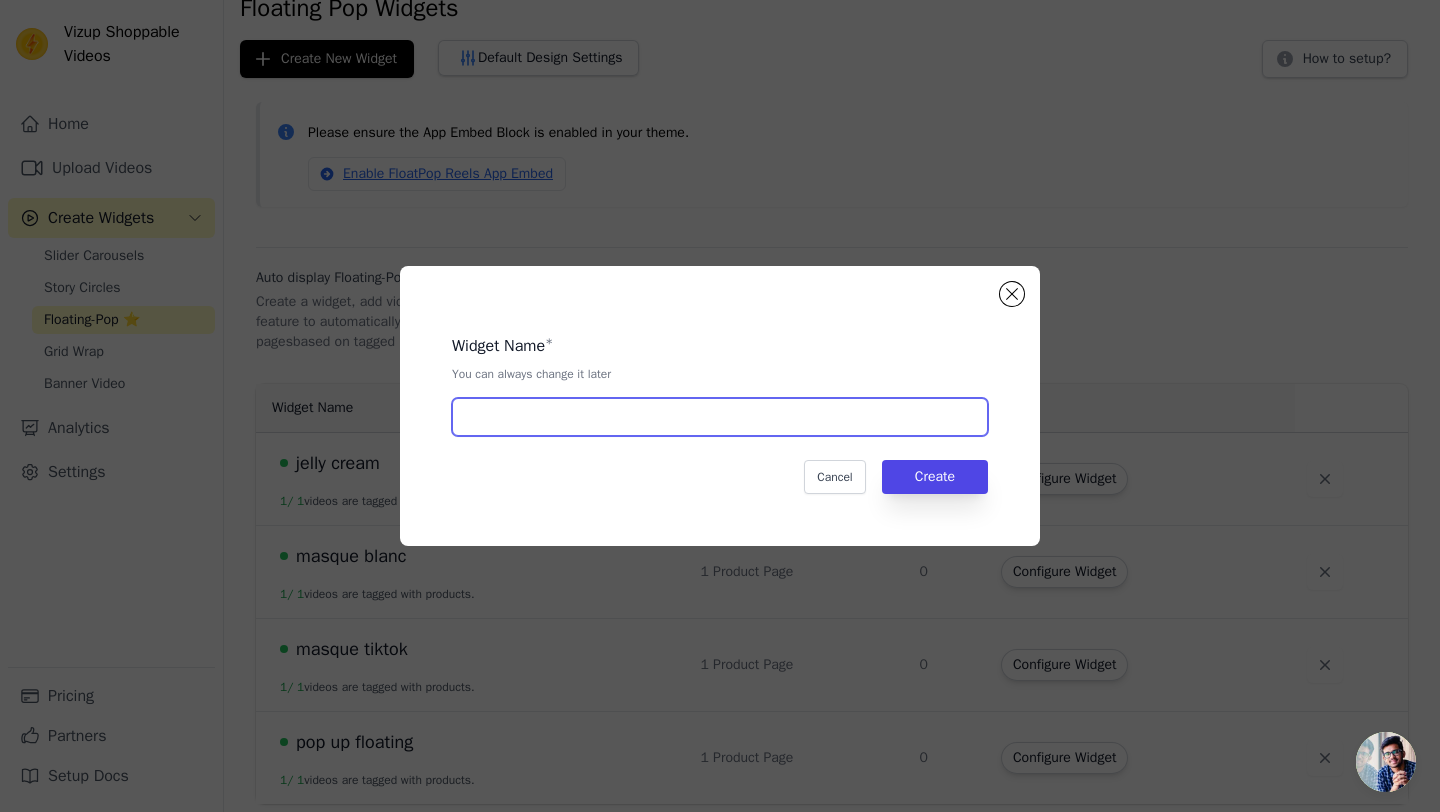 click at bounding box center (720, 417) 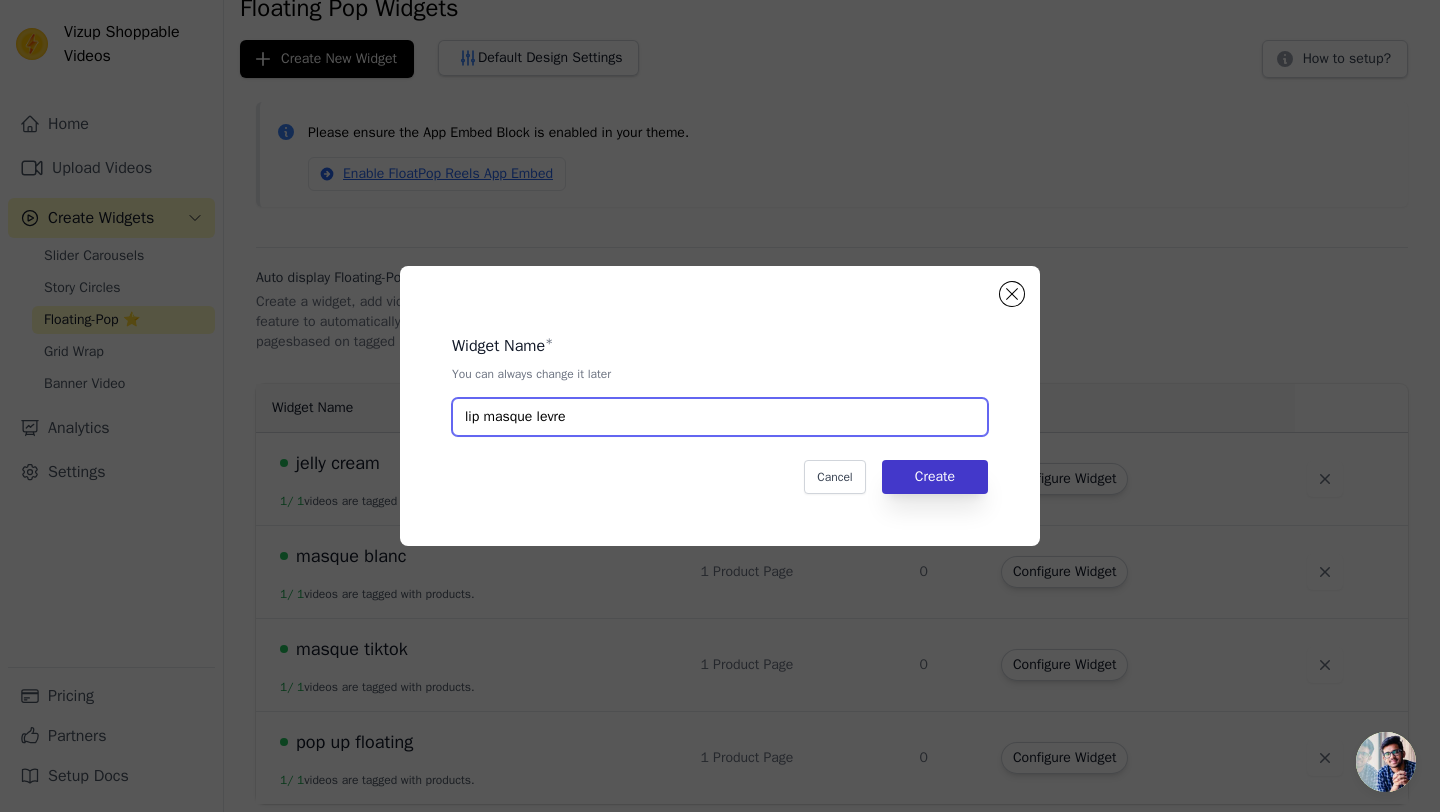 type on "lip masque levre" 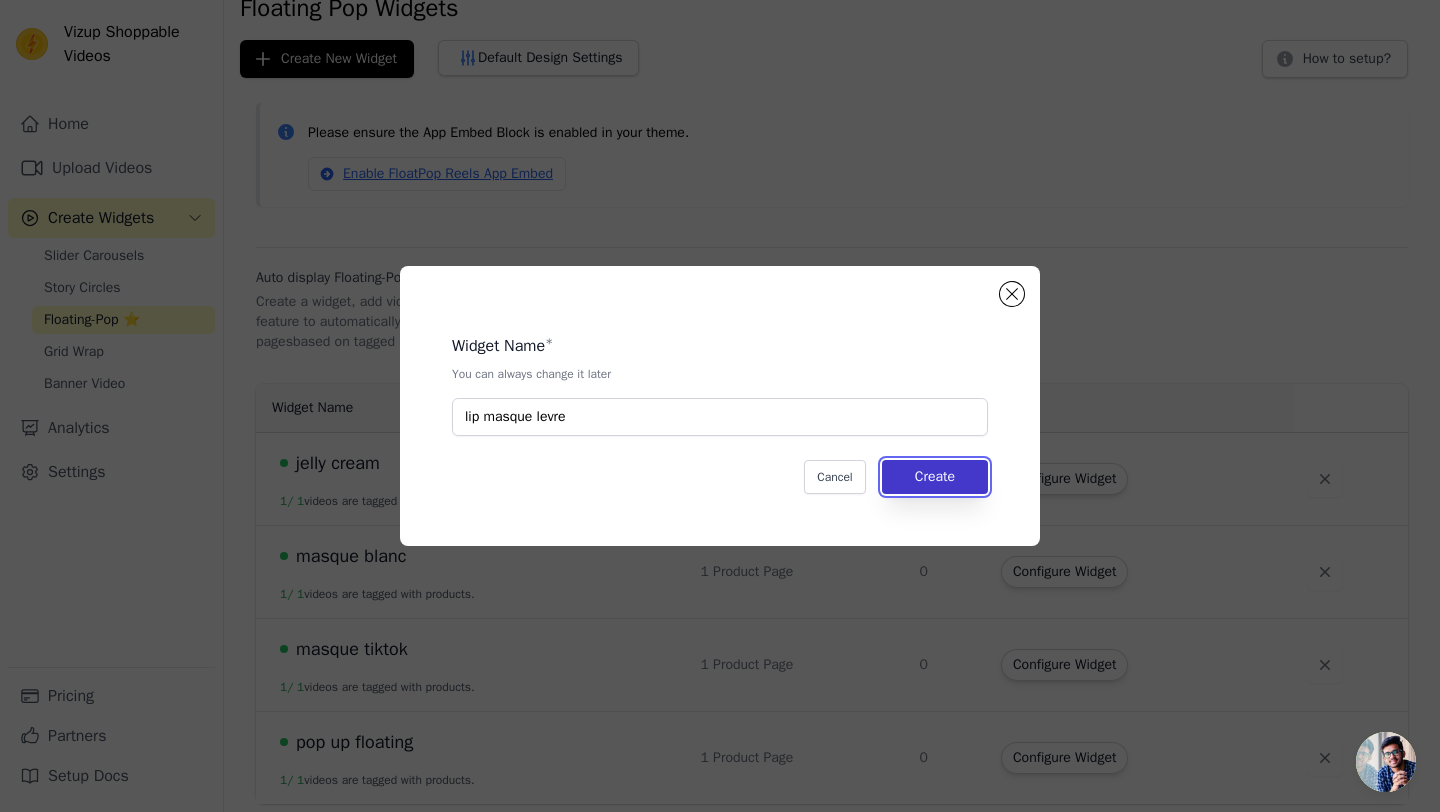 click on "Create" at bounding box center (935, 477) 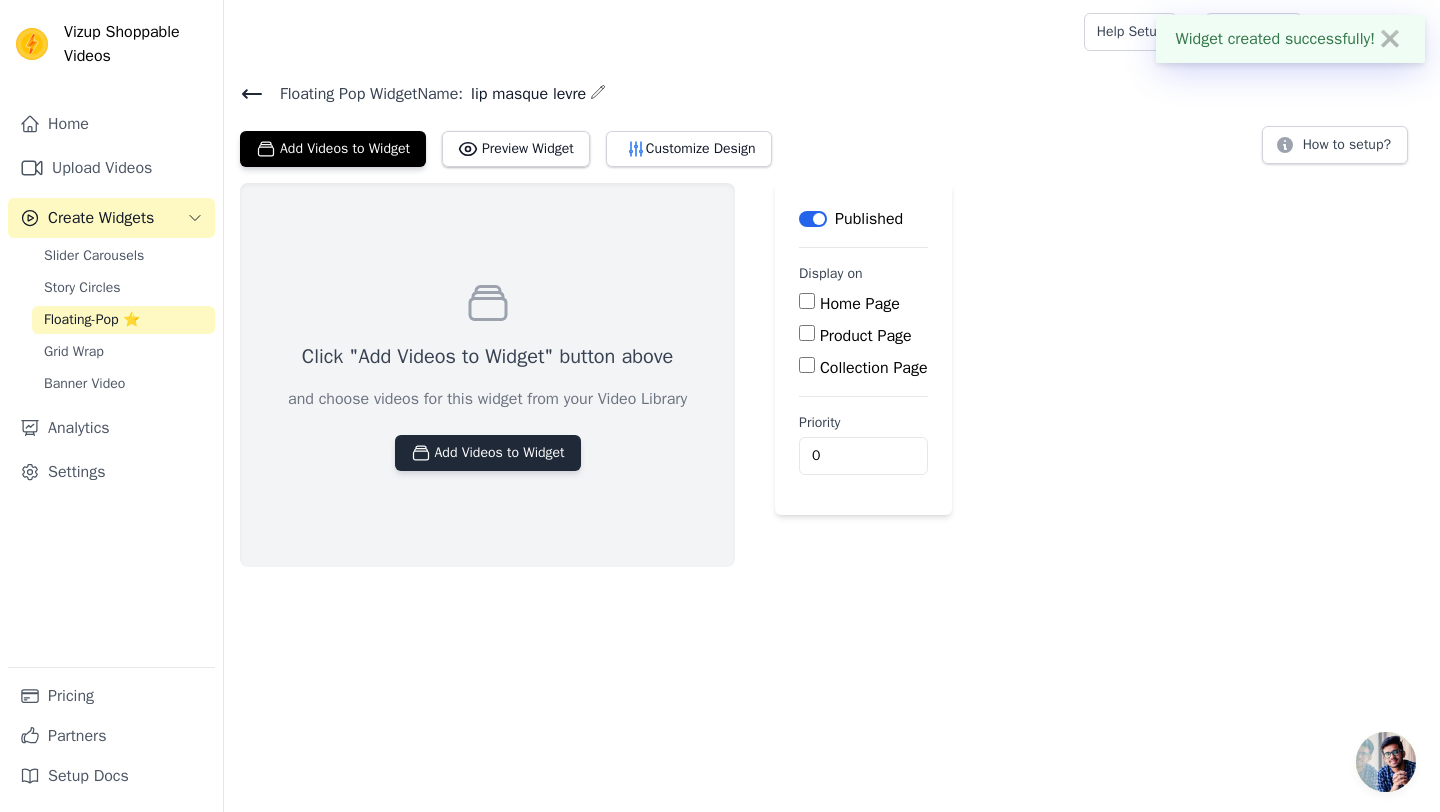 click on "Add Videos to Widget" at bounding box center [488, 453] 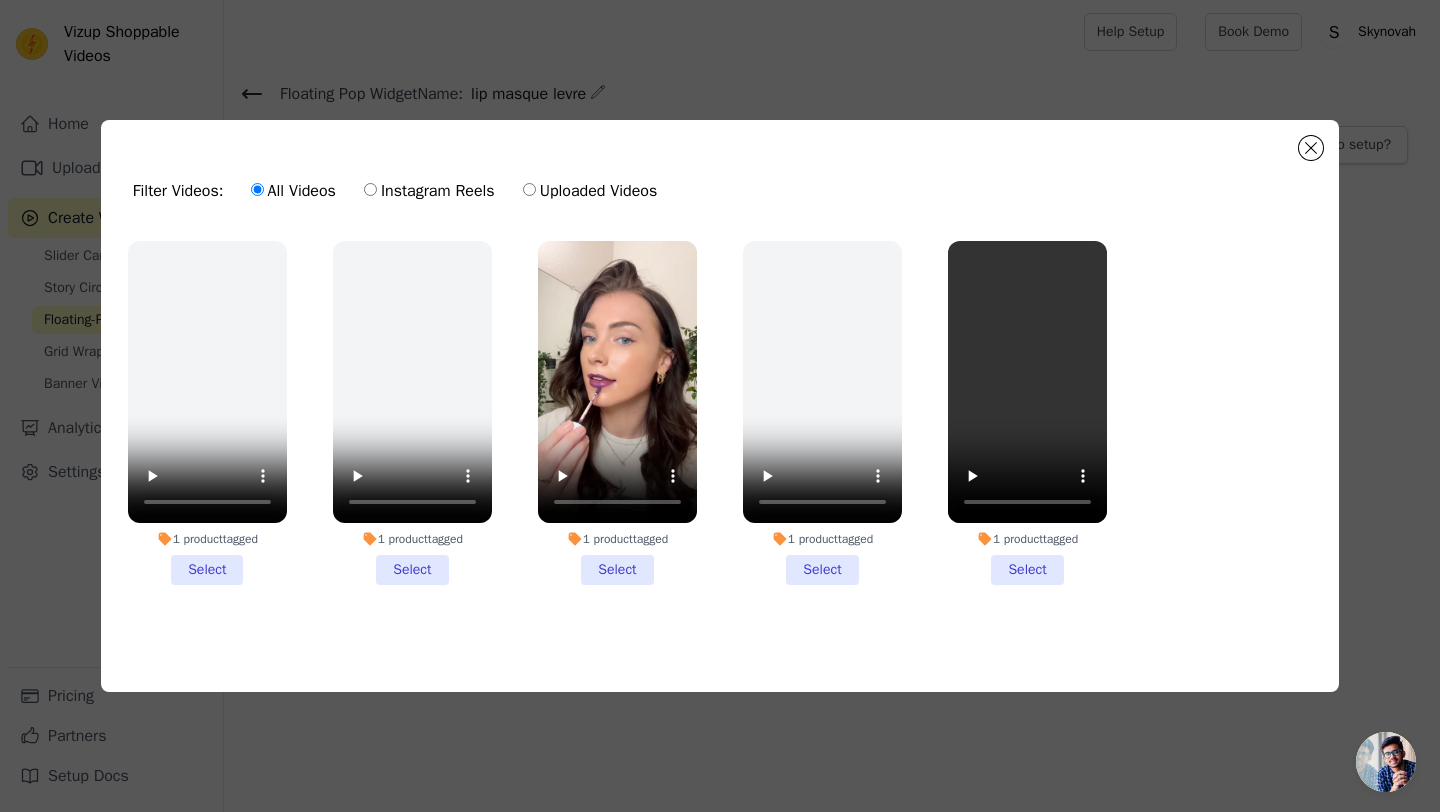 click on "1   product  tagged     Select" at bounding box center [617, 413] 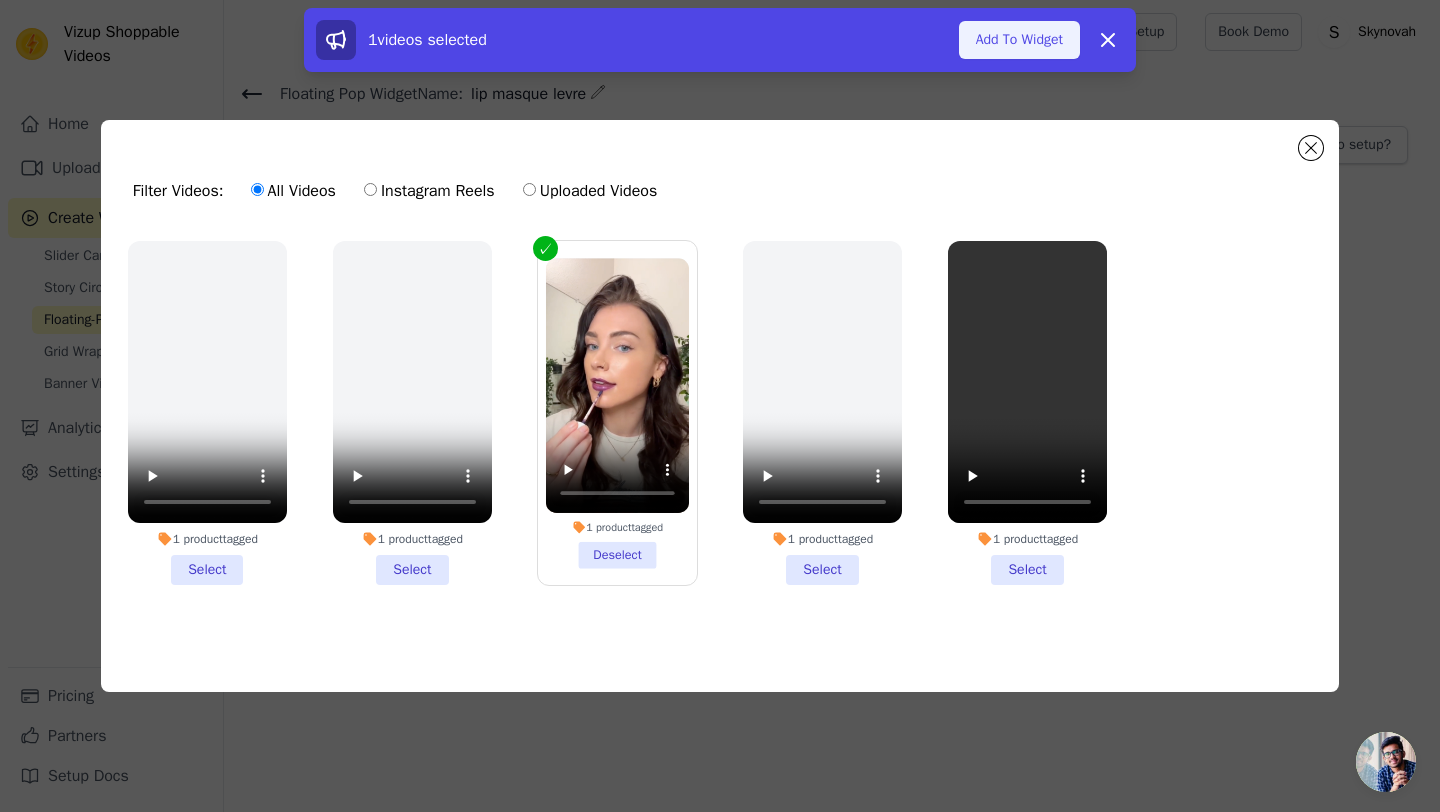 click on "Add To Widget" at bounding box center (1019, 40) 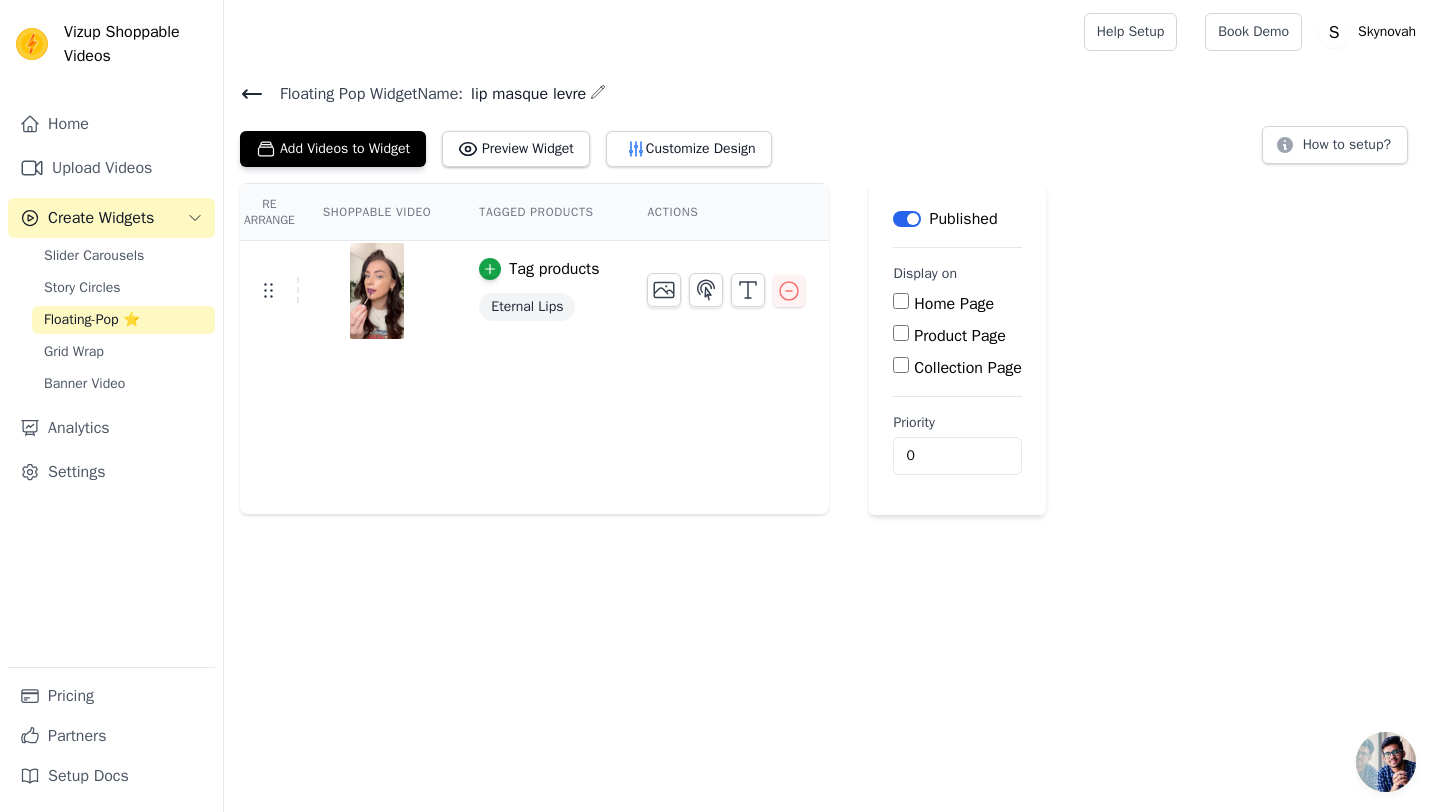 click on "Product Page" at bounding box center [960, 336] 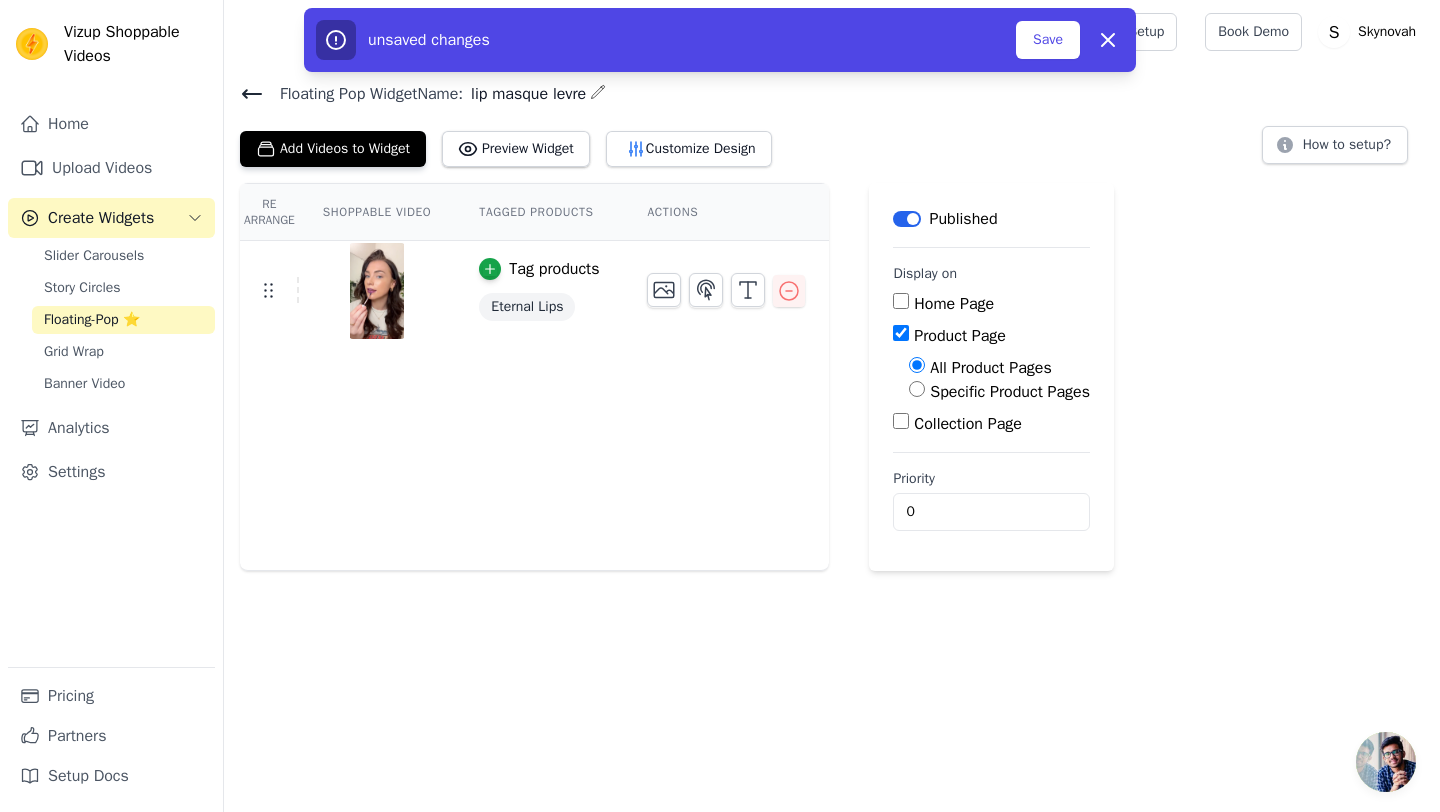 click on "Specific Product Pages" at bounding box center (999, 392) 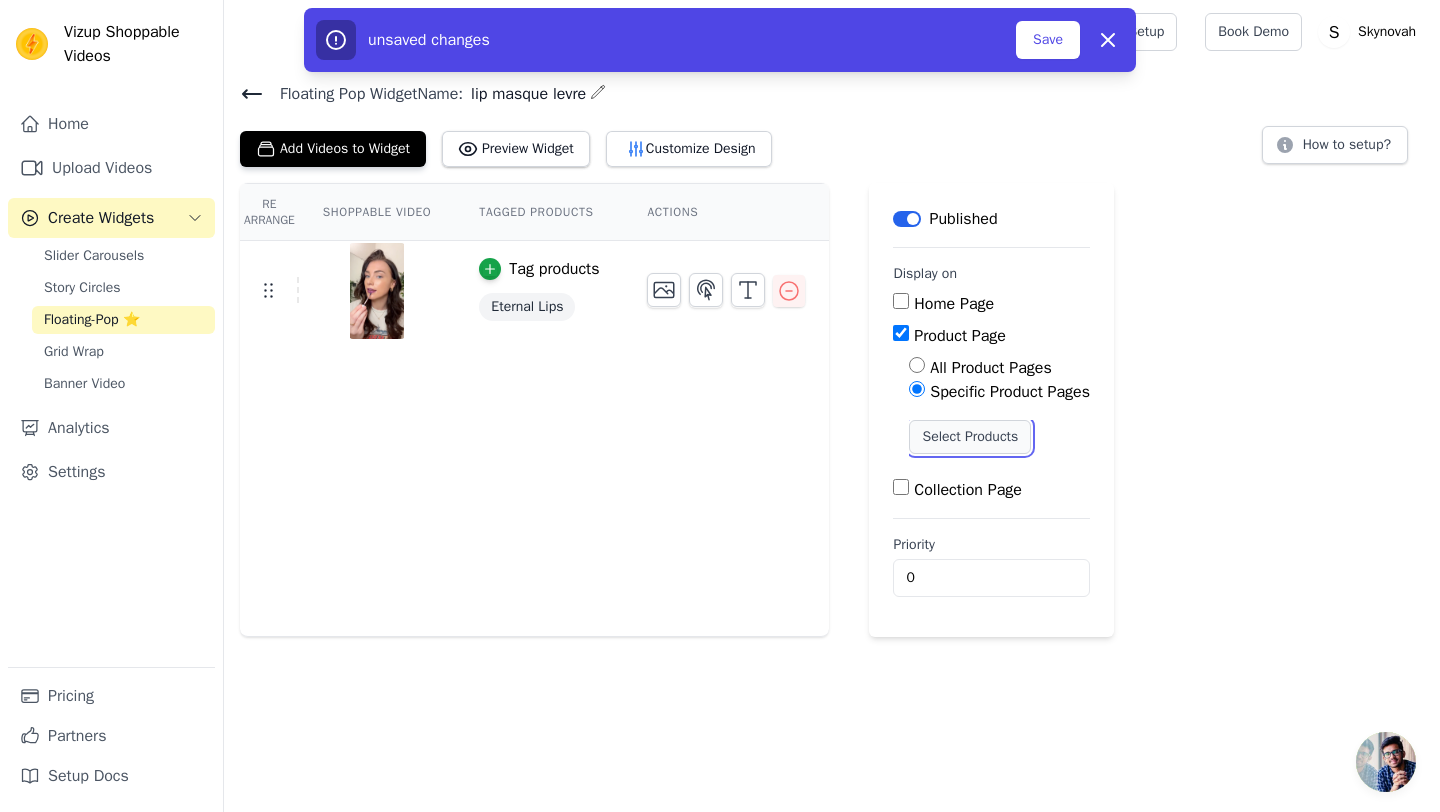 click on "Select Products" at bounding box center [970, 437] 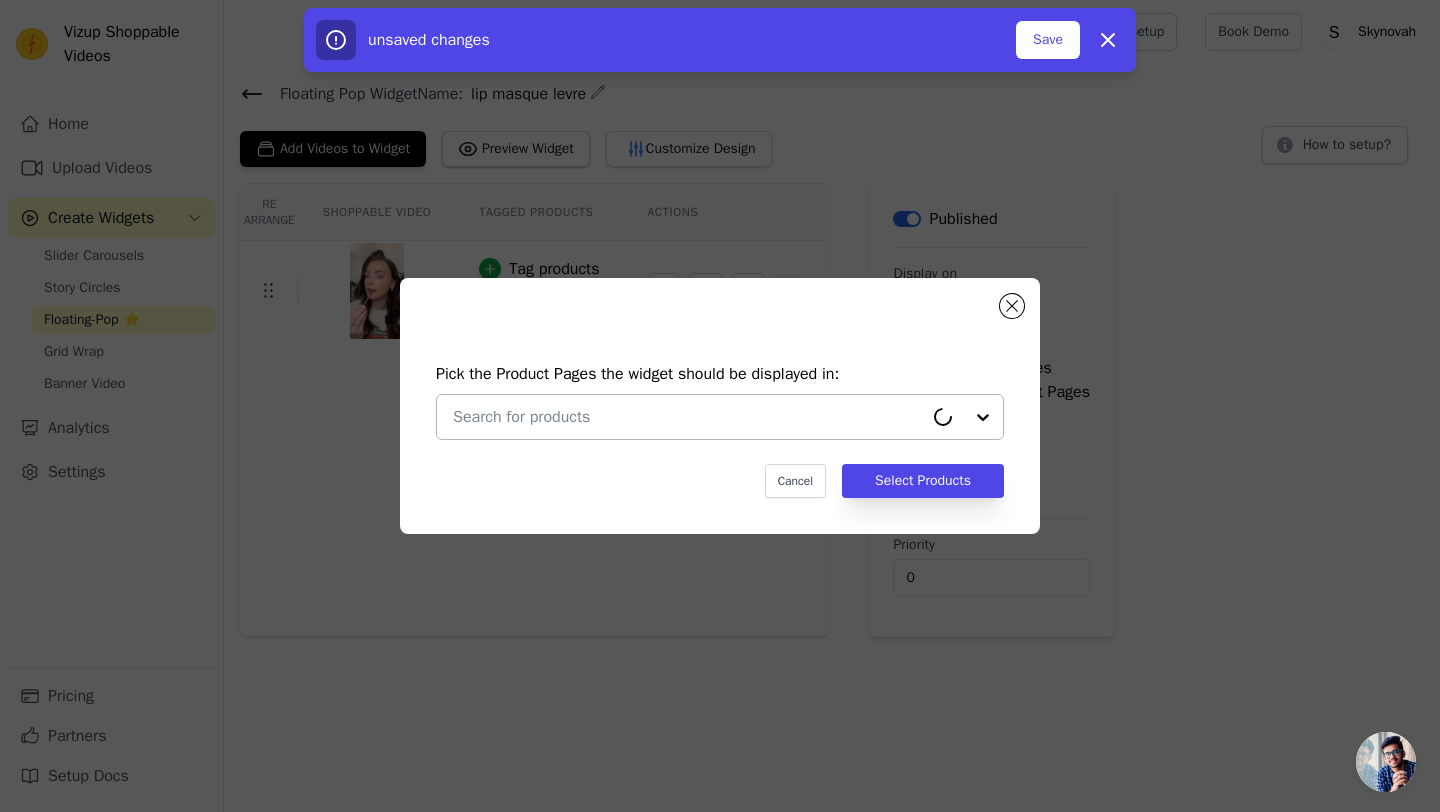 click at bounding box center (688, 417) 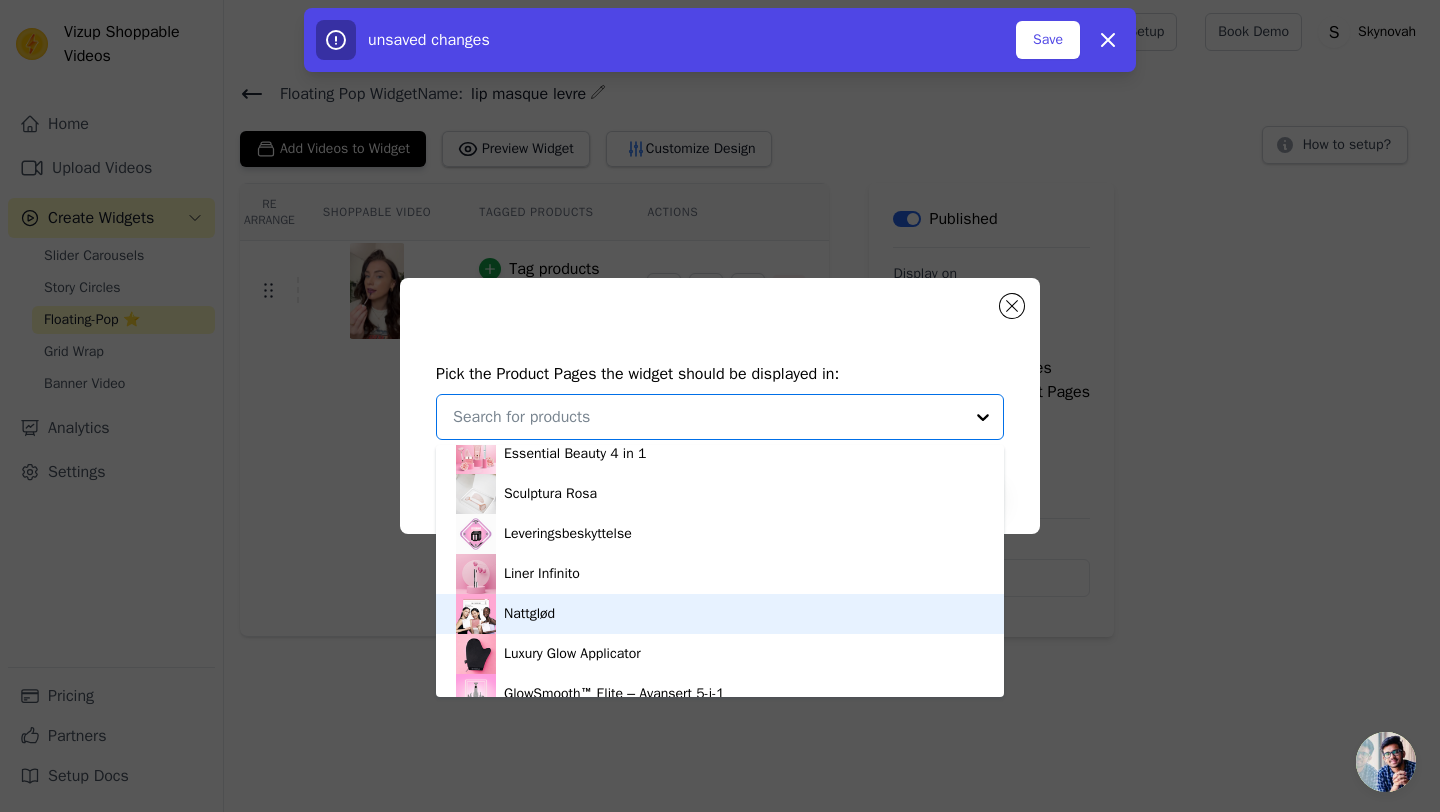 scroll, scrollTop: 0, scrollLeft: 0, axis: both 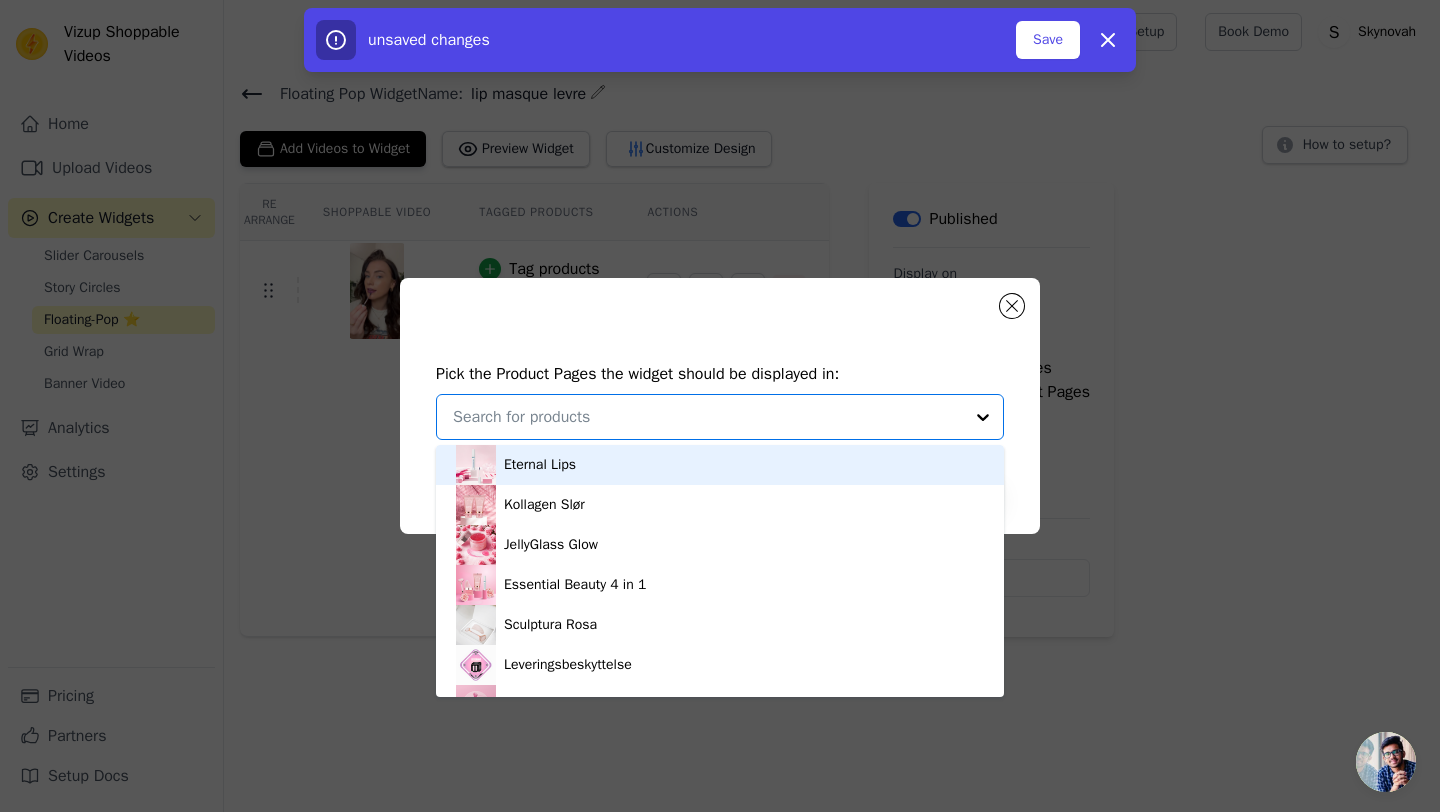 click on "Eternal Lips" at bounding box center [720, 465] 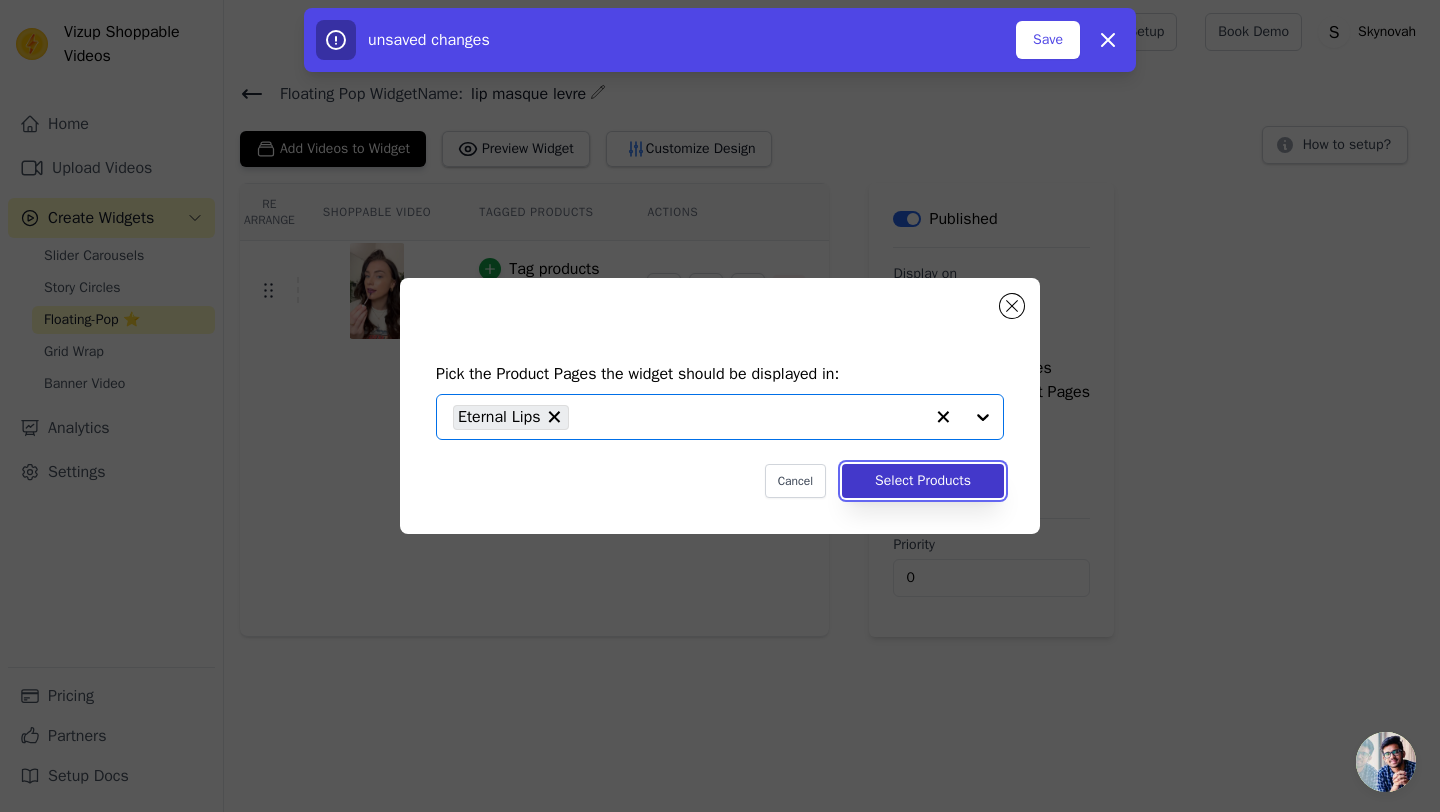 click on "Select Products" at bounding box center [923, 481] 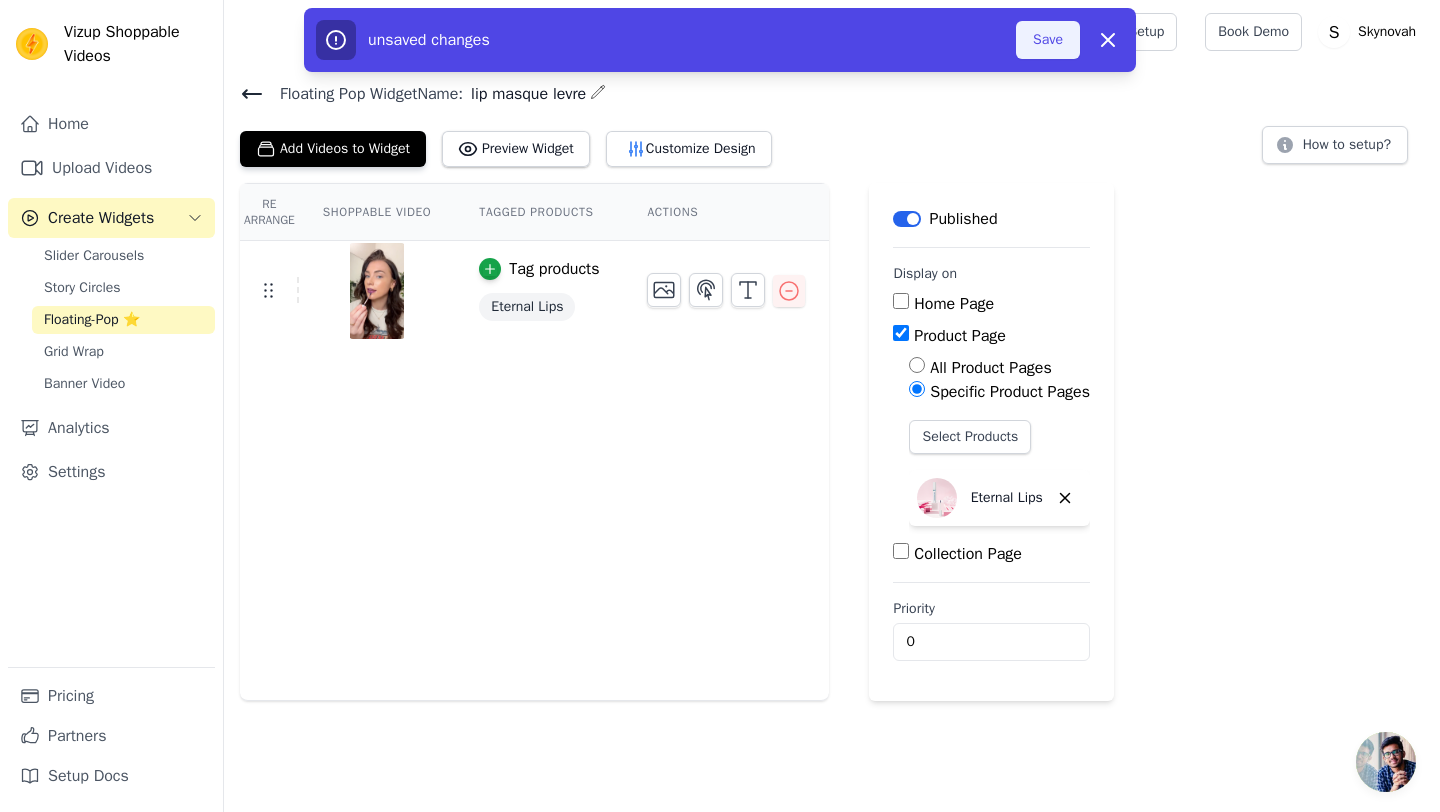click on "Save" at bounding box center (1048, 40) 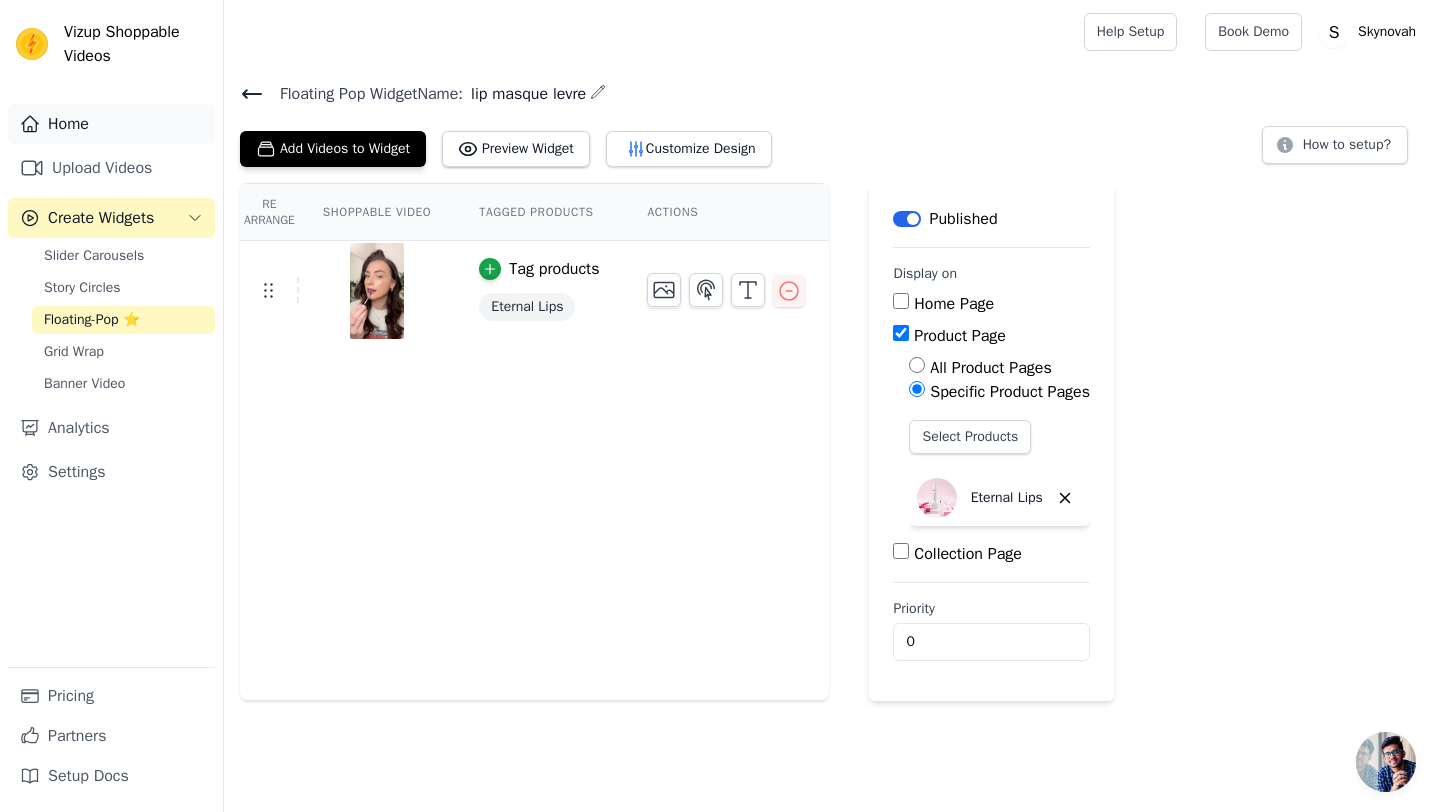 click on "Home" at bounding box center (111, 124) 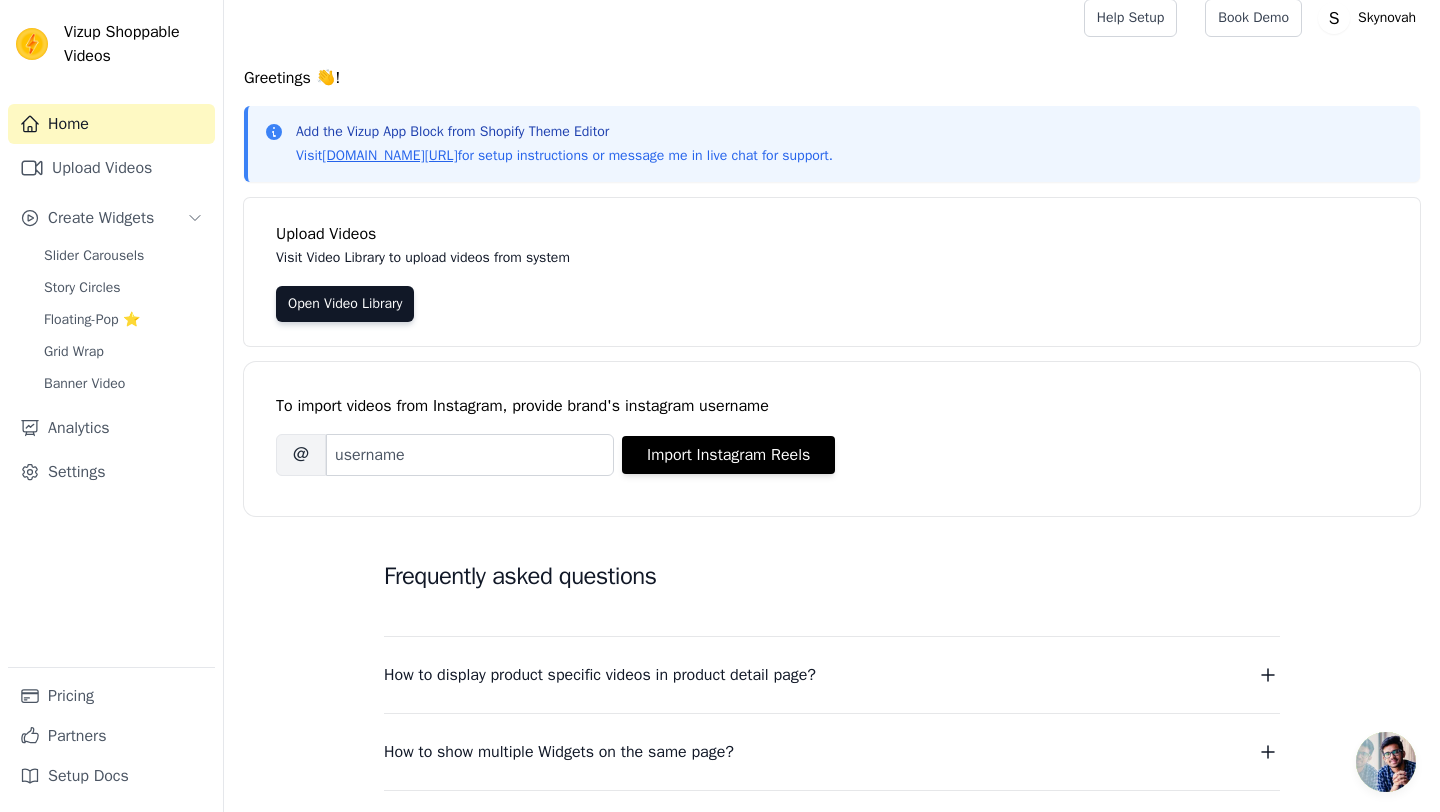 scroll, scrollTop: 0, scrollLeft: 0, axis: both 